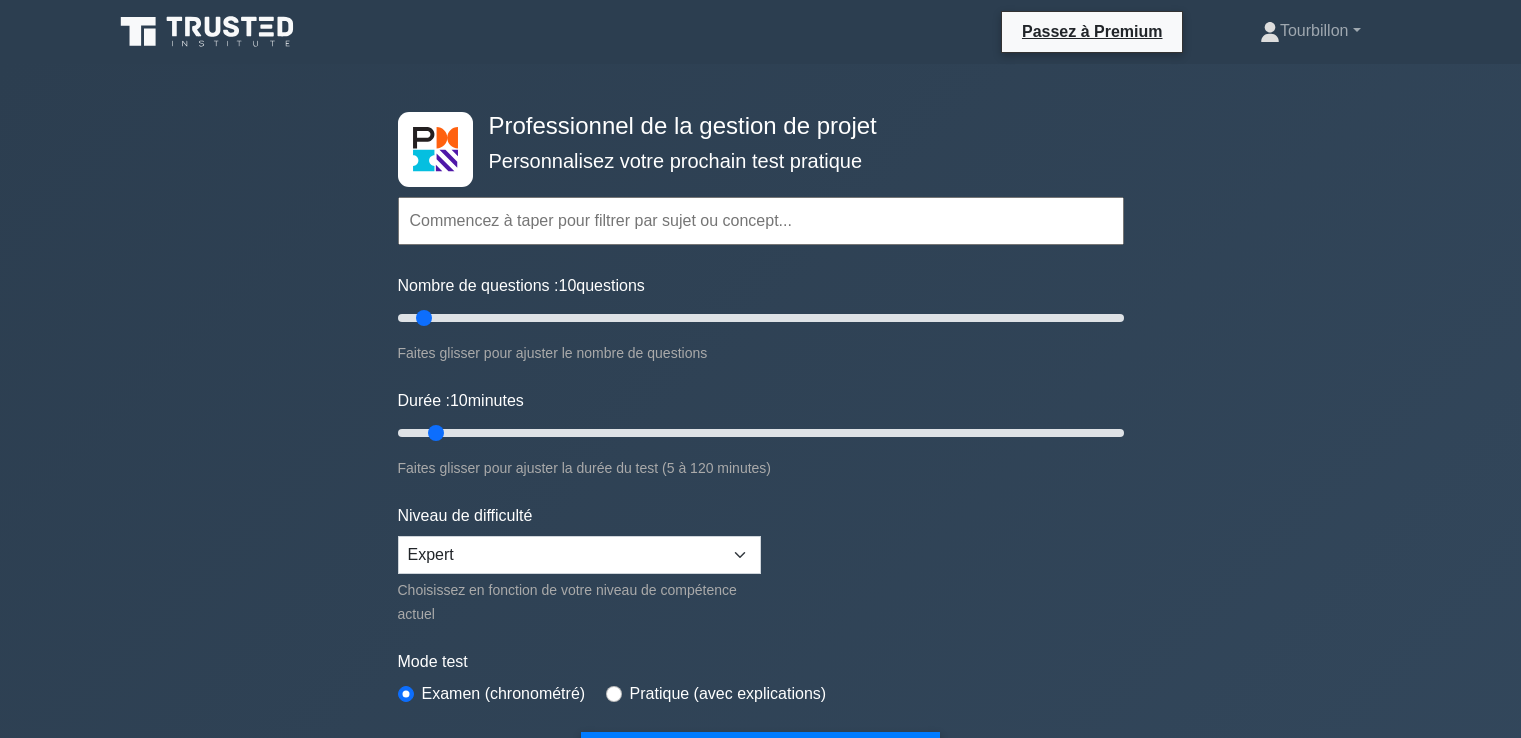 scroll, scrollTop: 1500, scrollLeft: 0, axis: vertical 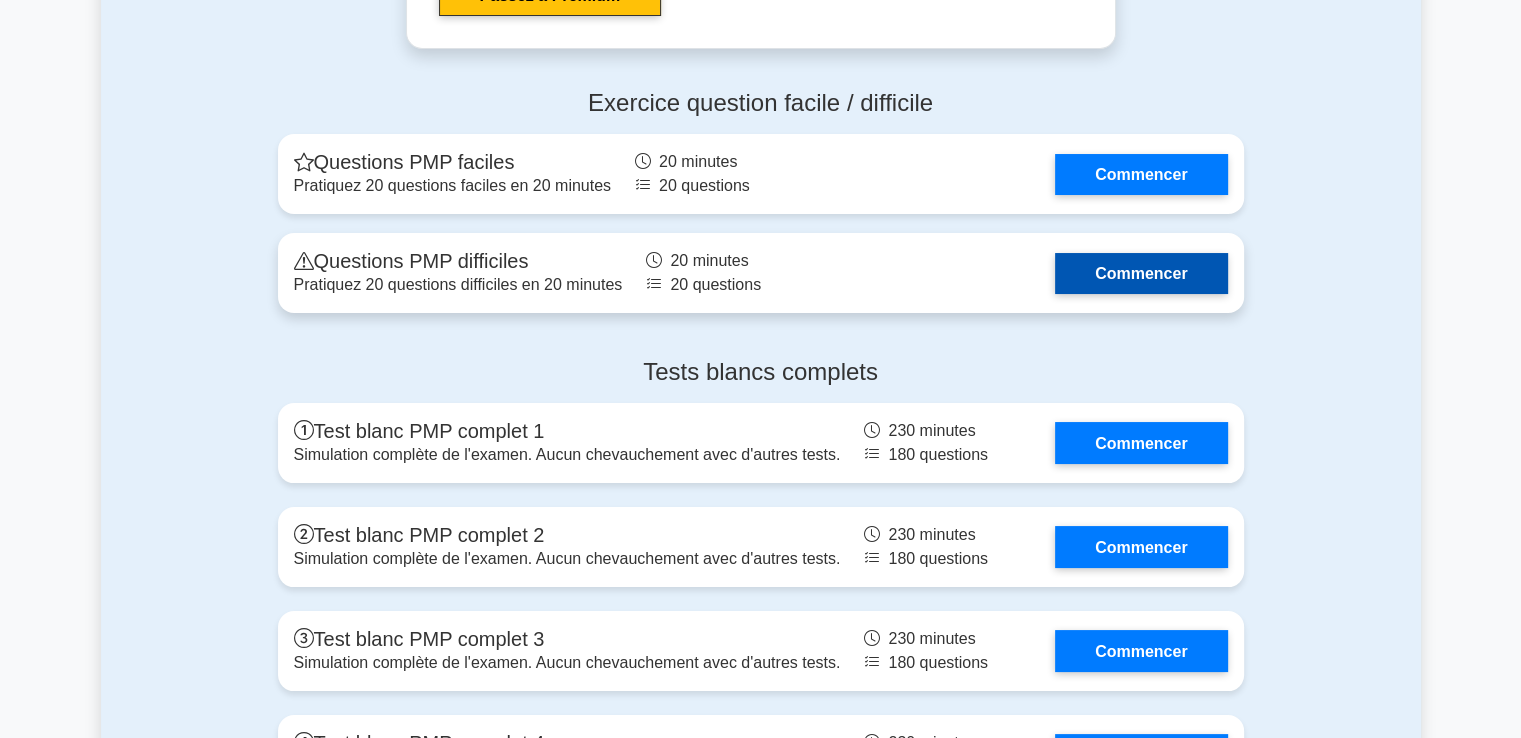 click on "Commencer" at bounding box center (1141, 273) 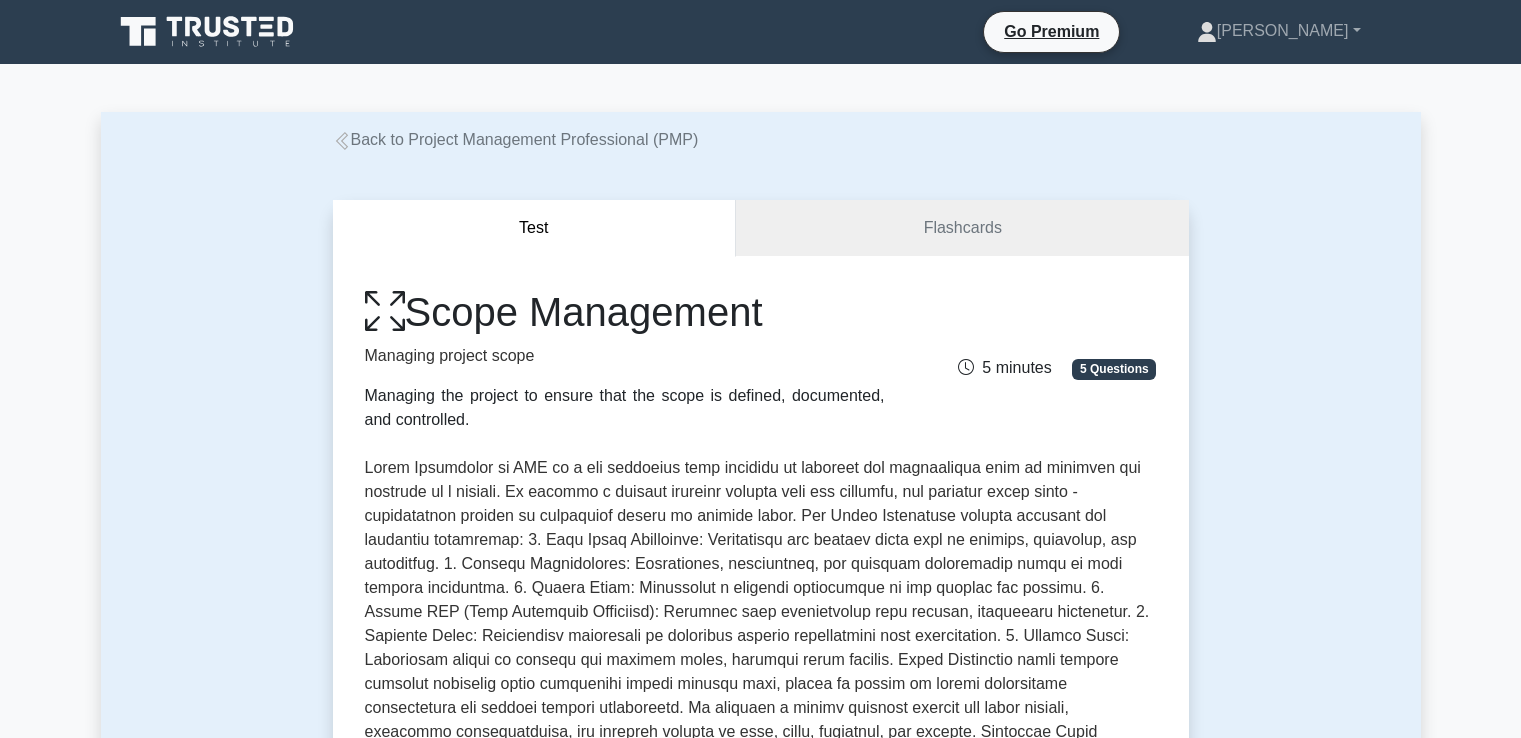scroll, scrollTop: 0, scrollLeft: 0, axis: both 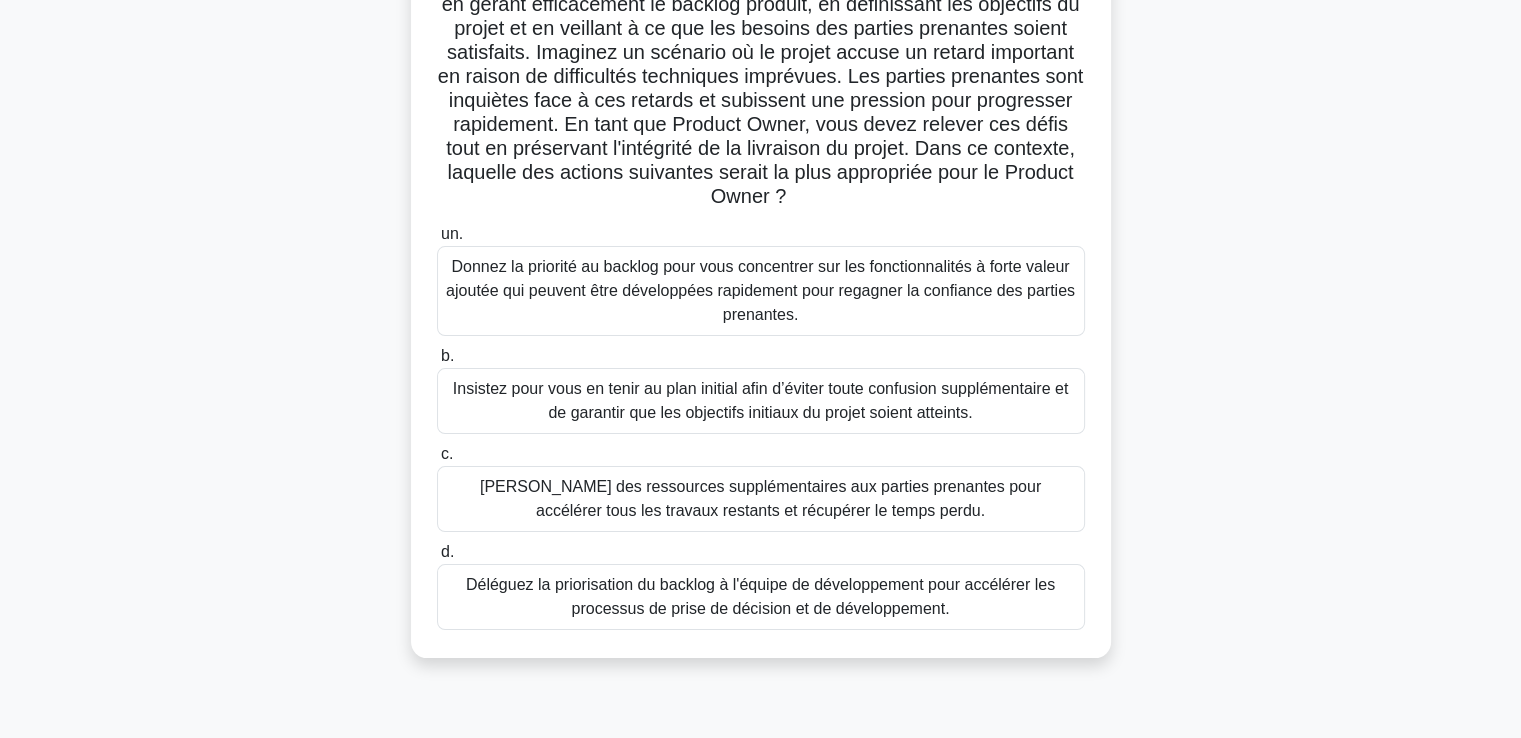 click on "Donnez la priorité au backlog pour vous concentrer sur les fonctionnalités à forte valeur ajoutée qui peuvent être développées rapidement pour regagner la confiance des parties prenantes." at bounding box center (760, 290) 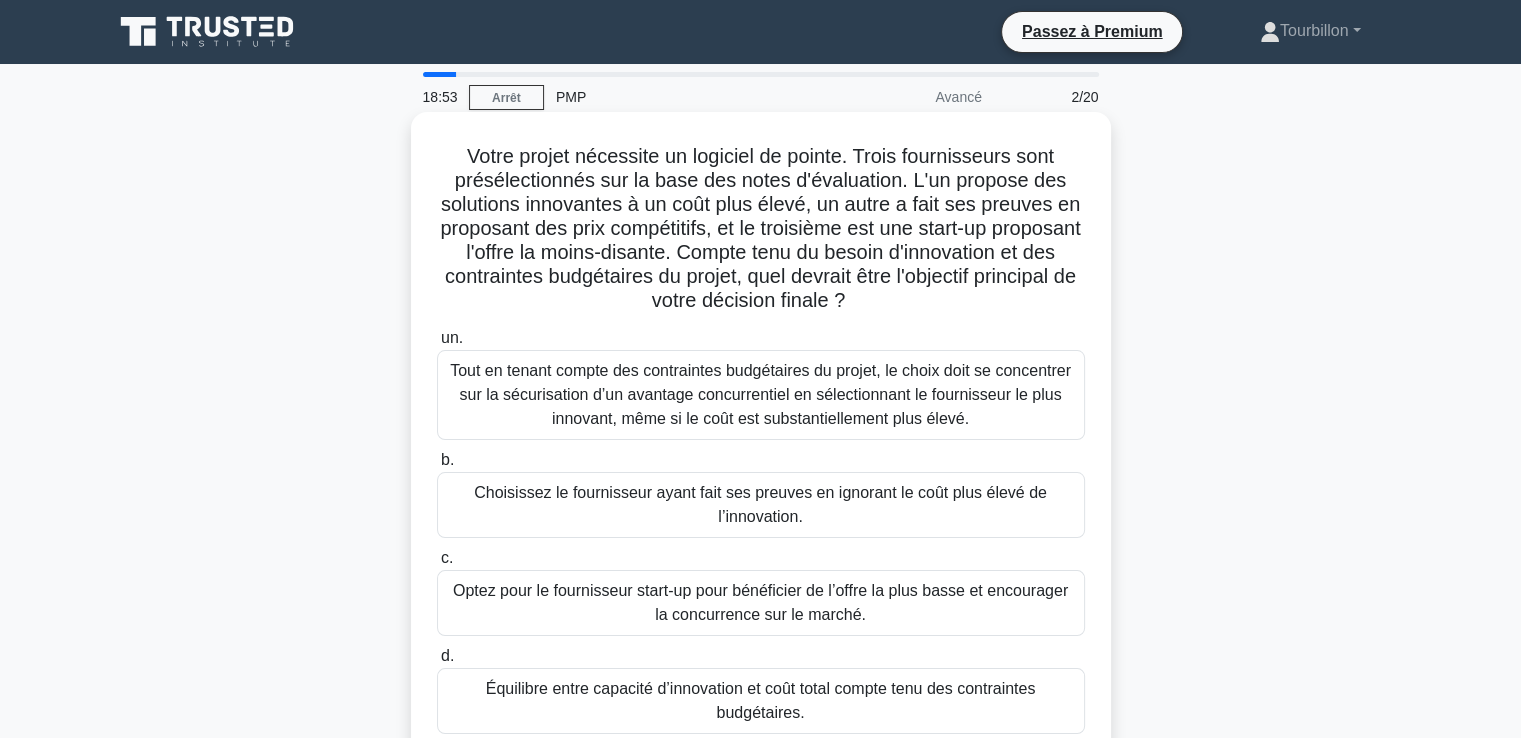 scroll, scrollTop: 100, scrollLeft: 0, axis: vertical 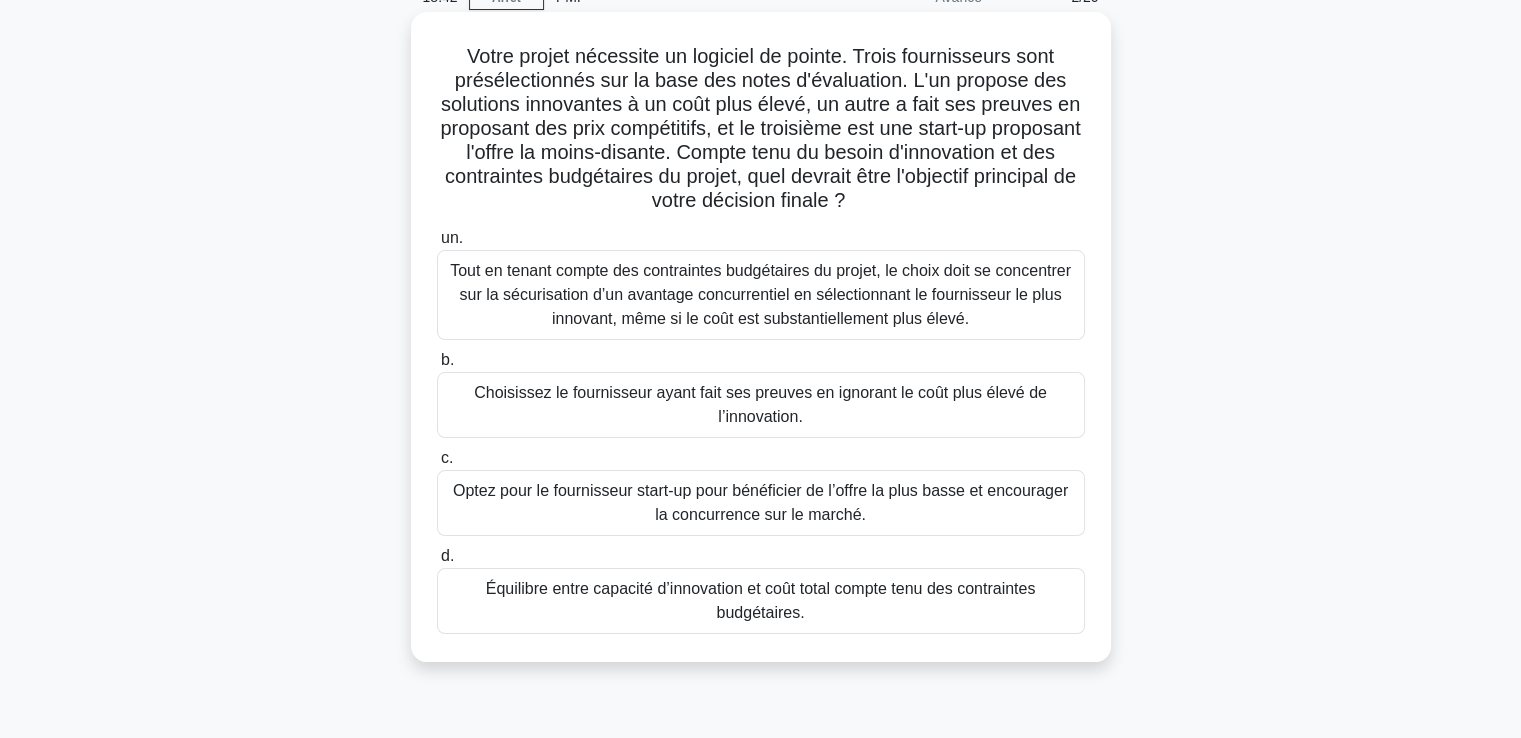 click on "Équilibre entre capacité d’innovation et coût total compte tenu des contraintes budgétaires." at bounding box center [761, 600] 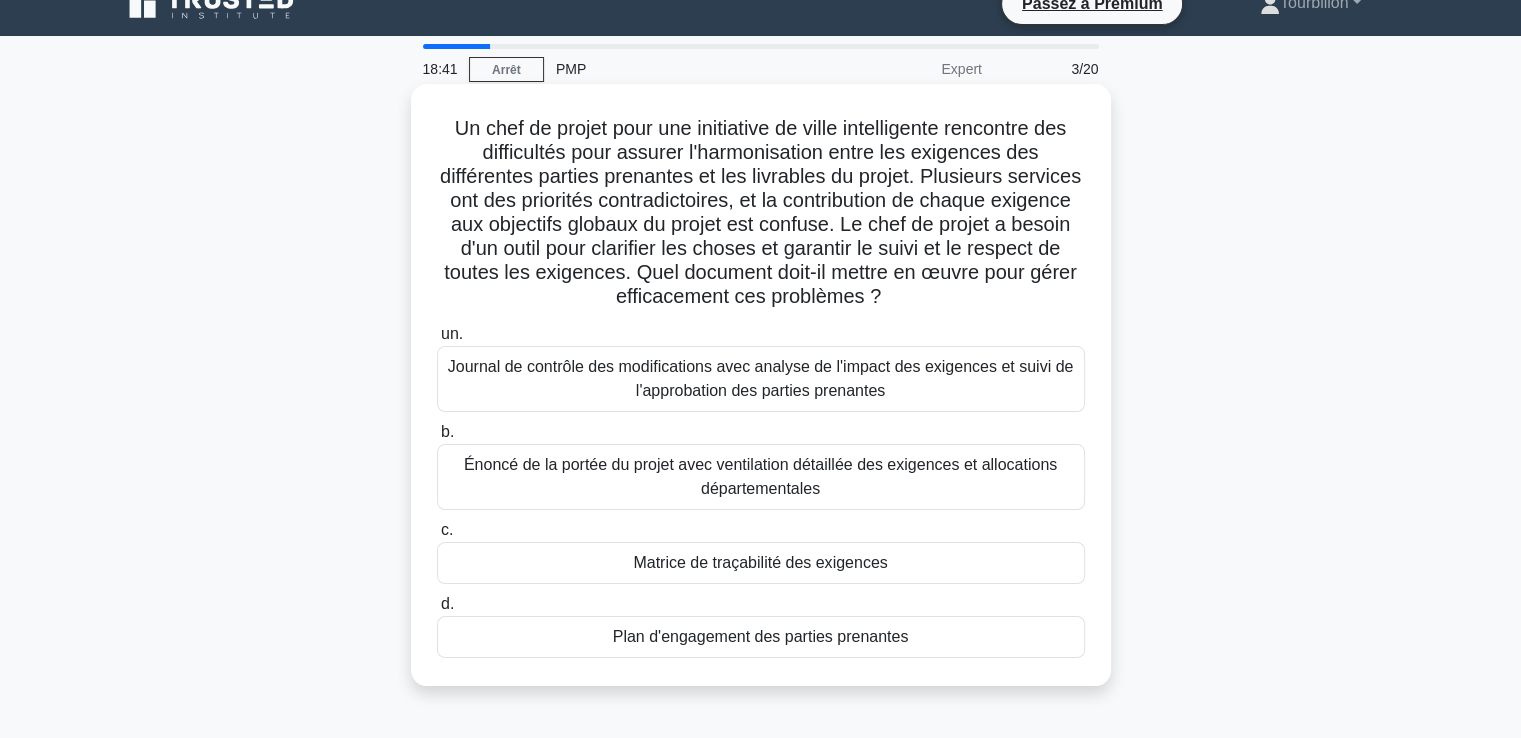 scroll, scrollTop: 0, scrollLeft: 0, axis: both 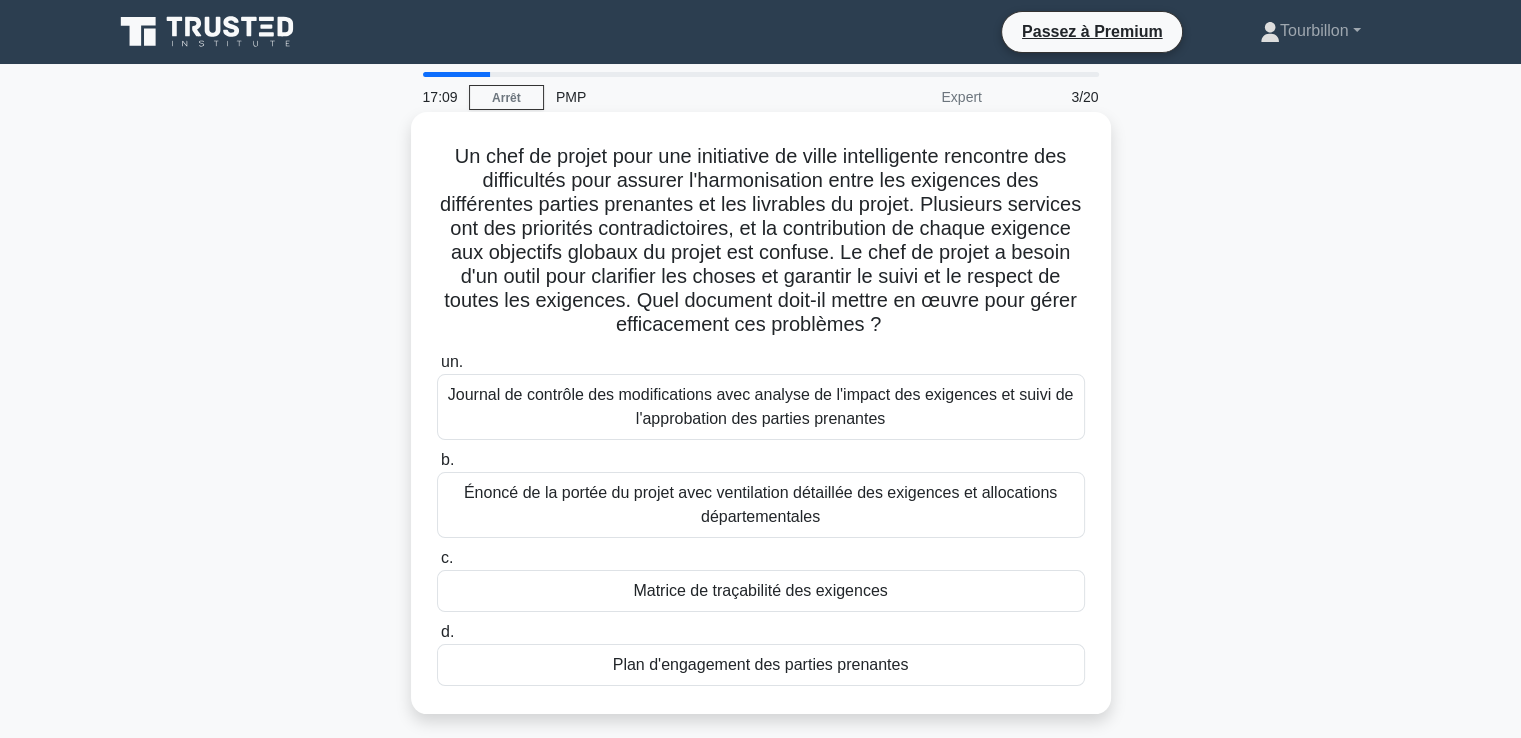 click on "Énoncé de la portée du projet avec ventilation détaillée des exigences et allocations départementales" at bounding box center (760, 504) 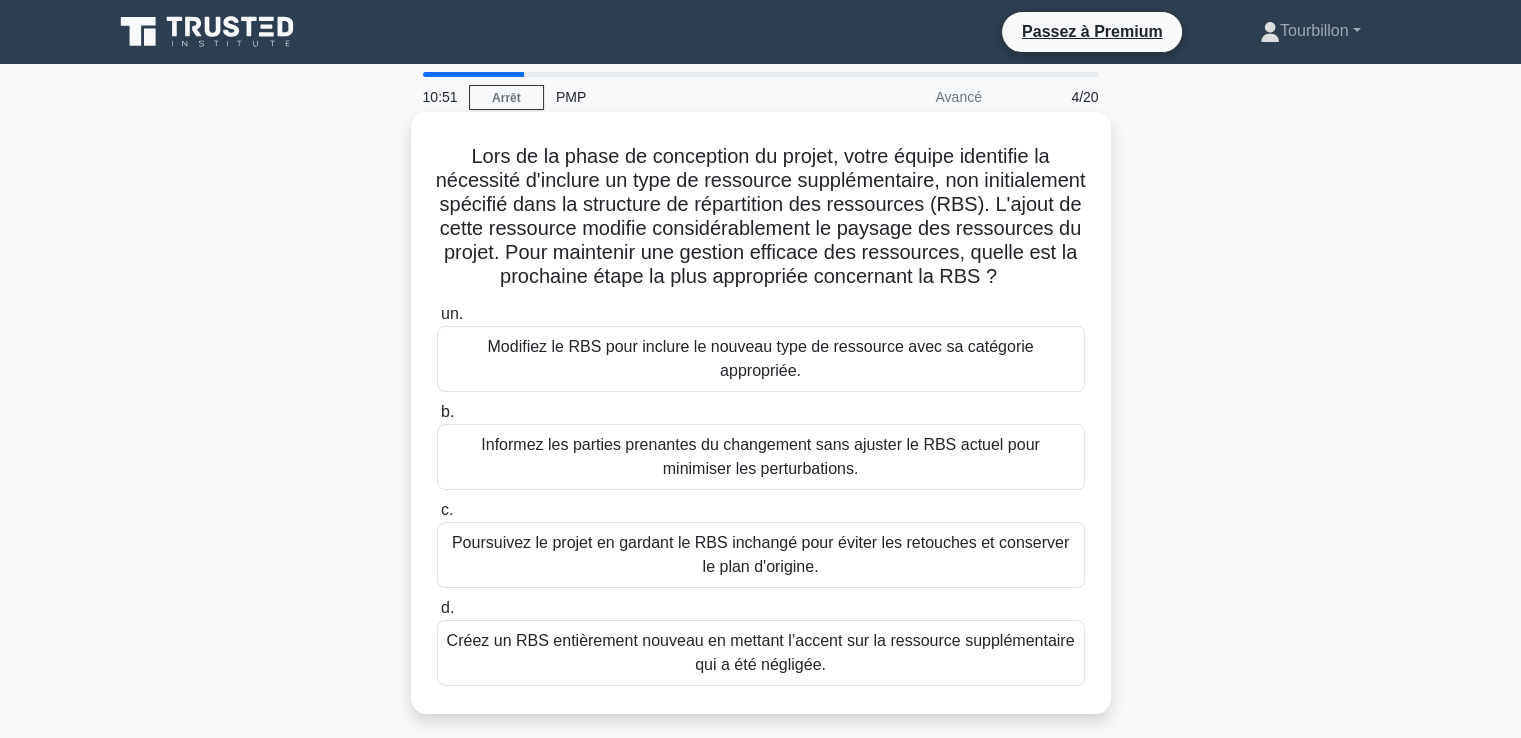 click on "Poursuivez le projet en gardant le RBS inchangé pour éviter les retouches et conserver le plan d'origine." at bounding box center (760, 554) 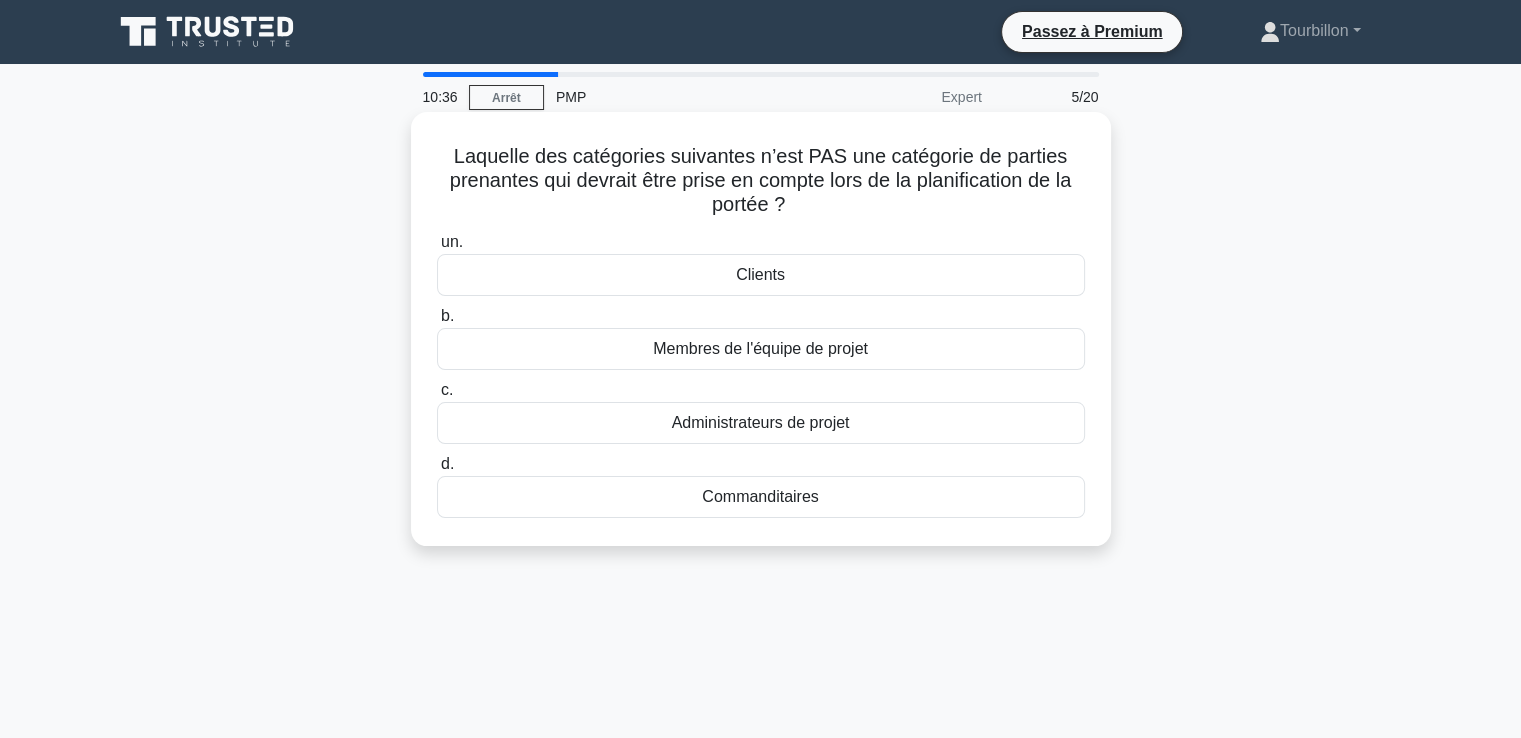 click on "Membres de l'équipe de projet" at bounding box center [760, 348] 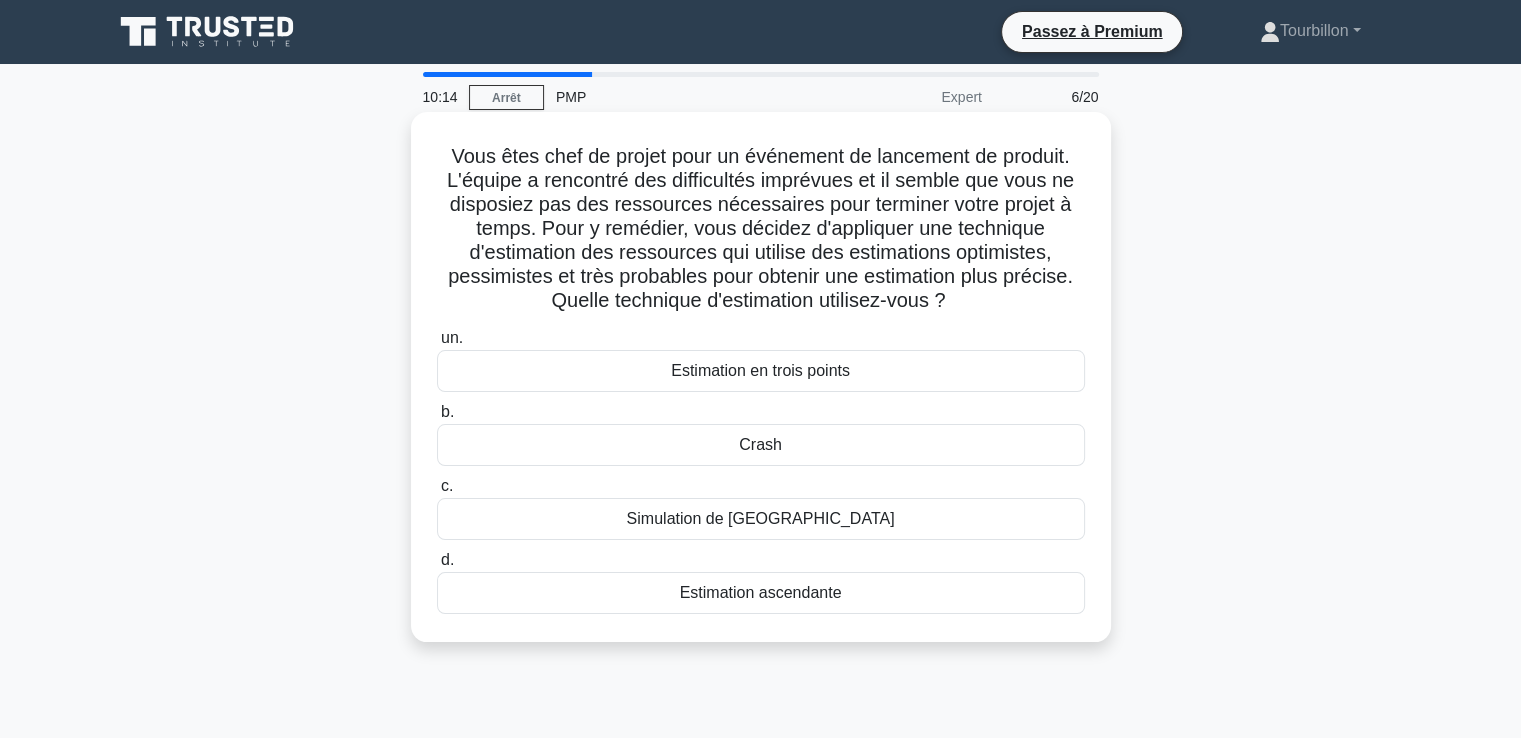 click on "Estimation en trois points" at bounding box center [760, 370] 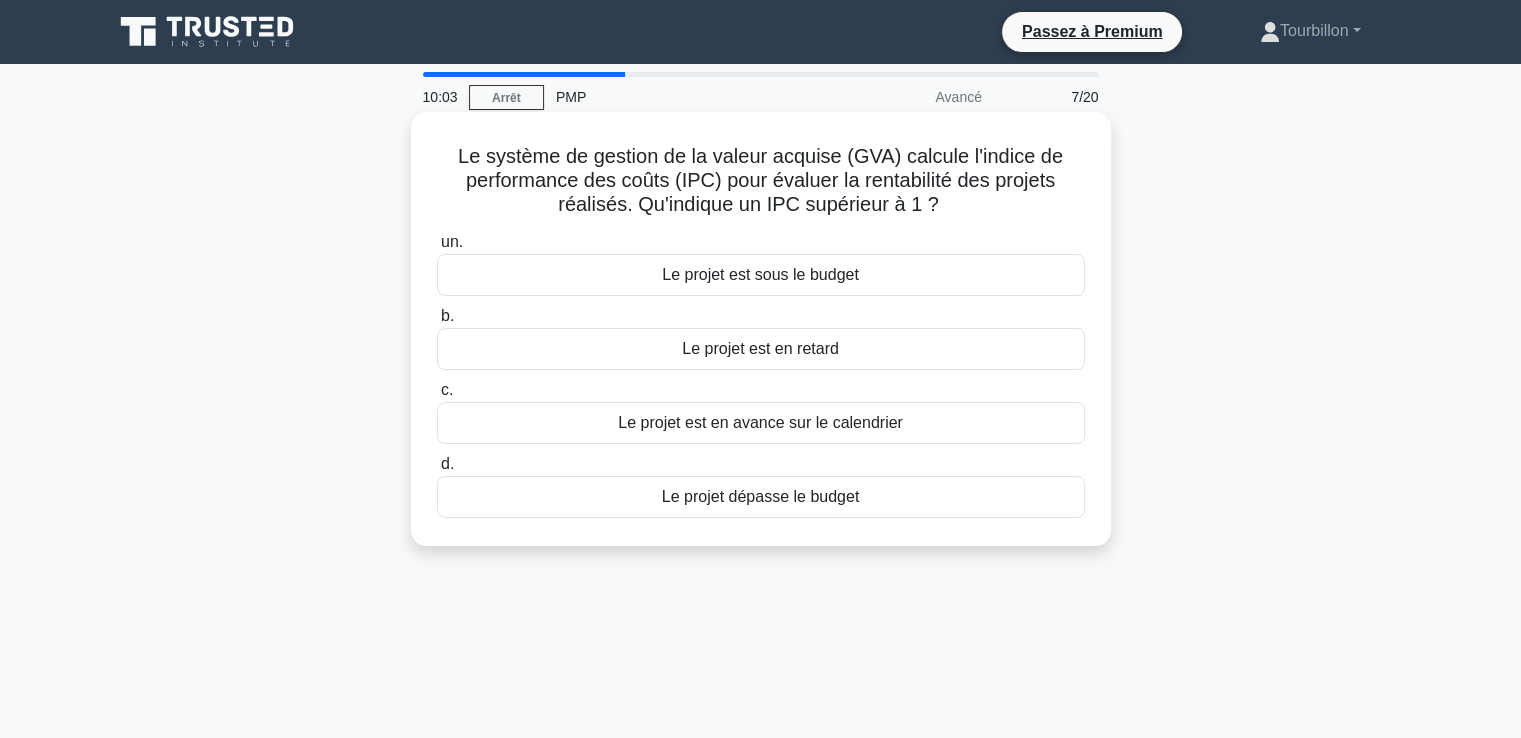 click on "Le projet est sous le budget" at bounding box center (760, 274) 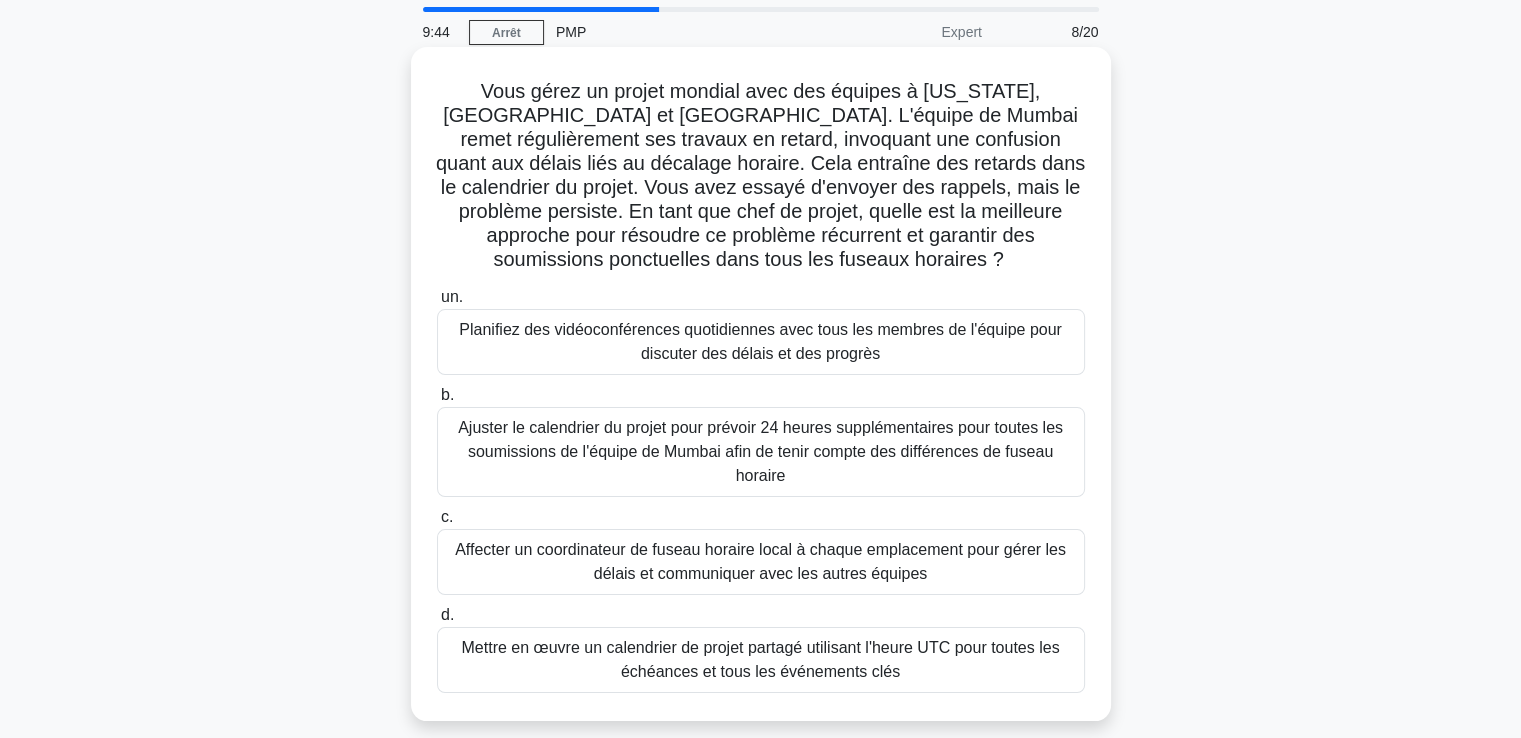 scroll, scrollTop: 100, scrollLeft: 0, axis: vertical 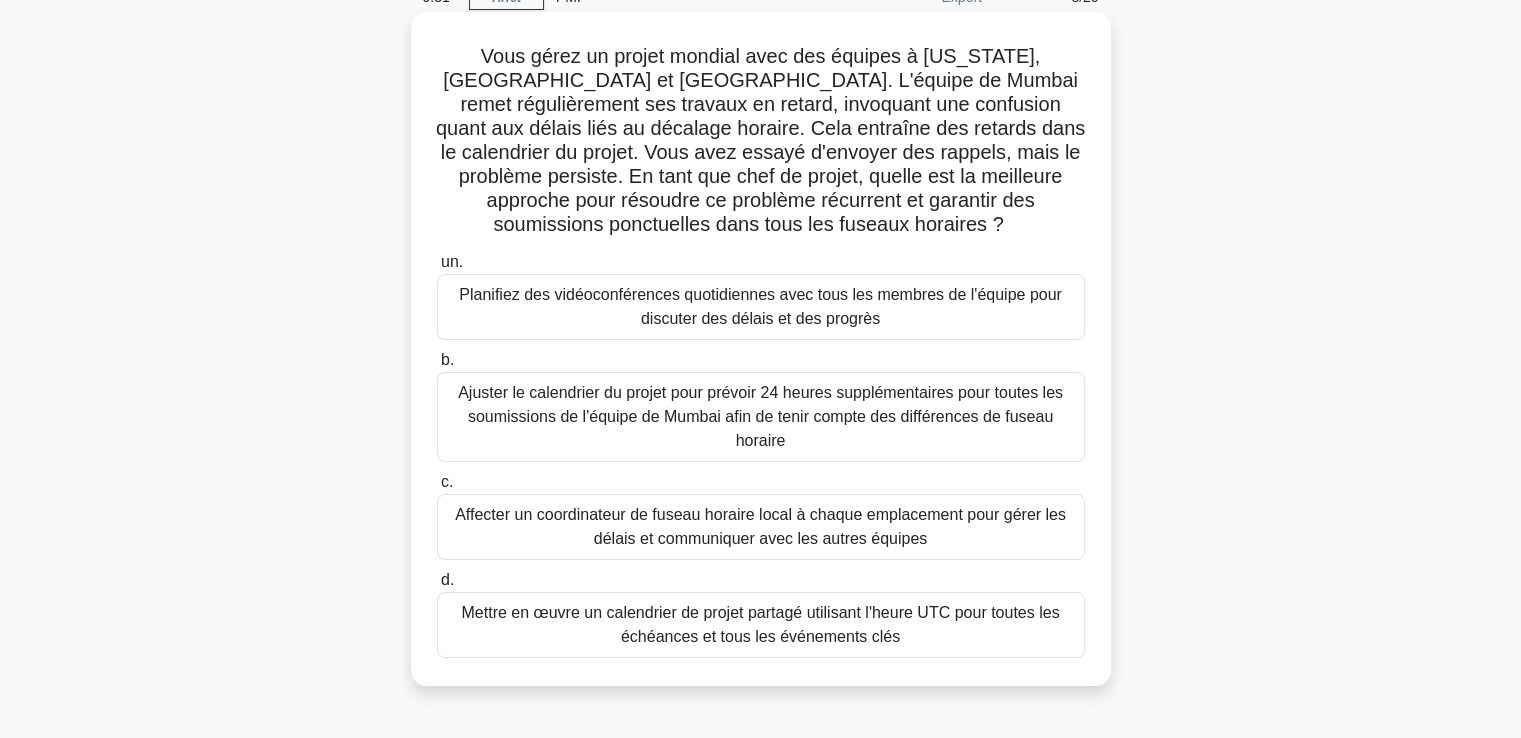 click on "Mettre en œuvre un calendrier de projet partagé utilisant l'heure UTC pour toutes les échéances et tous les événements clés" at bounding box center [760, 624] 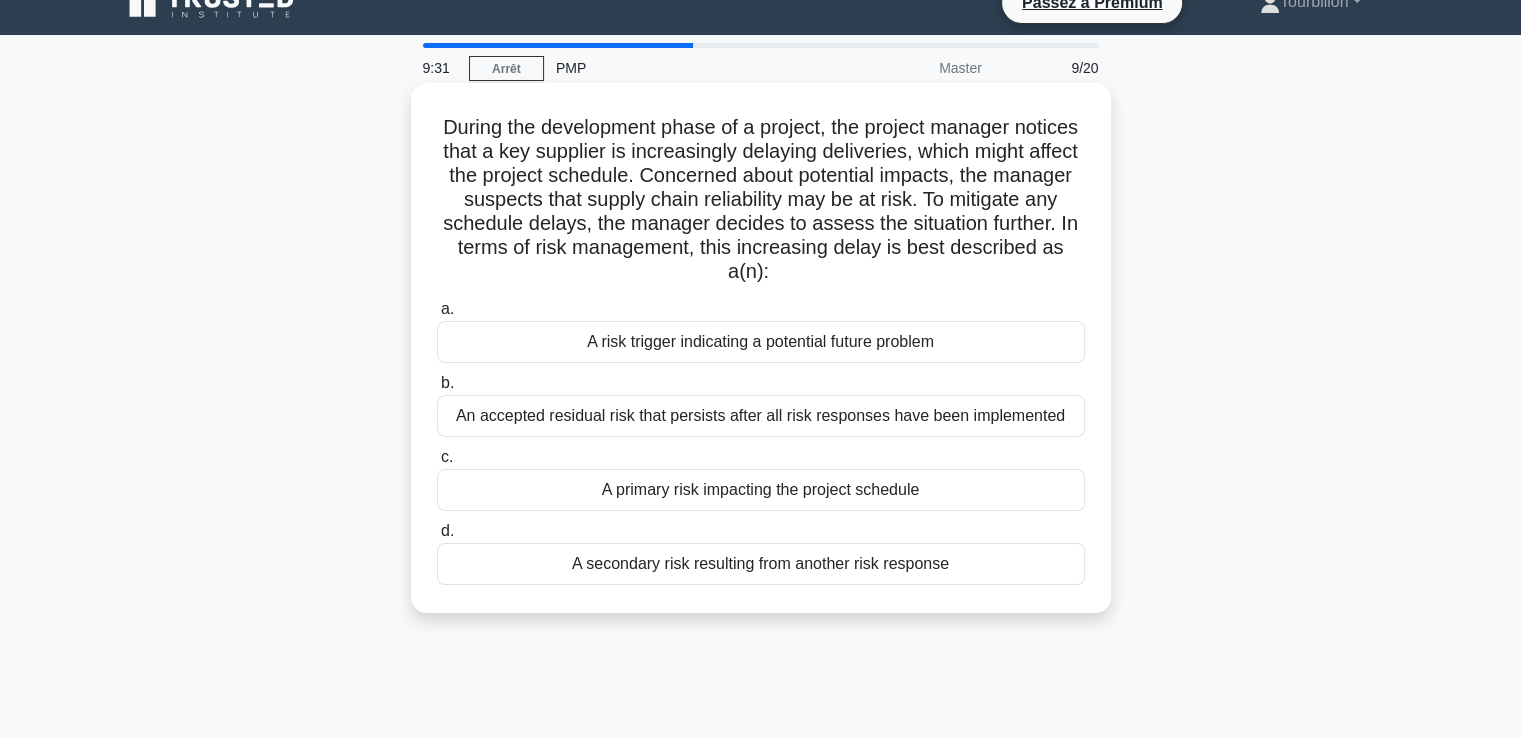 scroll, scrollTop: 0, scrollLeft: 0, axis: both 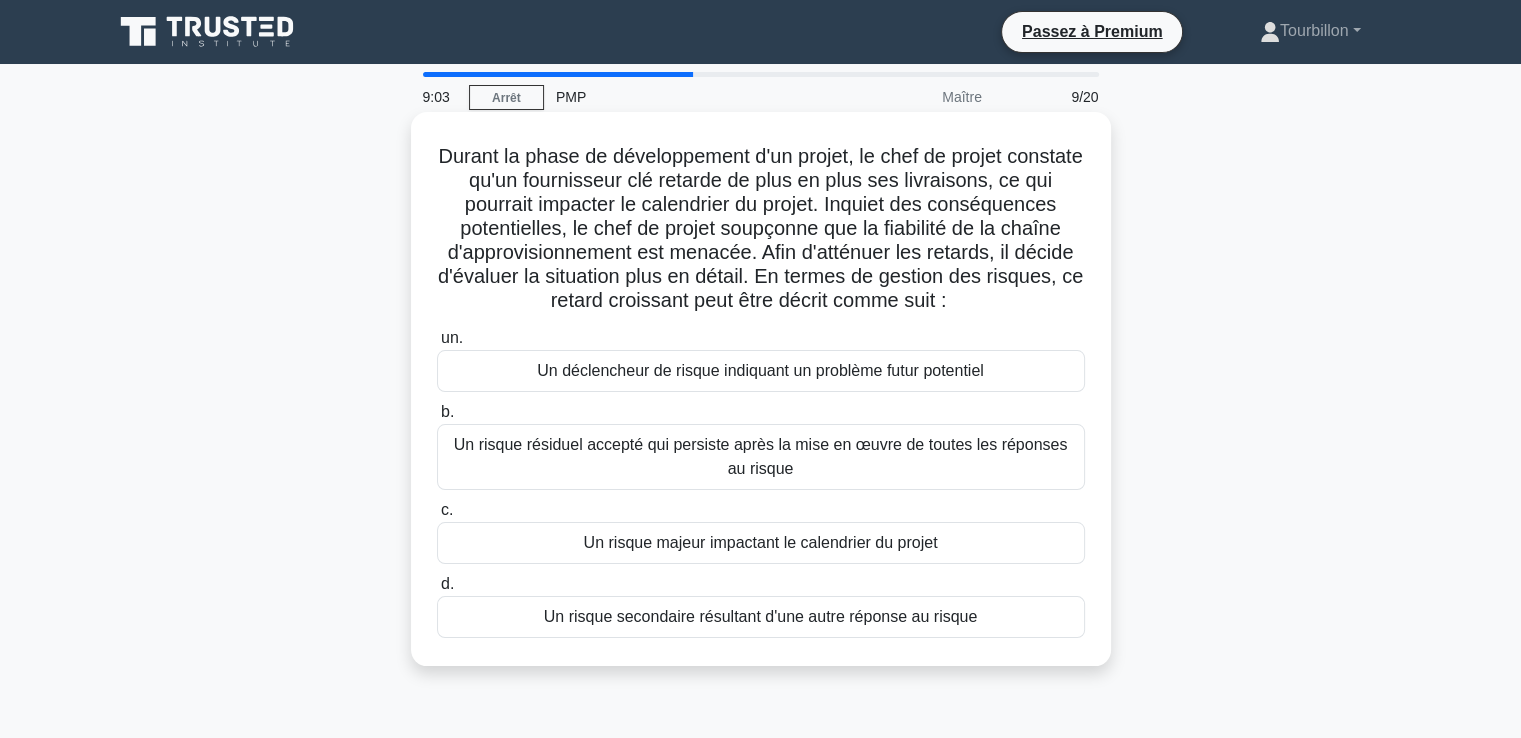 click on "Un déclencheur de risque indiquant un problème futur potentiel" at bounding box center [760, 370] 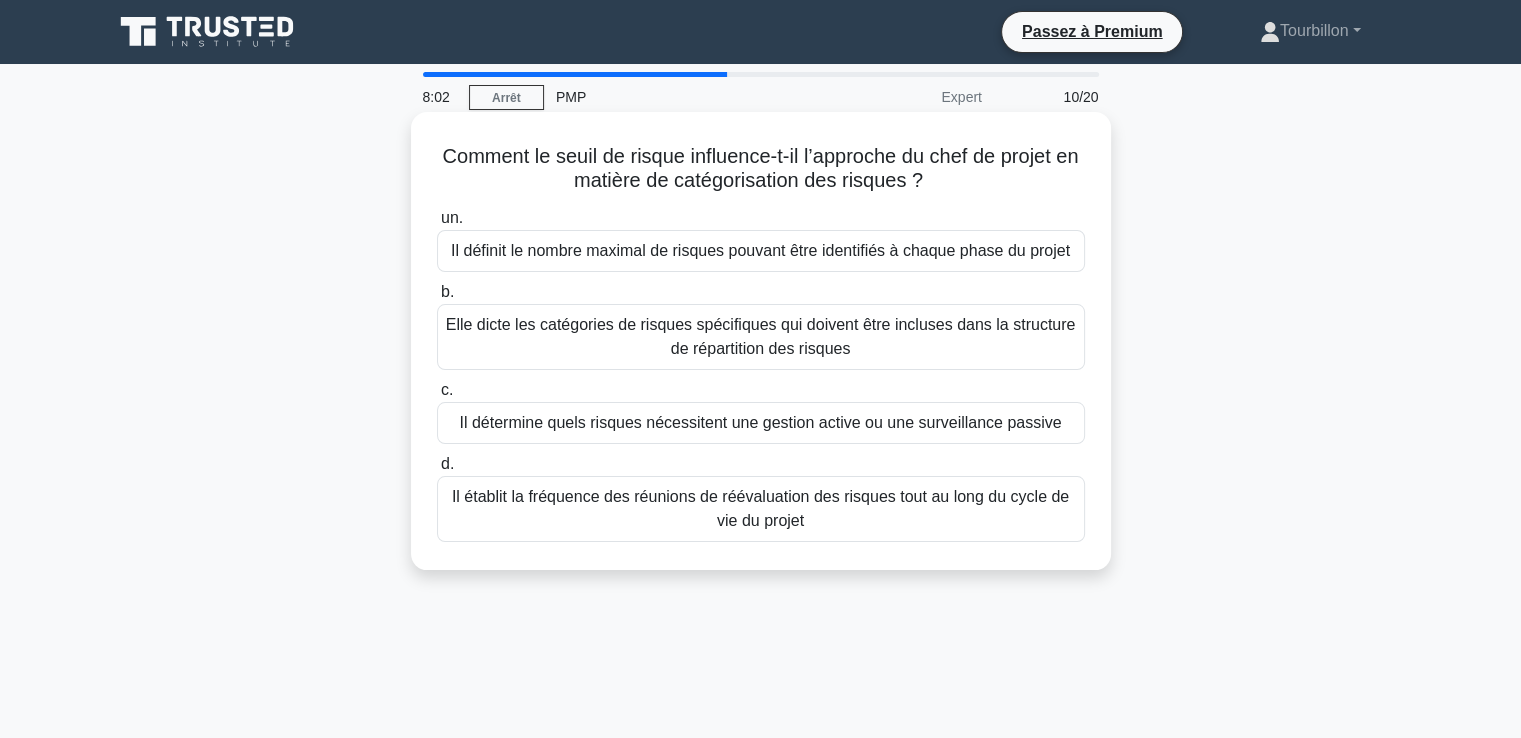 click on "Il détermine quels risques nécessitent une gestion active ou une surveillance passive" at bounding box center [760, 423] 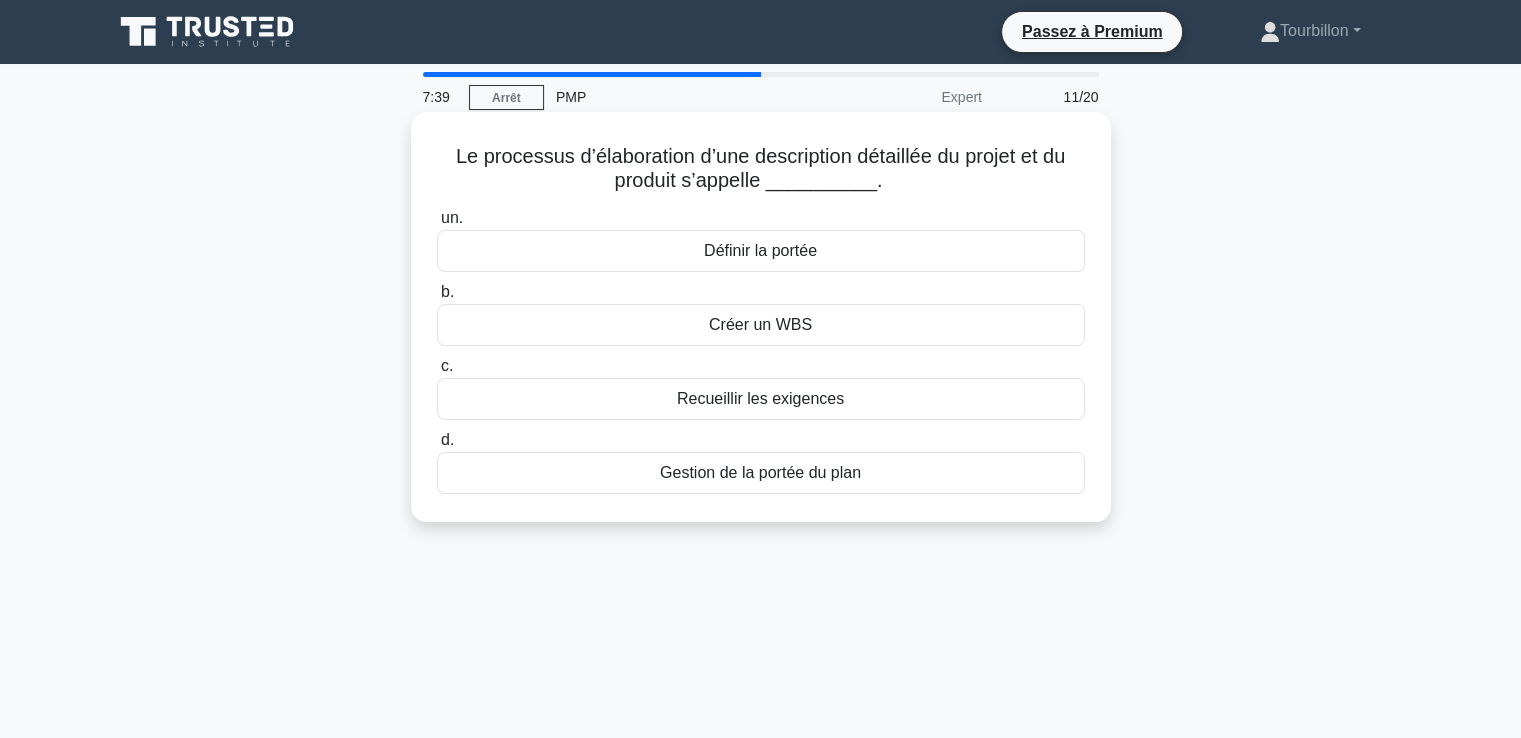click on "Définir la portée" at bounding box center (760, 250) 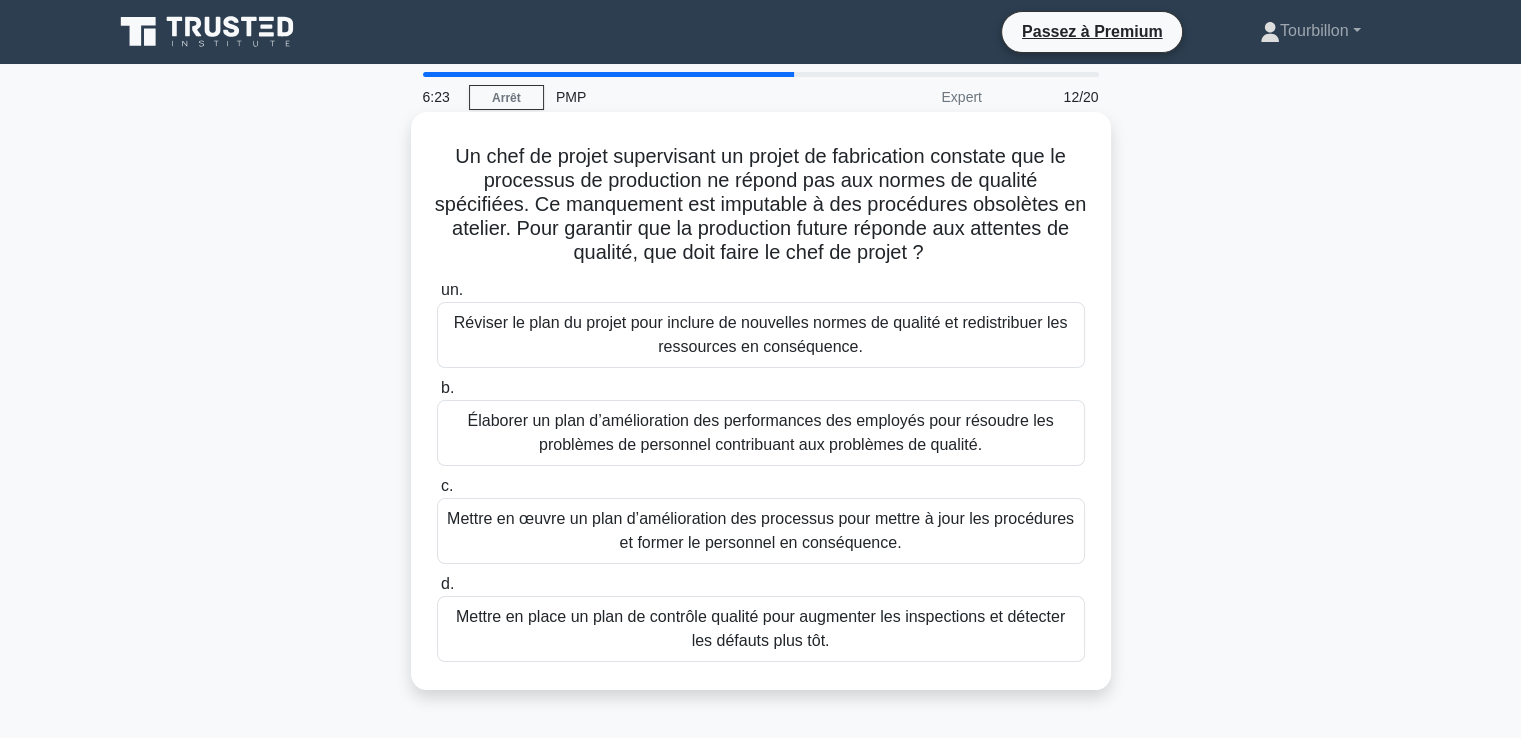click on "Mettre en œuvre un plan d’amélioration des processus pour mettre à jour les procédures et former le personnel en conséquence." at bounding box center (760, 530) 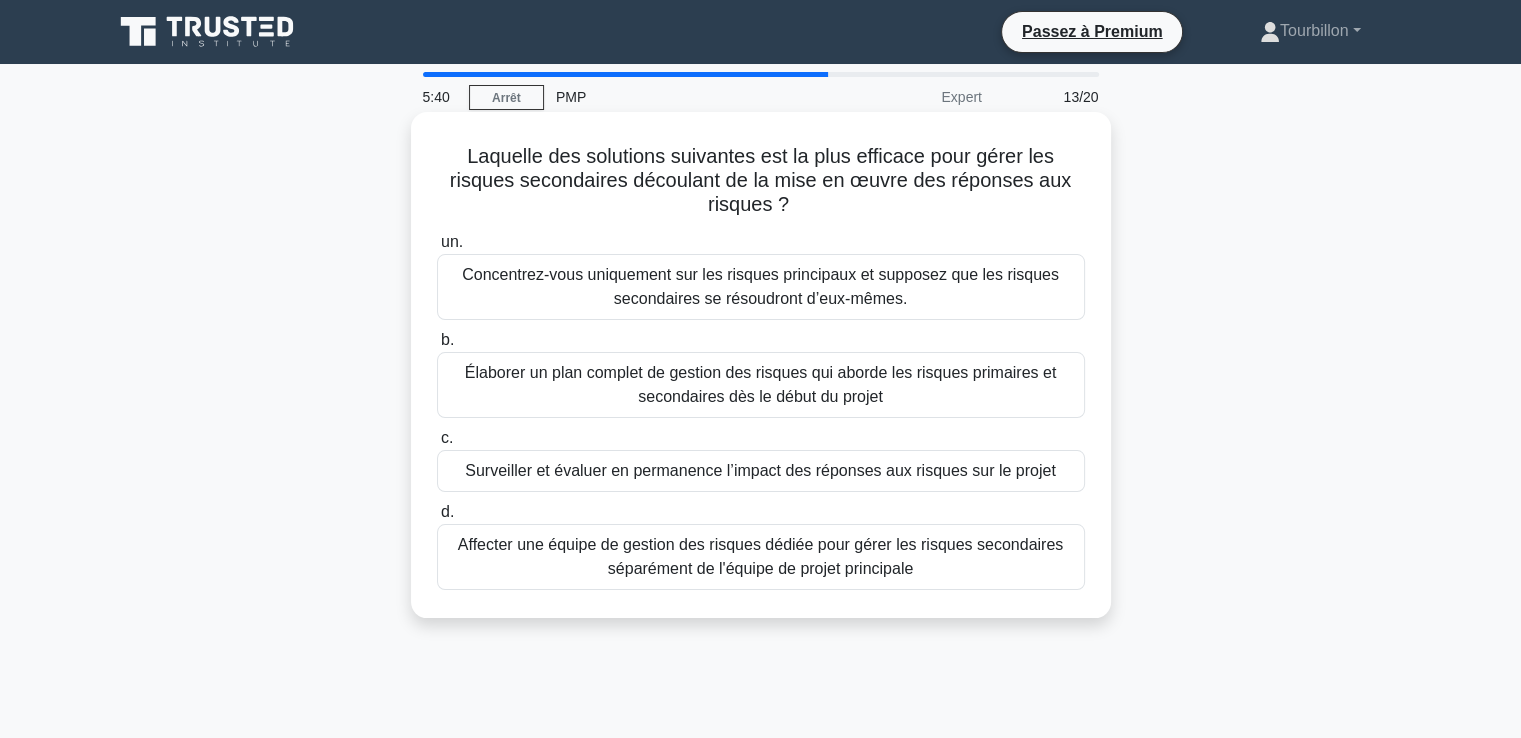 click on "Surveiller et évaluer en permanence l’impact des réponses aux risques sur le projet" at bounding box center (760, 470) 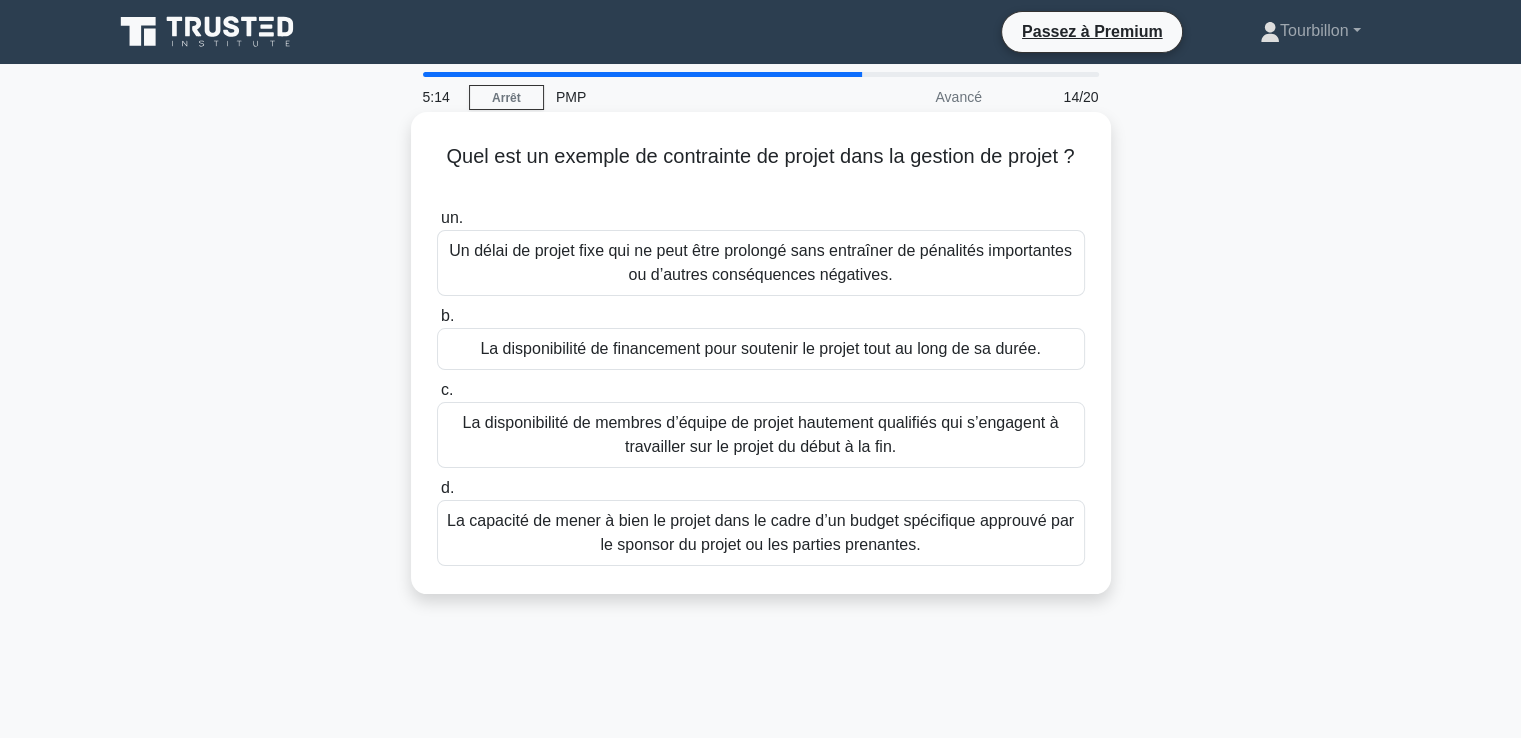 click on "La disponibilité de financement pour soutenir le projet tout au long de sa durée." at bounding box center (760, 348) 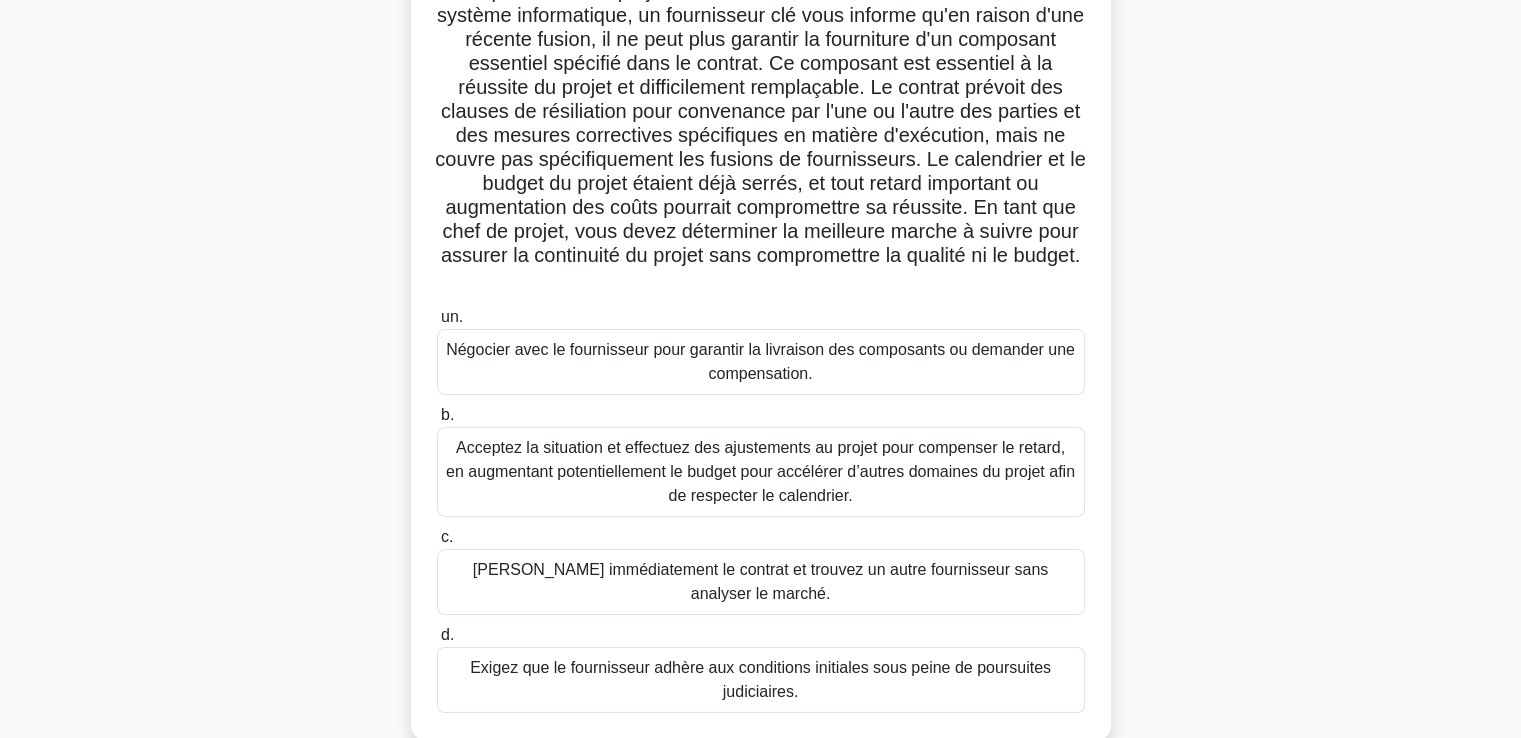 scroll, scrollTop: 200, scrollLeft: 0, axis: vertical 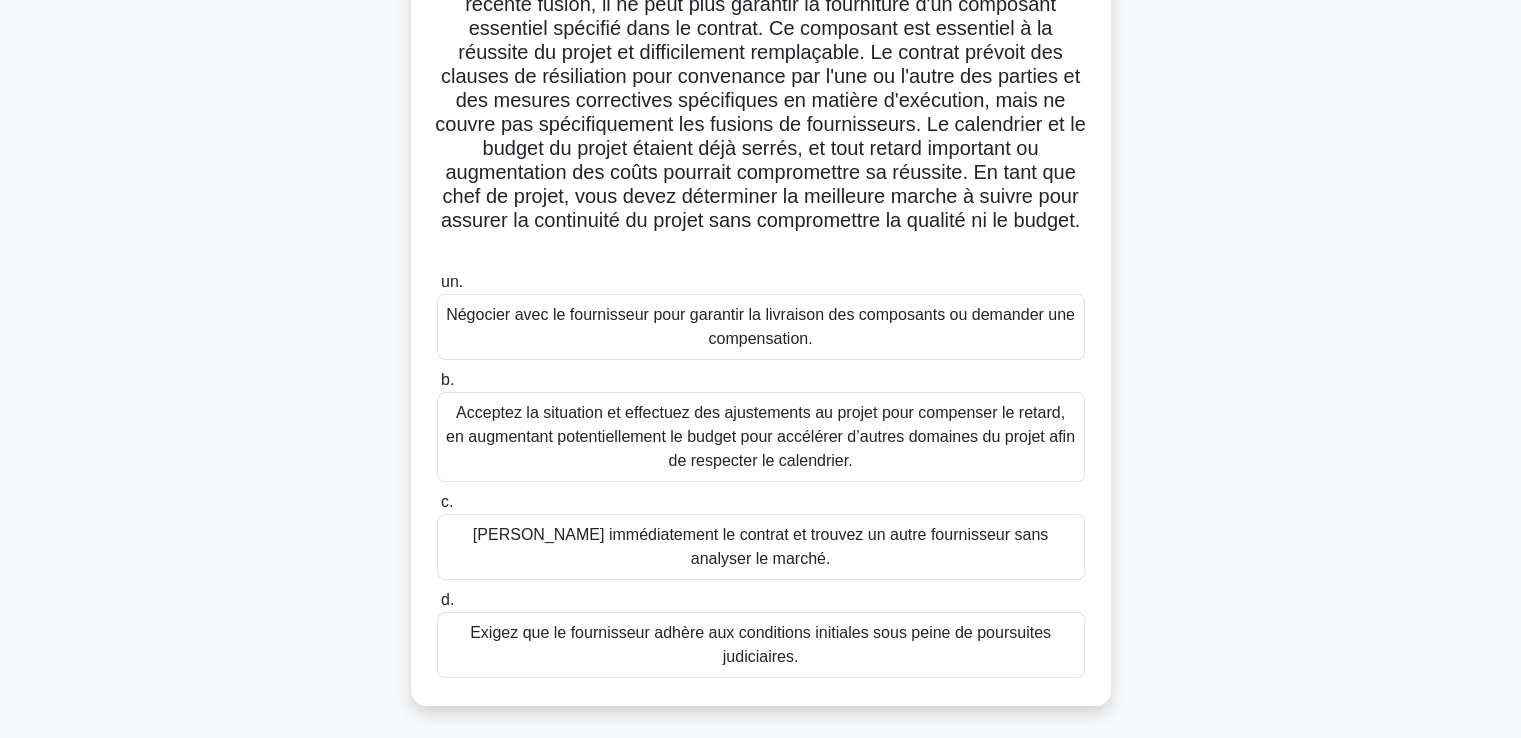 click on "Acceptez la situation et effectuez des ajustements au projet pour compenser le retard, en augmentant potentiellement le budget pour accélérer d’autres domaines du projet afin de respecter le calendrier." at bounding box center [760, 436] 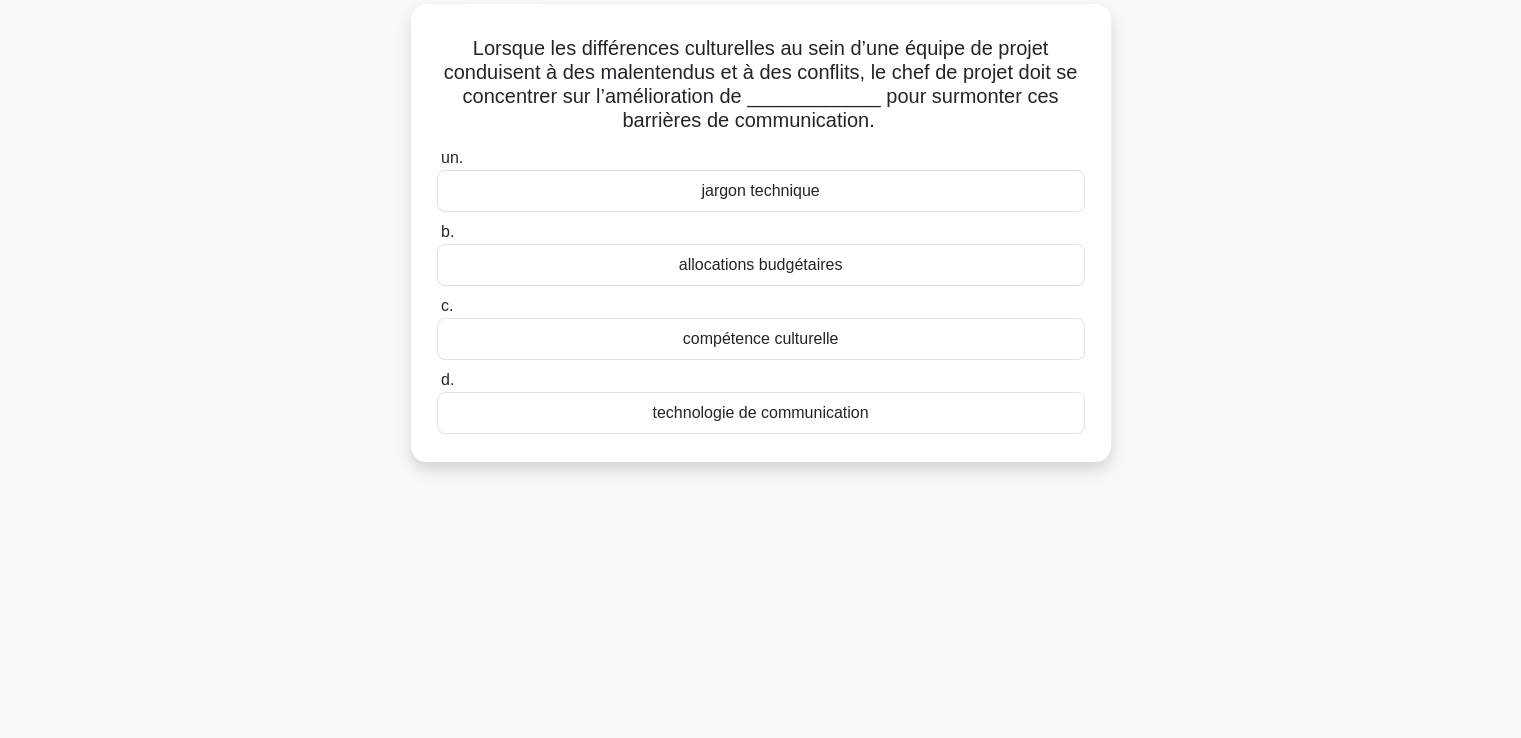 scroll, scrollTop: 0, scrollLeft: 0, axis: both 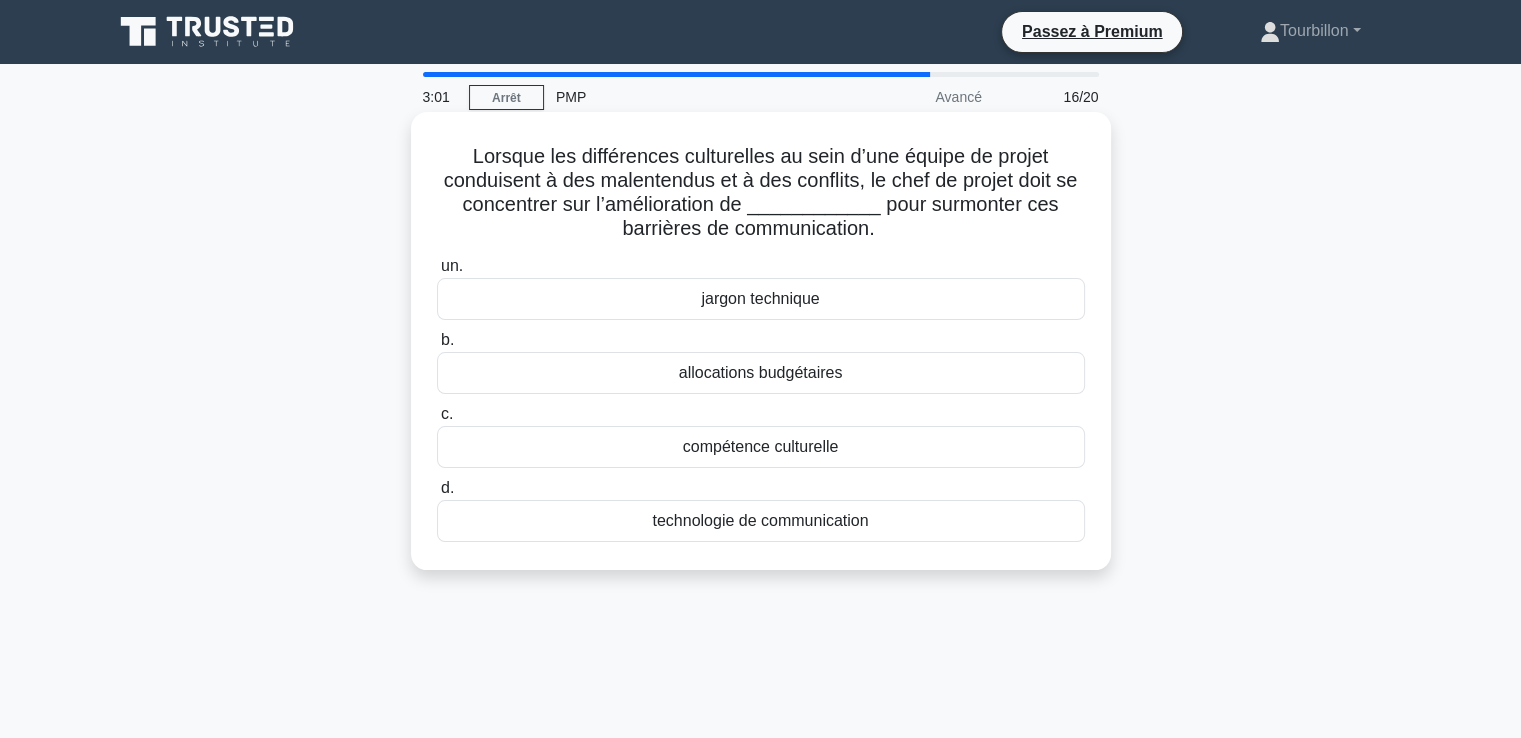 click on "compétence culturelle" at bounding box center [761, 446] 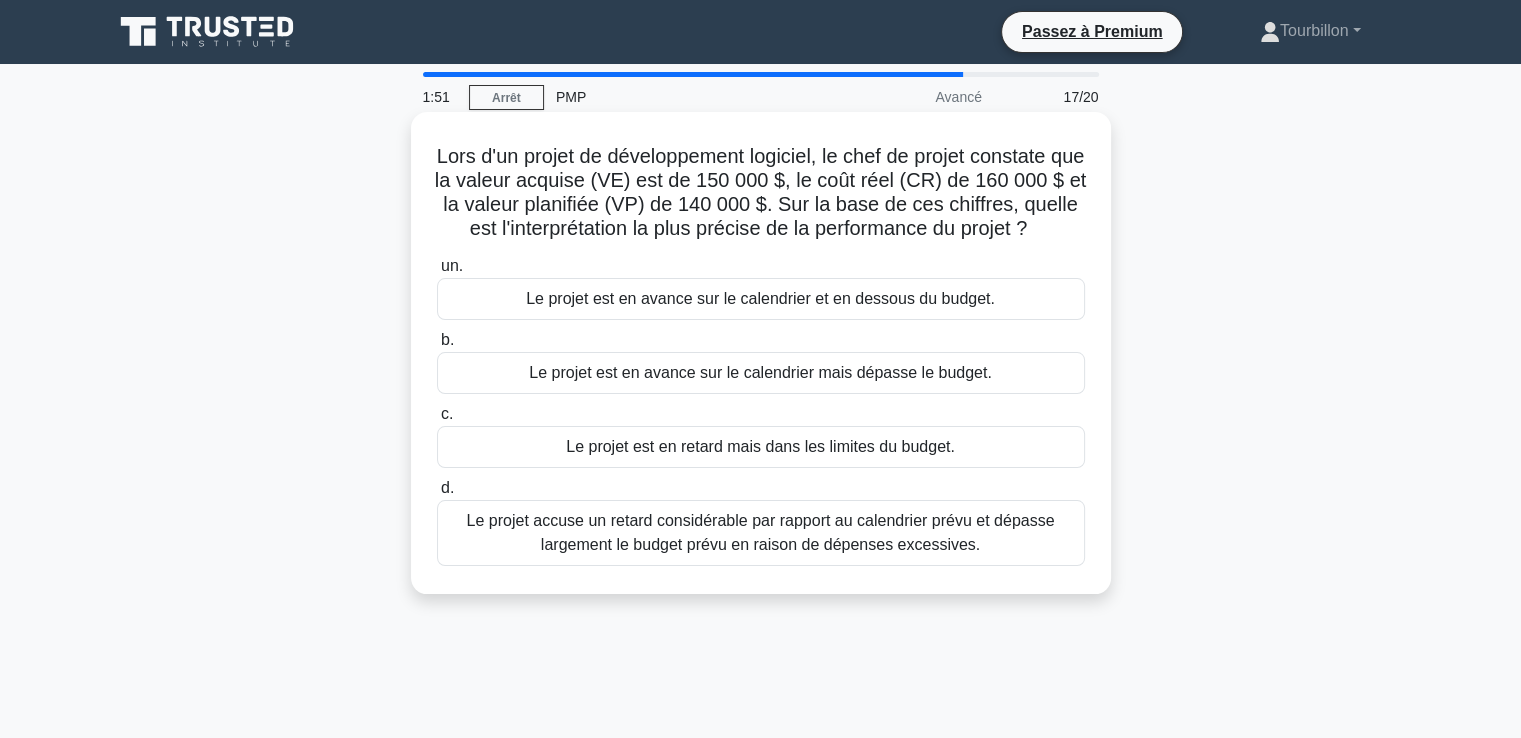 click on "Le projet est en avance sur le calendrier mais dépasse le budget." at bounding box center (760, 372) 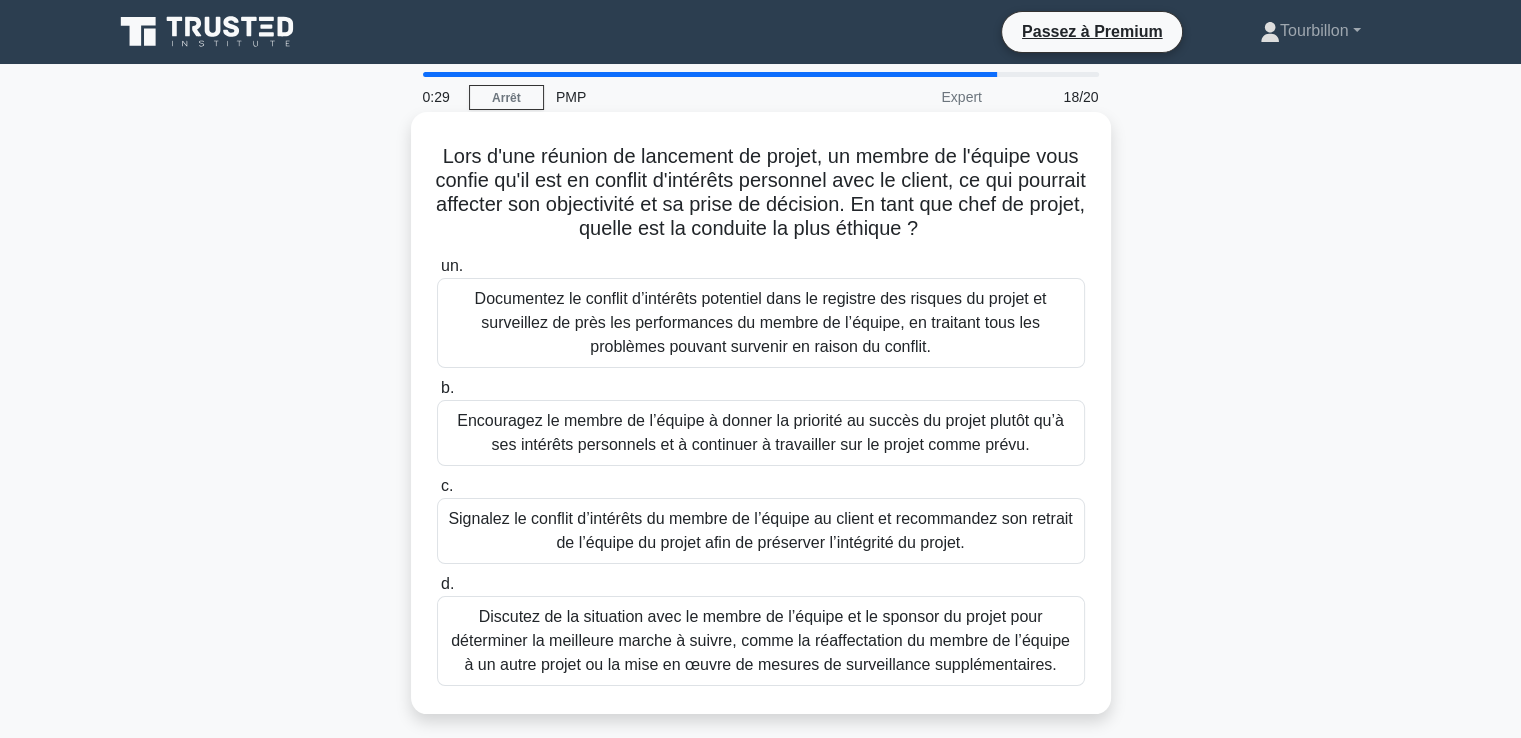 click on "Signalez le conflit d’intérêts du membre de l’équipe au client et recommandez son retrait de l’équipe du projet afin de préserver l’intégrité du projet." at bounding box center (760, 530) 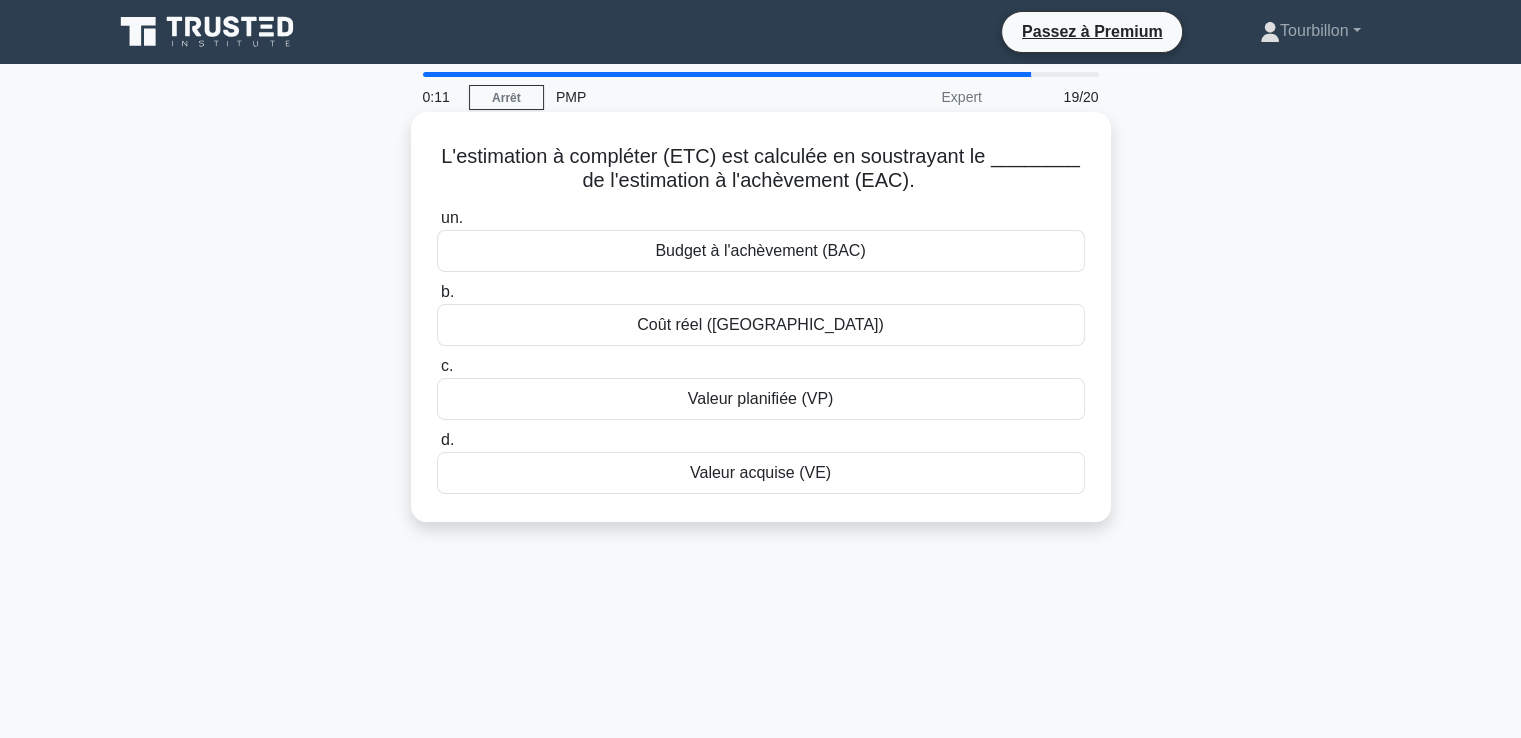 click on "Budget à l'achèvement (BAC)" at bounding box center [760, 250] 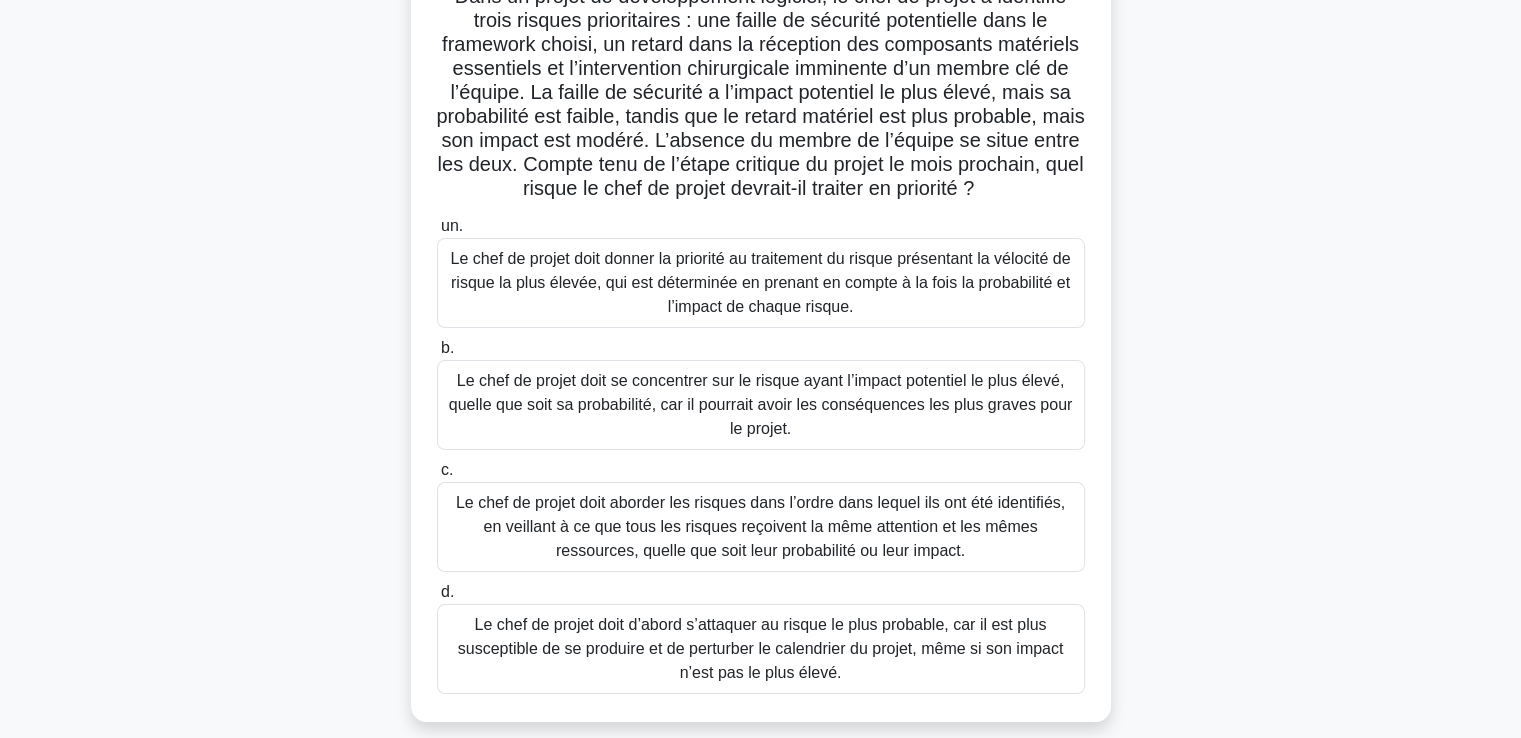 scroll, scrollTop: 200, scrollLeft: 0, axis: vertical 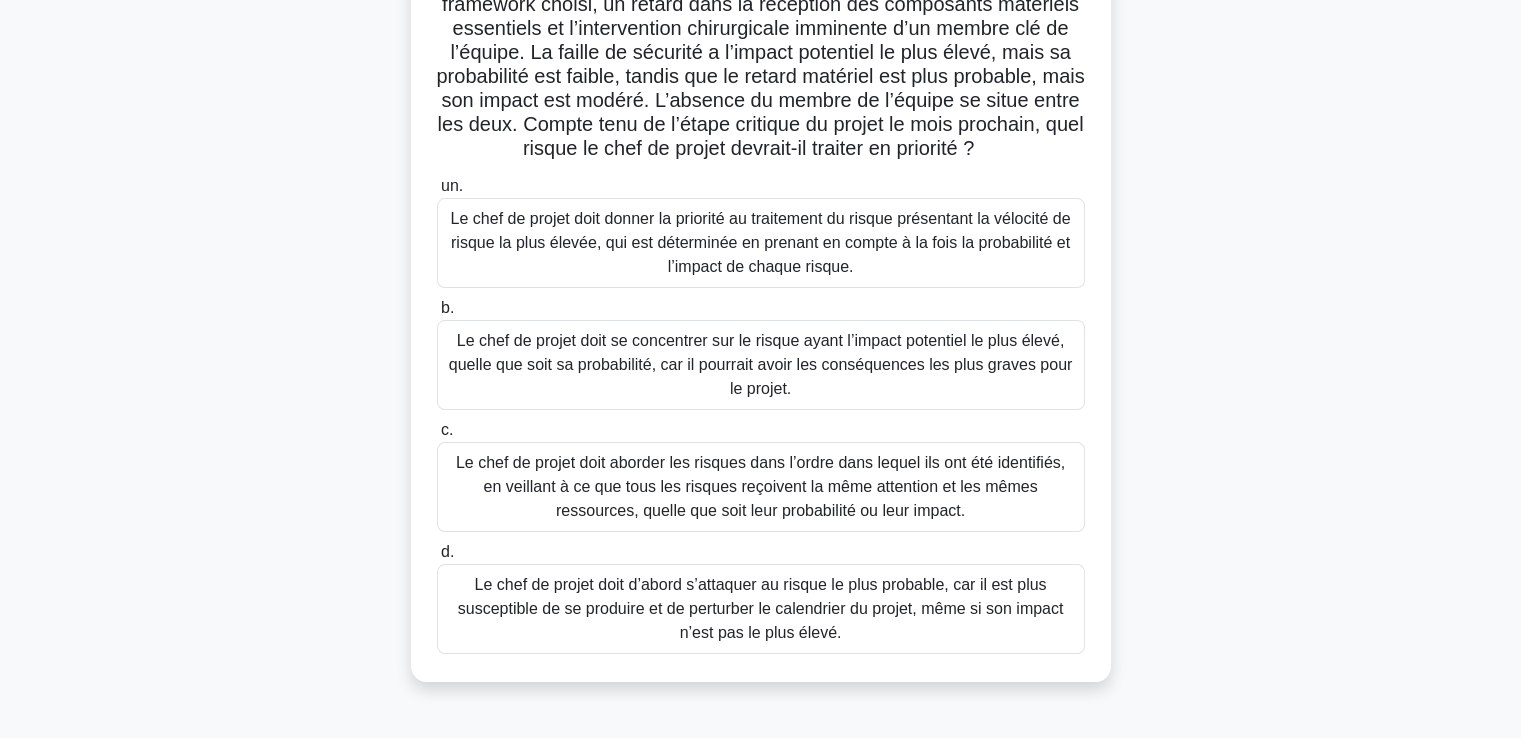 click on "Le chef de projet doit aborder les risques dans l’ordre dans lequel ils ont été identifiés, en veillant à ce que tous les risques reçoivent la même attention et les mêmes ressources, quelle que soit leur probabilité ou leur impact." at bounding box center [760, 486] 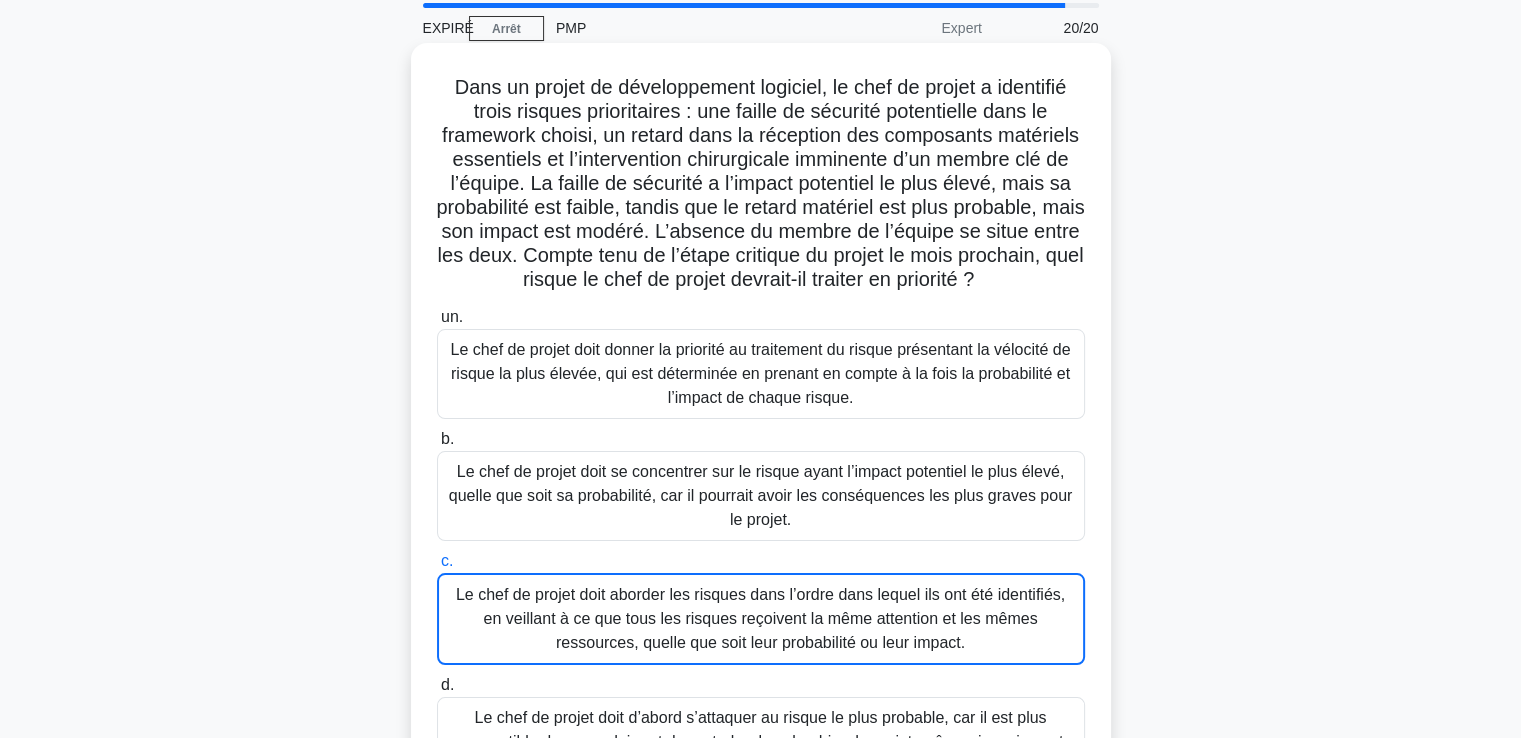 scroll, scrollTop: 0, scrollLeft: 0, axis: both 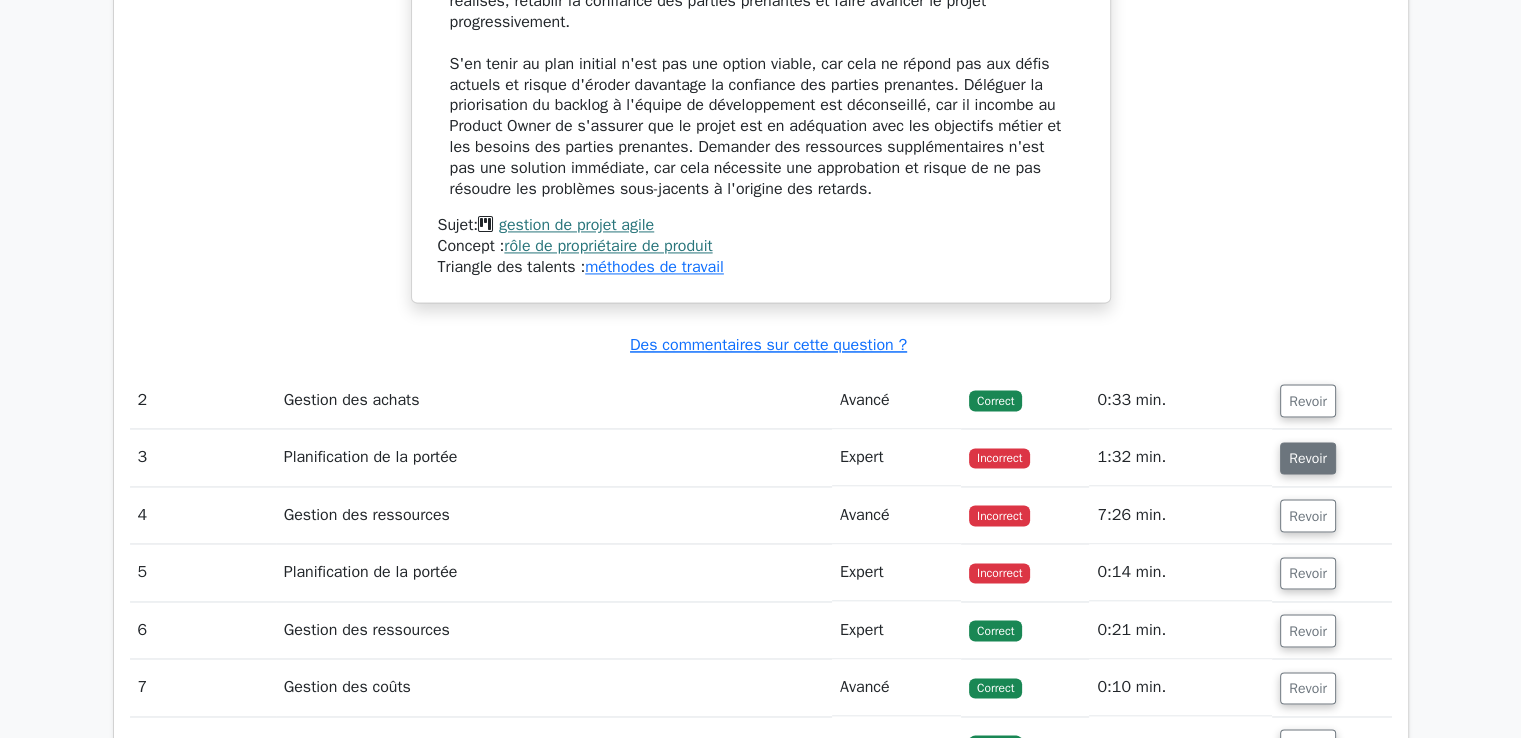 click on "Revoir" at bounding box center (1308, 458) 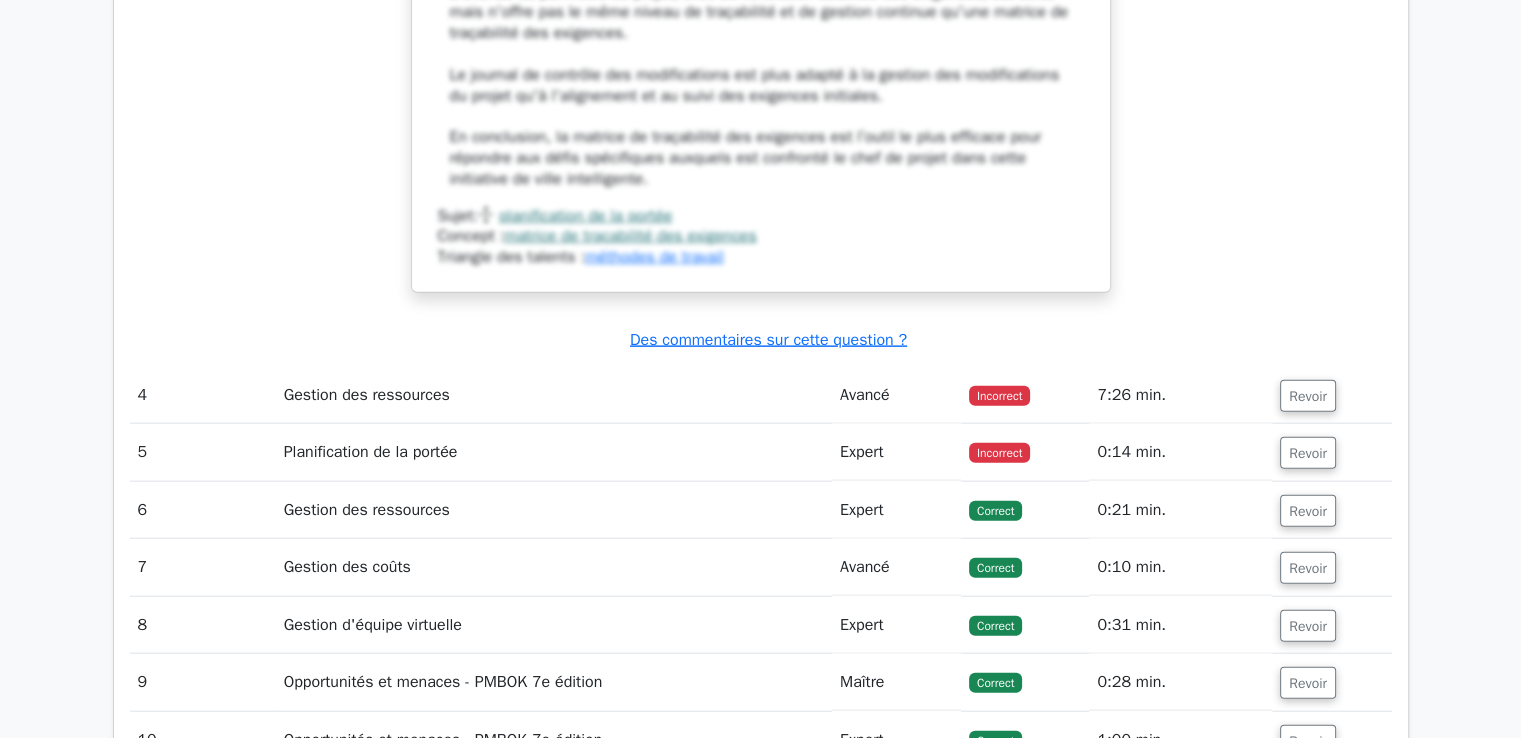 scroll, scrollTop: 4583, scrollLeft: 0, axis: vertical 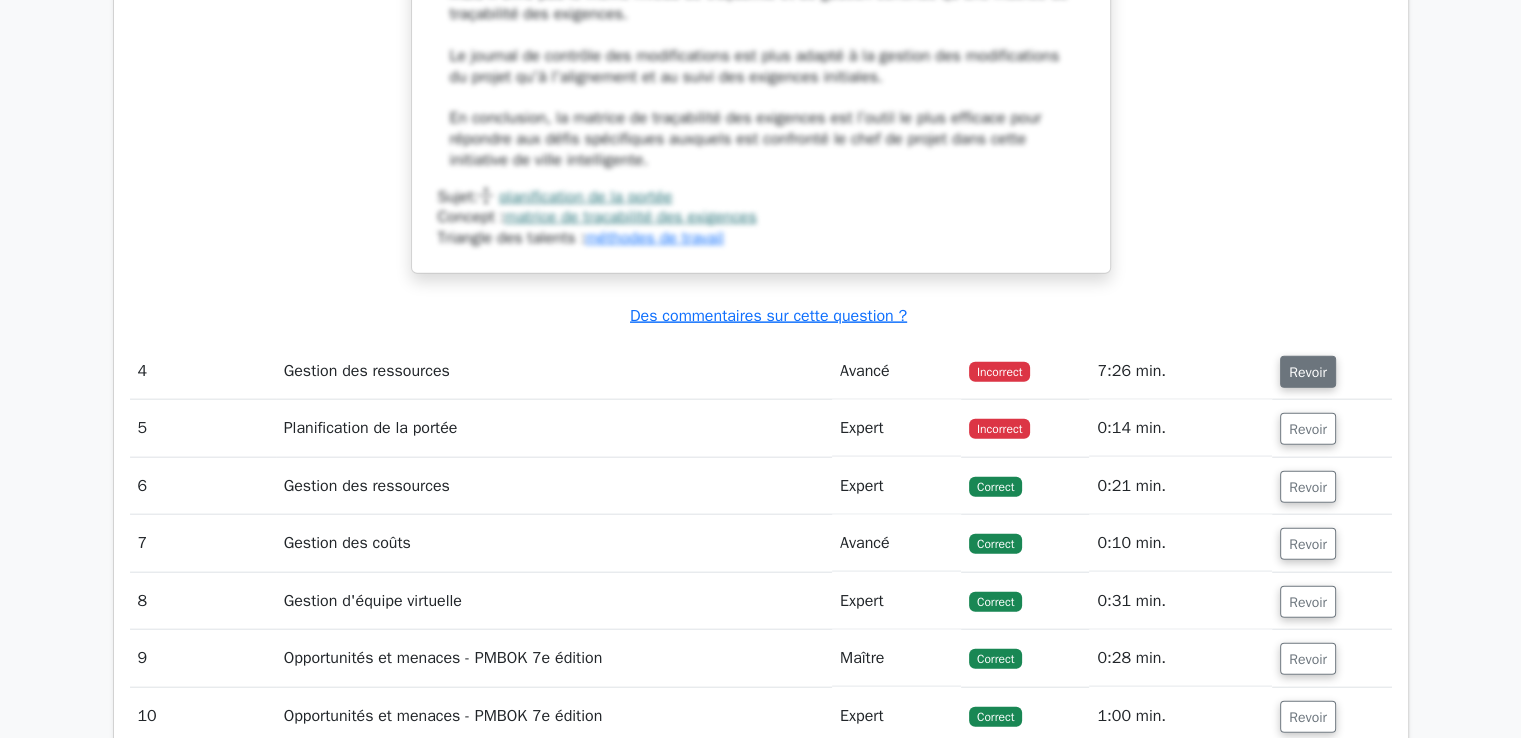 click on "Revoir" at bounding box center (1308, 372) 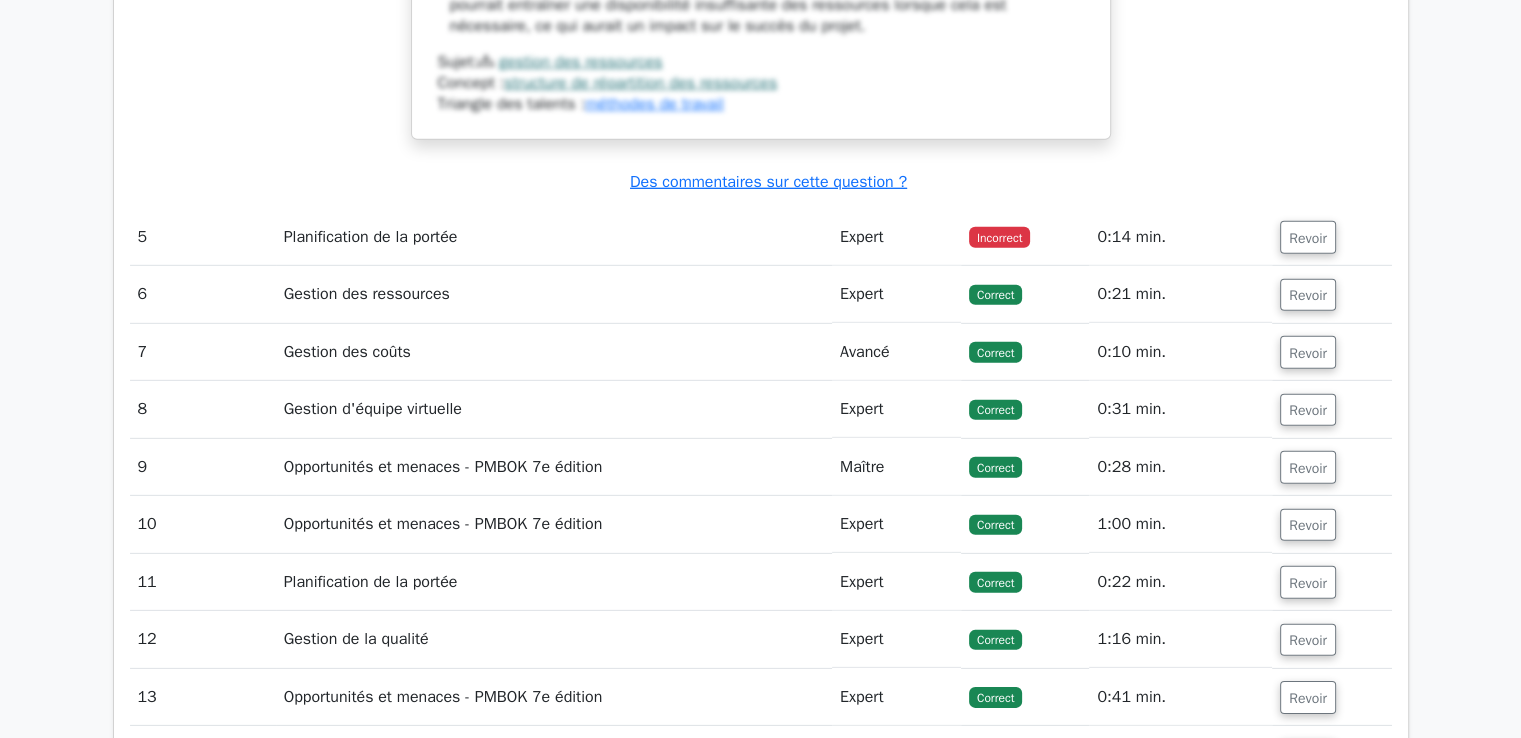 scroll, scrollTop: 6083, scrollLeft: 0, axis: vertical 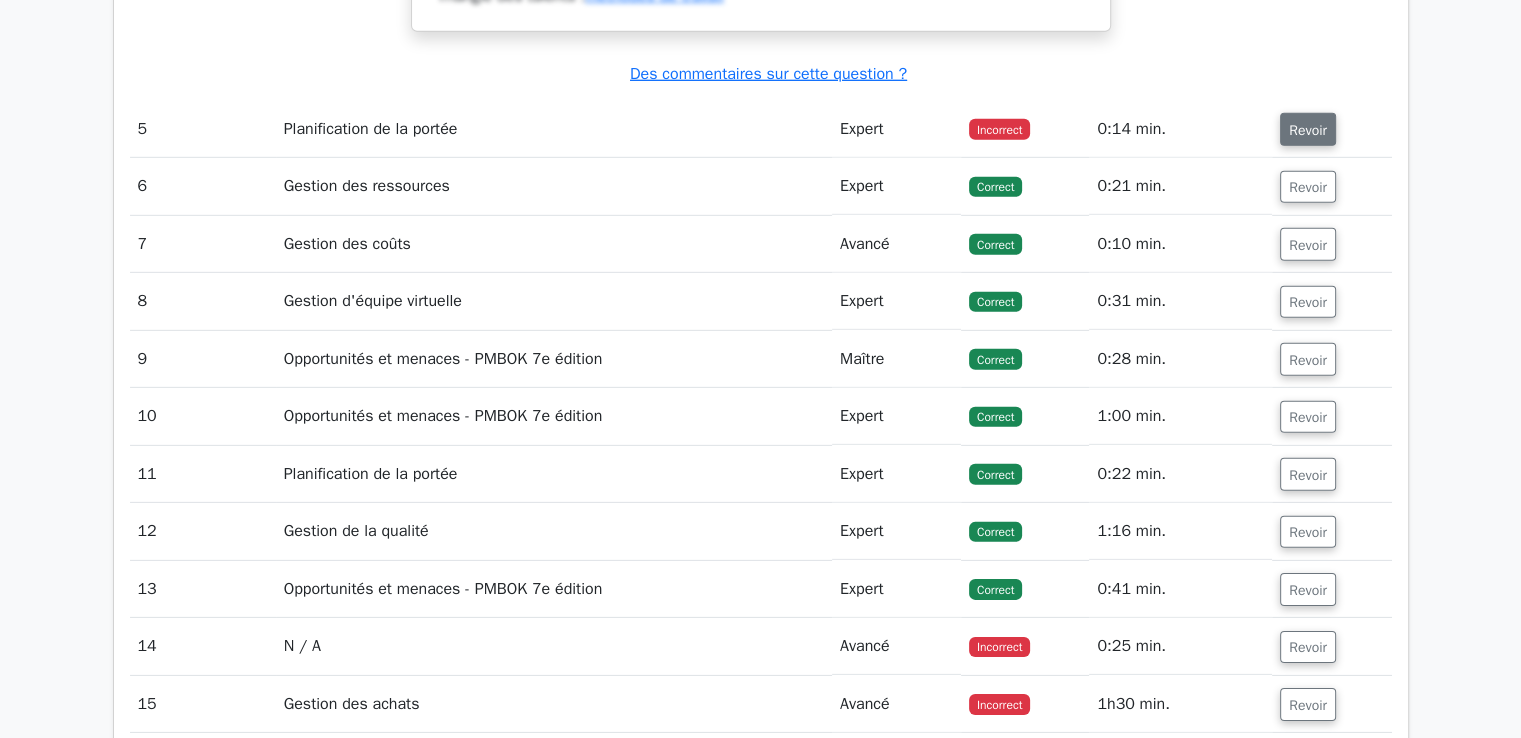 click on "Revoir" at bounding box center [1308, 130] 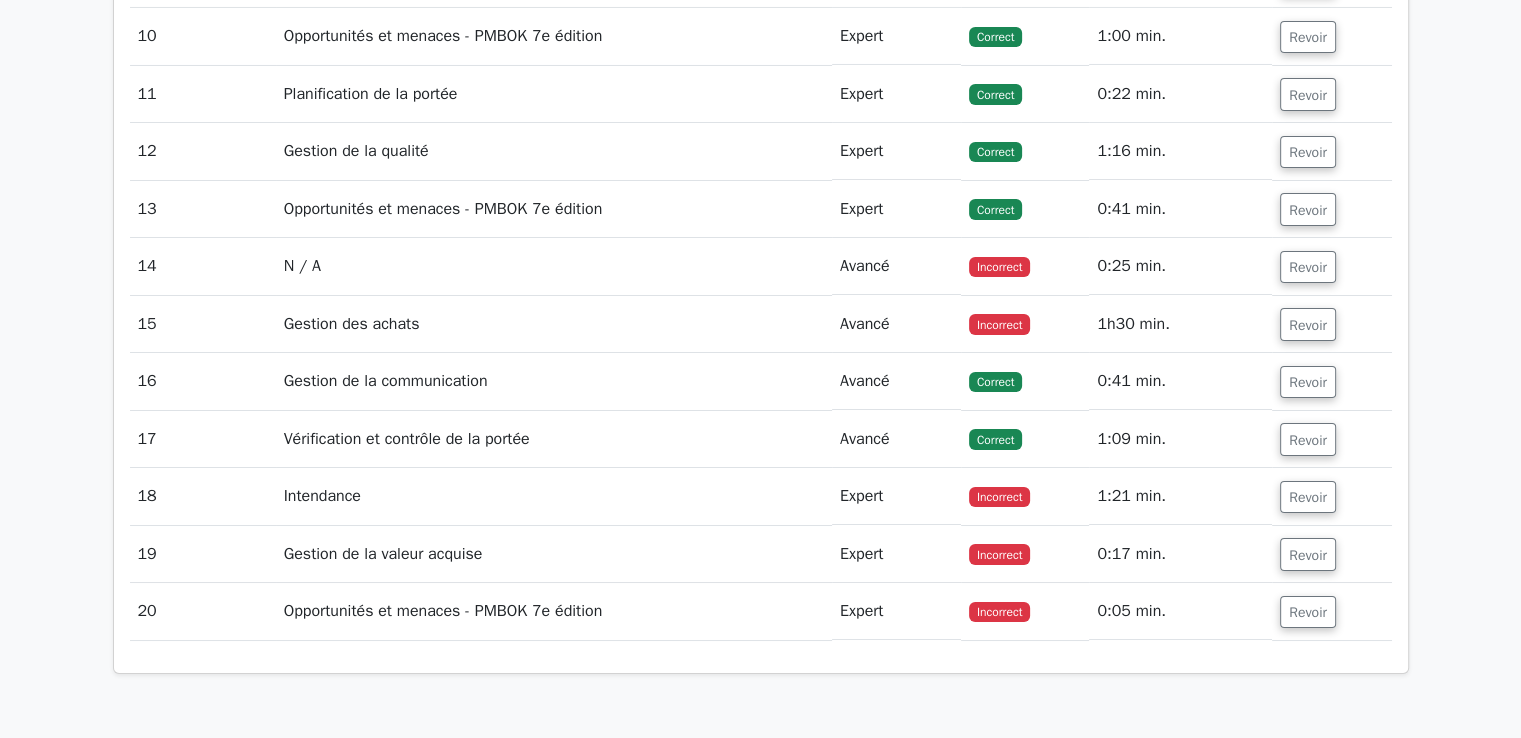 scroll, scrollTop: 7383, scrollLeft: 0, axis: vertical 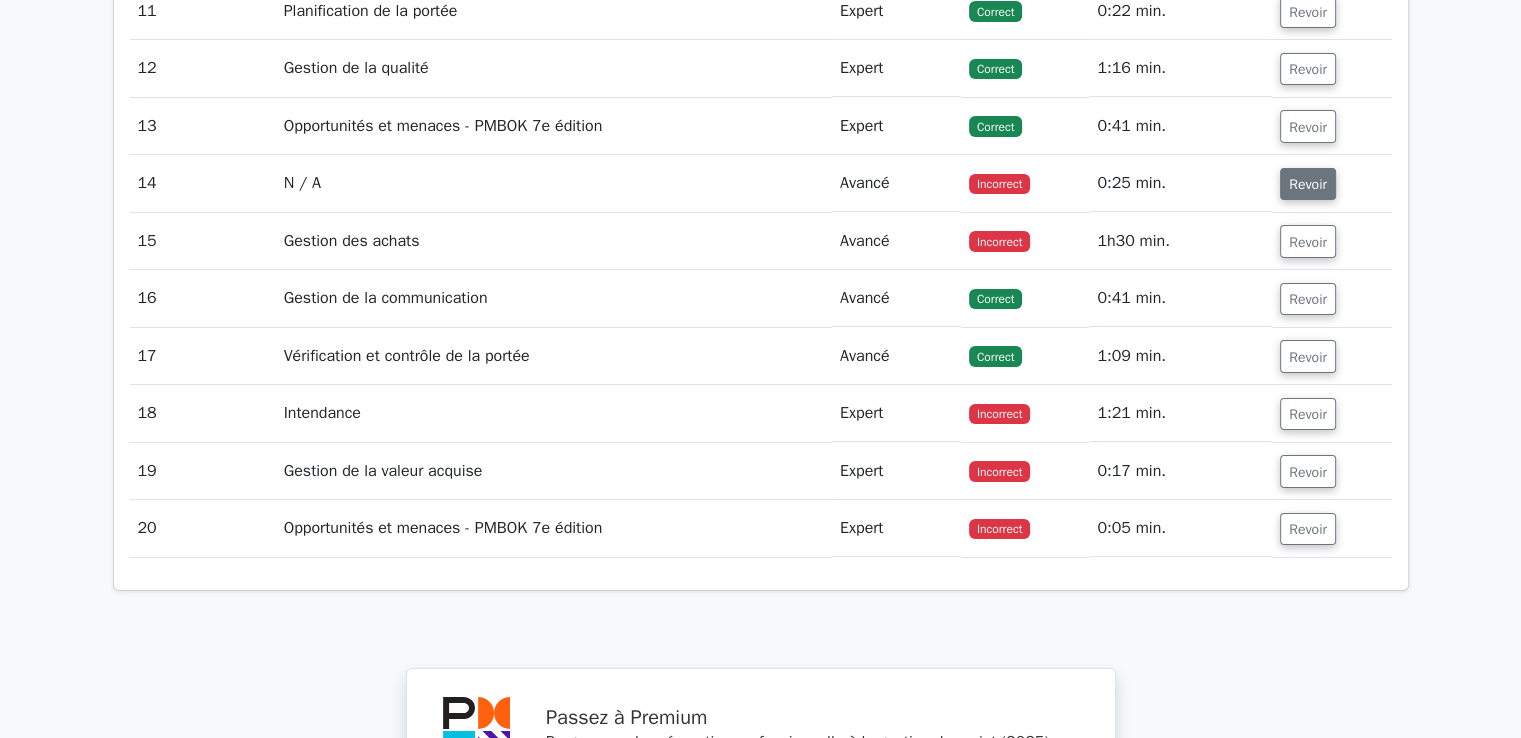 click on "Revoir" at bounding box center (1308, 184) 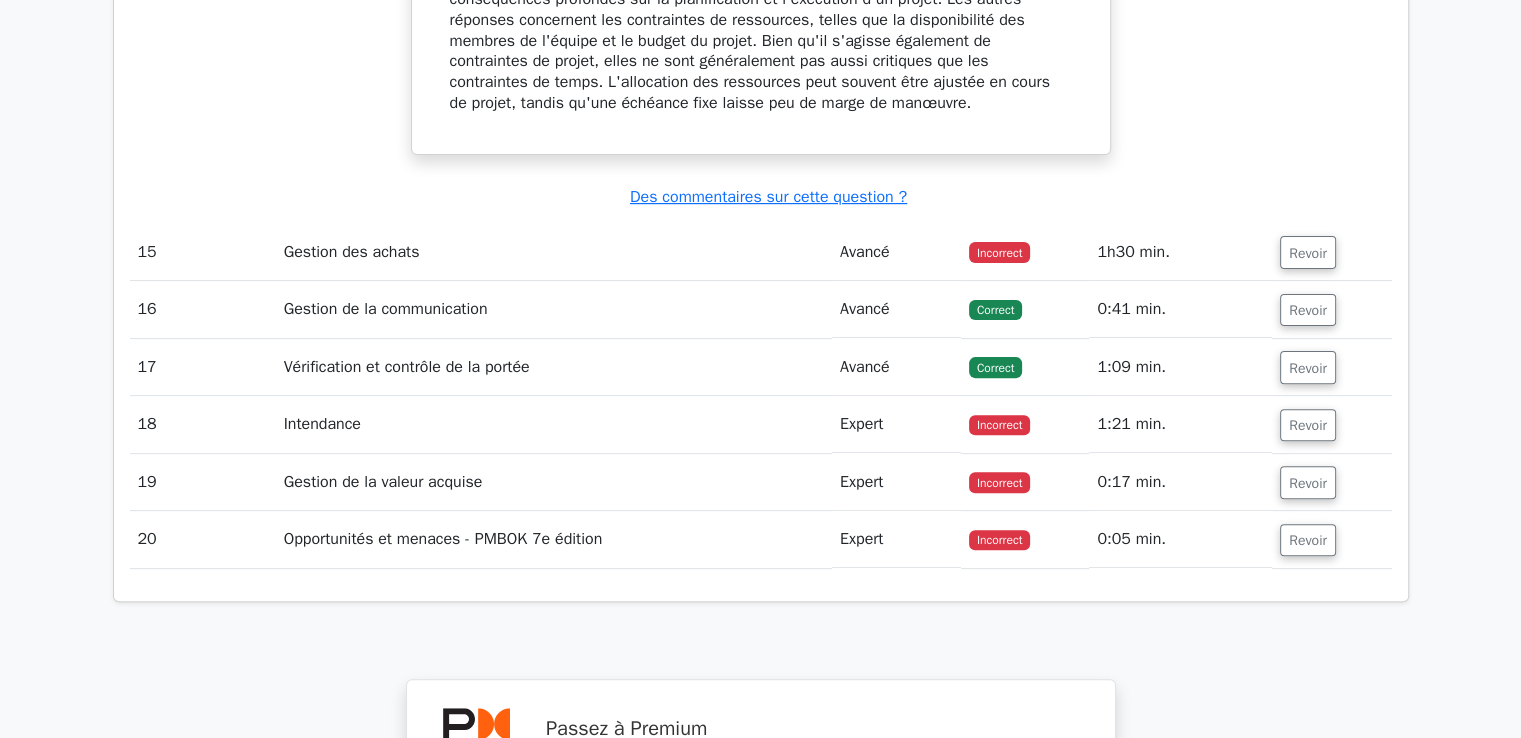 scroll, scrollTop: 8383, scrollLeft: 0, axis: vertical 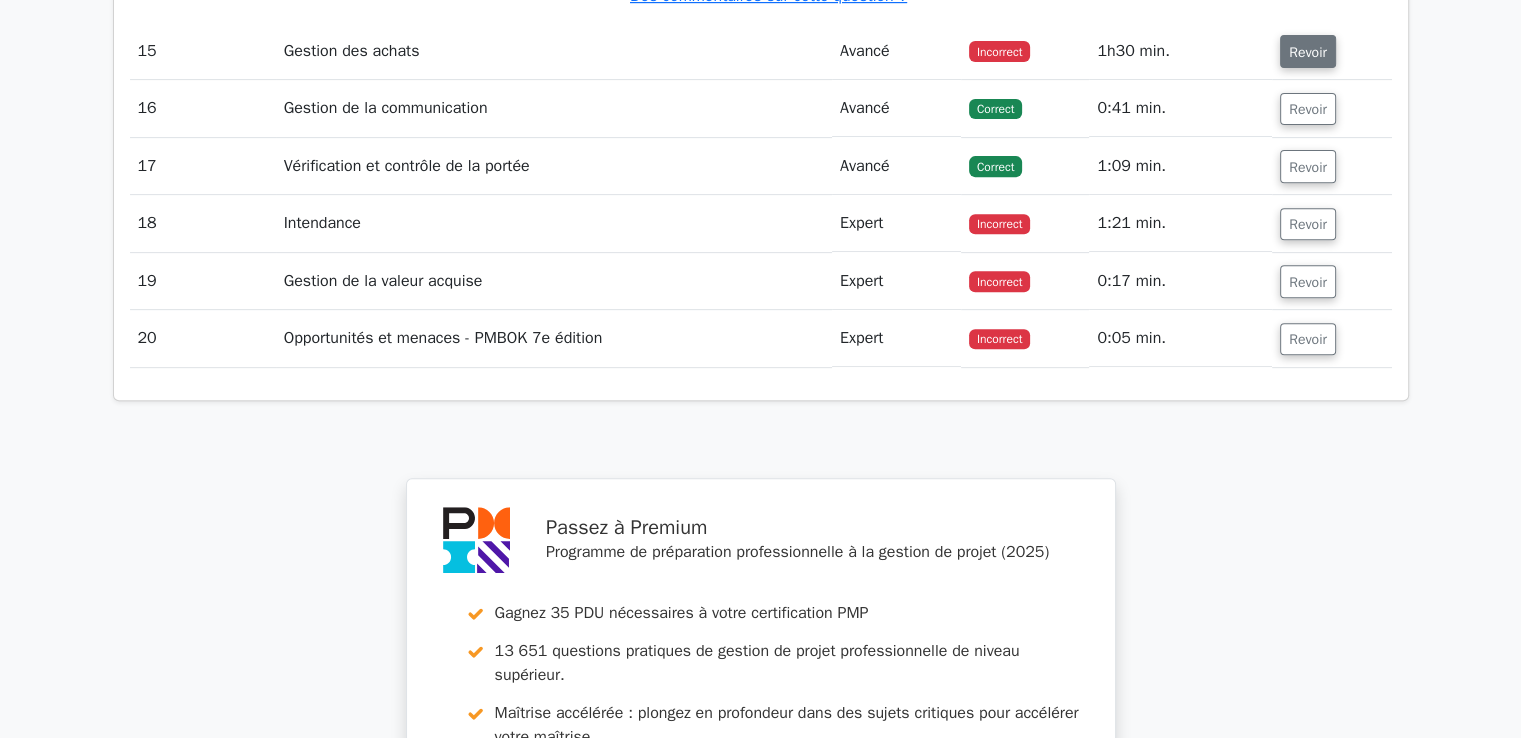 click on "Revoir" at bounding box center (1308, 52) 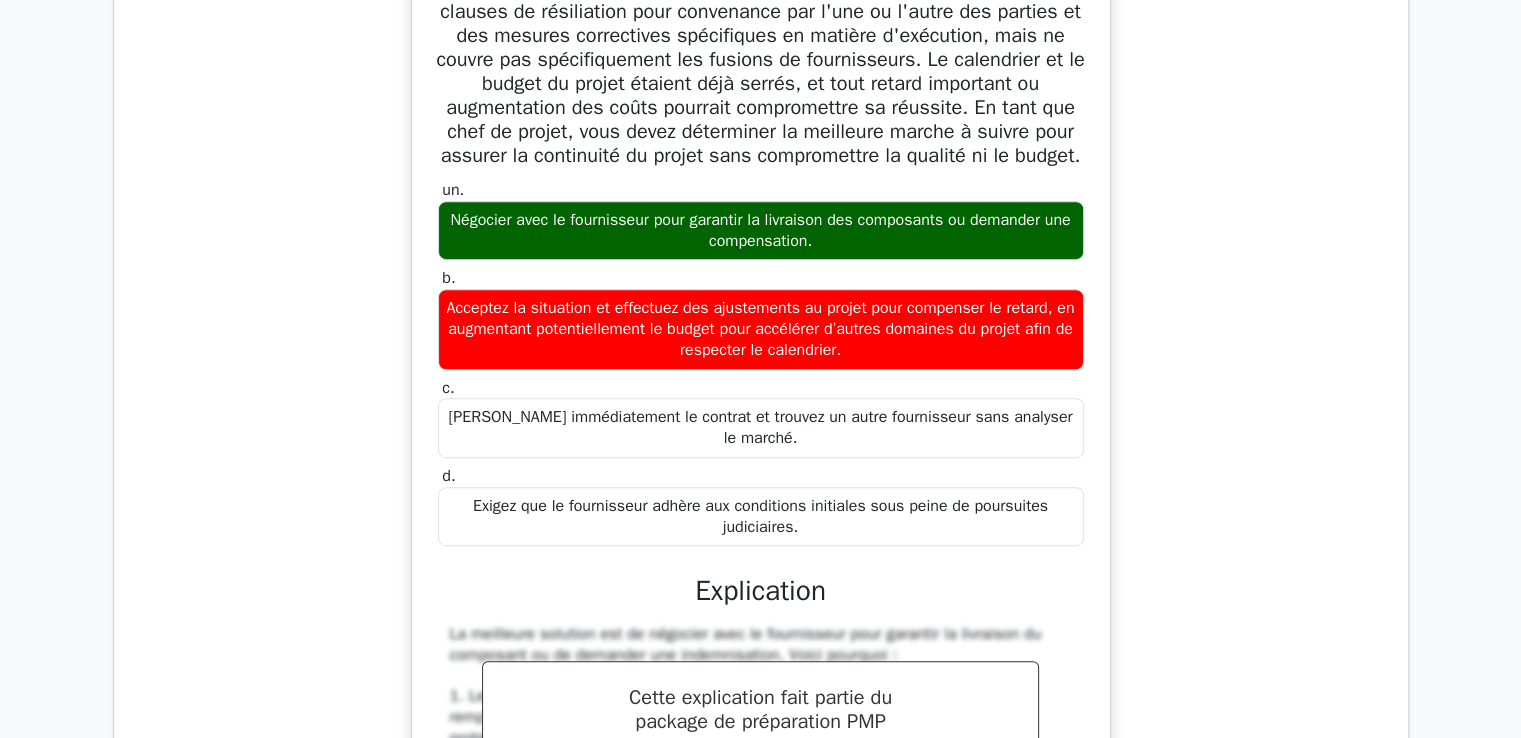 scroll, scrollTop: 8383, scrollLeft: 0, axis: vertical 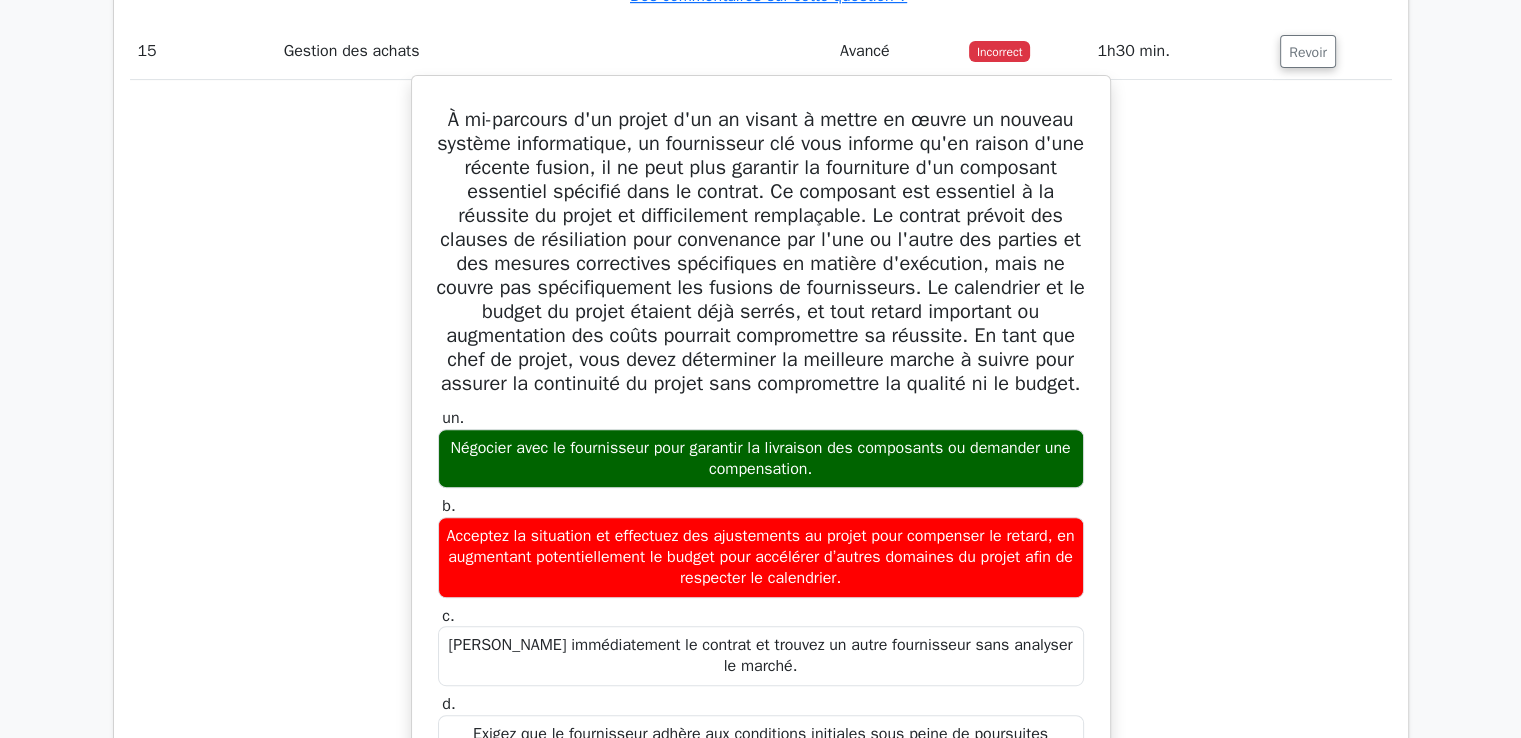 type 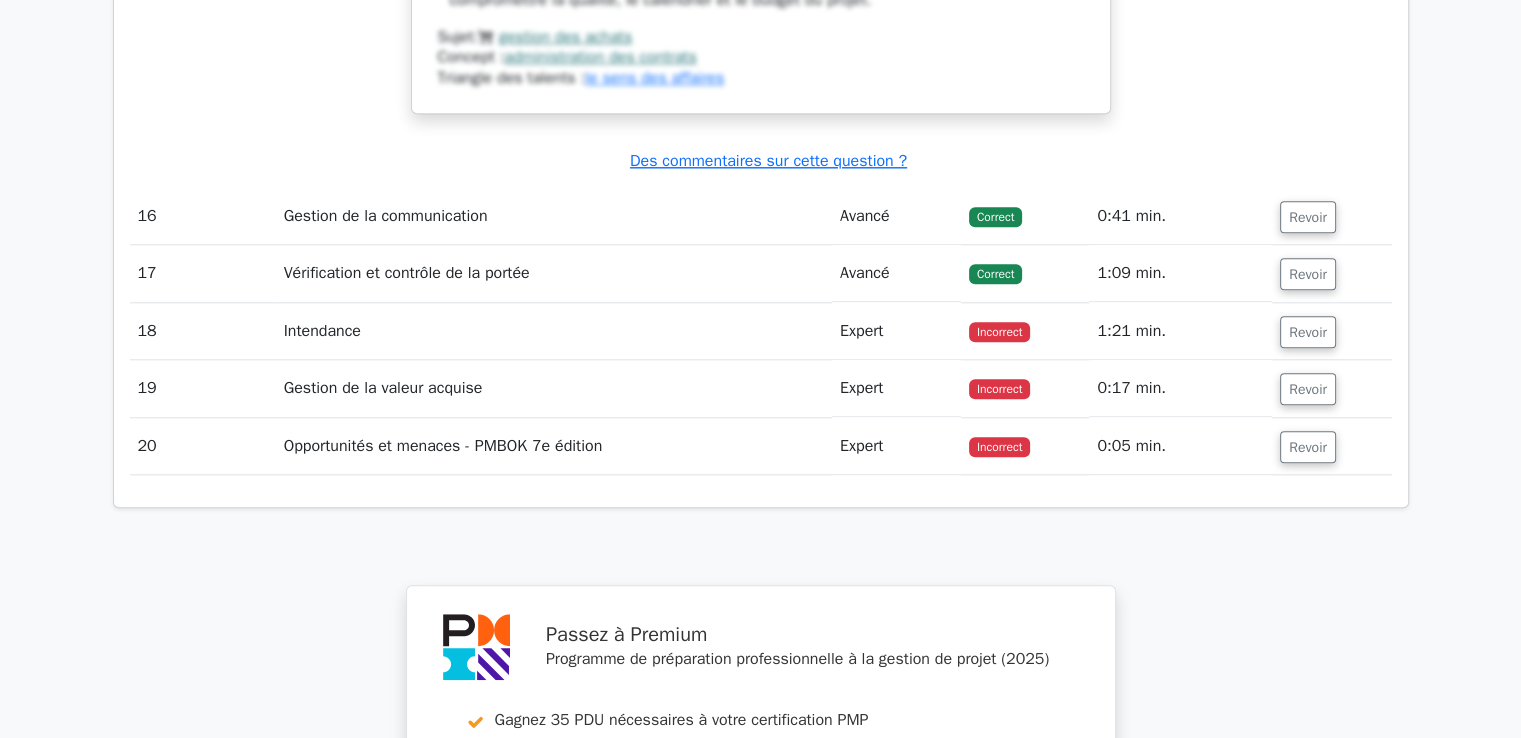 scroll, scrollTop: 9683, scrollLeft: 0, axis: vertical 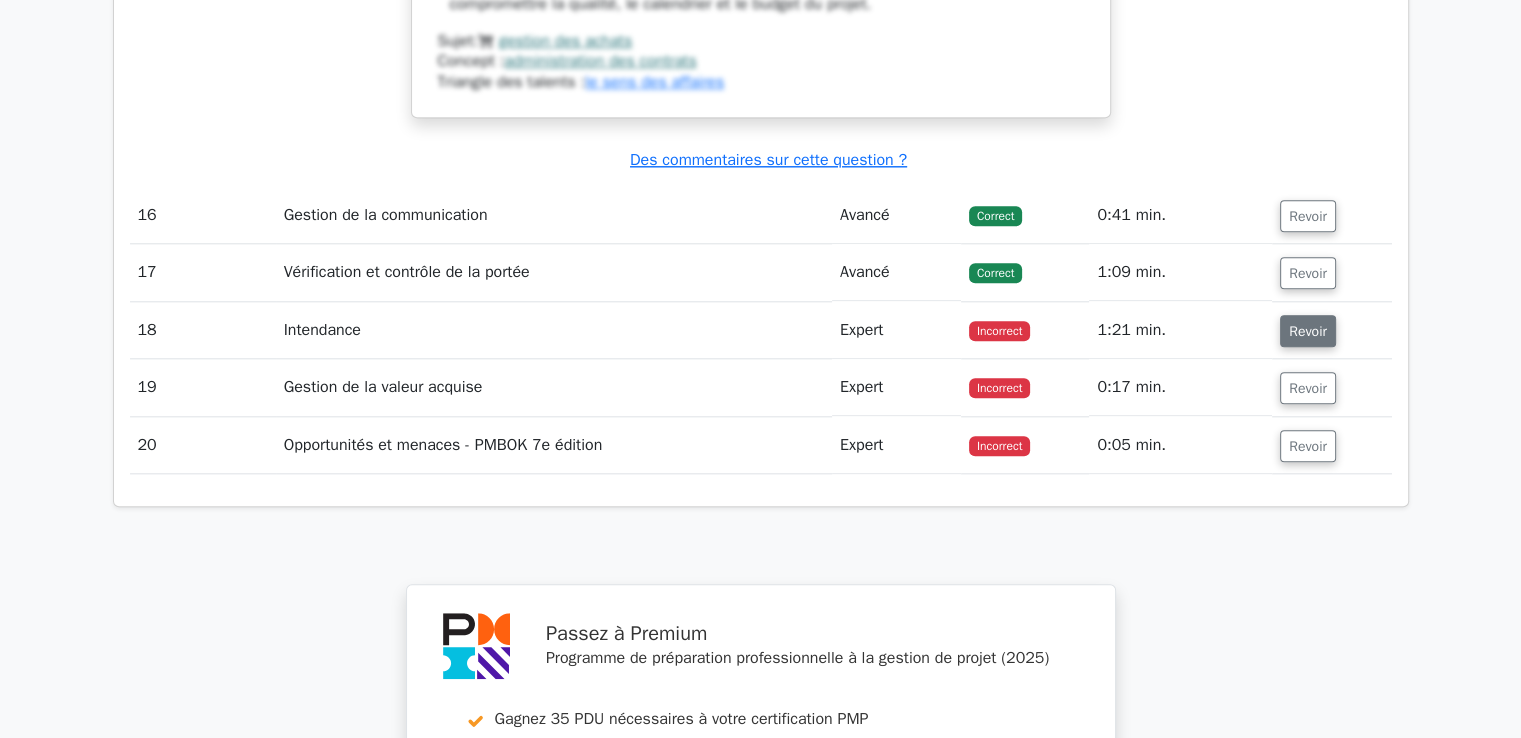 click on "Revoir" at bounding box center [1308, 331] 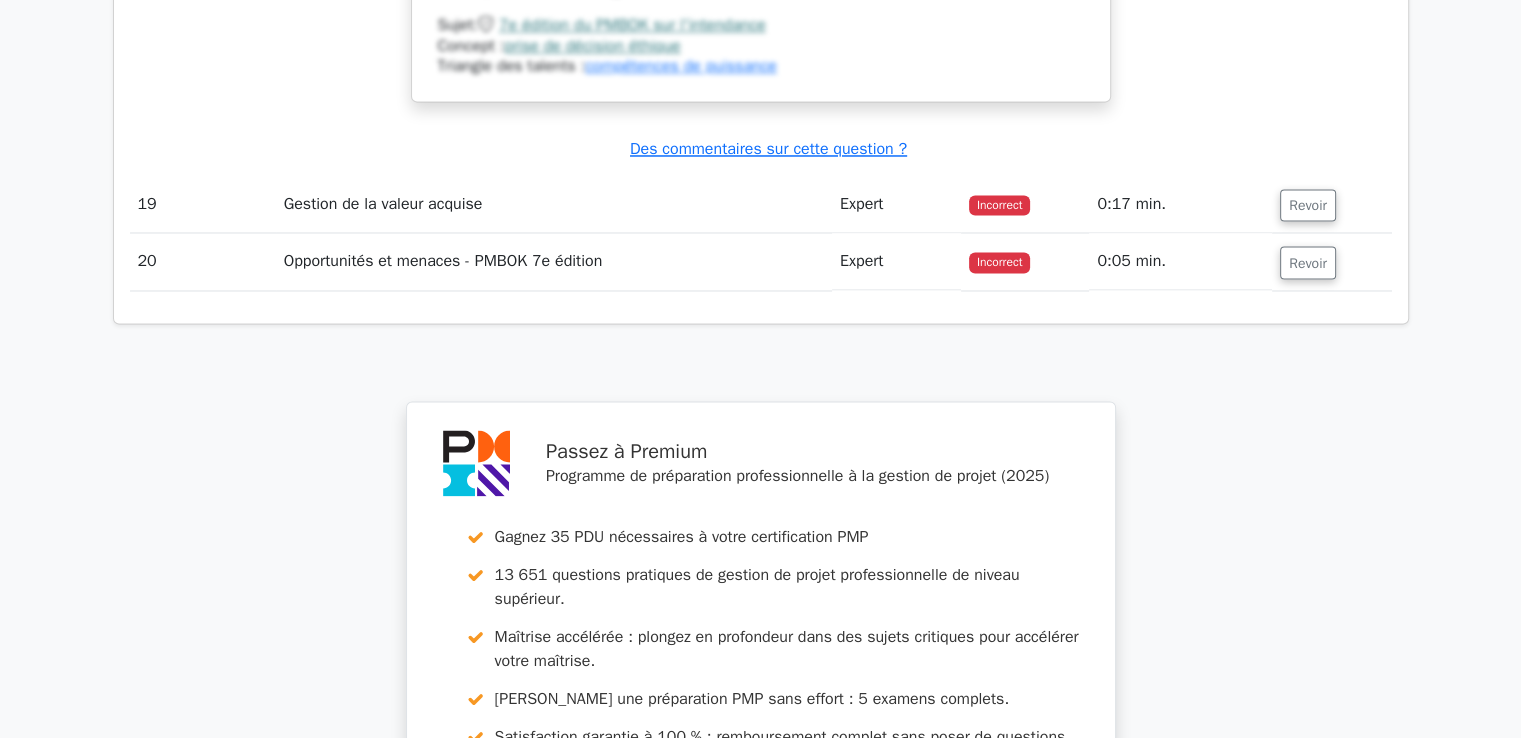 scroll, scrollTop: 11083, scrollLeft: 0, axis: vertical 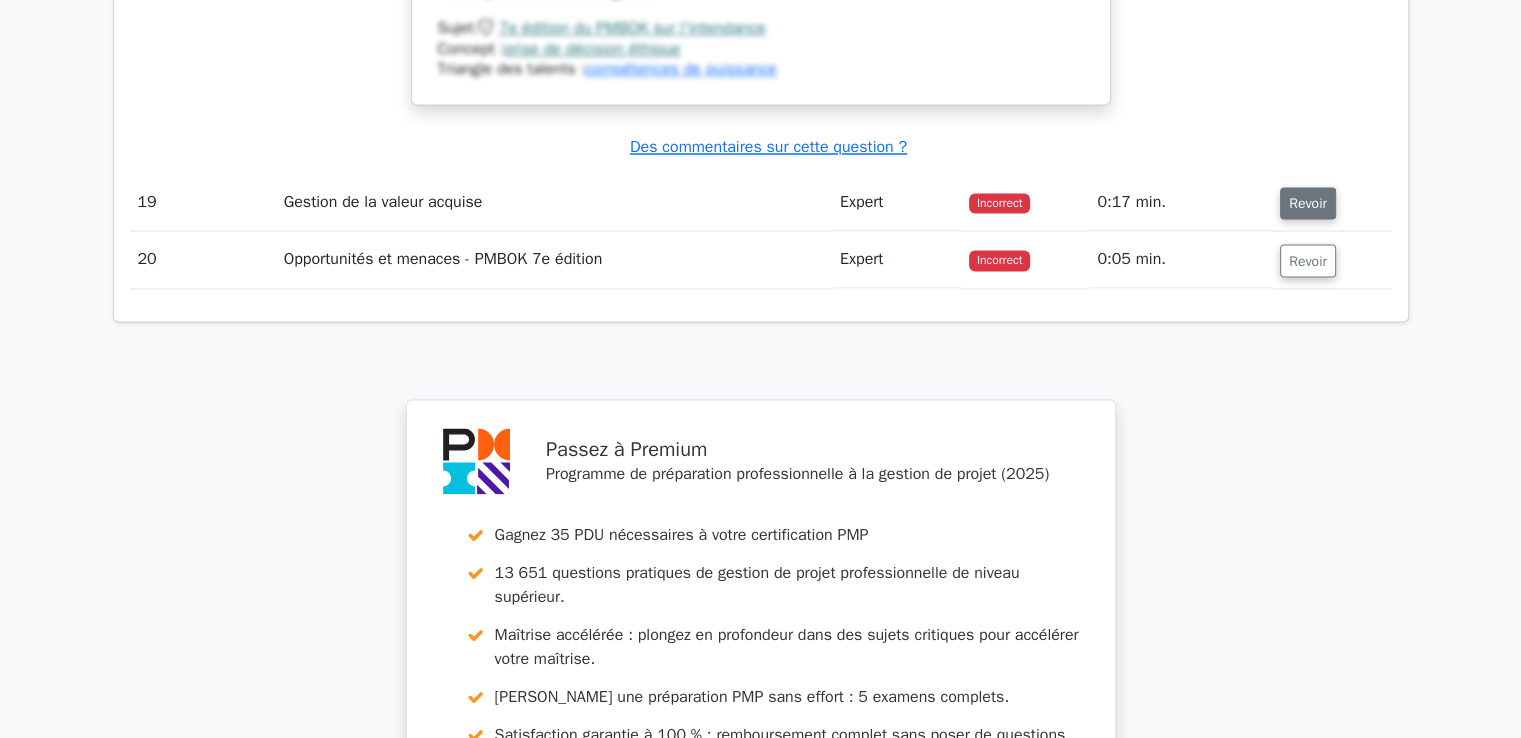 click on "Revoir" at bounding box center [1308, 203] 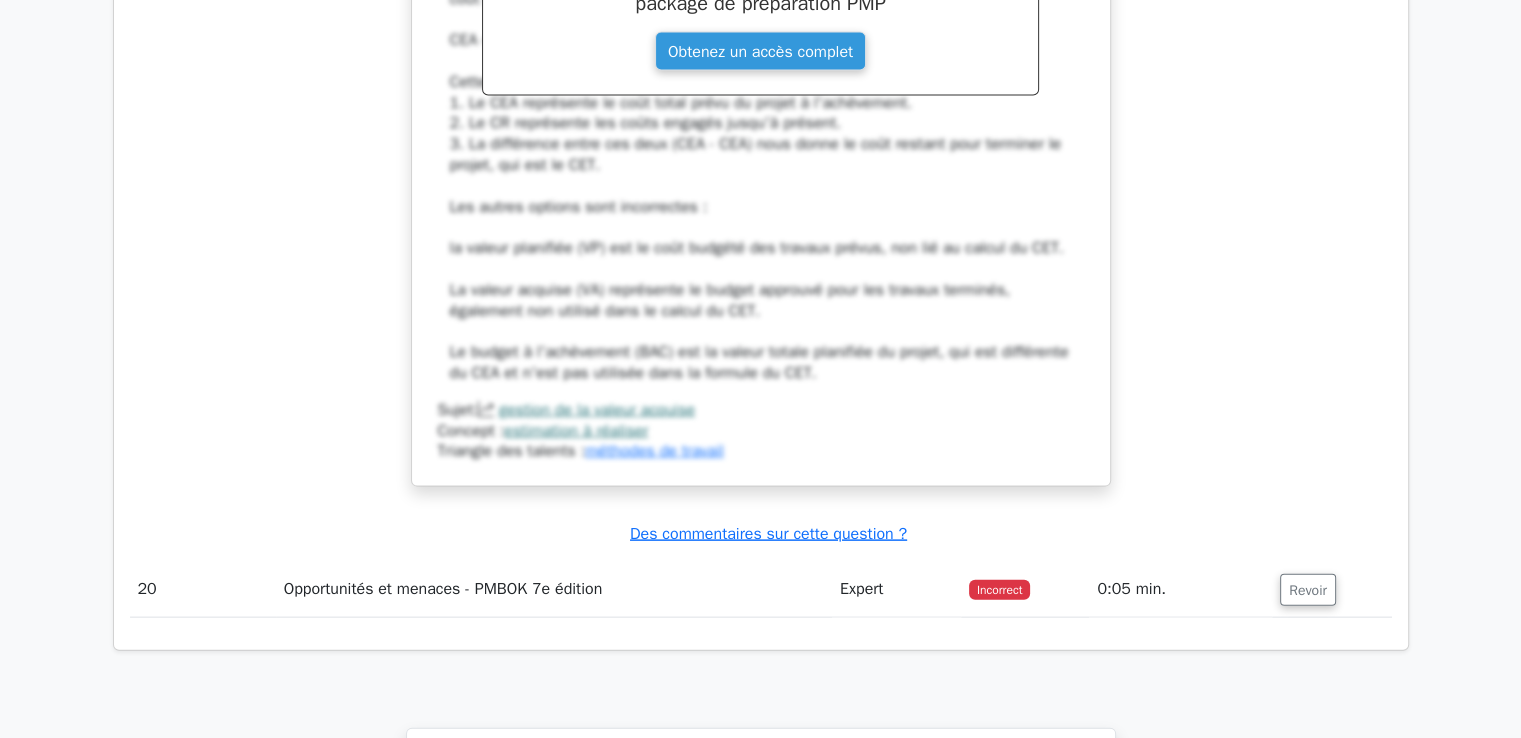 scroll, scrollTop: 11883, scrollLeft: 0, axis: vertical 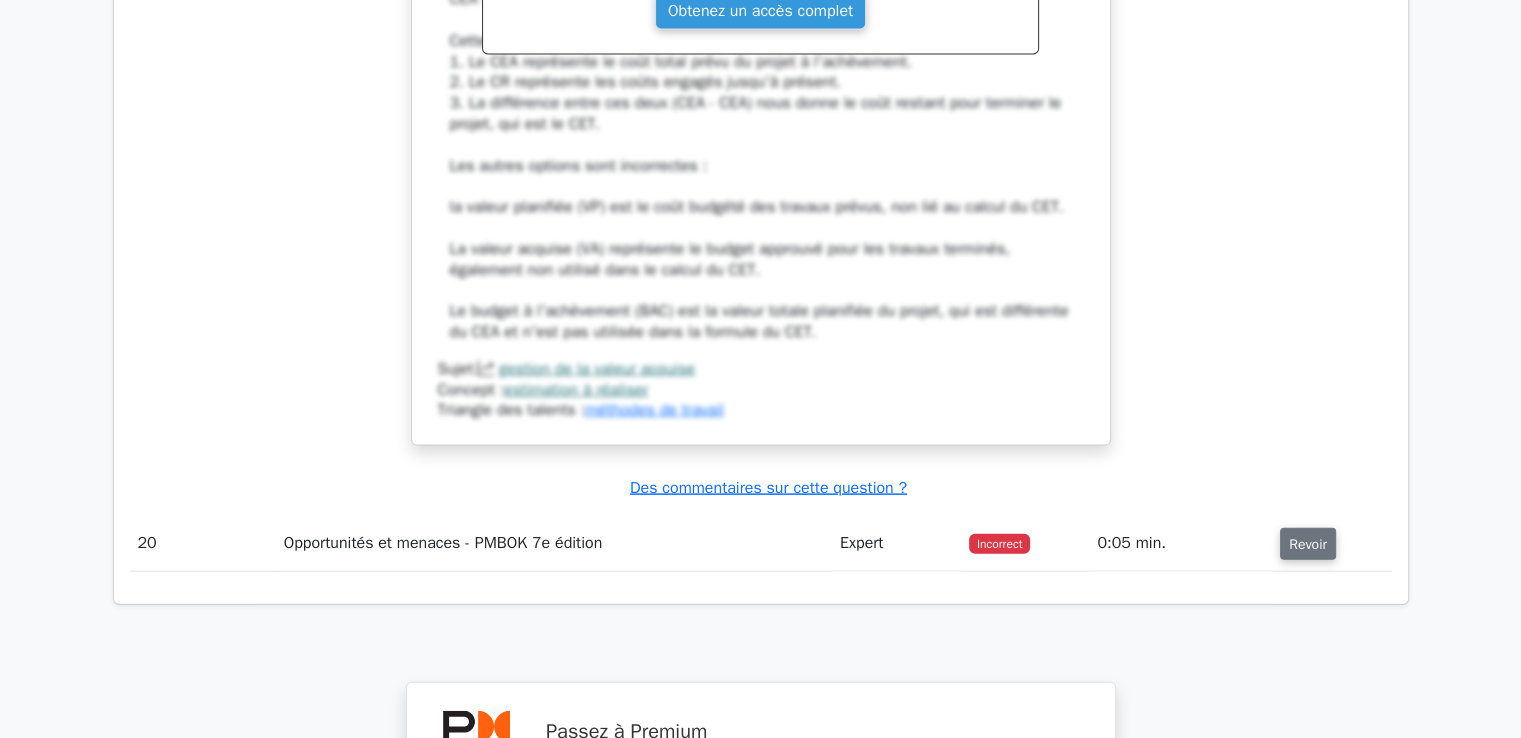 click on "Revoir" at bounding box center [1308, 544] 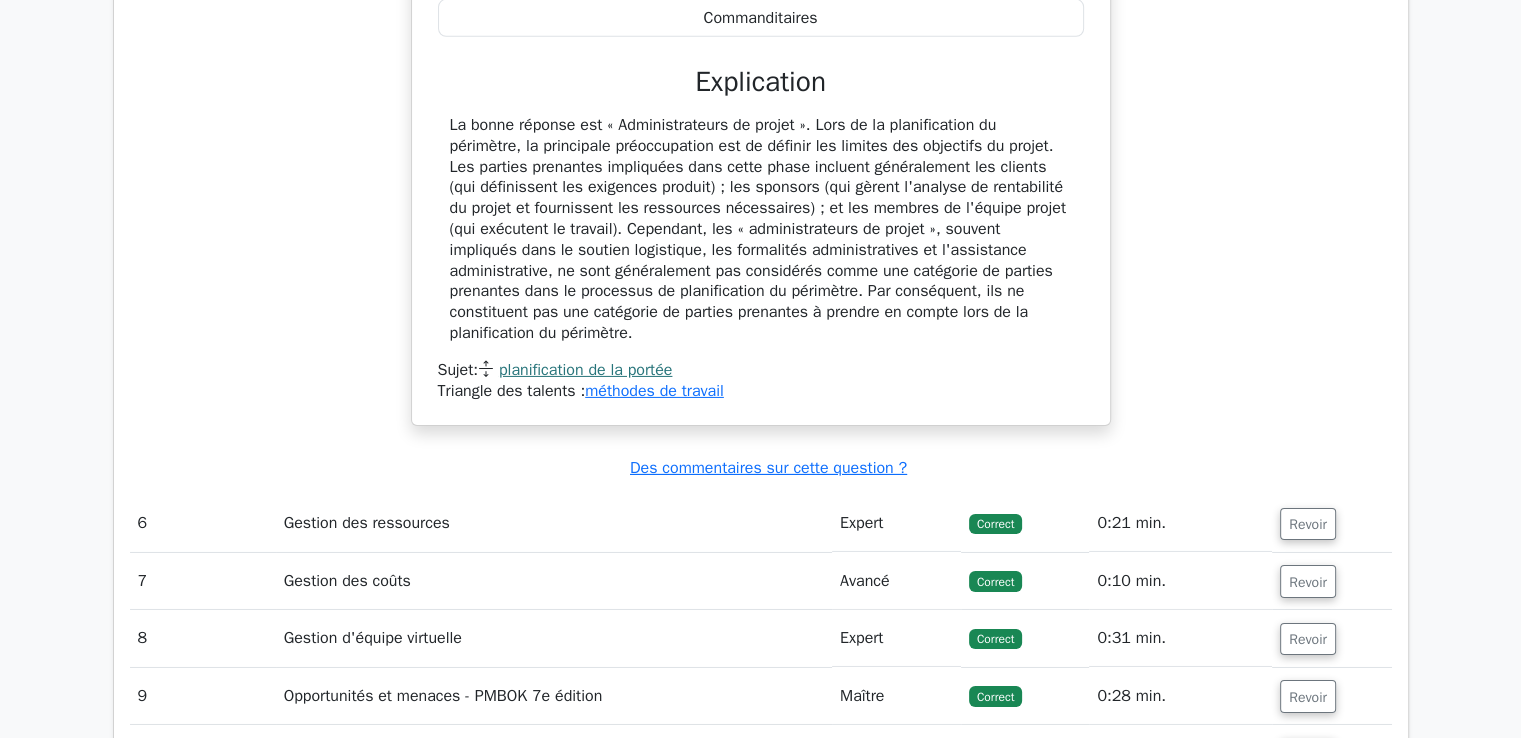 scroll, scrollTop: 5783, scrollLeft: 0, axis: vertical 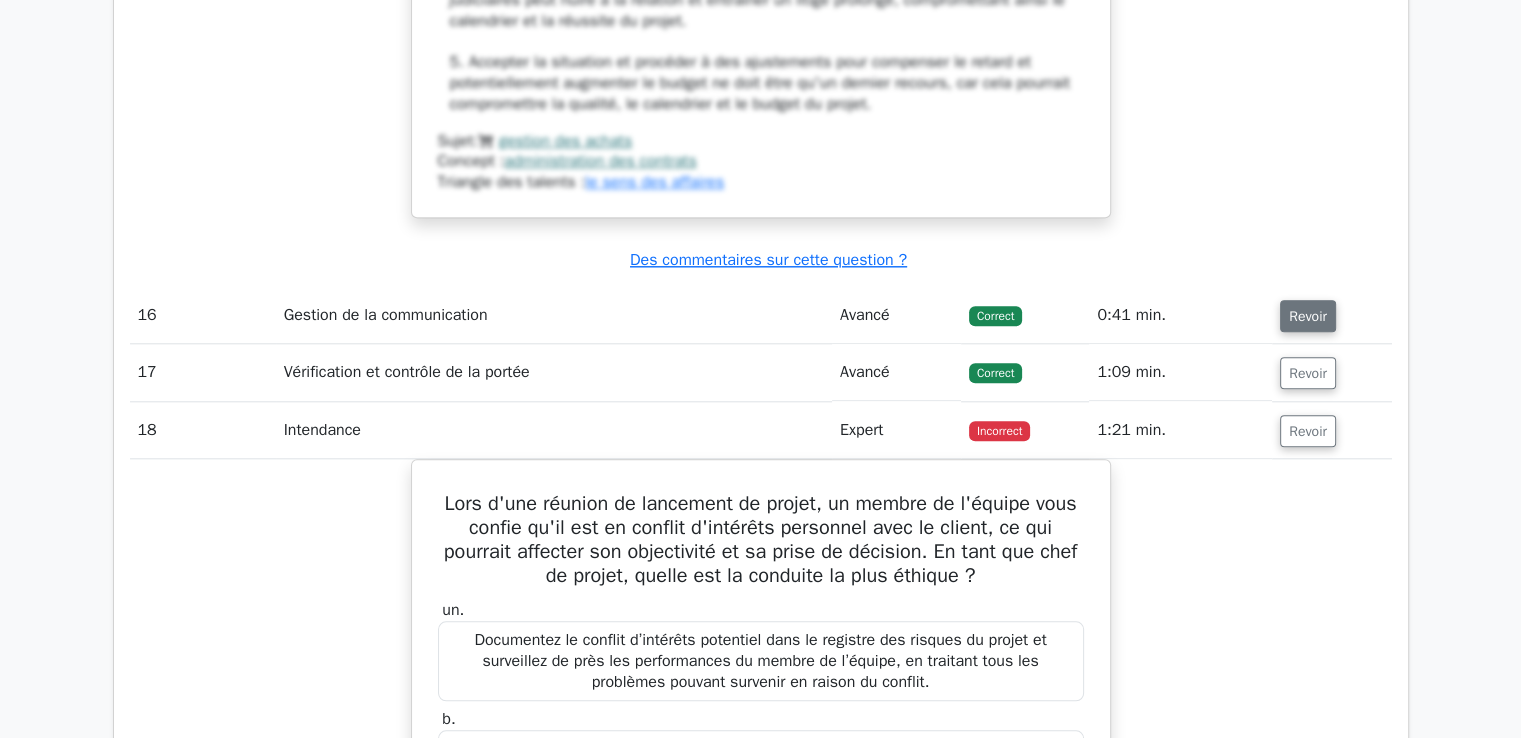 click on "Revoir" at bounding box center (1308, 316) 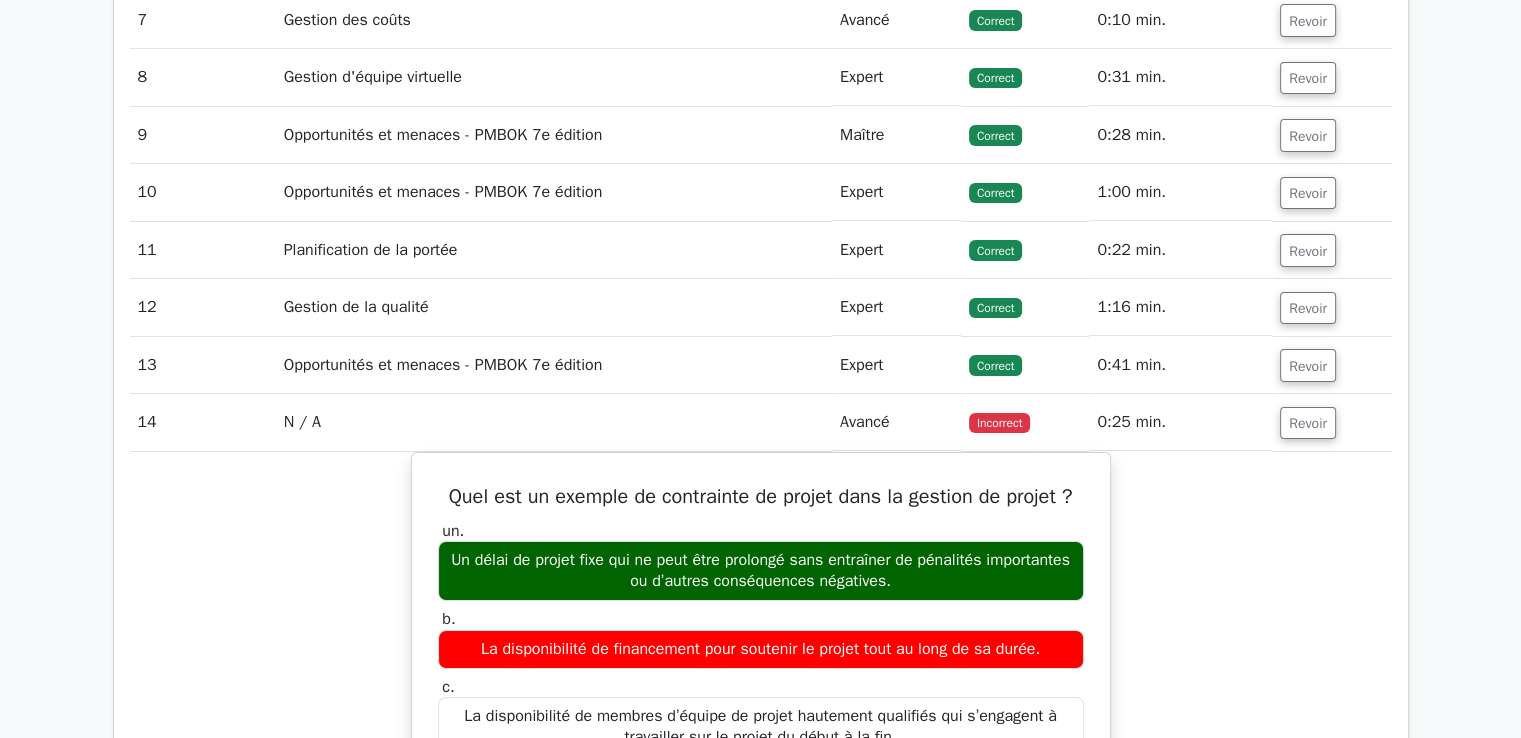 scroll, scrollTop: 6883, scrollLeft: 0, axis: vertical 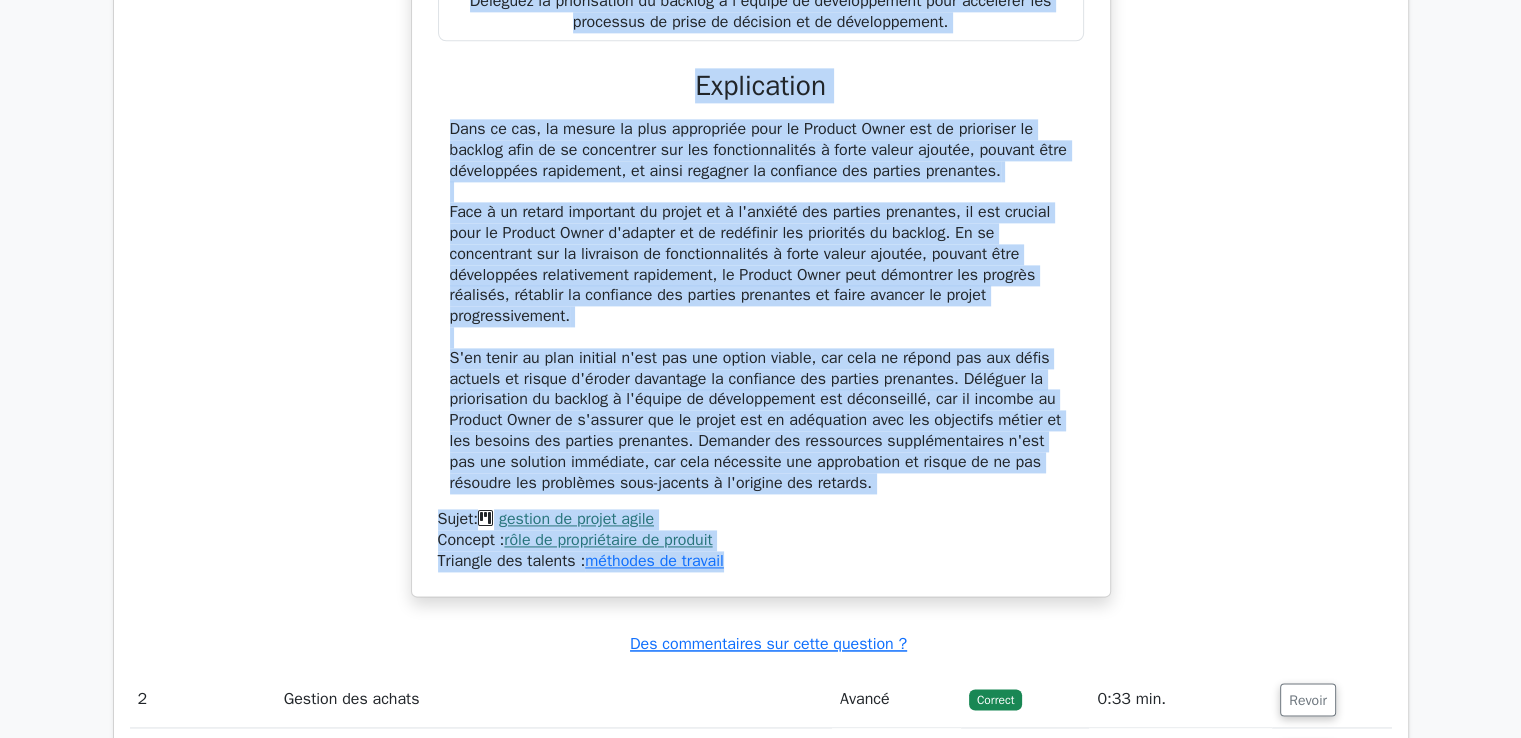 drag, startPoint x: 460, startPoint y: 231, endPoint x: 841, endPoint y: 584, distance: 519.39386 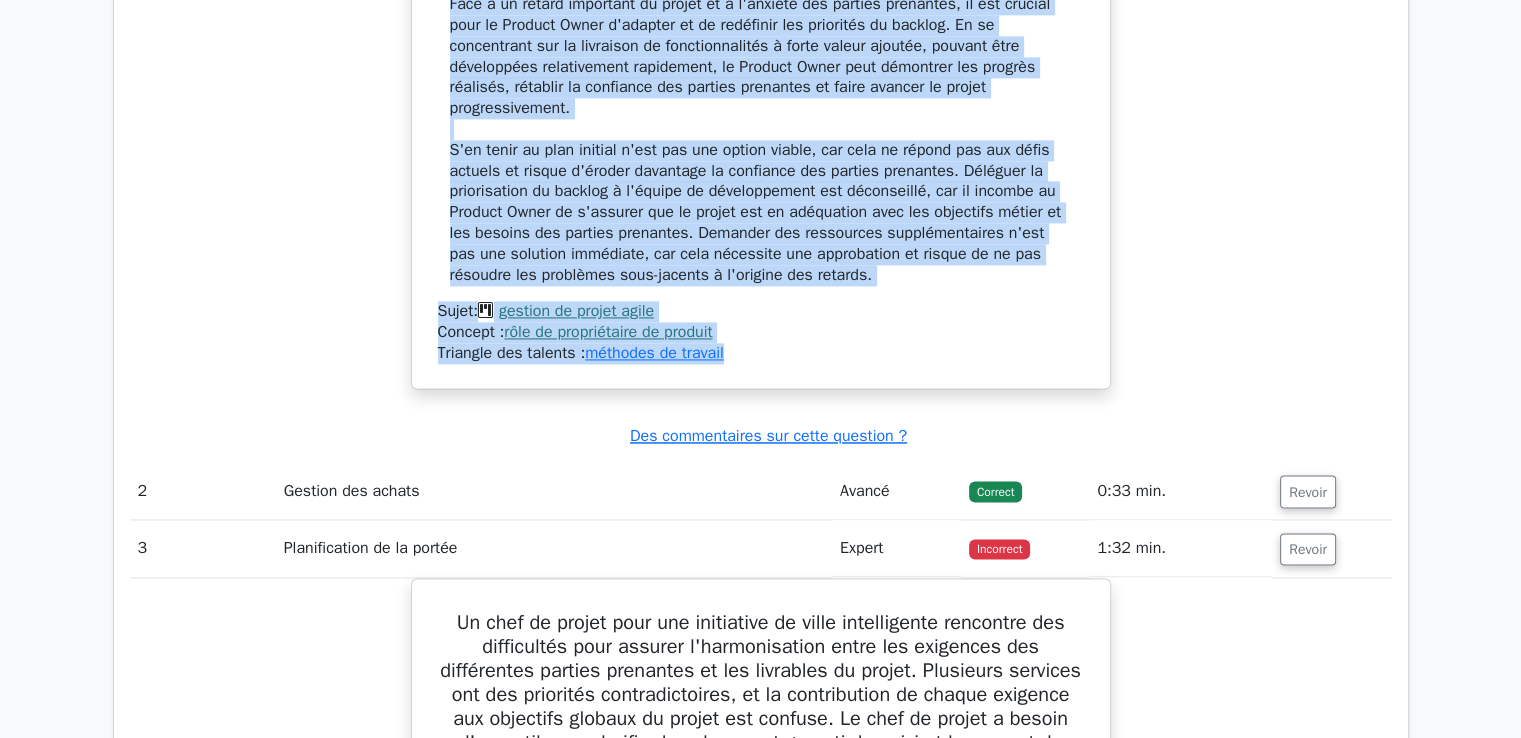 scroll, scrollTop: 3284, scrollLeft: 0, axis: vertical 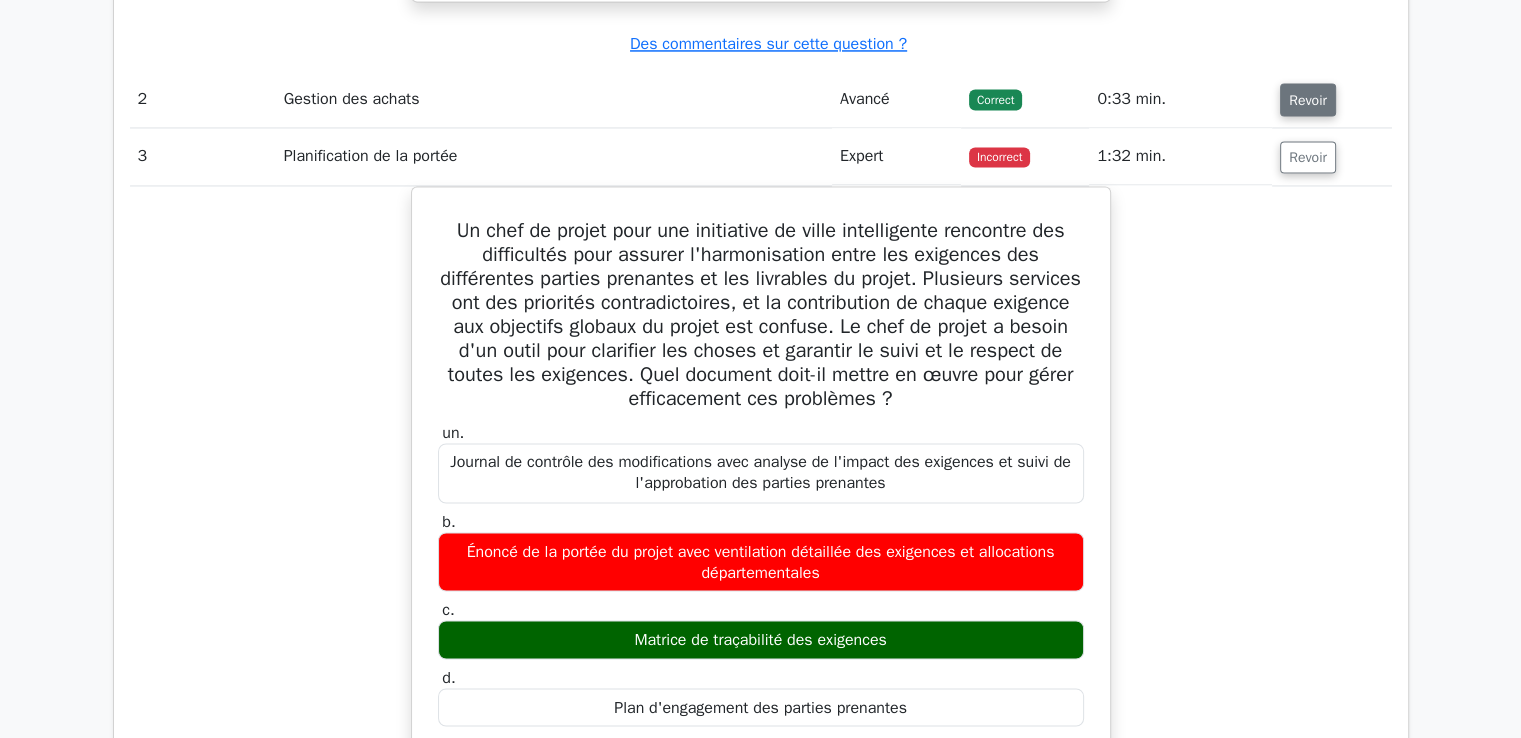click on "Revoir" at bounding box center (1308, 100) 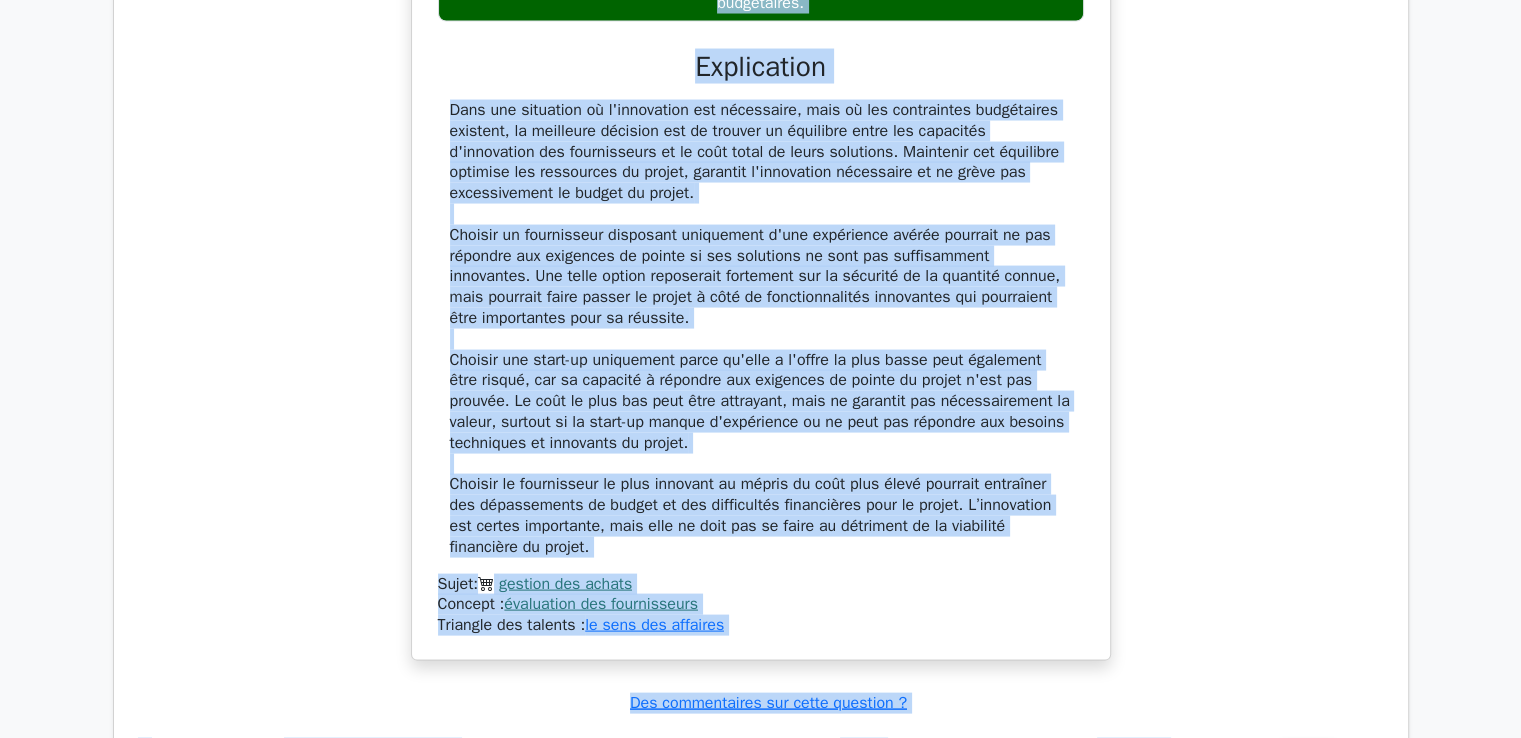 scroll, scrollTop: 4144, scrollLeft: 0, axis: vertical 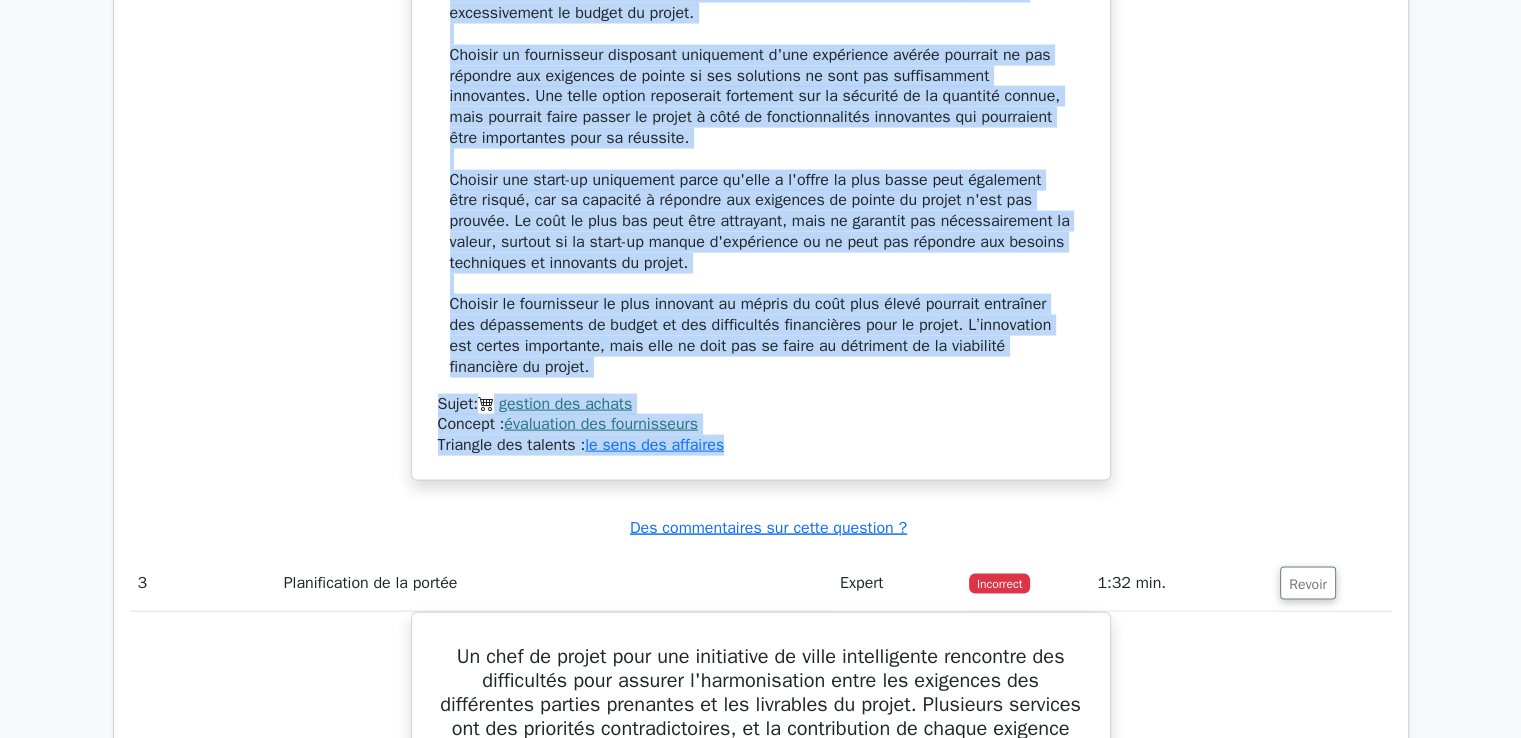 drag, startPoint x: 464, startPoint y: 189, endPoint x: 780, endPoint y: 461, distance: 416.94125 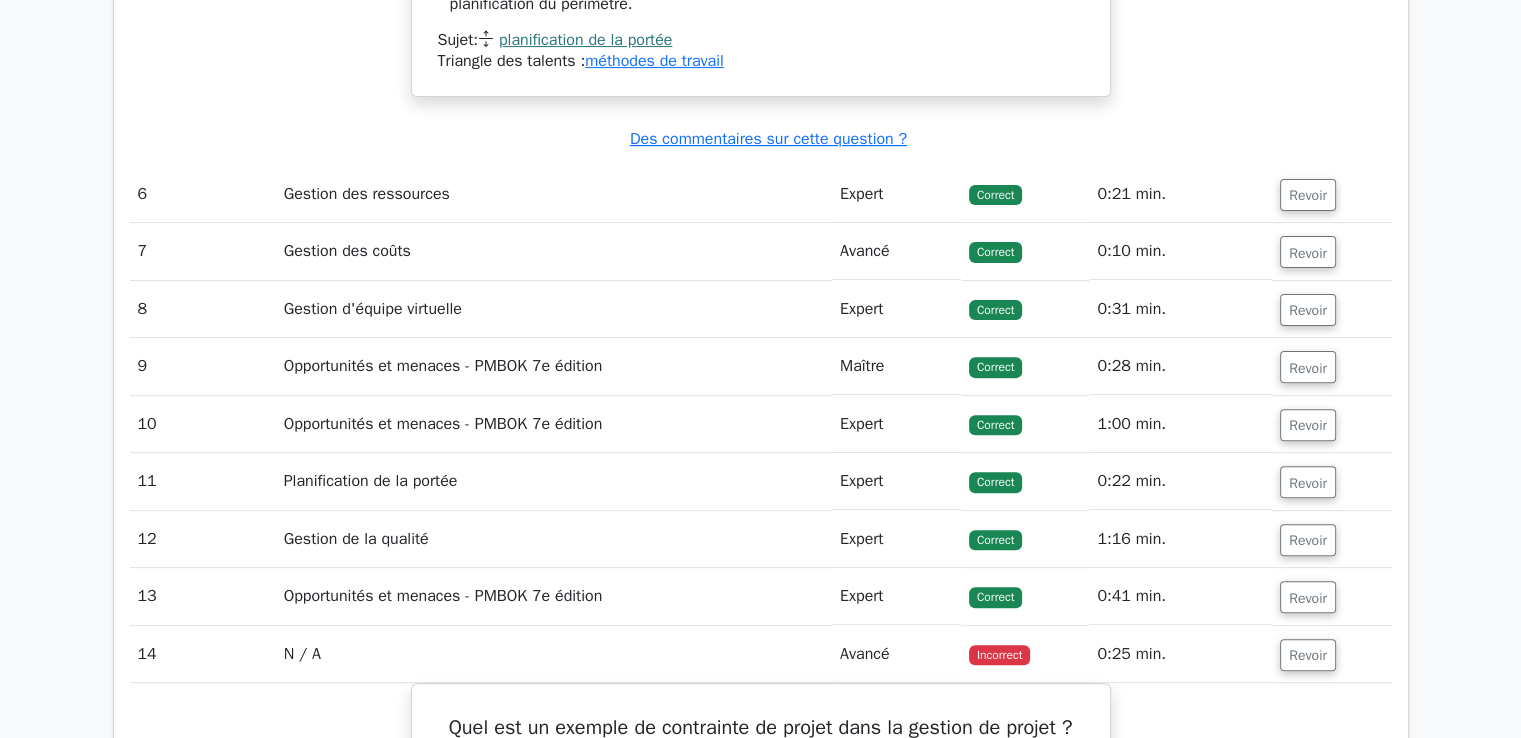 scroll, scrollTop: 8344, scrollLeft: 0, axis: vertical 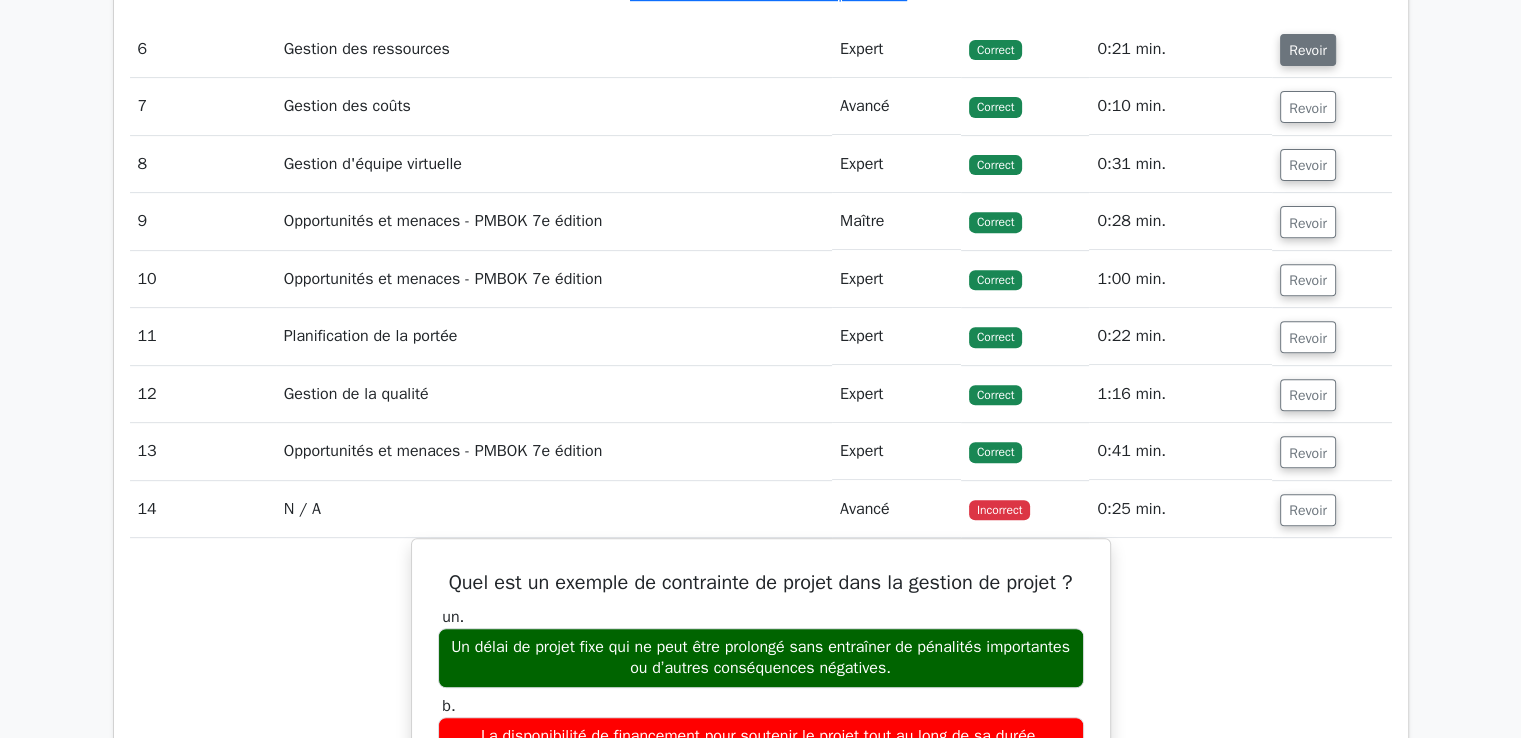 click on "Revoir" at bounding box center (1308, 50) 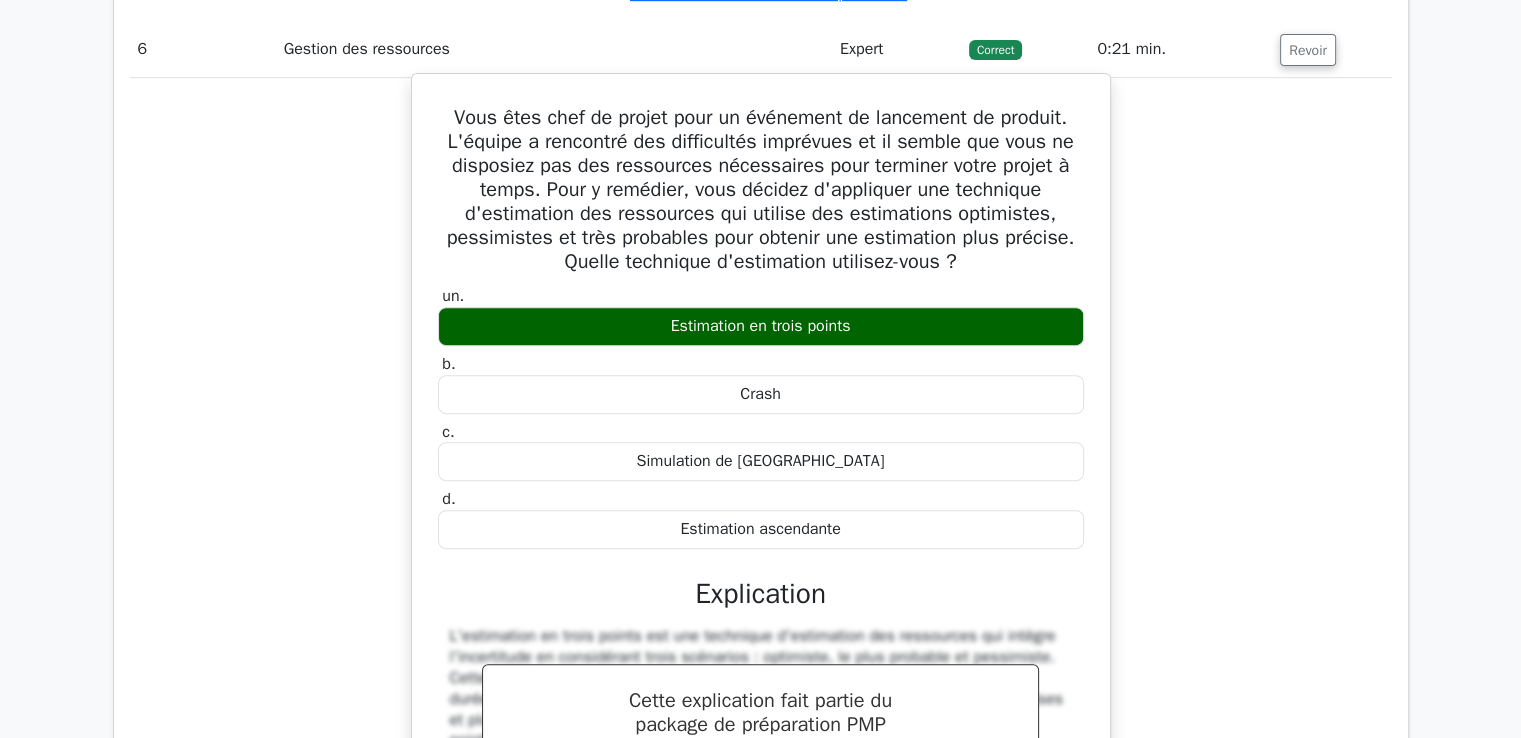drag, startPoint x: 444, startPoint y: 173, endPoint x: 880, endPoint y: 599, distance: 609.5671 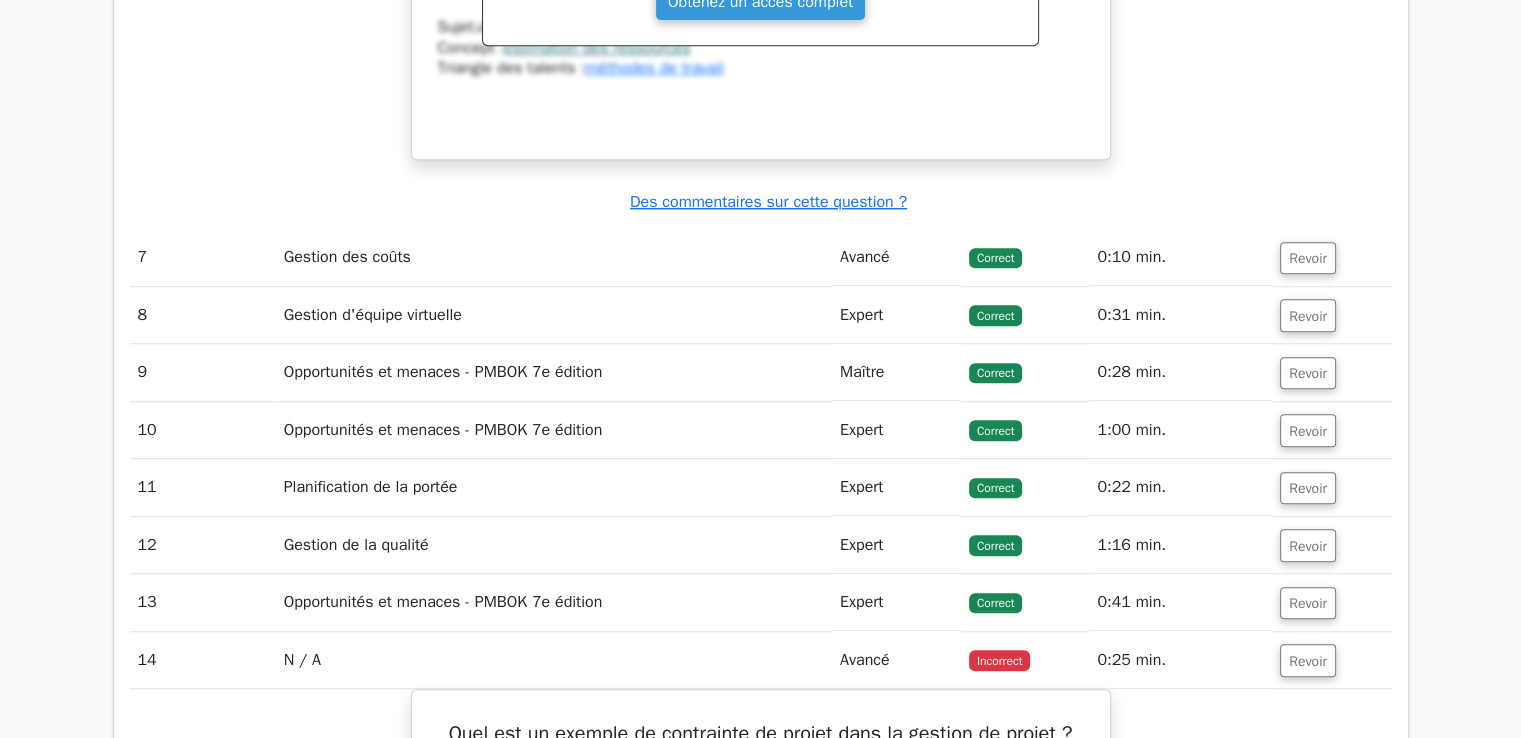 scroll, scrollTop: 9244, scrollLeft: 0, axis: vertical 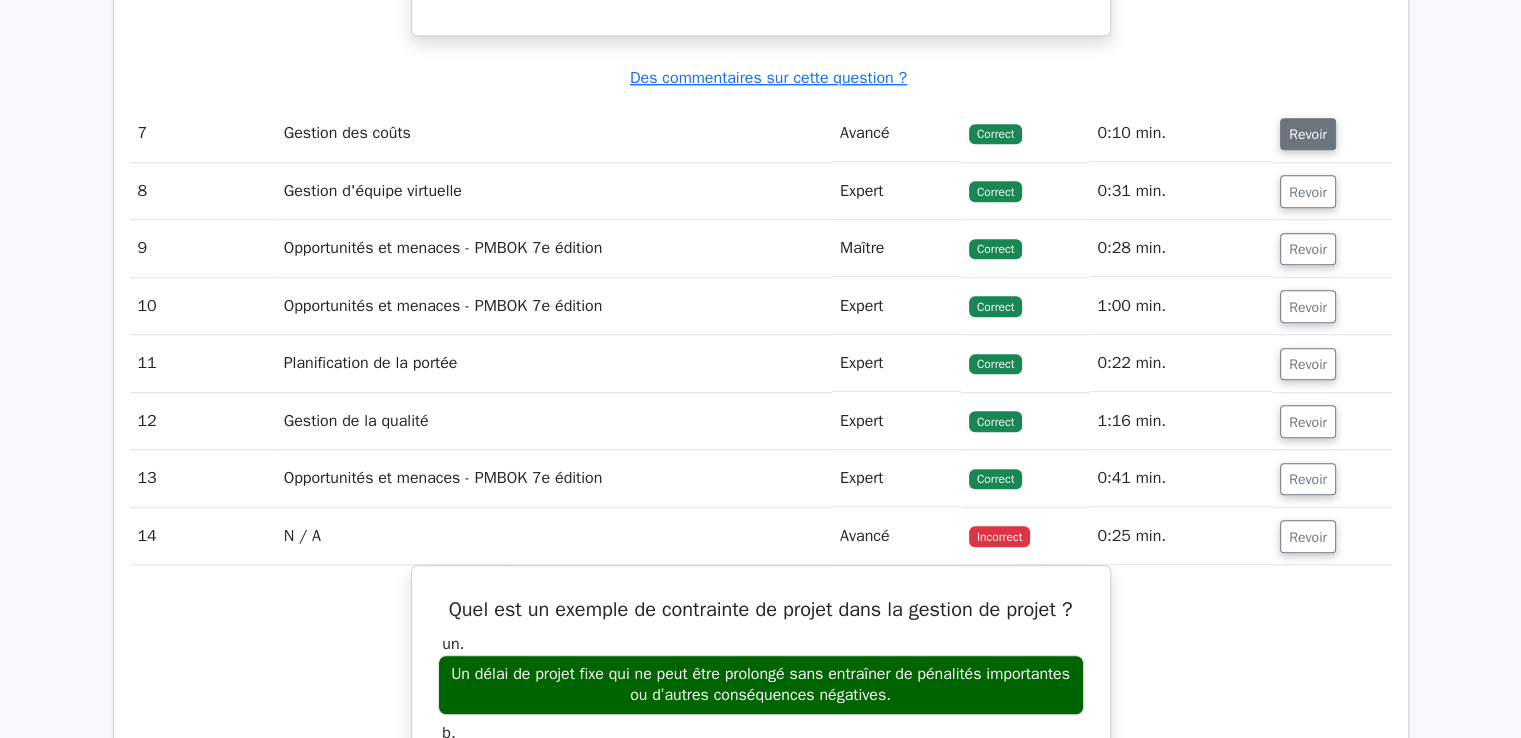 click on "Revoir" at bounding box center [1308, 134] 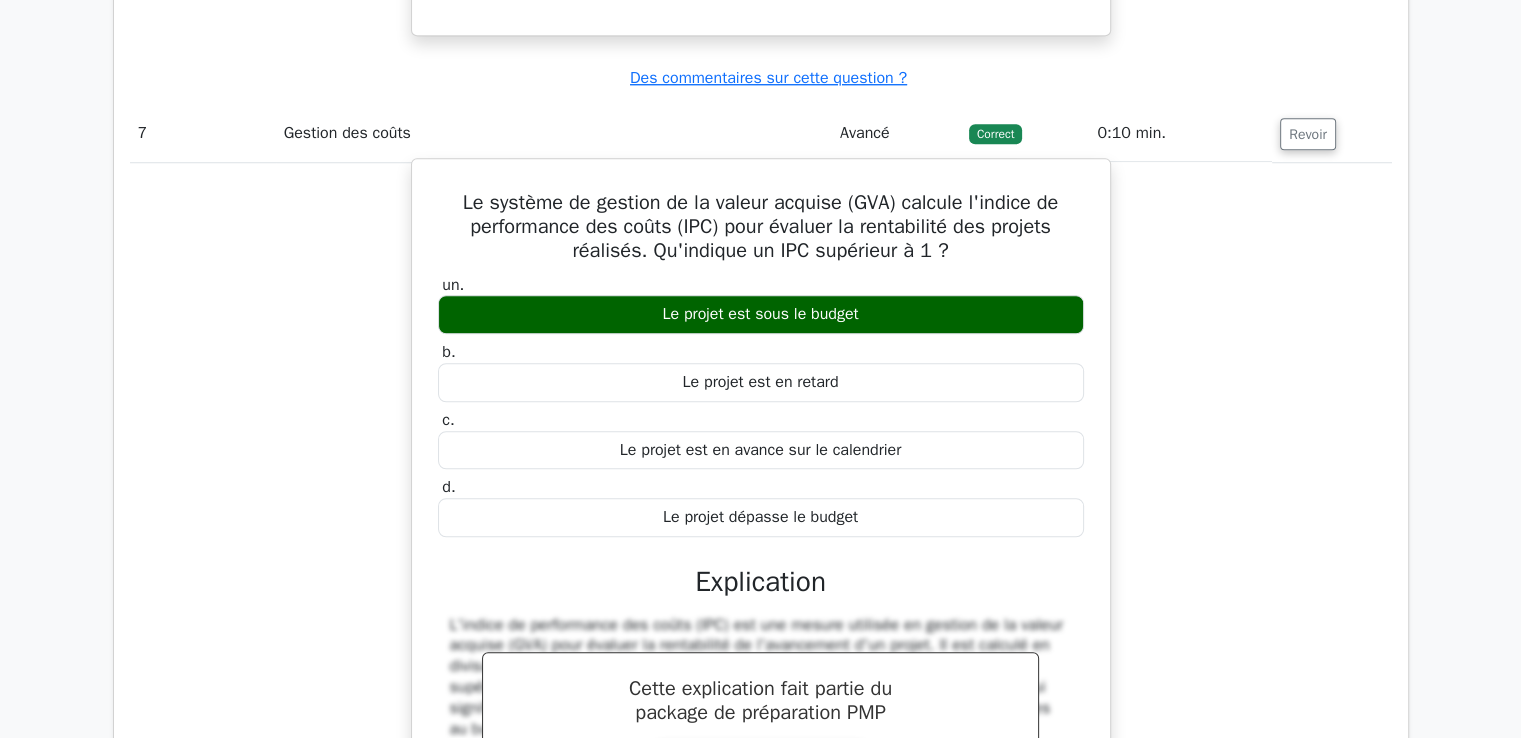 drag, startPoint x: 457, startPoint y: 255, endPoint x: 896, endPoint y: 585, distance: 549.2003 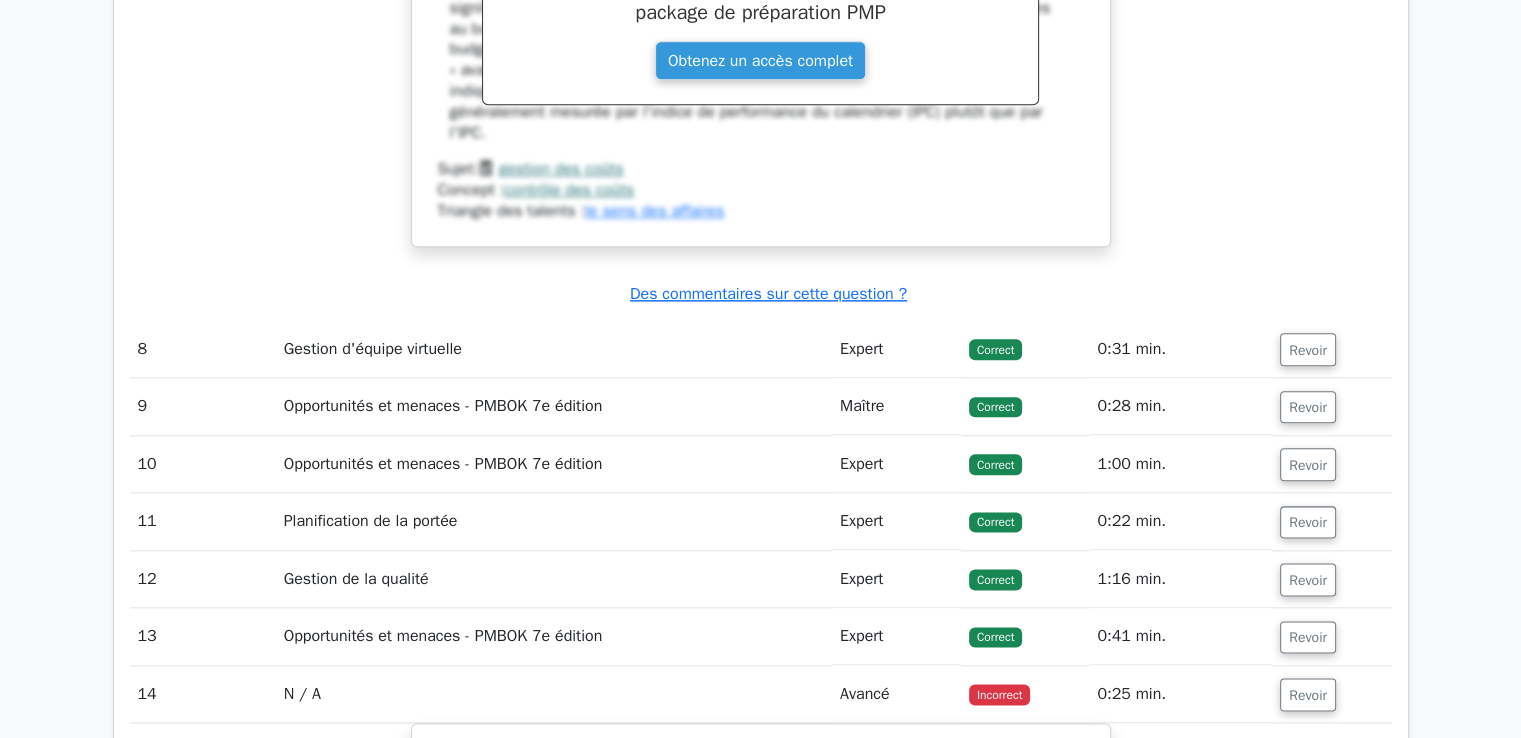 scroll, scrollTop: 10044, scrollLeft: 0, axis: vertical 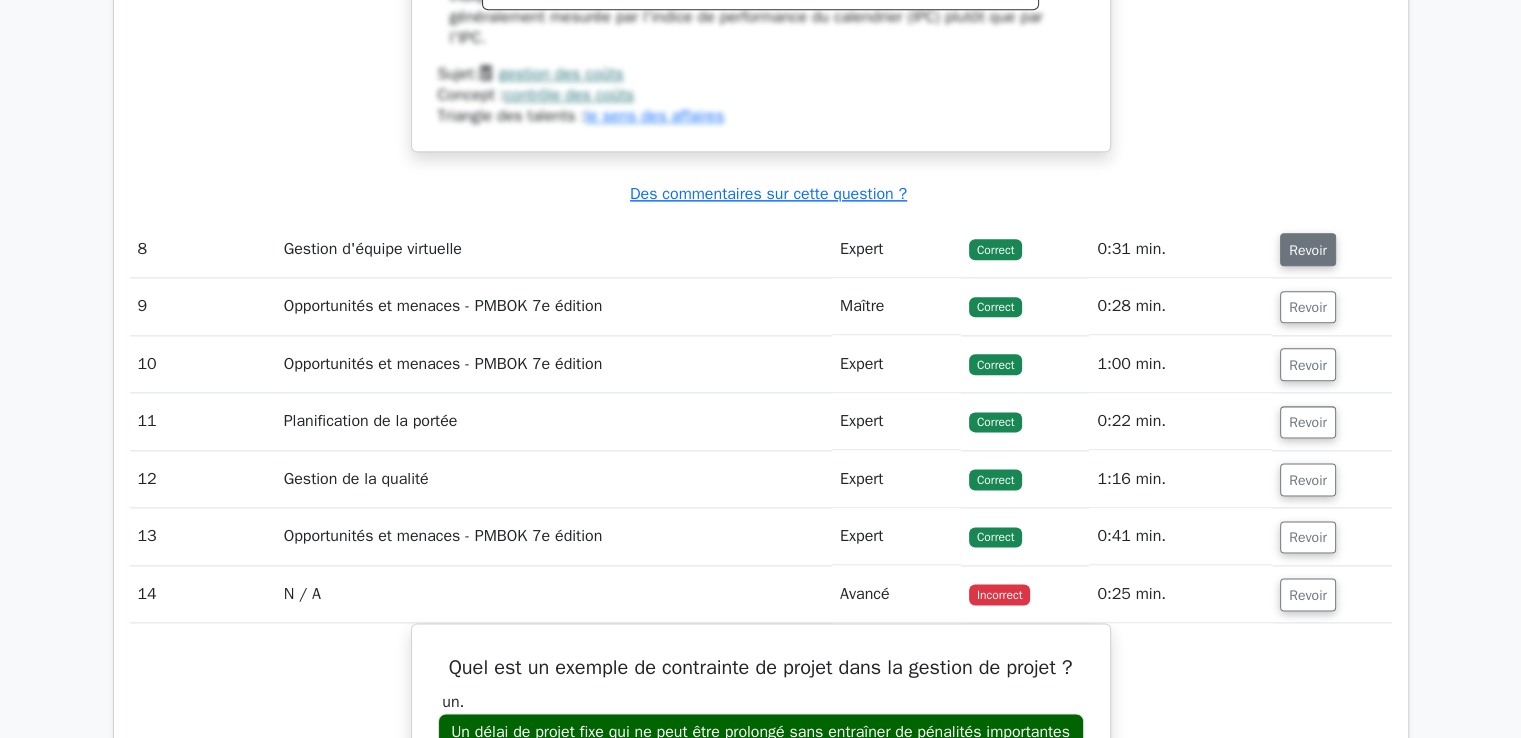 click on "Revoir" at bounding box center (1308, 250) 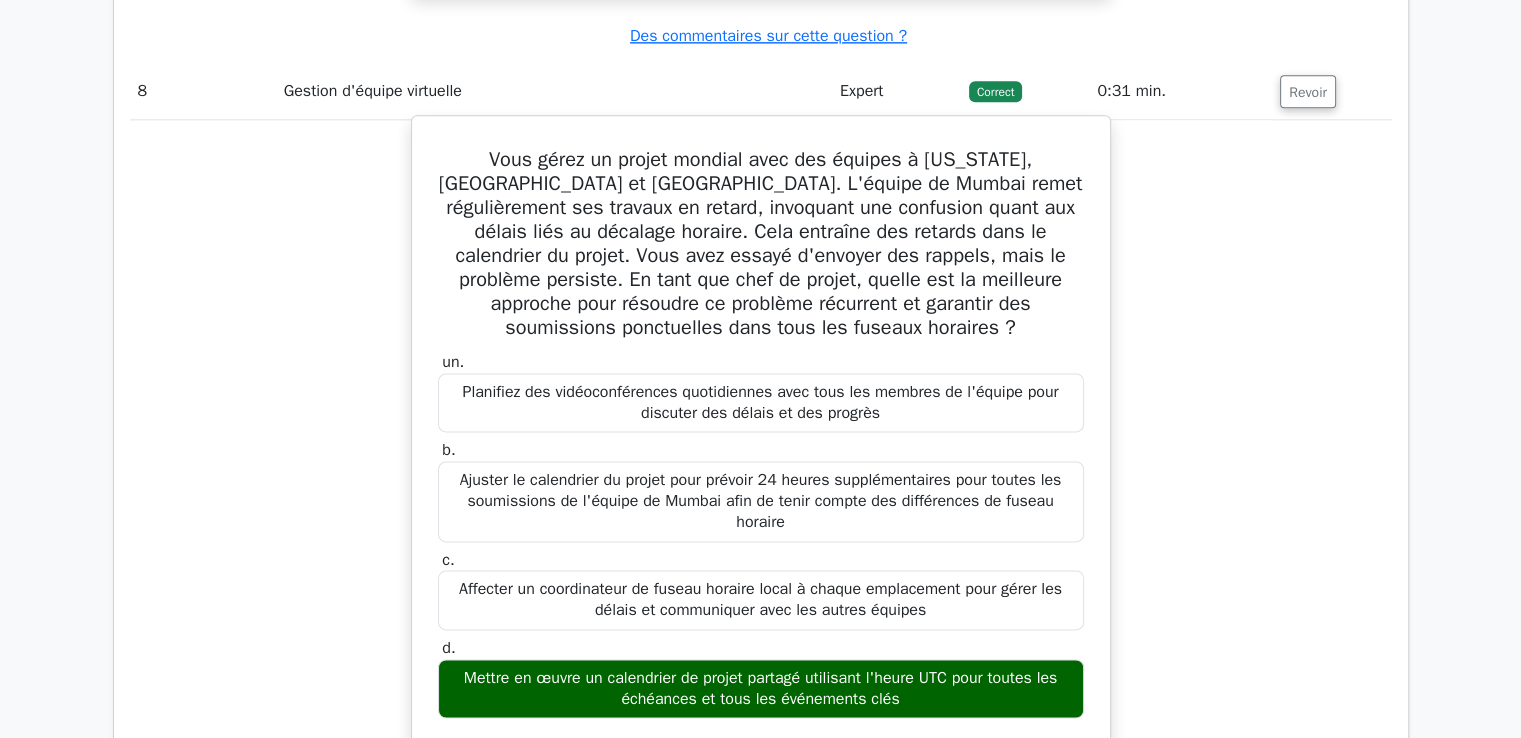 scroll, scrollTop: 10344, scrollLeft: 0, axis: vertical 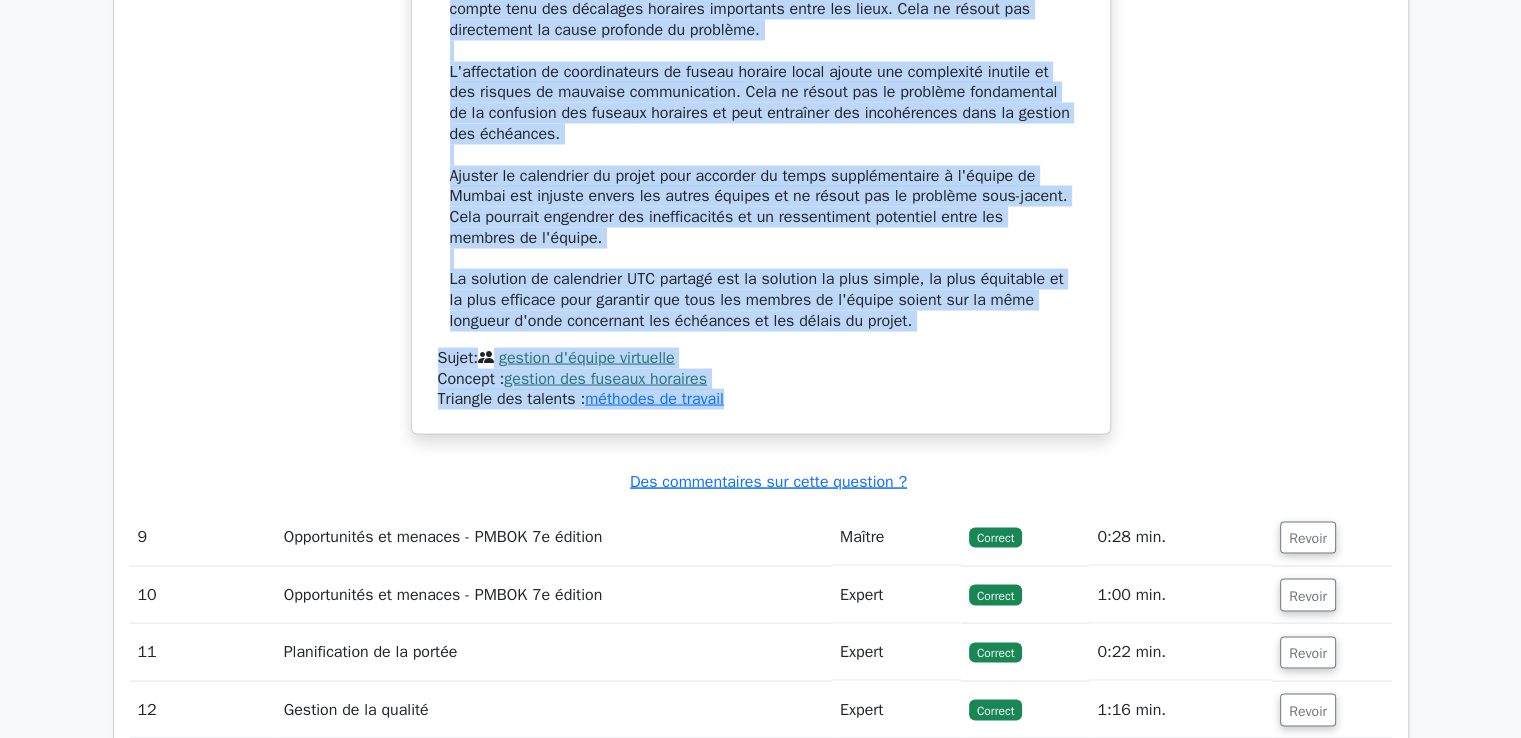 drag, startPoint x: 440, startPoint y: 49, endPoint x: 846, endPoint y: 422, distance: 551.3302 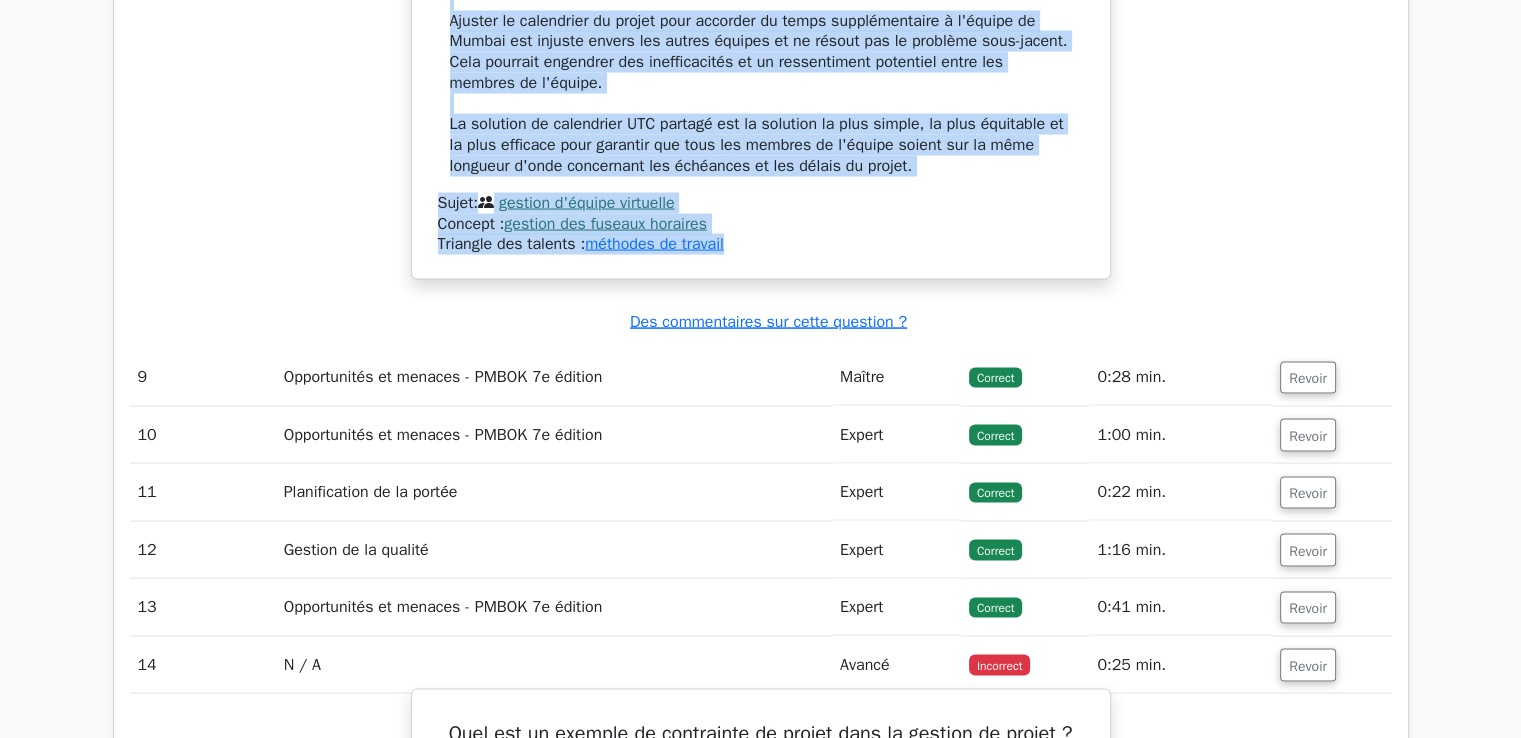 scroll, scrollTop: 11895, scrollLeft: 0, axis: vertical 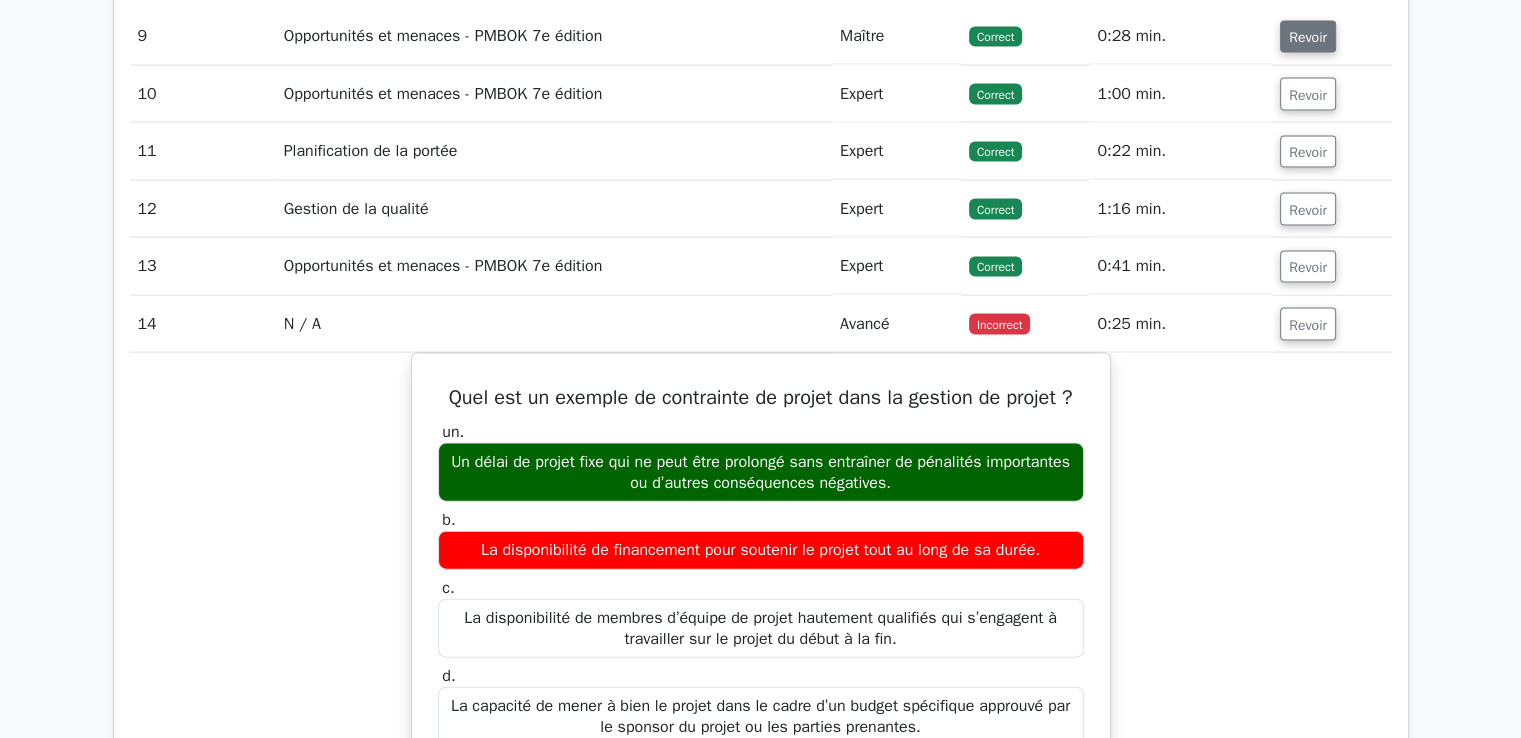 click on "Revoir" at bounding box center (1308, 37) 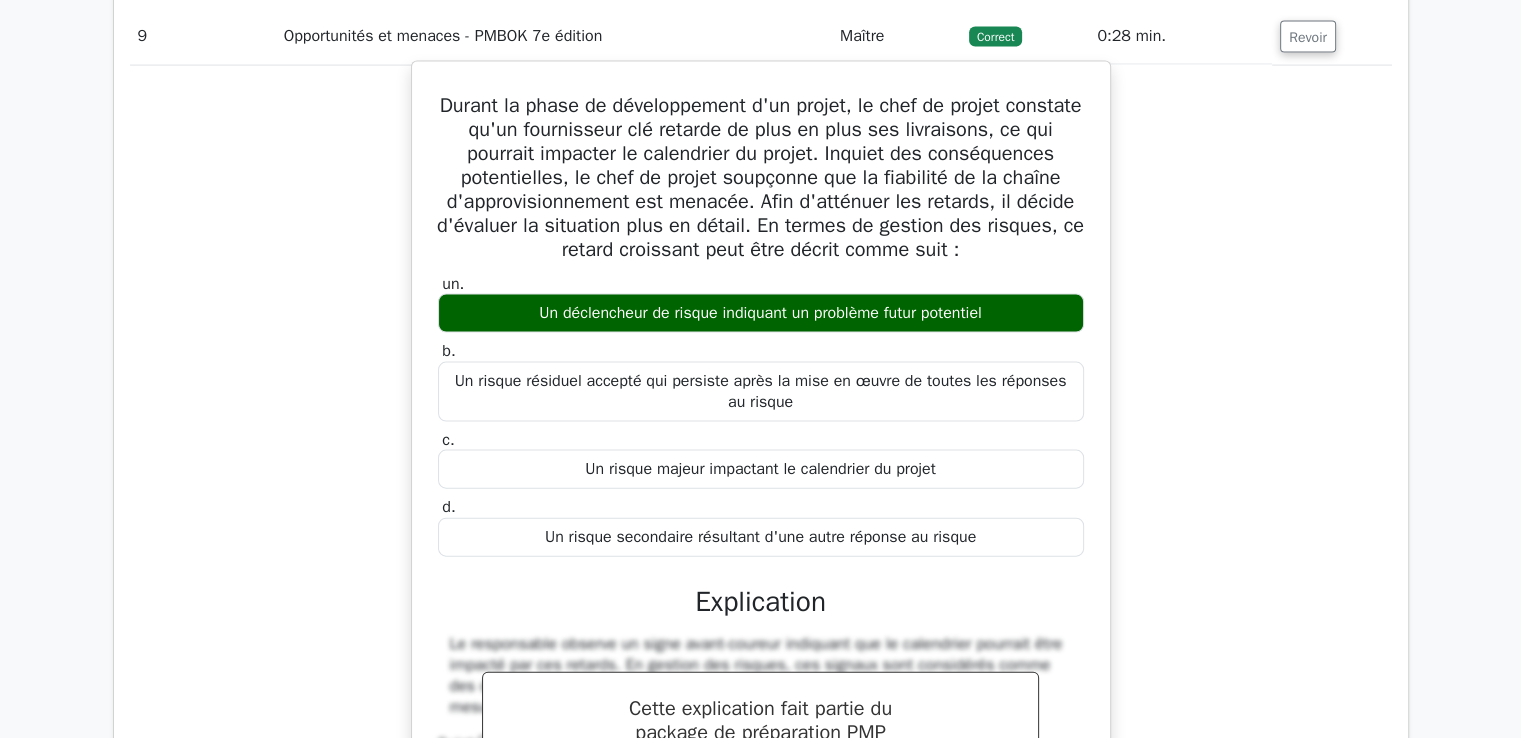 drag, startPoint x: 466, startPoint y: 129, endPoint x: 1012, endPoint y: 574, distance: 704.37274 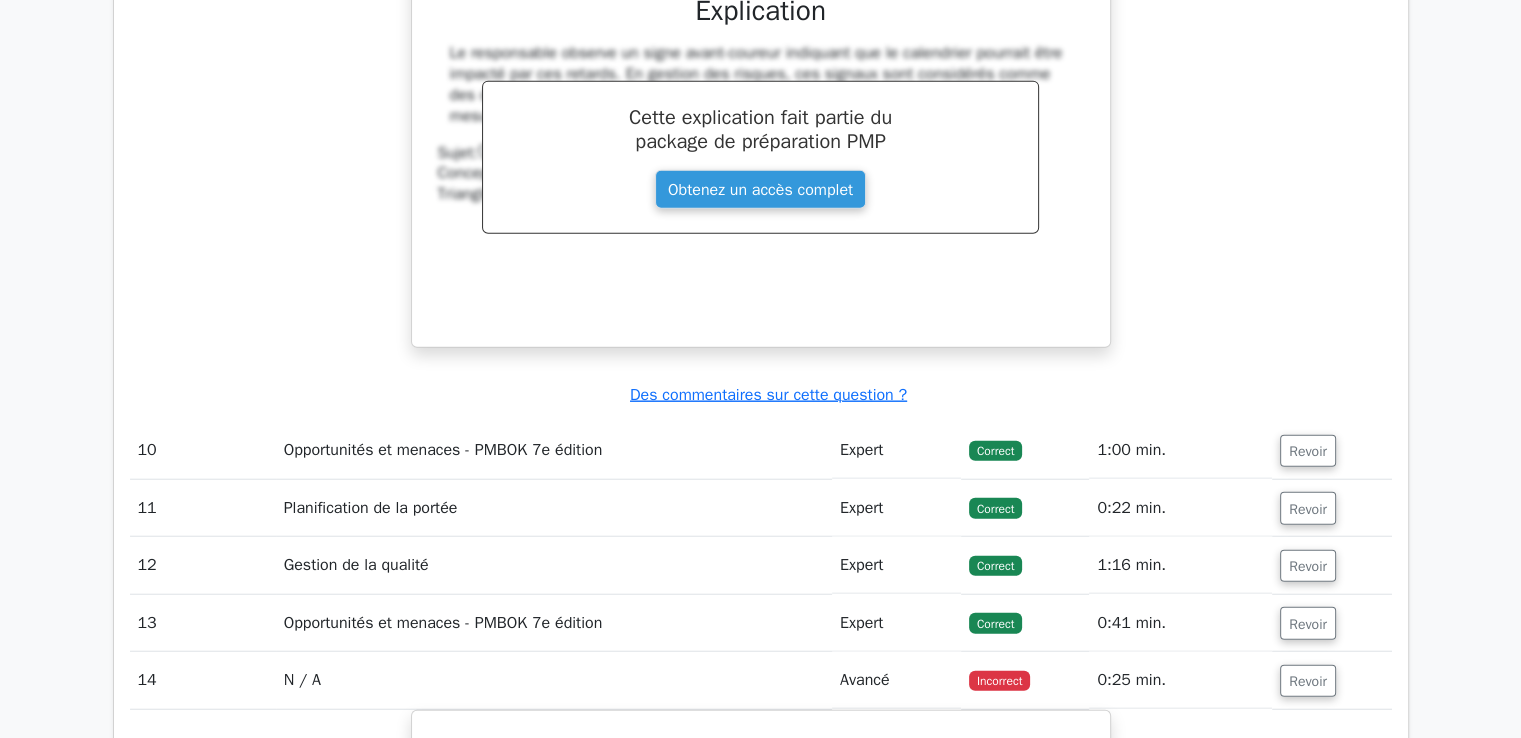 scroll, scrollTop: 12495, scrollLeft: 0, axis: vertical 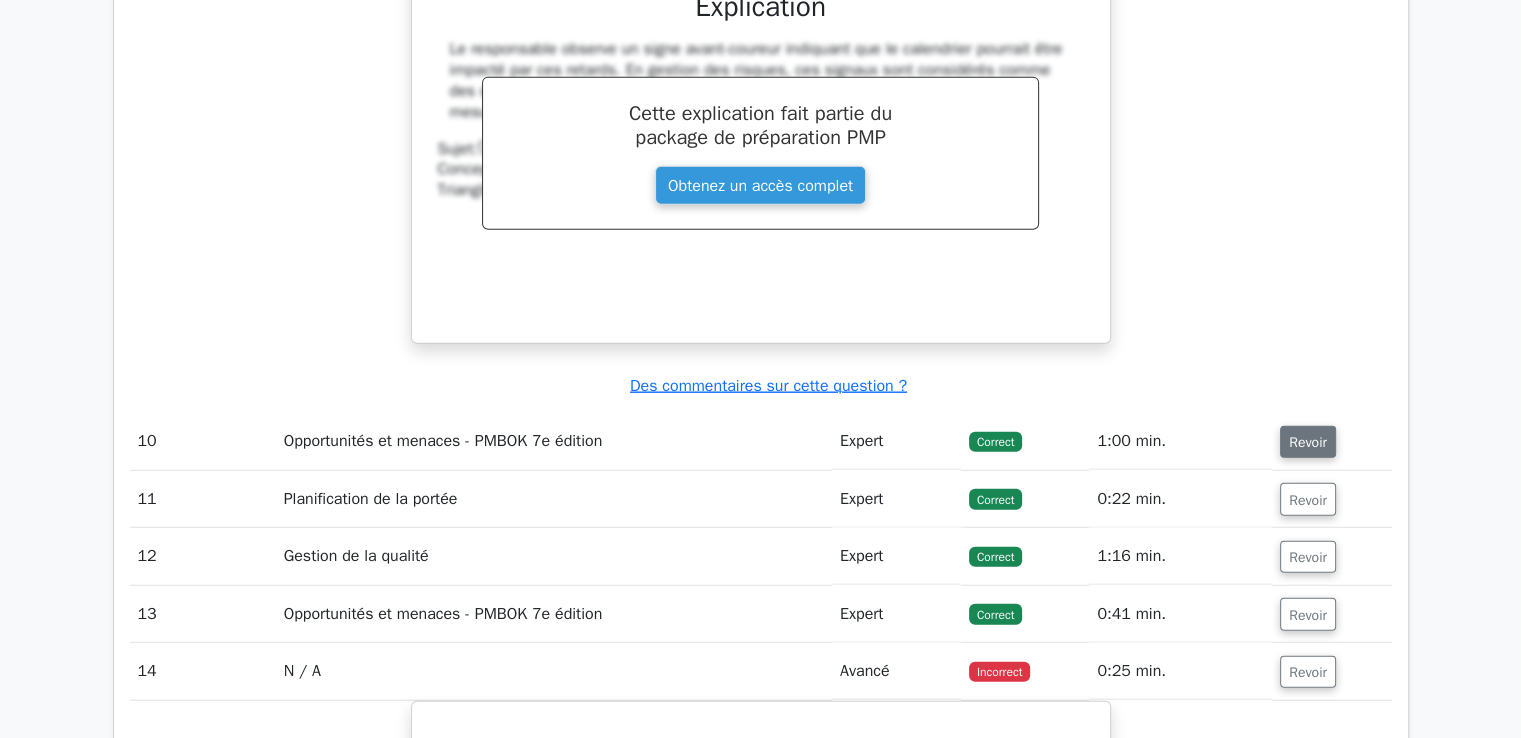 click on "Revoir" at bounding box center [1308, 442] 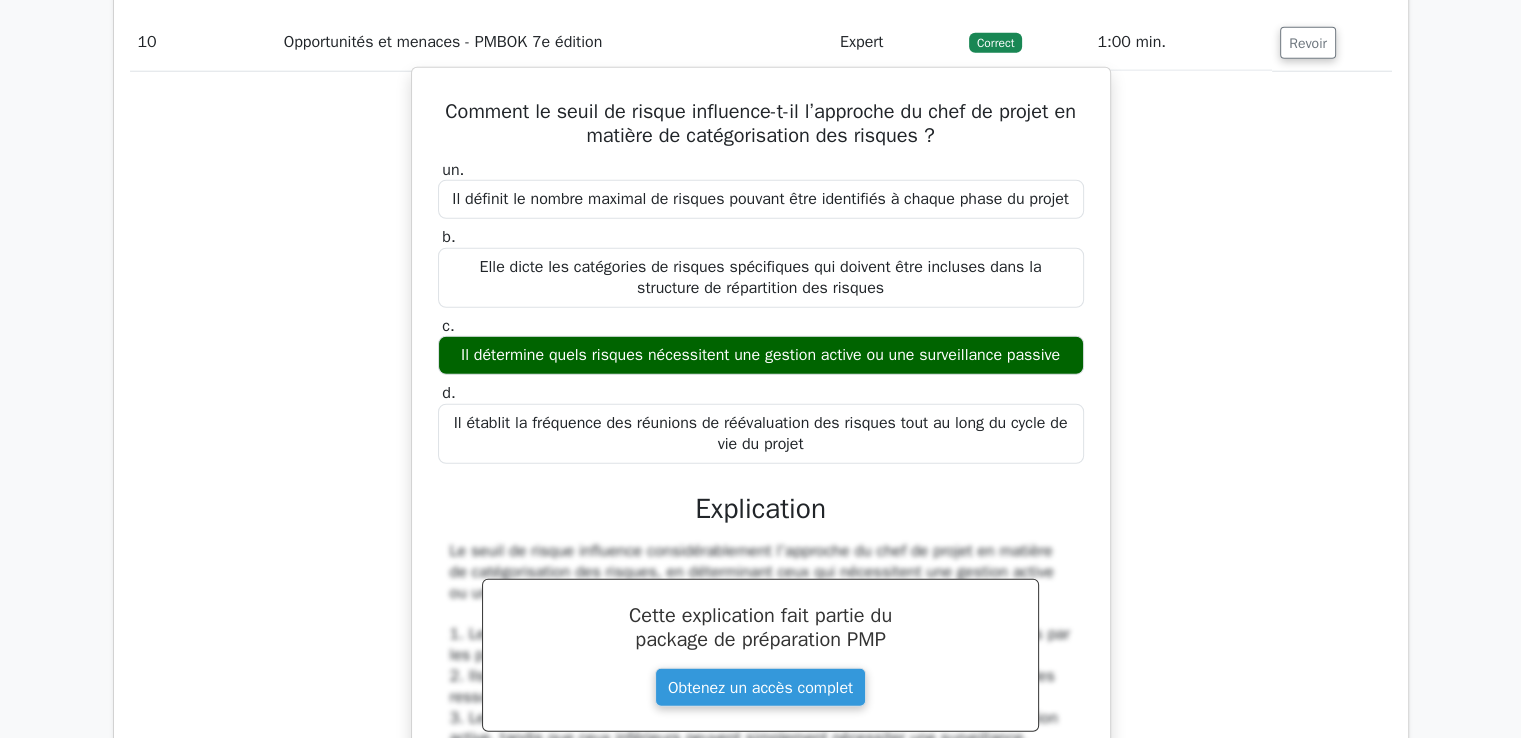 scroll, scrollTop: 12895, scrollLeft: 0, axis: vertical 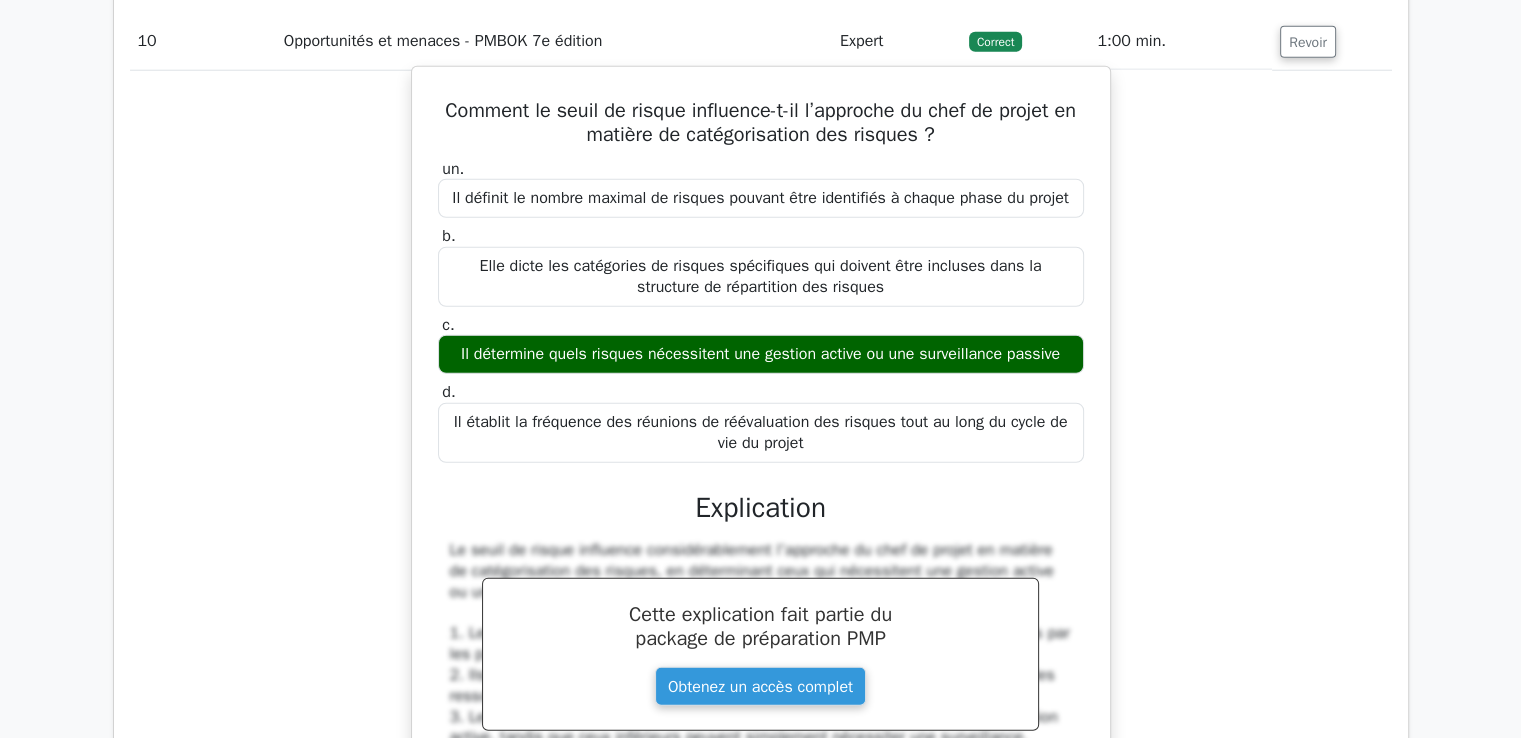 drag, startPoint x: 447, startPoint y: 138, endPoint x: 824, endPoint y: 473, distance: 504.3352 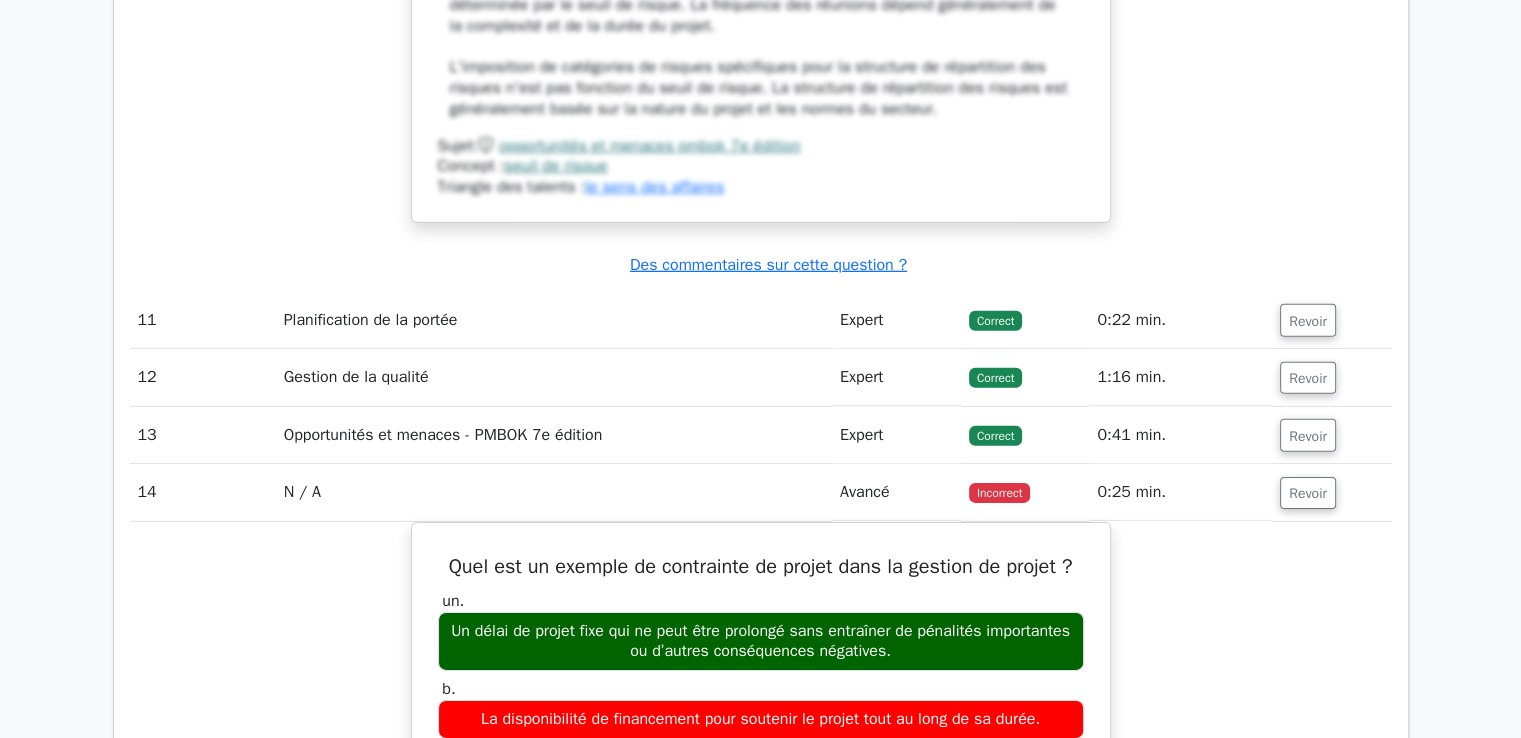 scroll, scrollTop: 13995, scrollLeft: 0, axis: vertical 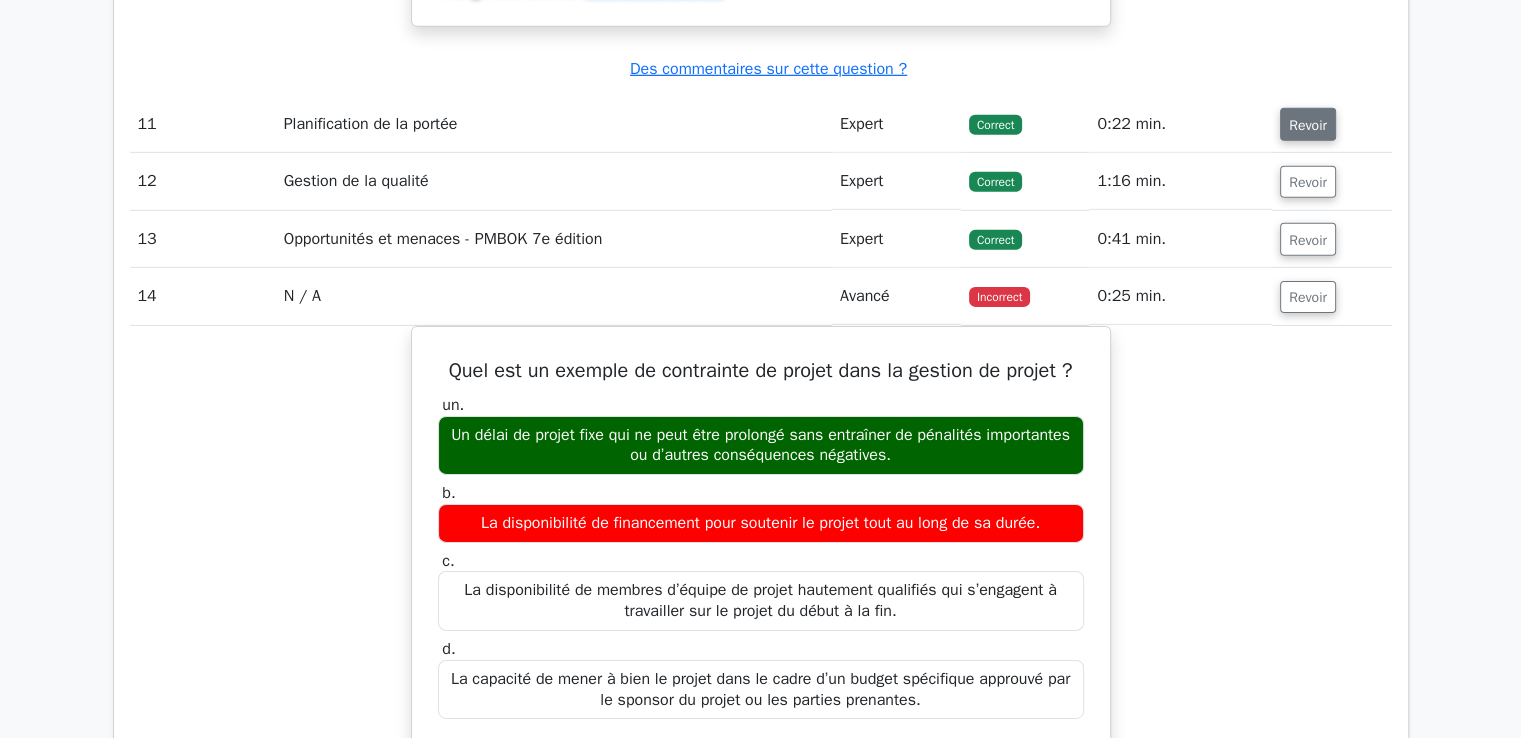 click on "Revoir" at bounding box center (1308, 124) 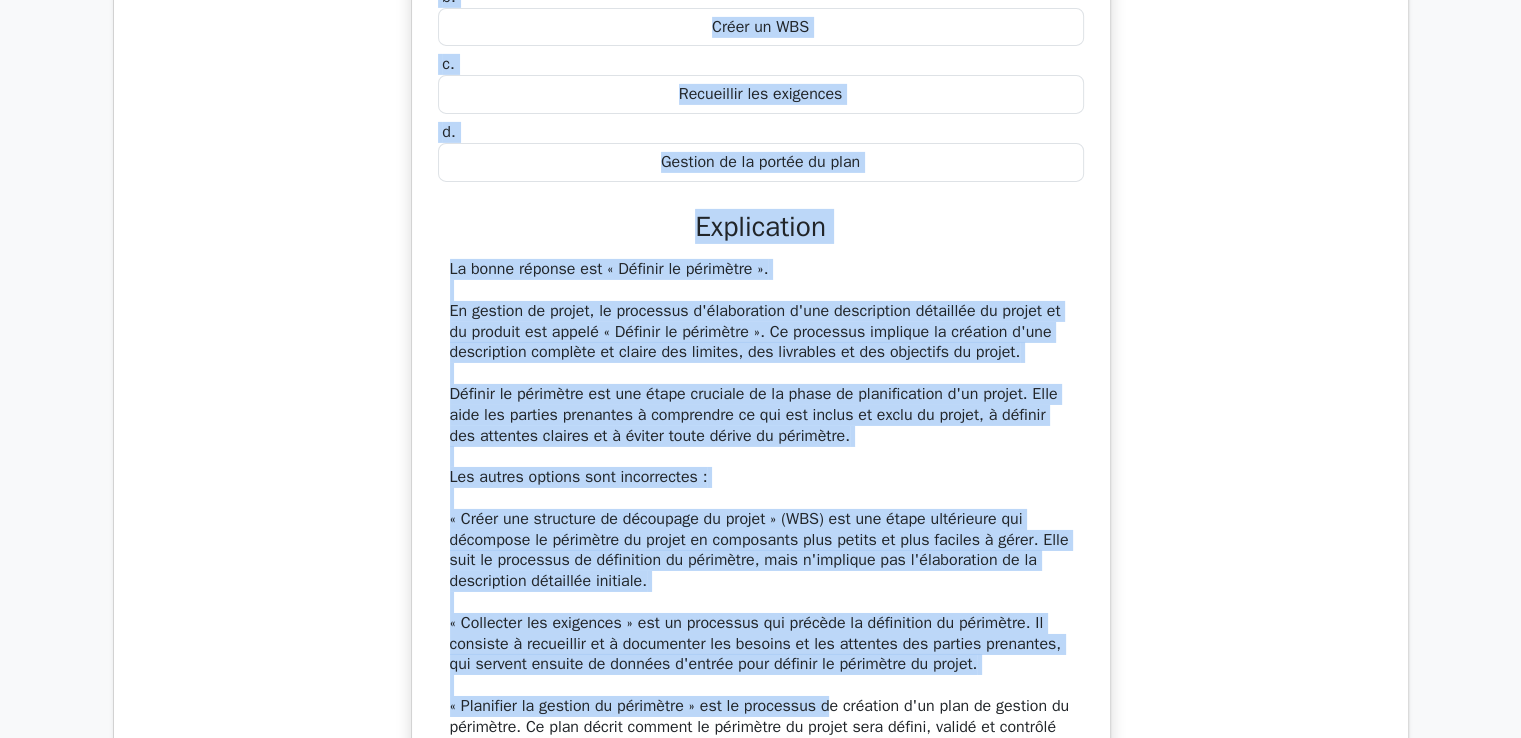 scroll, scrollTop: 14514, scrollLeft: 0, axis: vertical 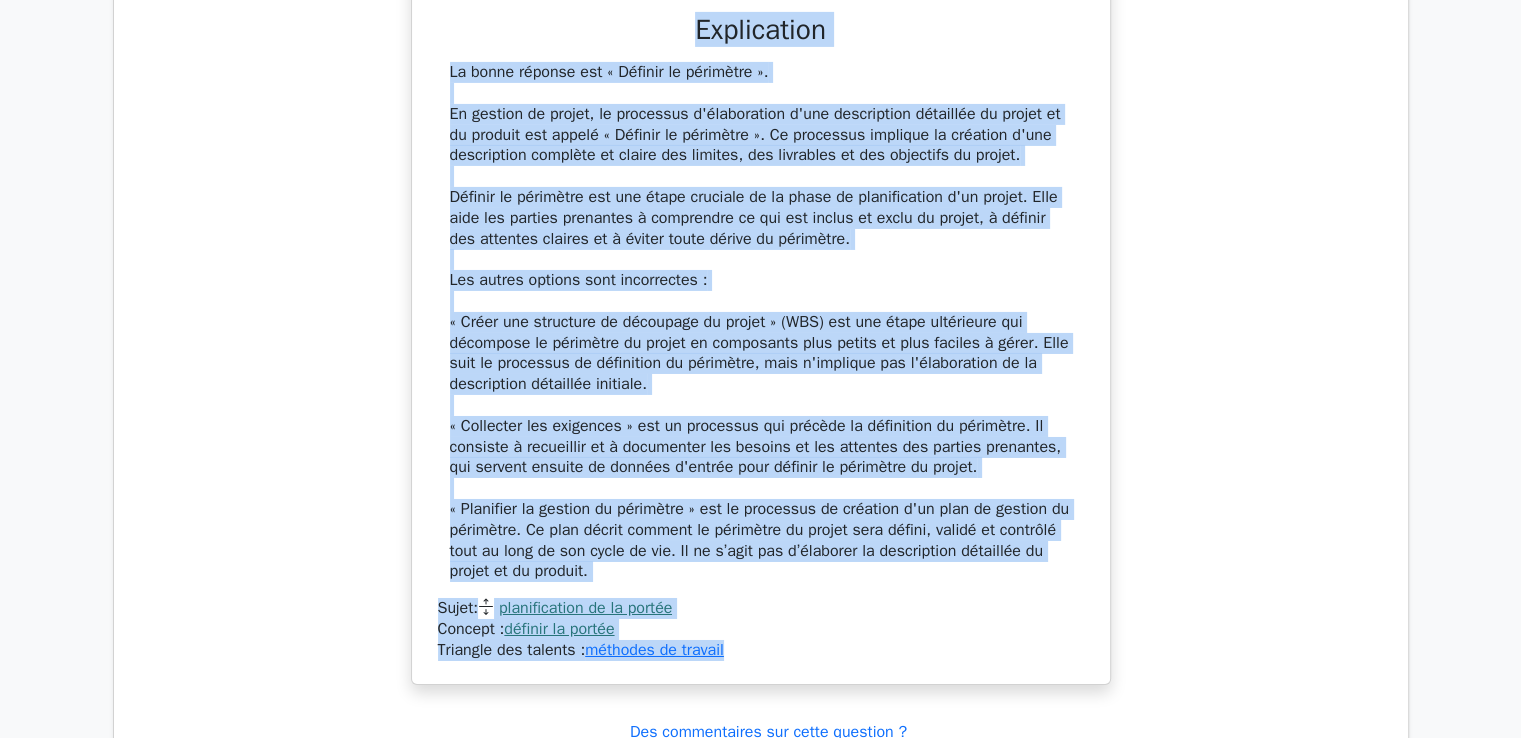 drag, startPoint x: 444, startPoint y: 216, endPoint x: 781, endPoint y: 675, distance: 569.42957 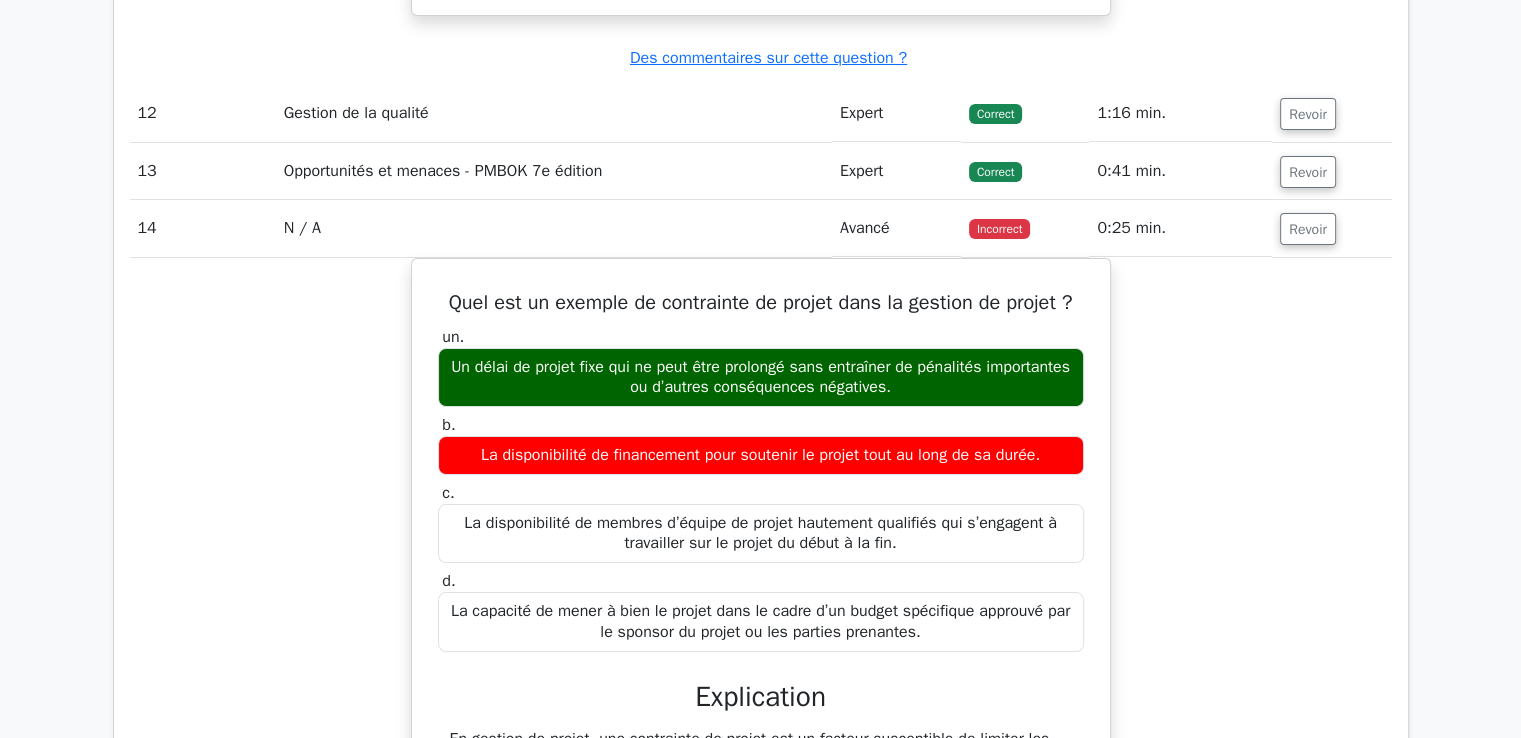 scroll, scrollTop: 15014, scrollLeft: 0, axis: vertical 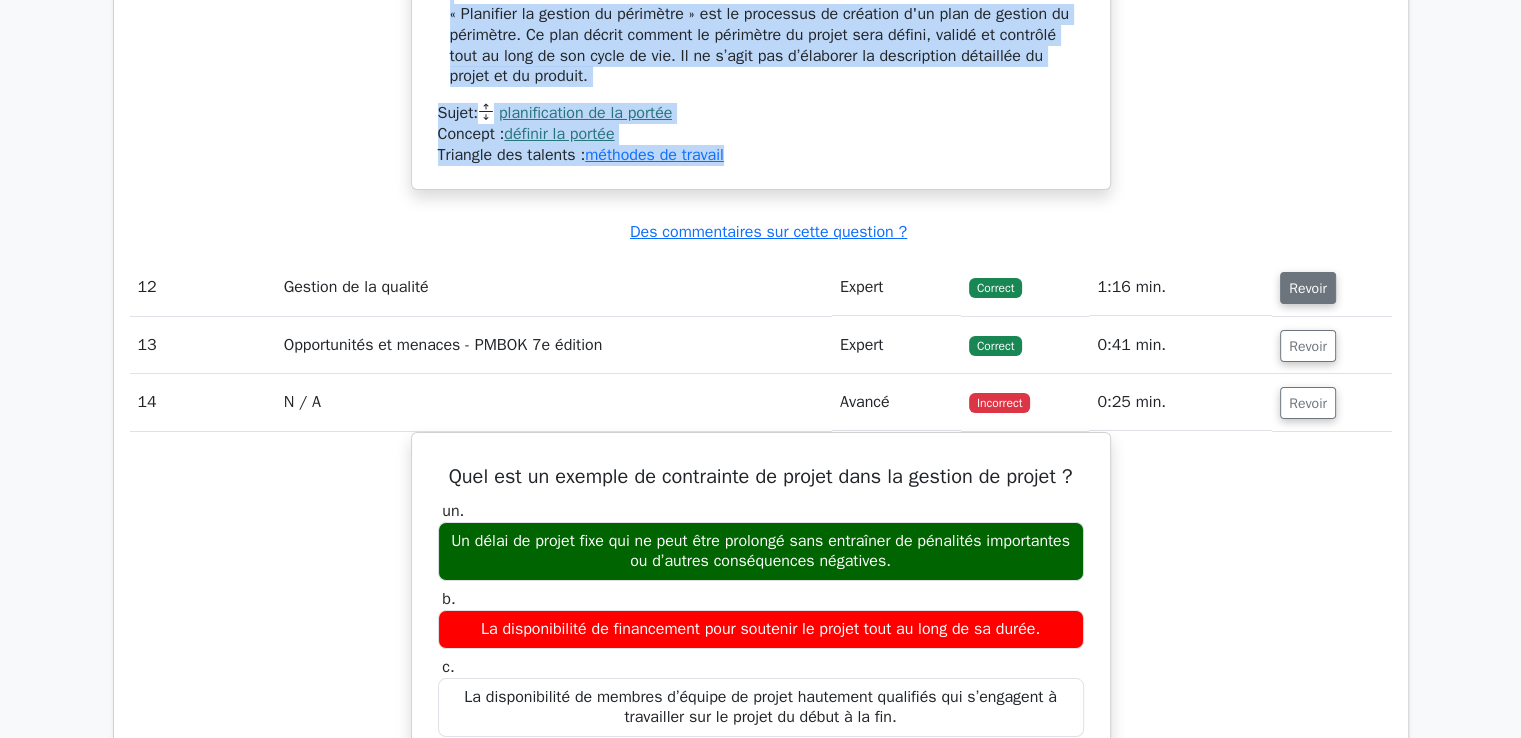 click on "Revoir" at bounding box center [1308, 288] 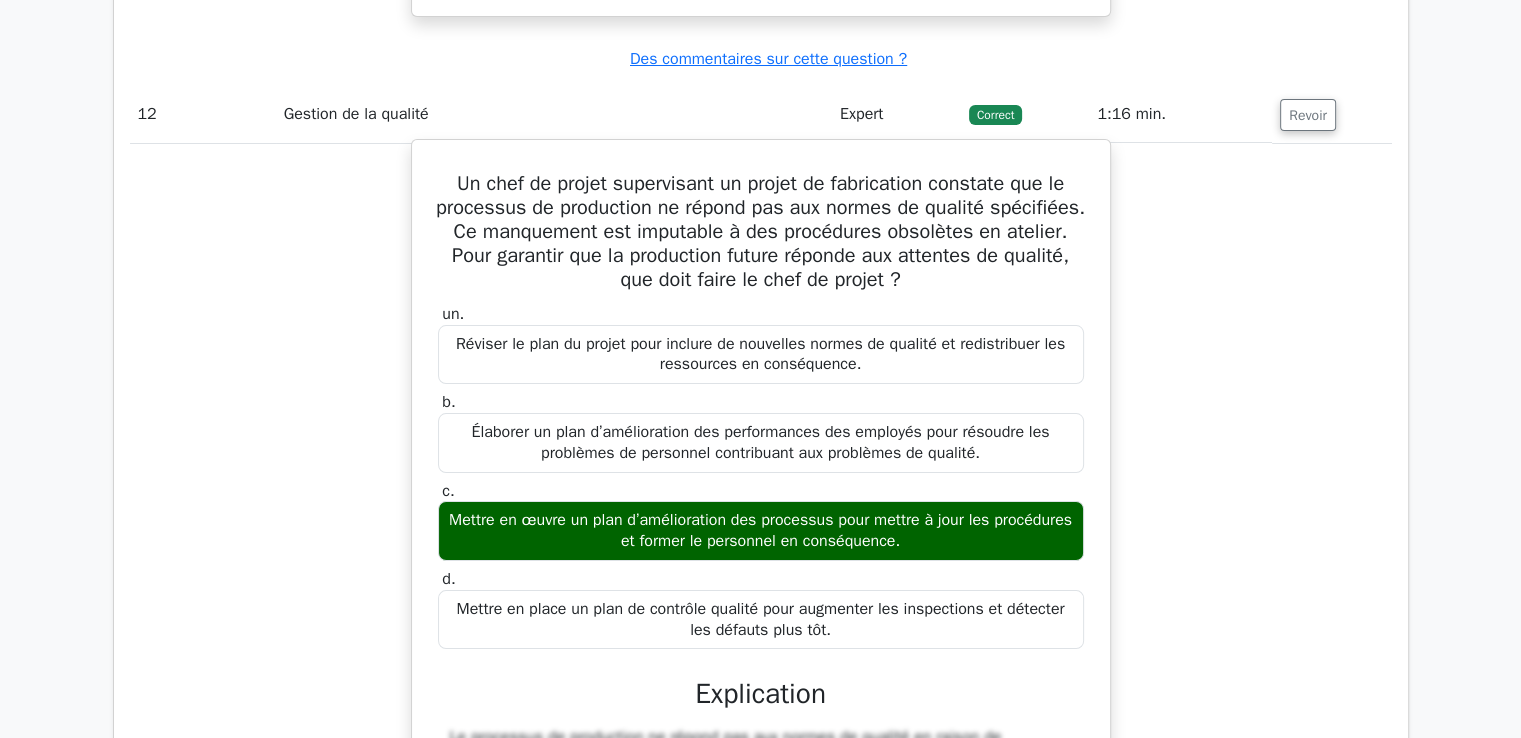 scroll, scrollTop: 15314, scrollLeft: 0, axis: vertical 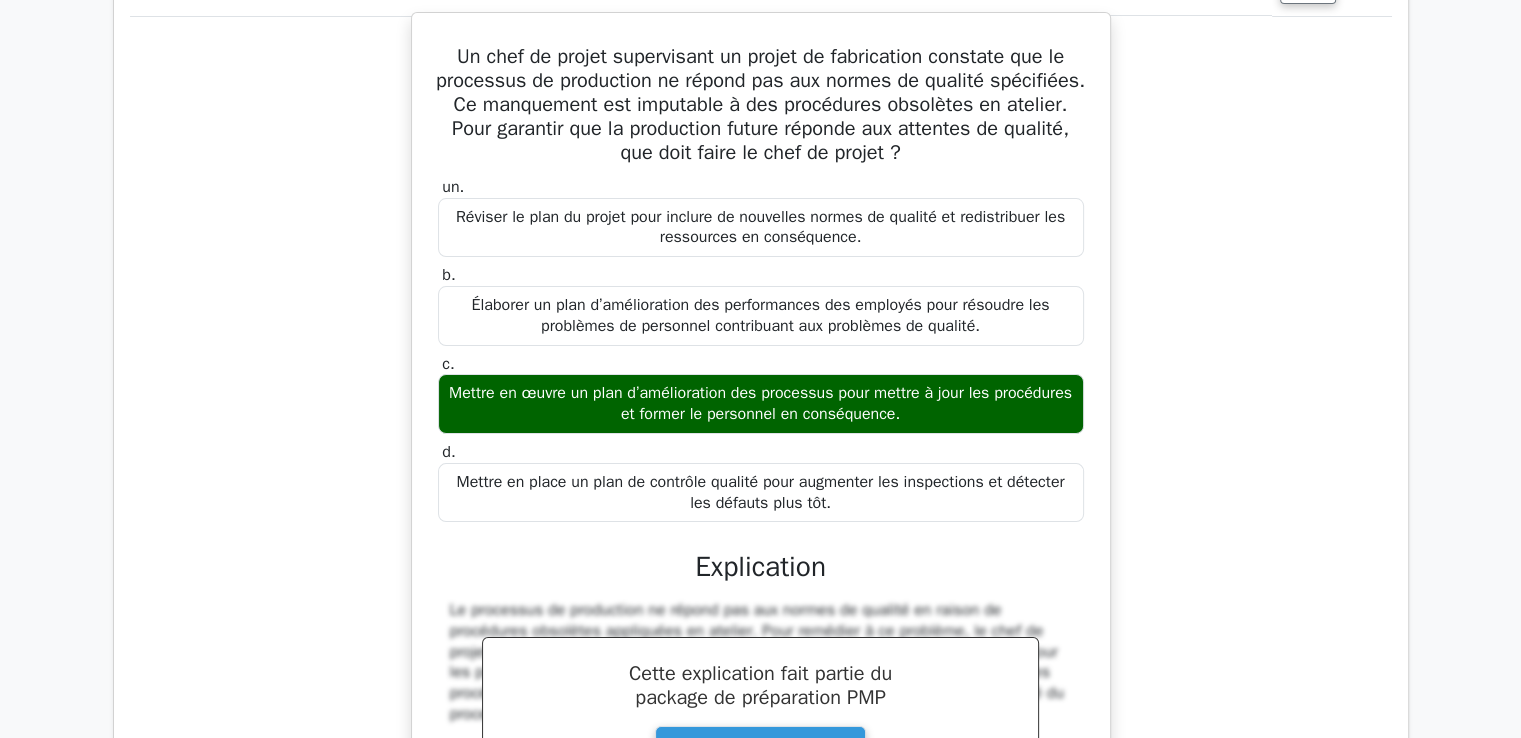 drag, startPoint x: 445, startPoint y: 75, endPoint x: 868, endPoint y: 520, distance: 613.9658 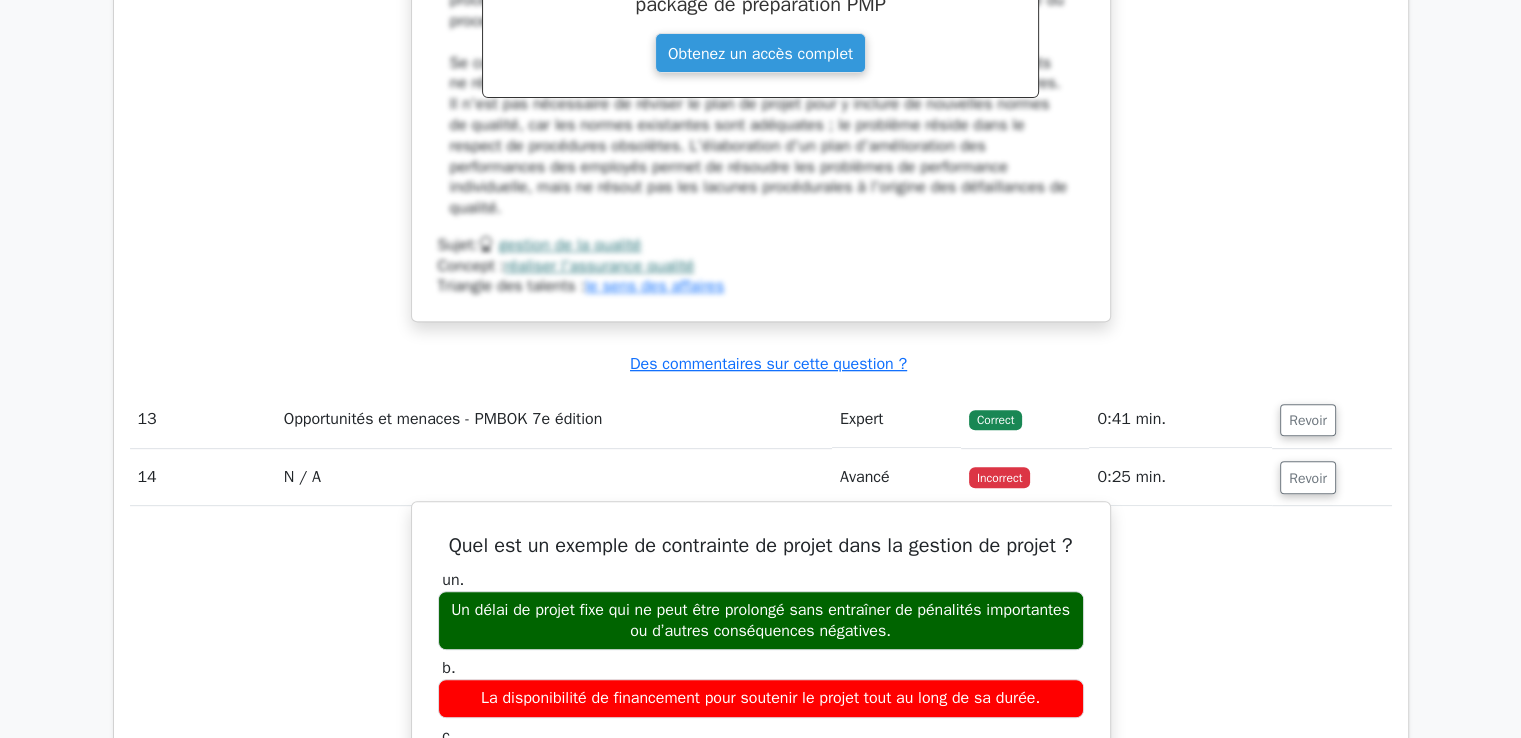 scroll, scrollTop: 16014, scrollLeft: 0, axis: vertical 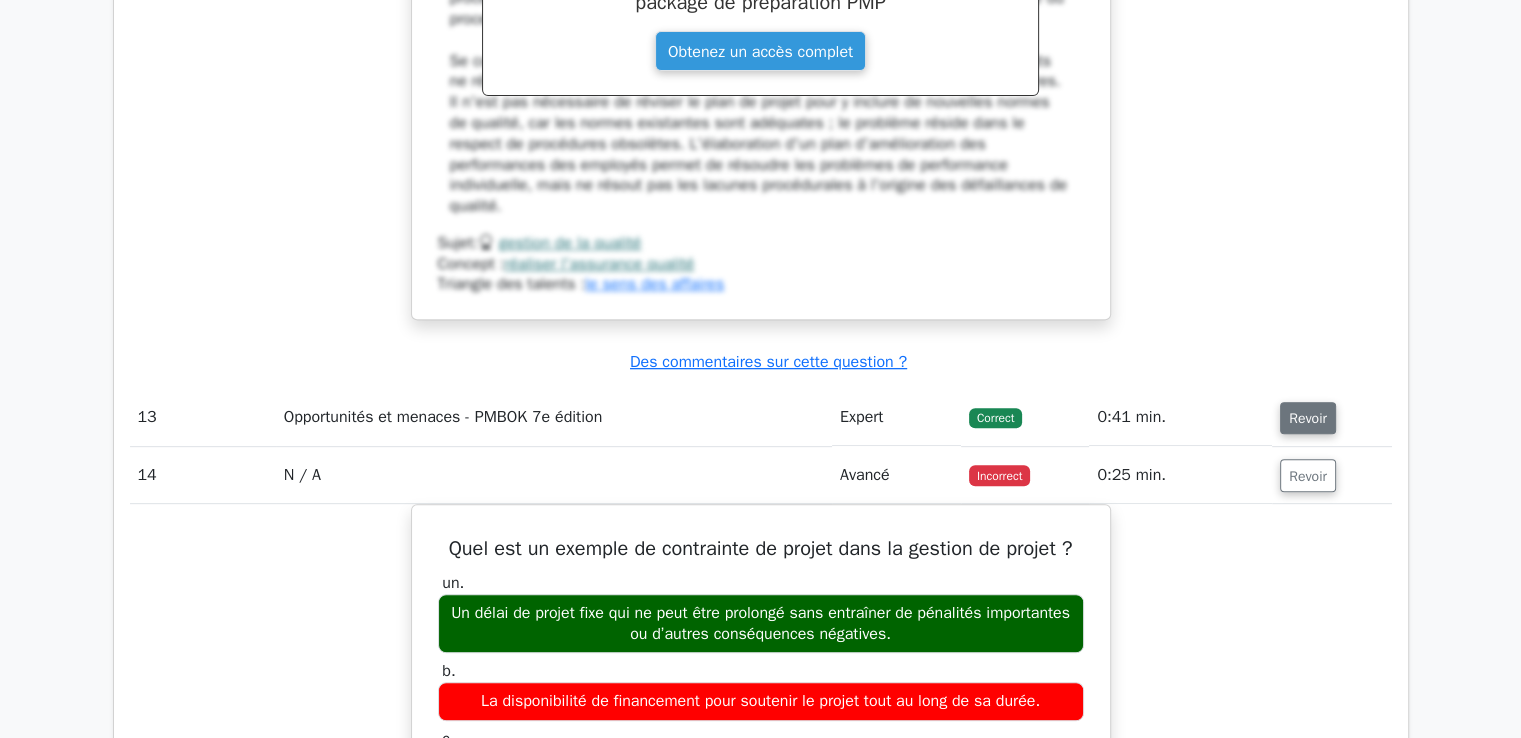 click on "Revoir" at bounding box center [1308, 418] 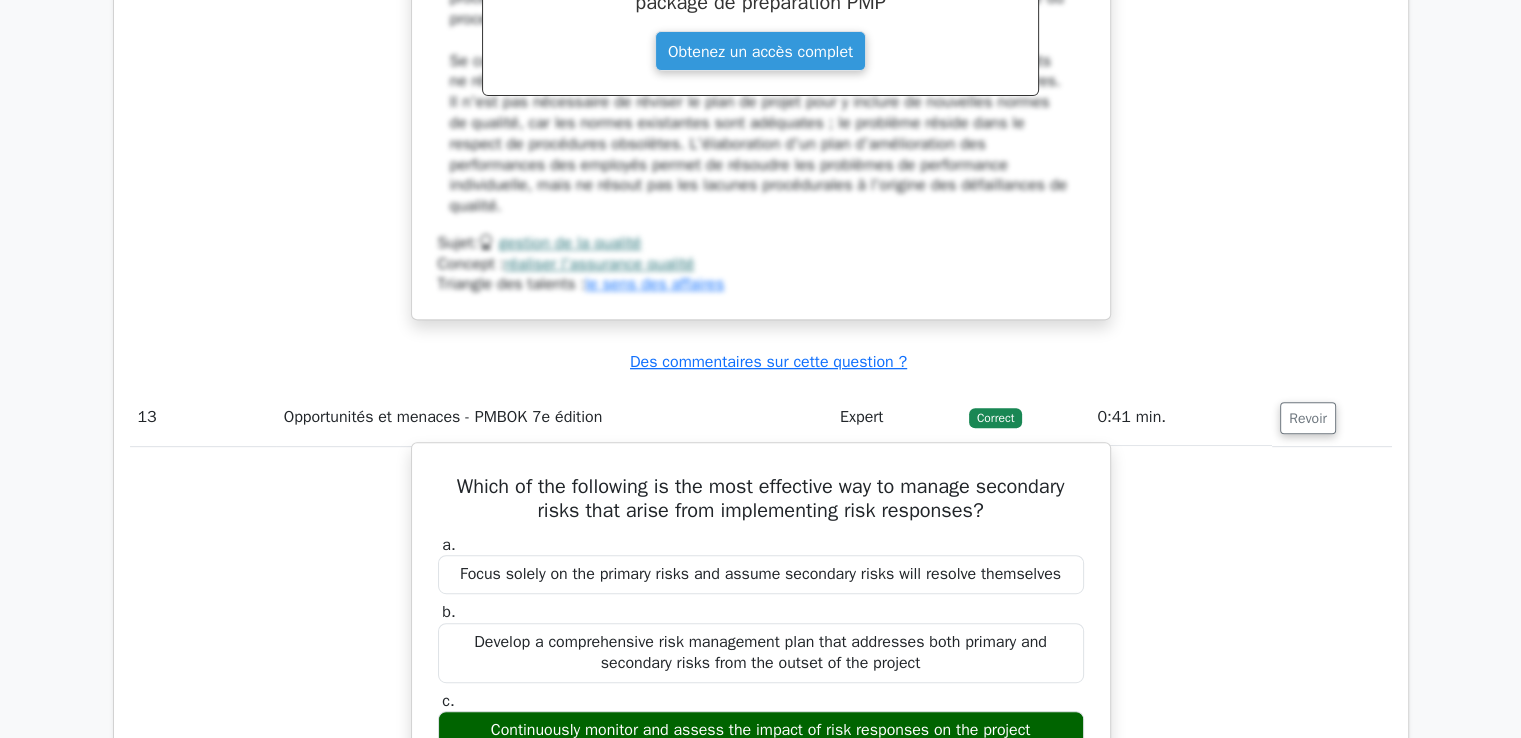 scroll, scrollTop: 16414, scrollLeft: 0, axis: vertical 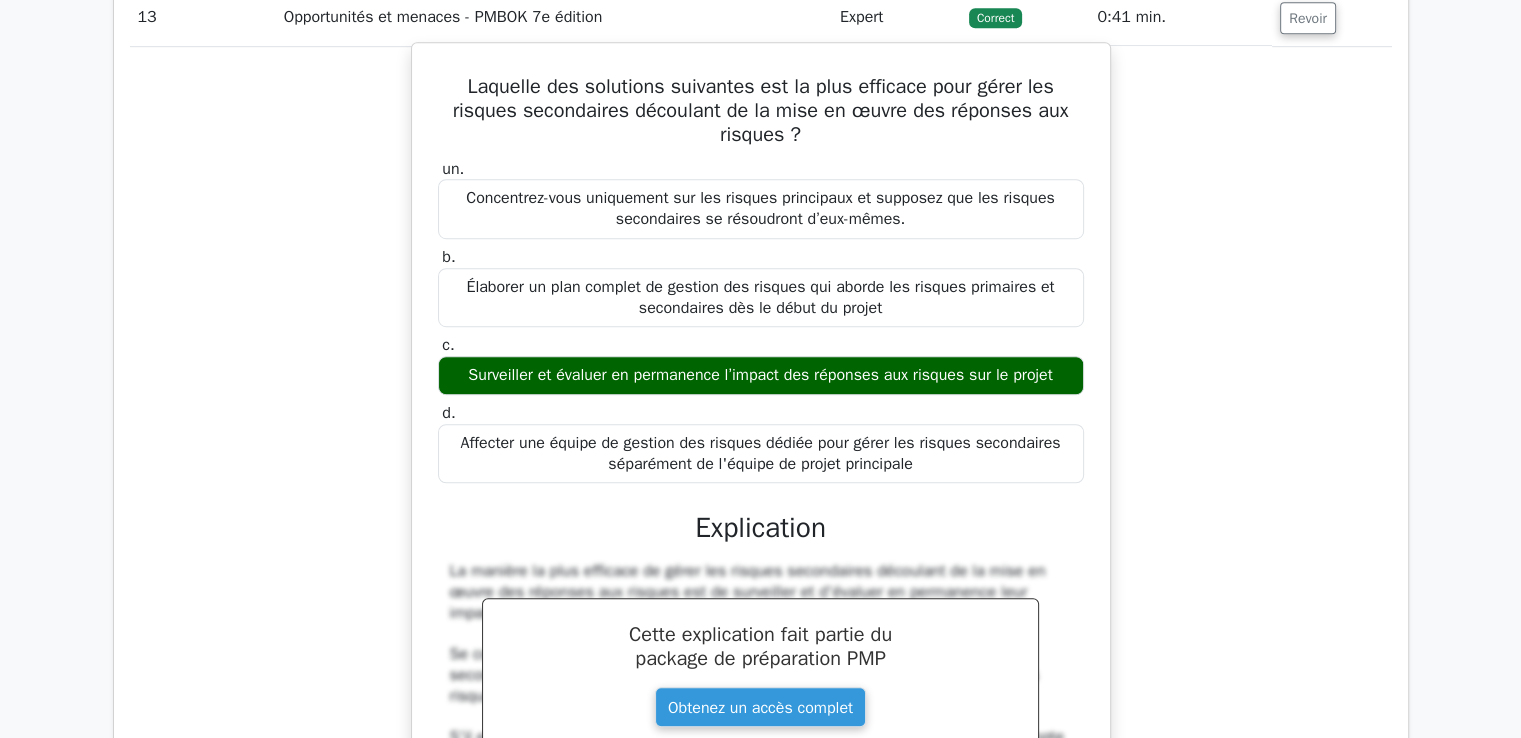 drag, startPoint x: 464, startPoint y: 90, endPoint x: 924, endPoint y: 465, distance: 593.4855 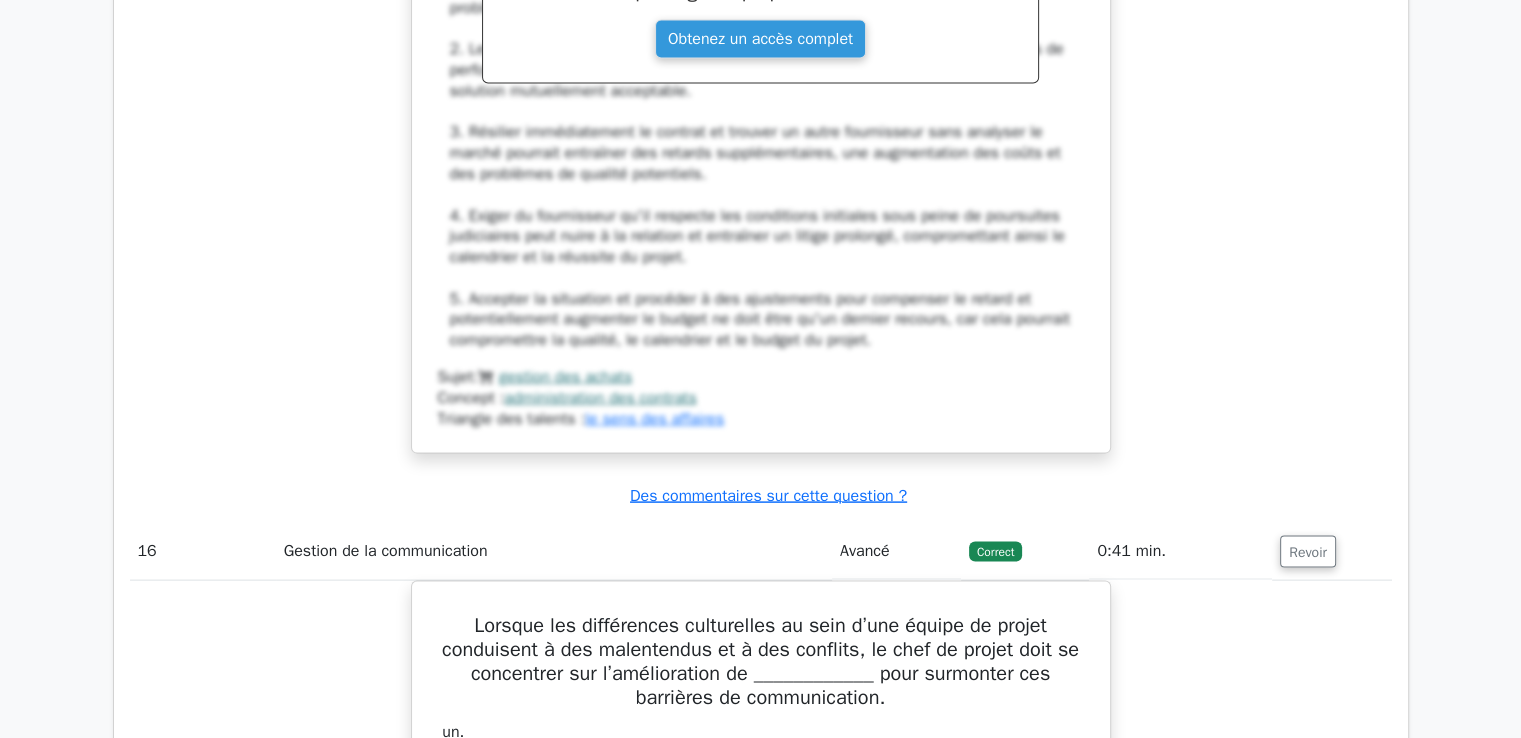 scroll, scrollTop: 19814, scrollLeft: 0, axis: vertical 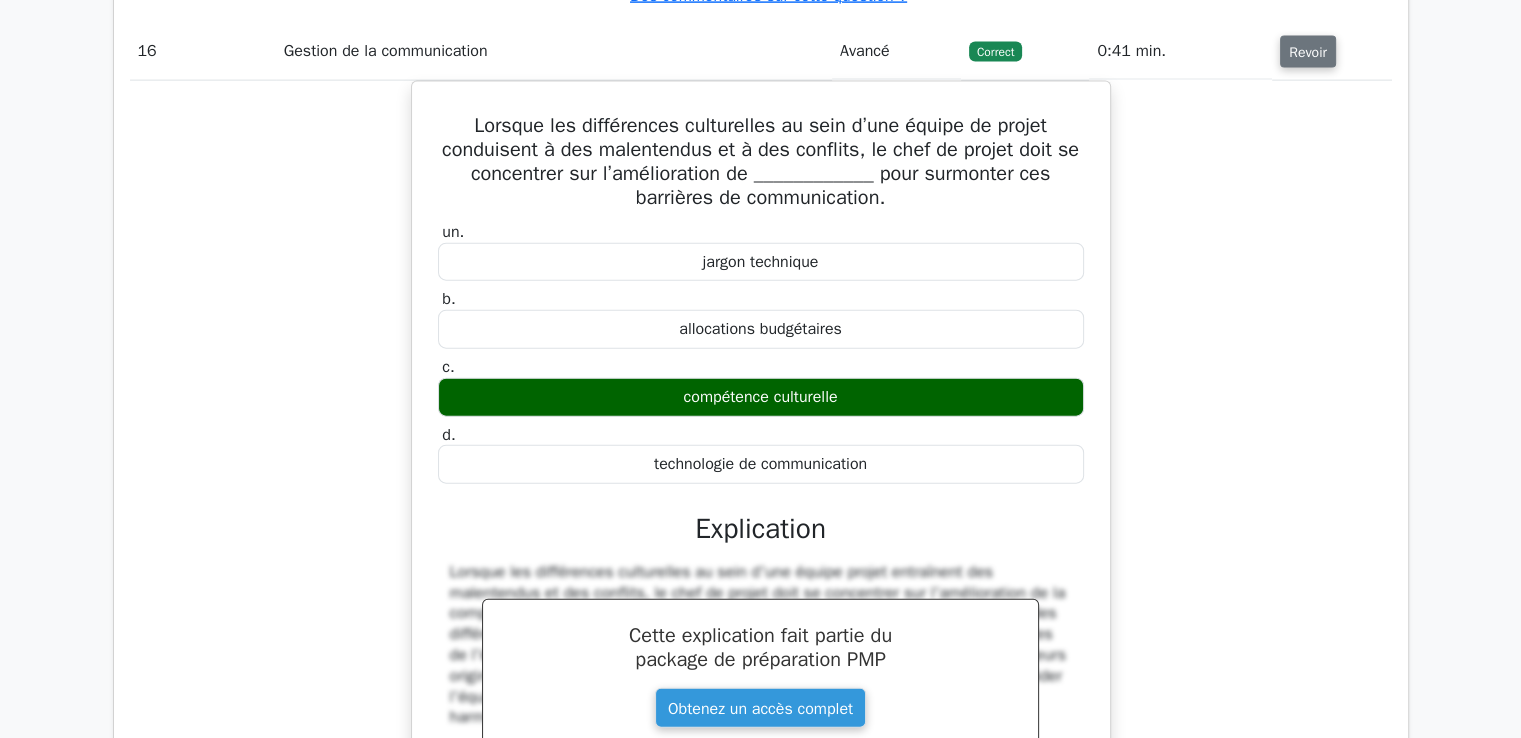 click on "Revoir" at bounding box center (1308, 52) 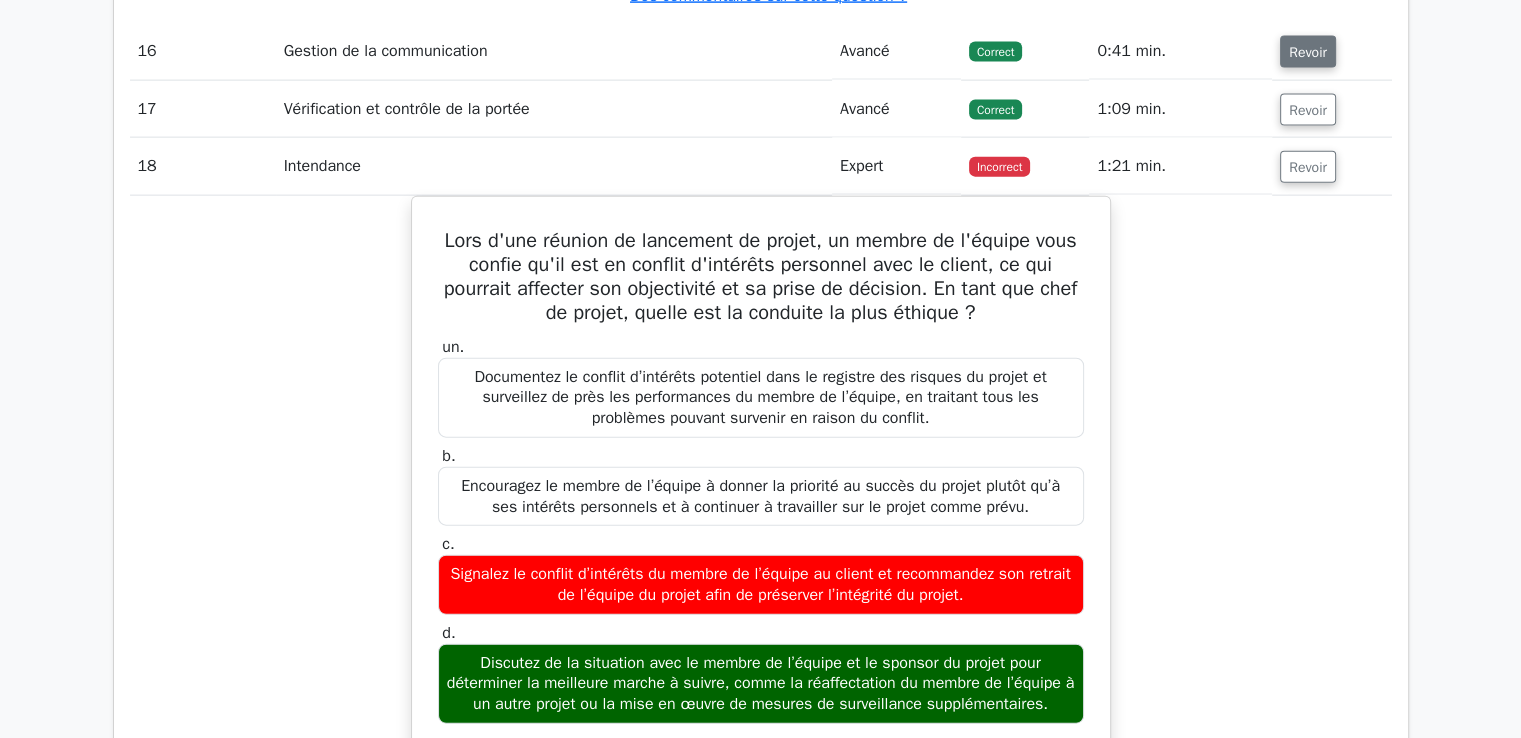 click on "Revoir" at bounding box center (1308, 52) 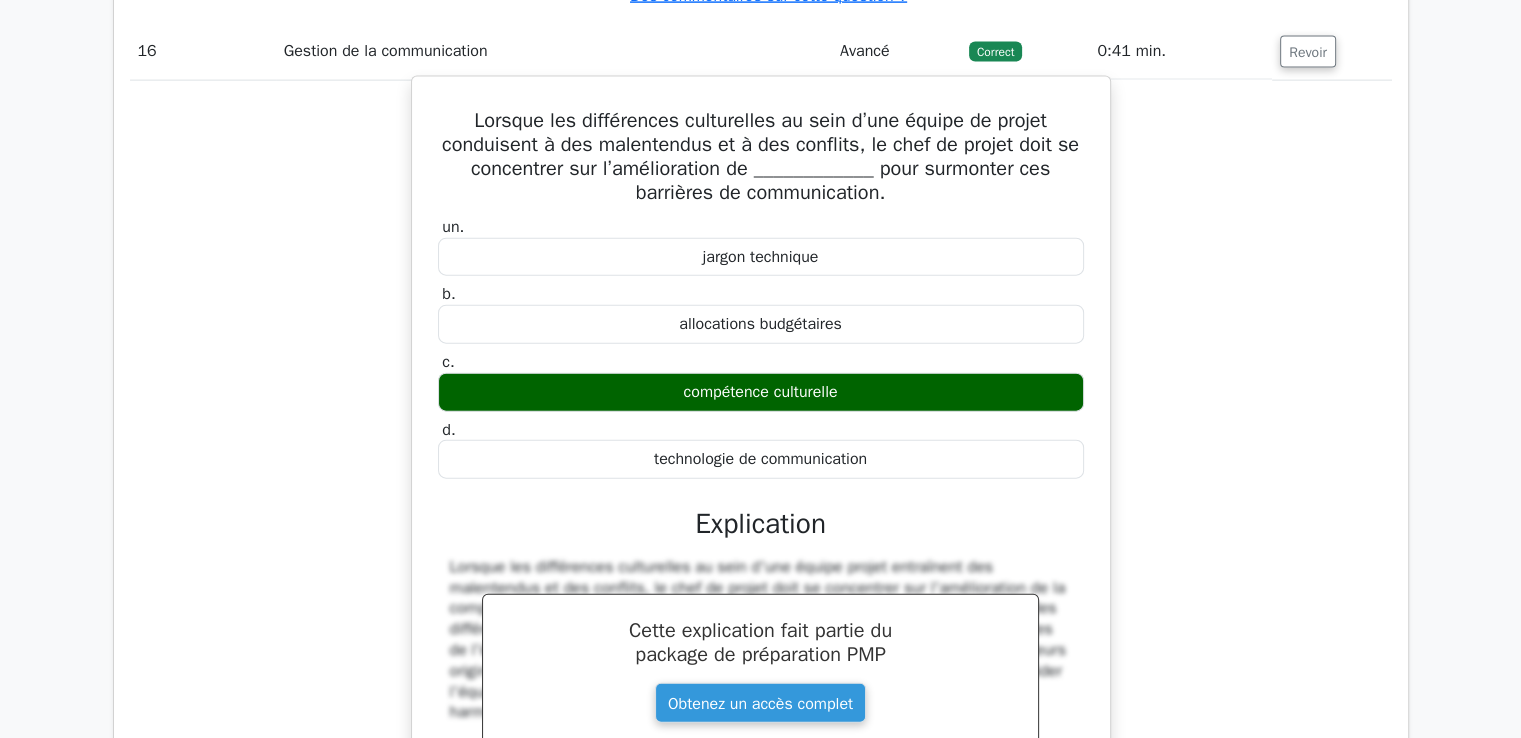 drag, startPoint x: 466, startPoint y: 134, endPoint x: 881, endPoint y: 469, distance: 533.33856 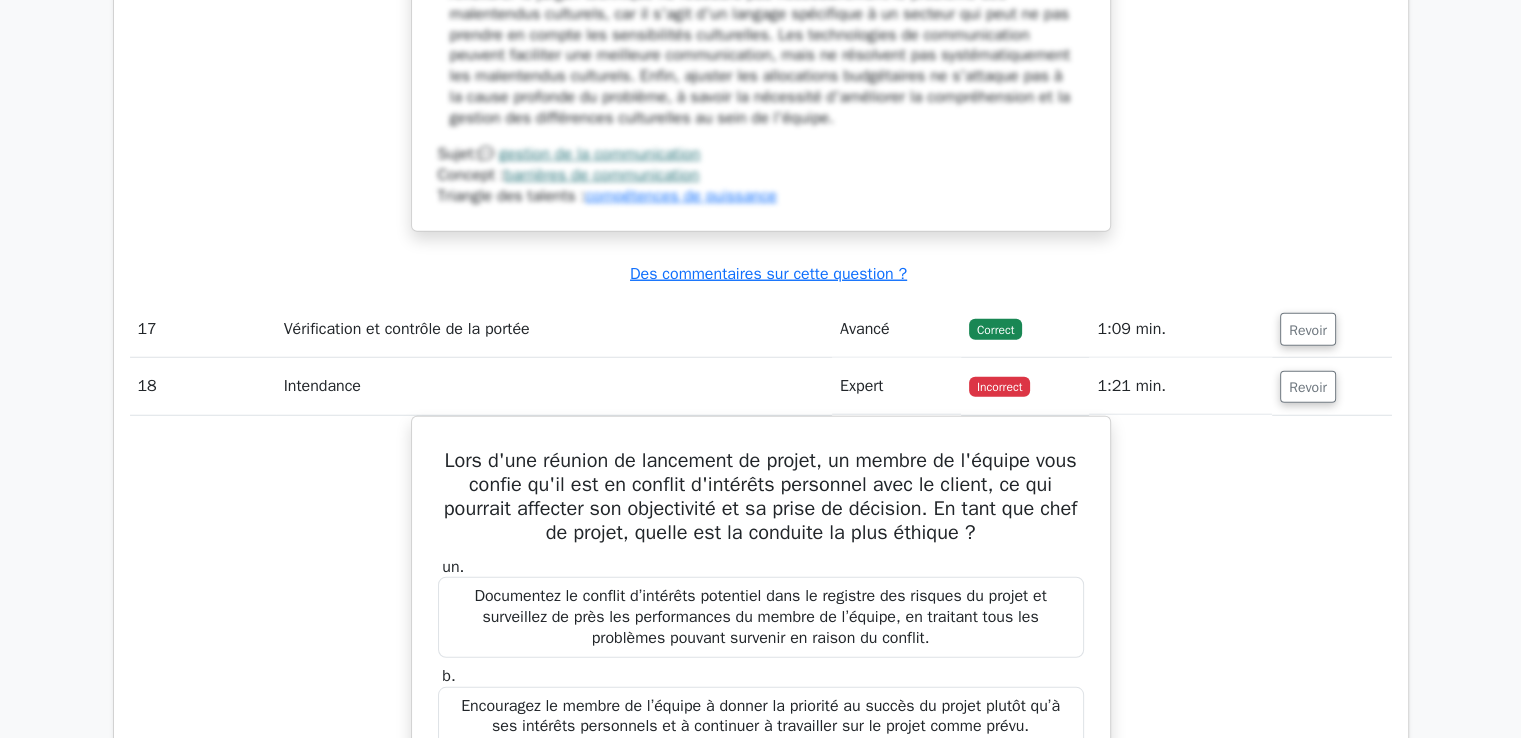 scroll, scrollTop: 20614, scrollLeft: 0, axis: vertical 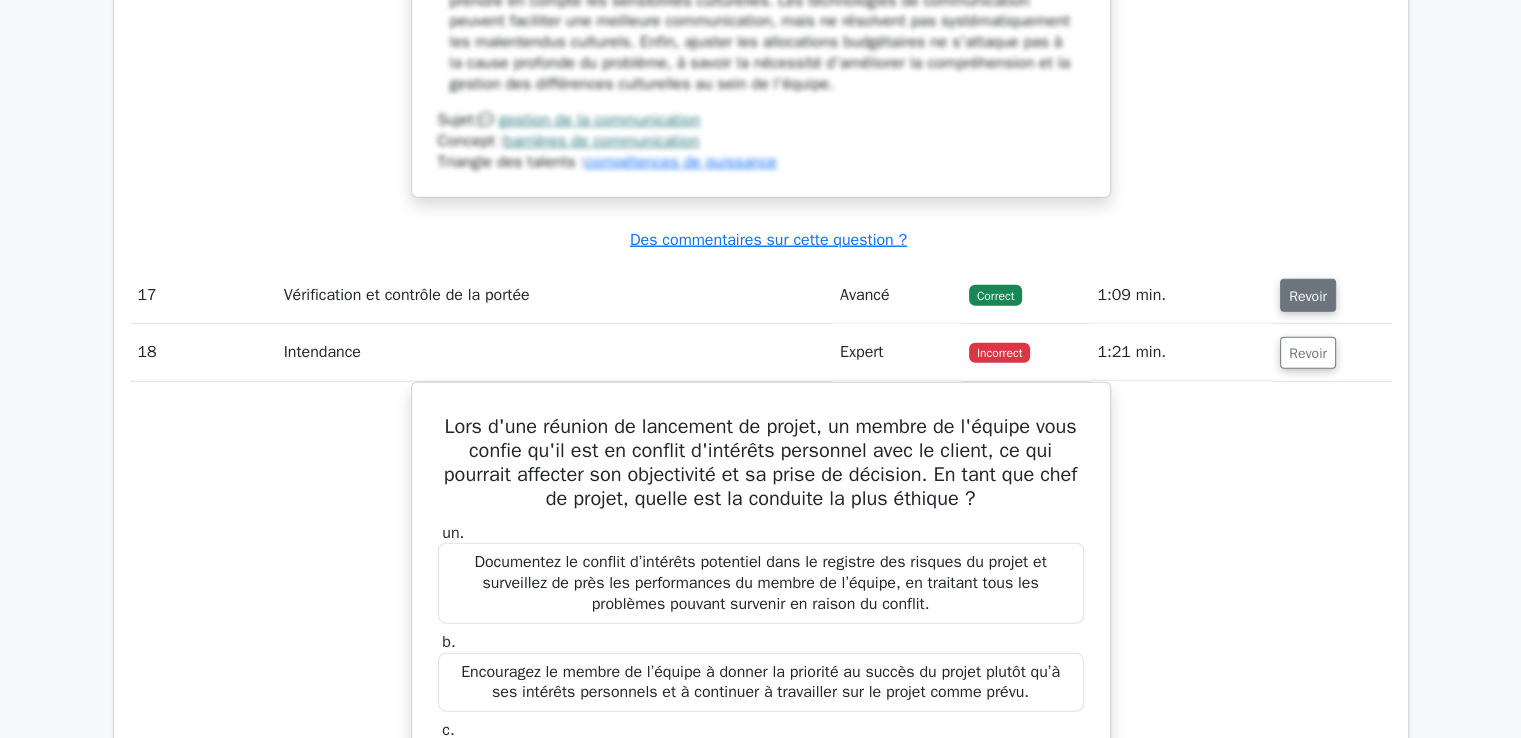 click on "Revoir" at bounding box center [1308, 296] 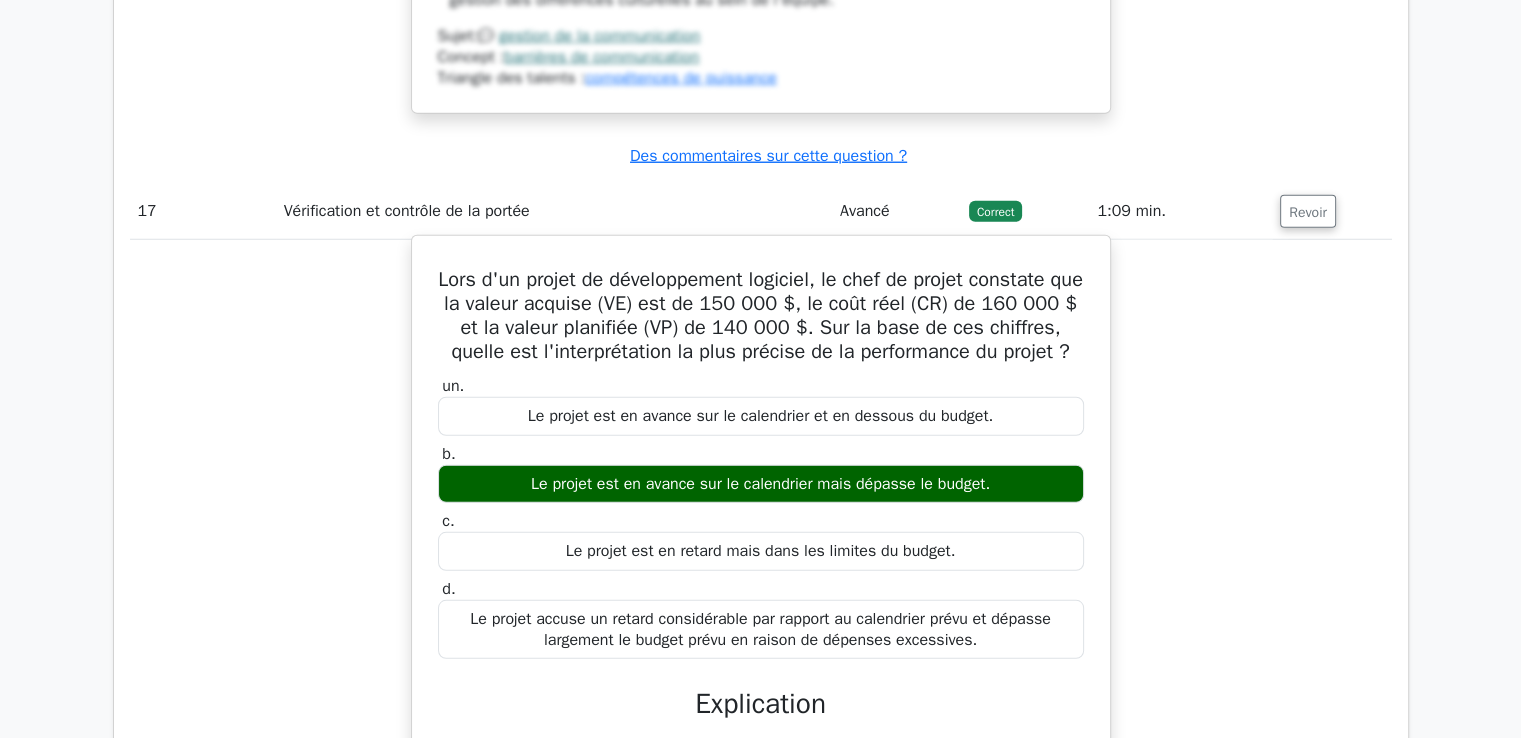 scroll, scrollTop: 20914, scrollLeft: 0, axis: vertical 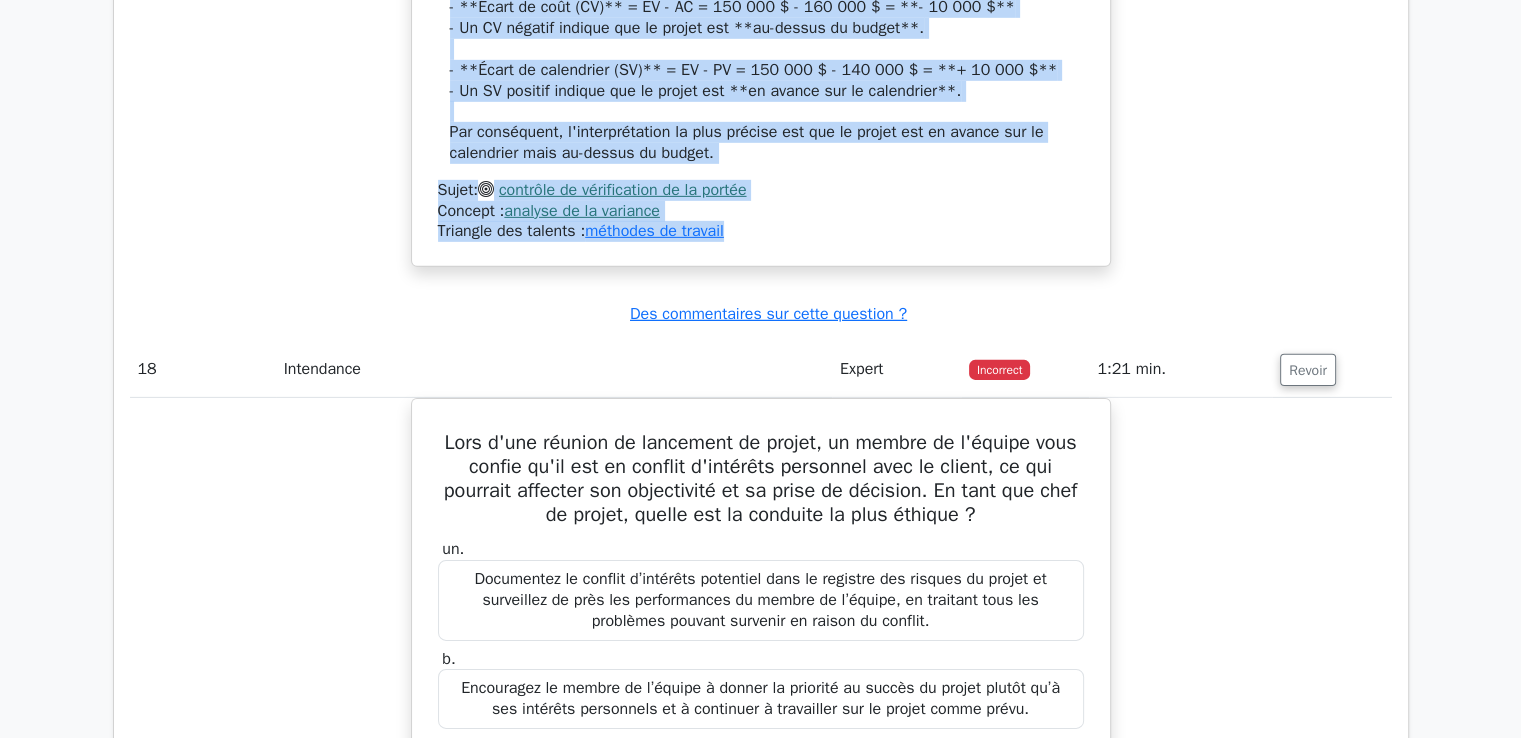 drag, startPoint x: 447, startPoint y: 81, endPoint x: 856, endPoint y: 268, distance: 449.72214 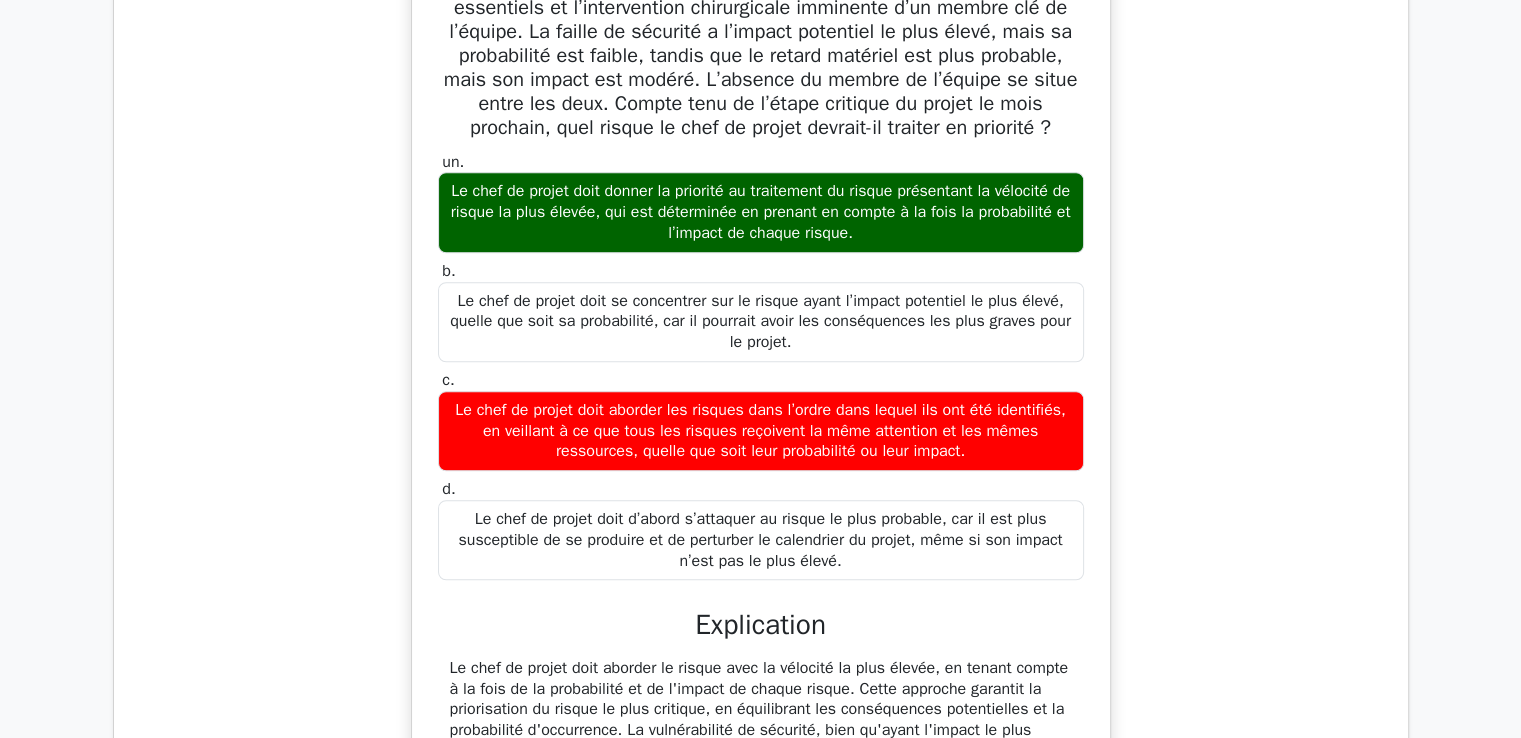 scroll, scrollTop: 24300, scrollLeft: 0, axis: vertical 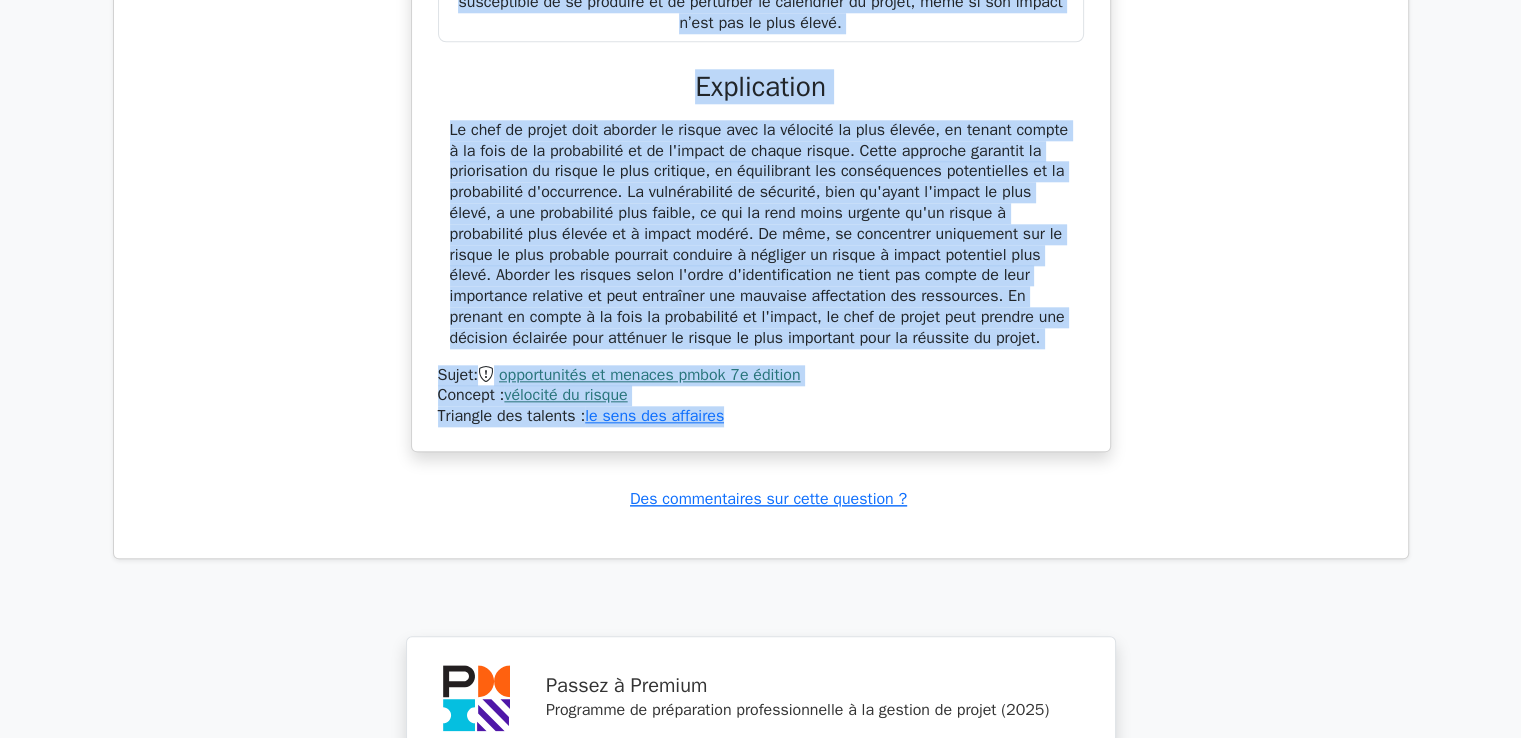drag, startPoint x: 448, startPoint y: 72, endPoint x: 896, endPoint y: 473, distance: 601.25287 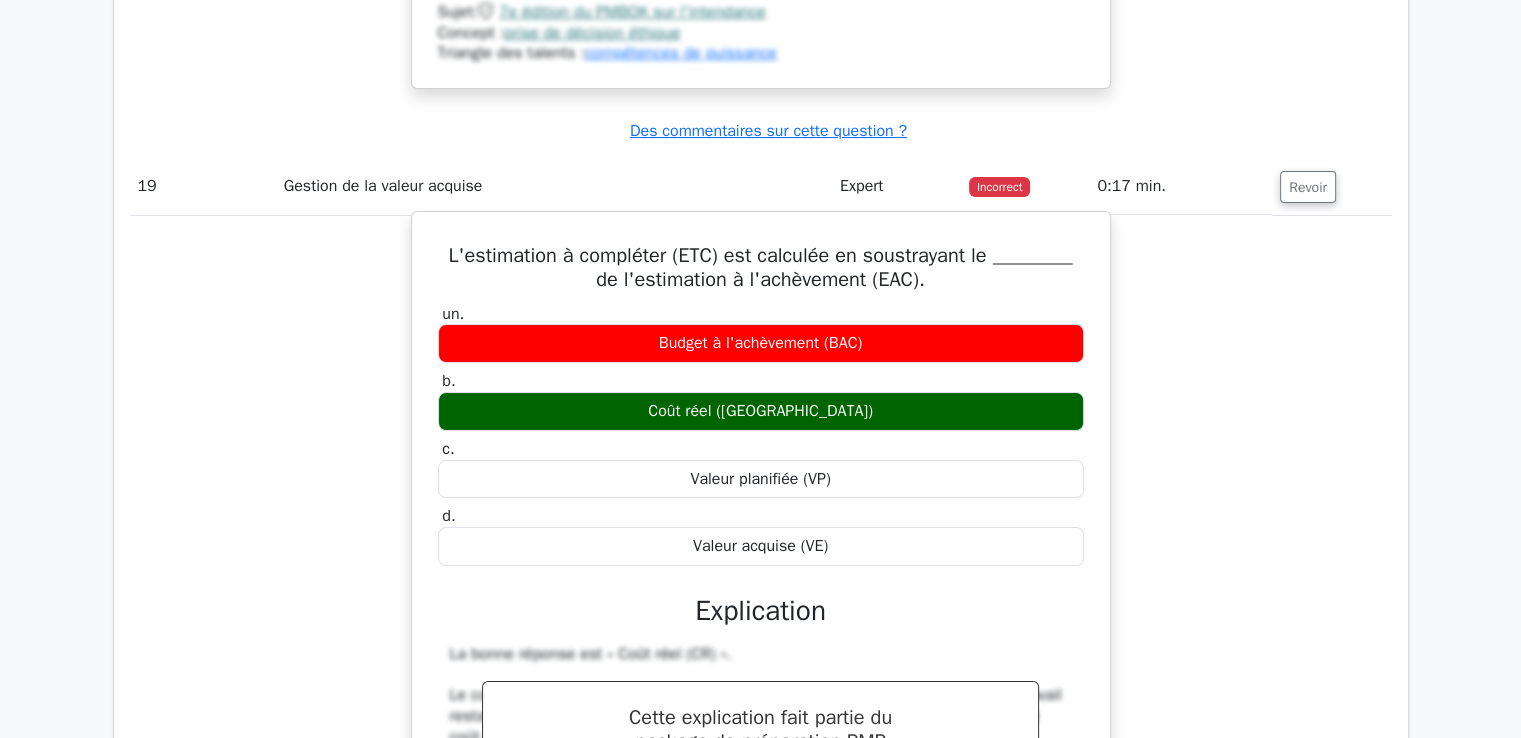 scroll, scrollTop: 22954, scrollLeft: 0, axis: vertical 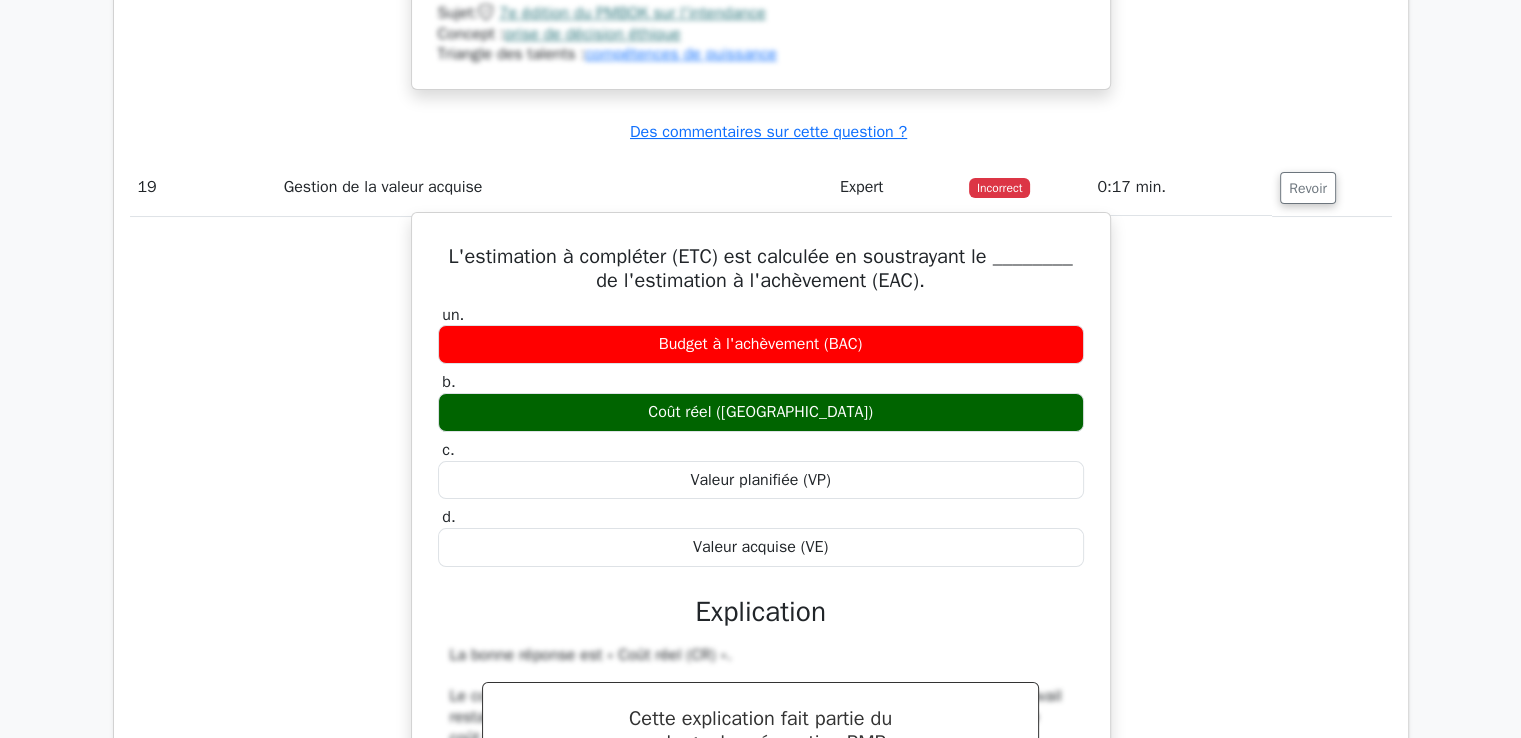 drag, startPoint x: 437, startPoint y: 277, endPoint x: 882, endPoint y: 581, distance: 538.9258 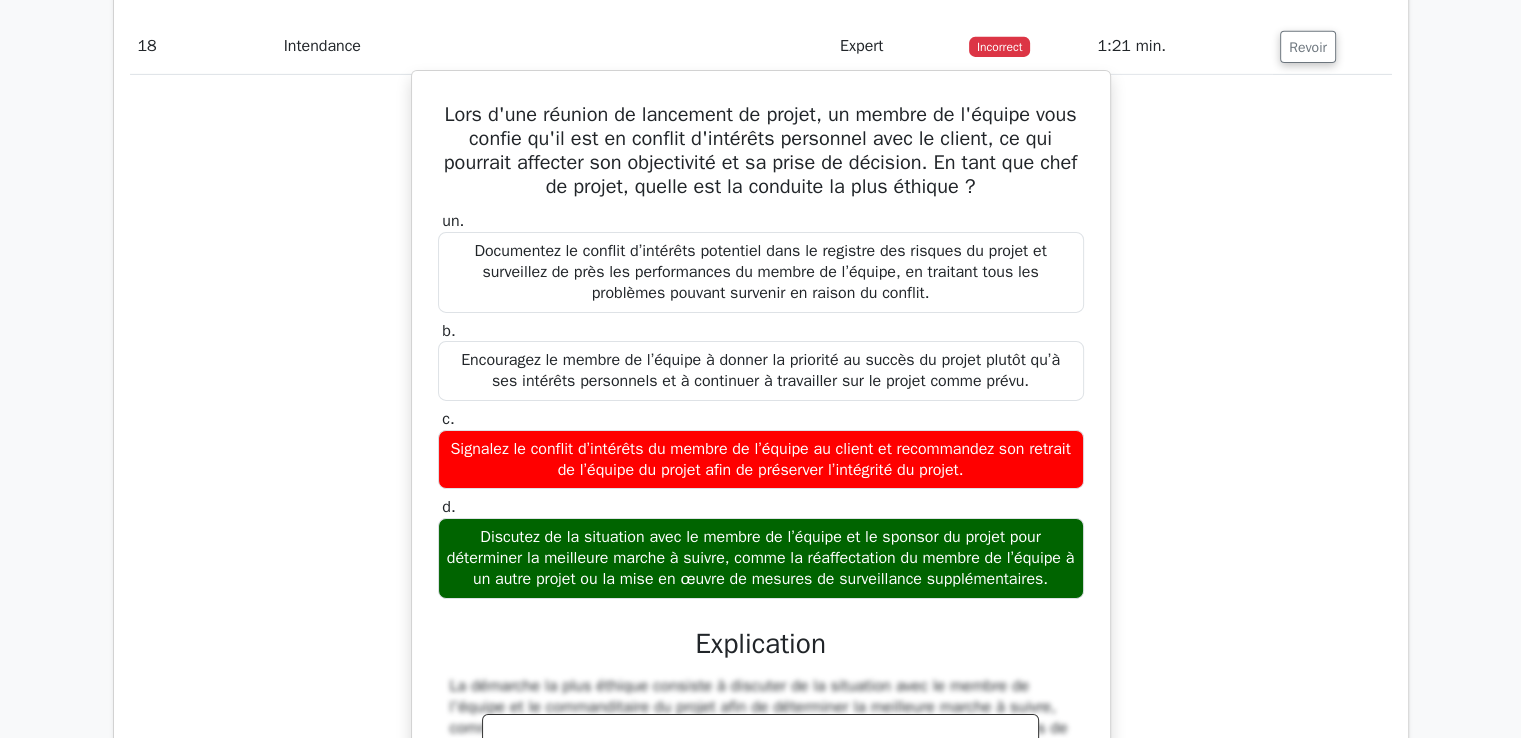 scroll, scrollTop: 21754, scrollLeft: 0, axis: vertical 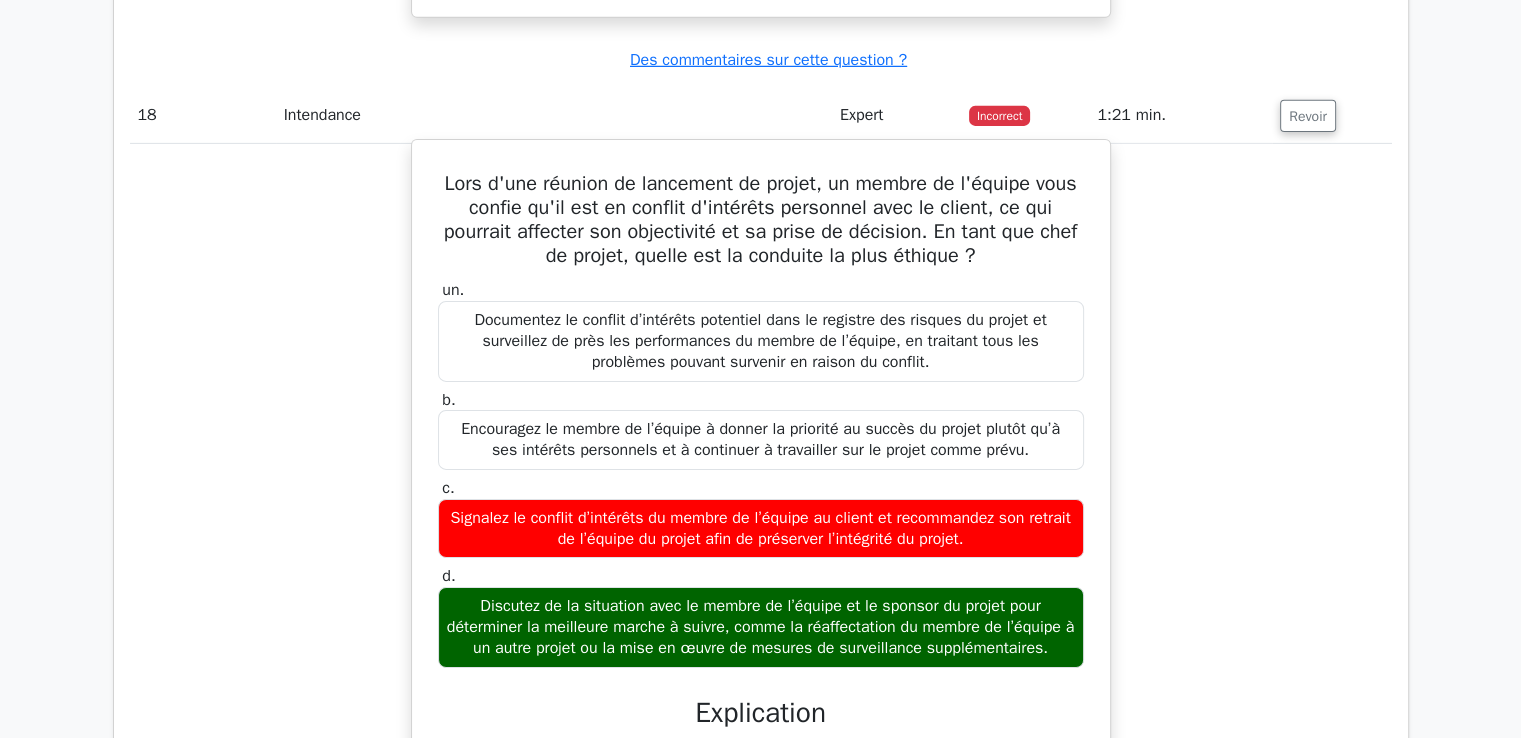 drag, startPoint x: 456, startPoint y: 193, endPoint x: 887, endPoint y: 683, distance: 652.58026 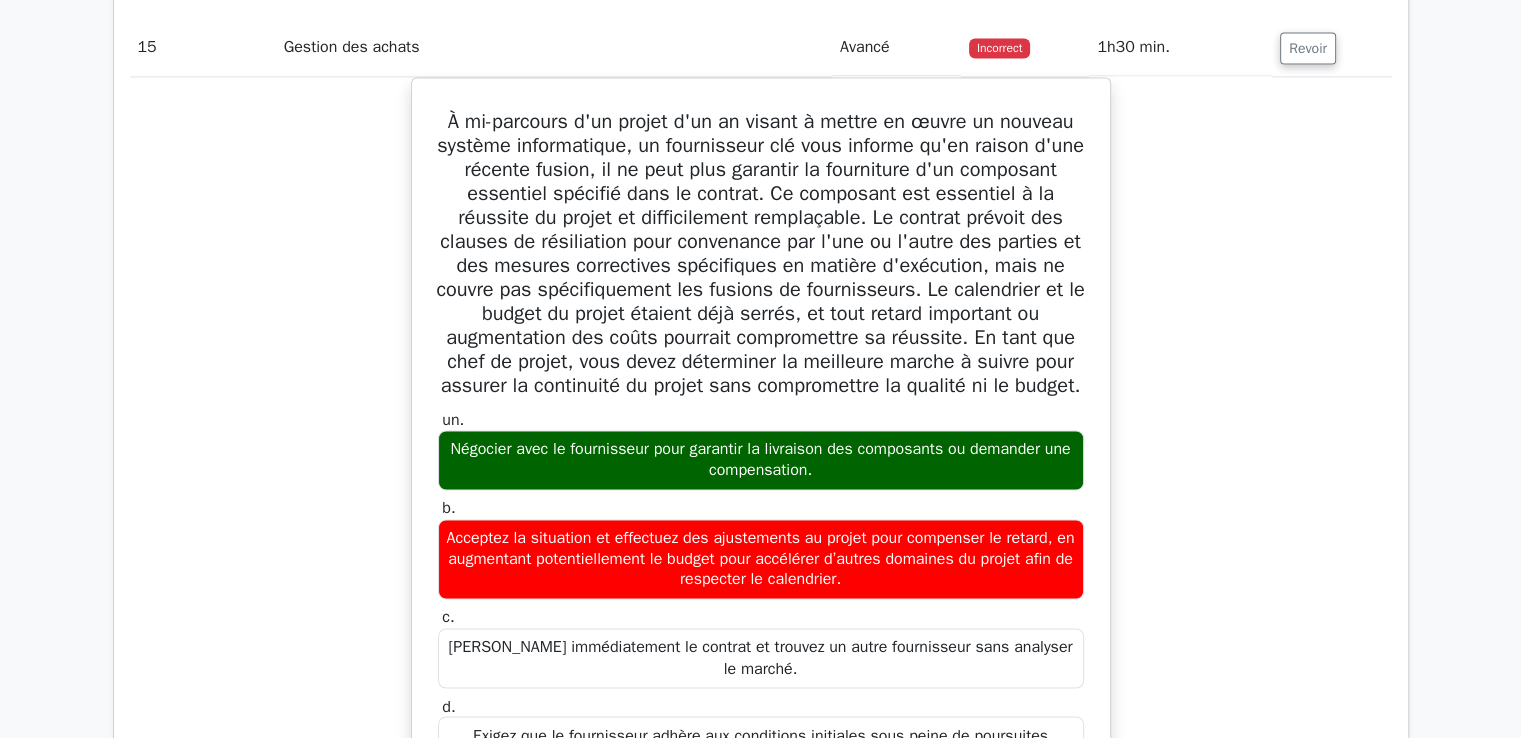 scroll, scrollTop: 18254, scrollLeft: 0, axis: vertical 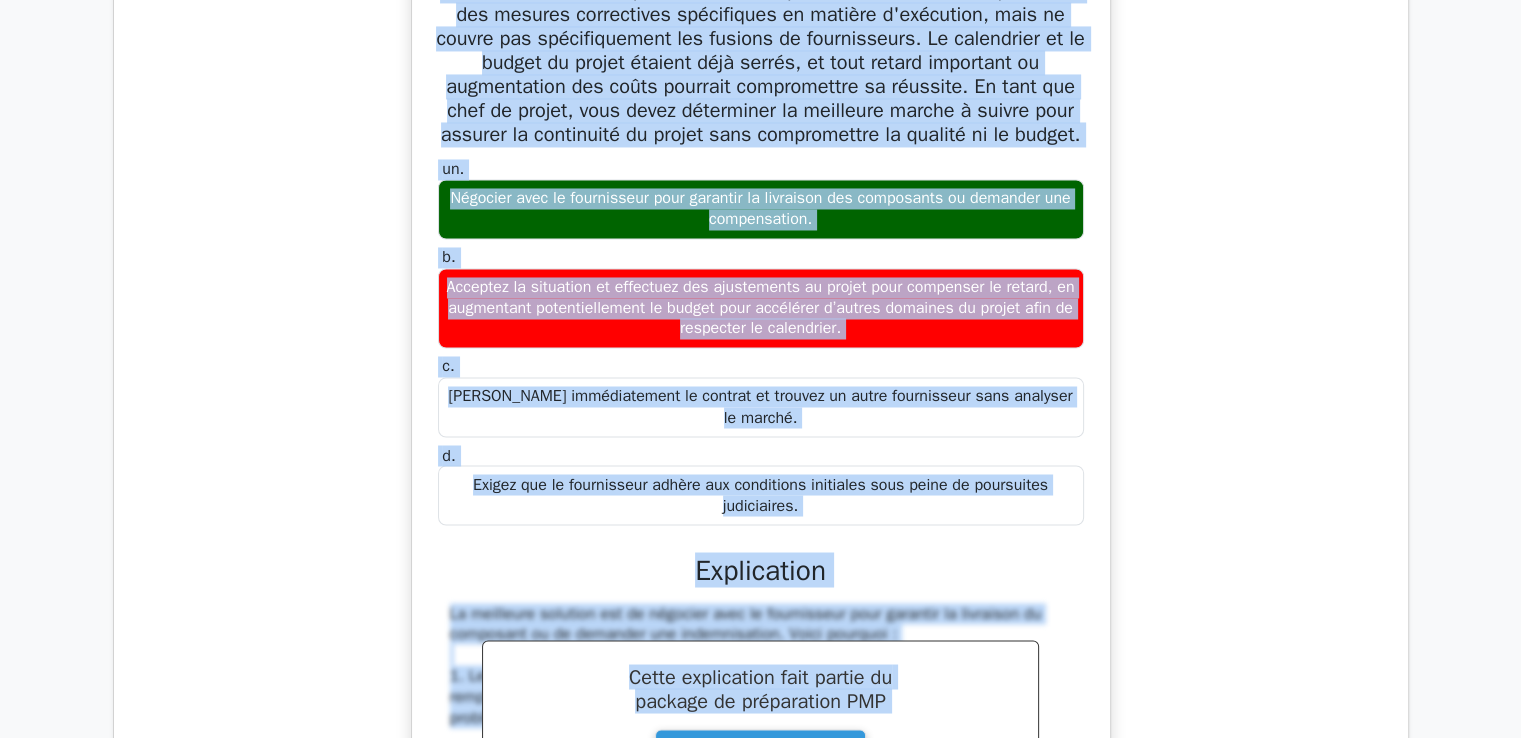 drag, startPoint x: 480, startPoint y: 212, endPoint x: 882, endPoint y: 525, distance: 509.48306 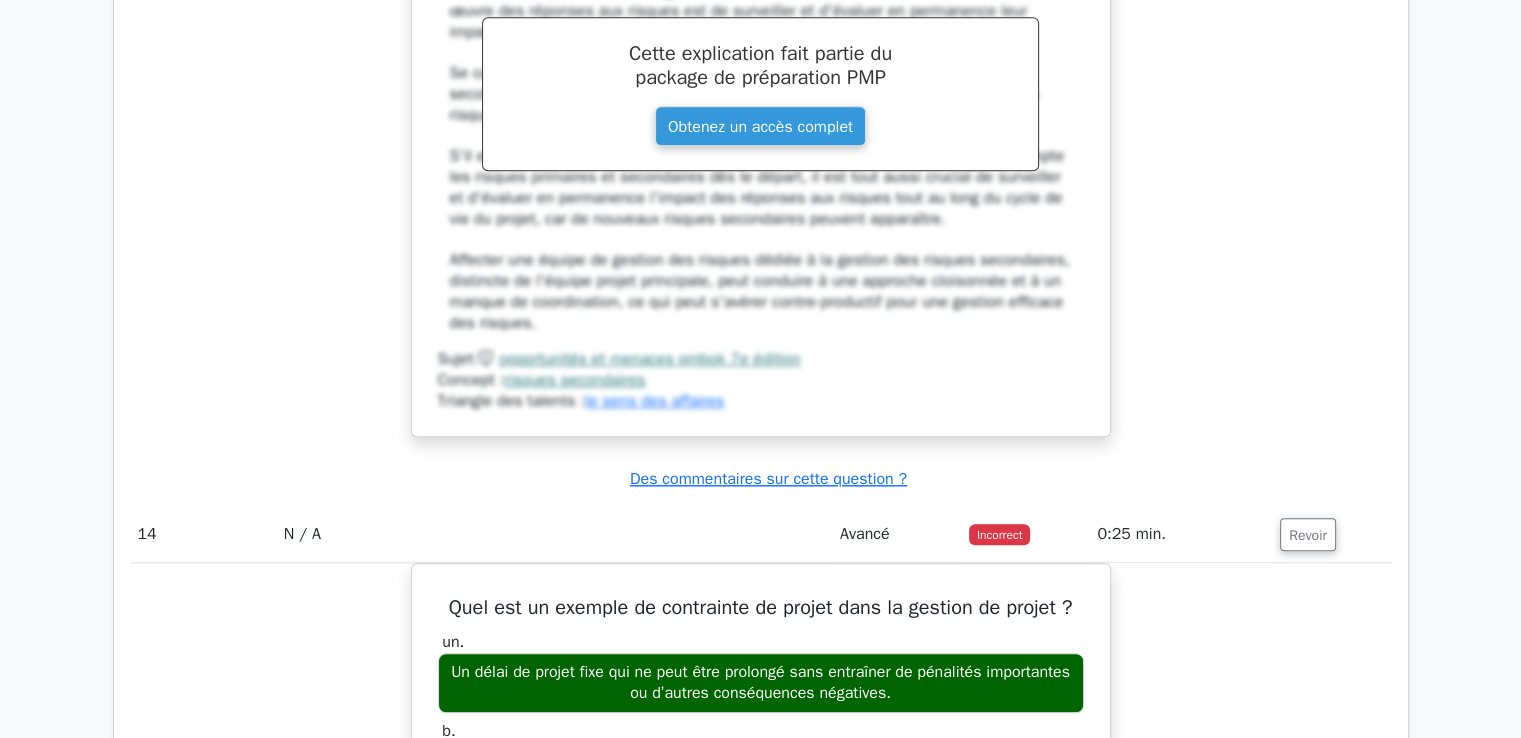 scroll, scrollTop: 17400, scrollLeft: 0, axis: vertical 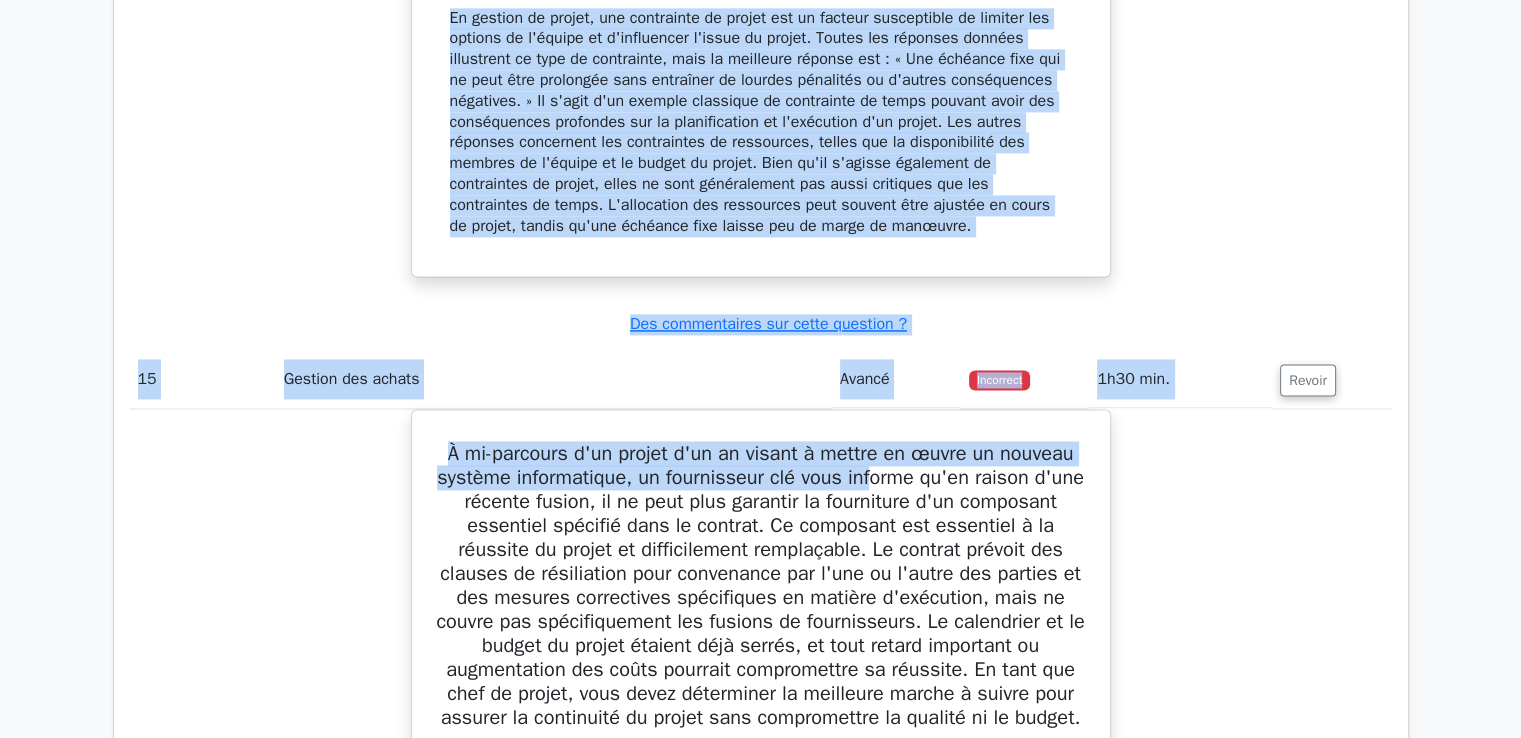 drag, startPoint x: 441, startPoint y: 203, endPoint x: 1012, endPoint y: 241, distance: 572.26306 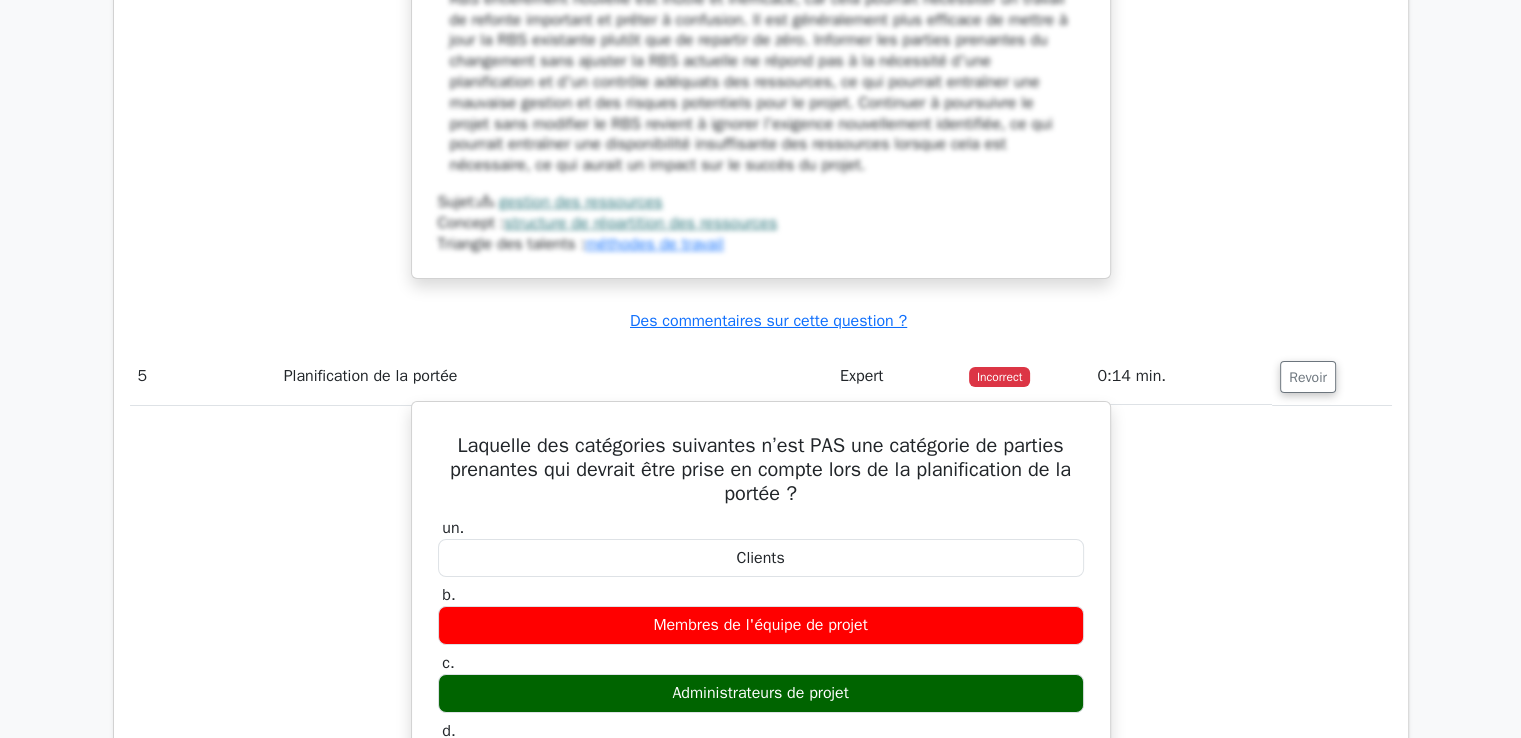 scroll, scrollTop: 7522, scrollLeft: 0, axis: vertical 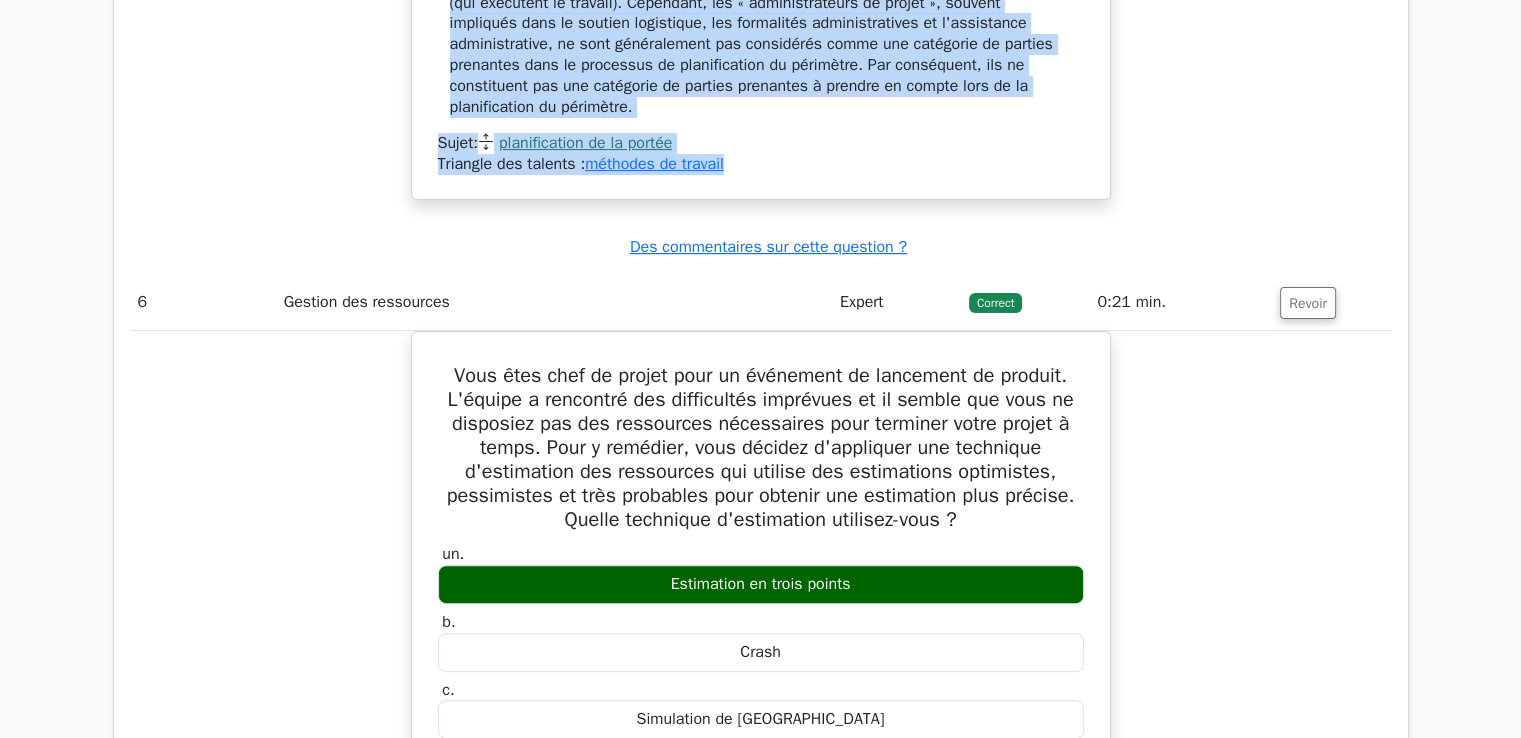 drag, startPoint x: 456, startPoint y: 99, endPoint x: 855, endPoint y: 239, distance: 422.84866 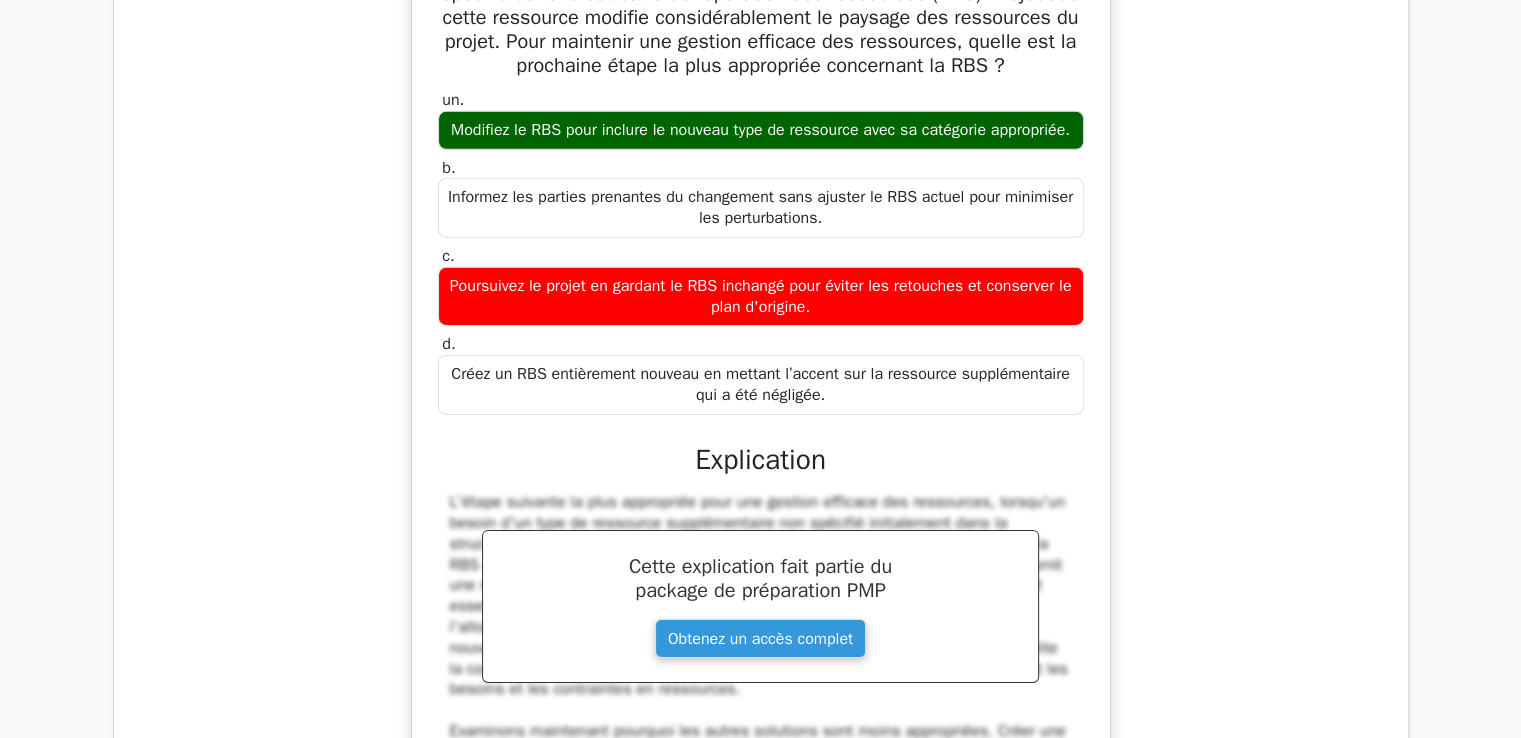 scroll, scrollTop: 6091, scrollLeft: 0, axis: vertical 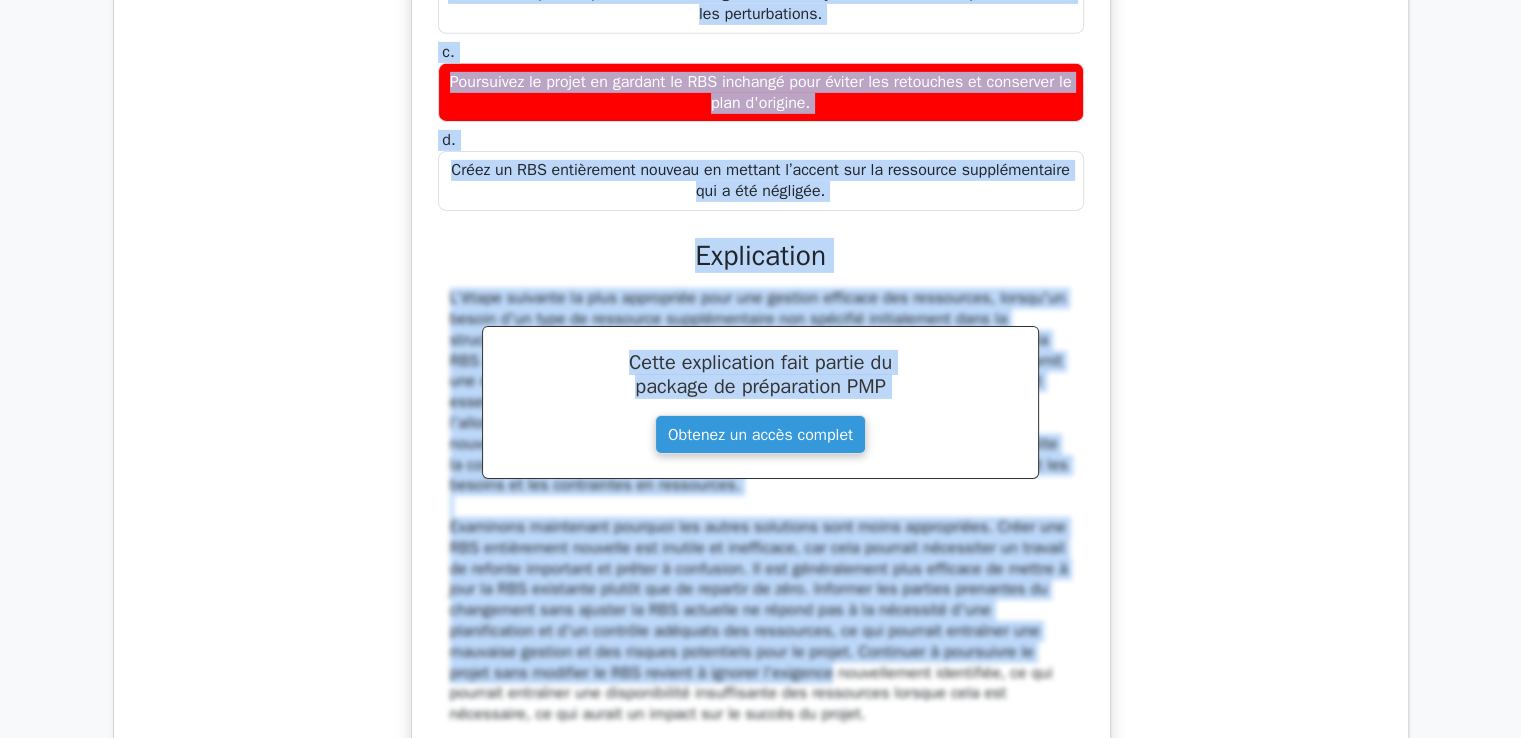 drag, startPoint x: 464, startPoint y: 233, endPoint x: 908, endPoint y: 241, distance: 444.07205 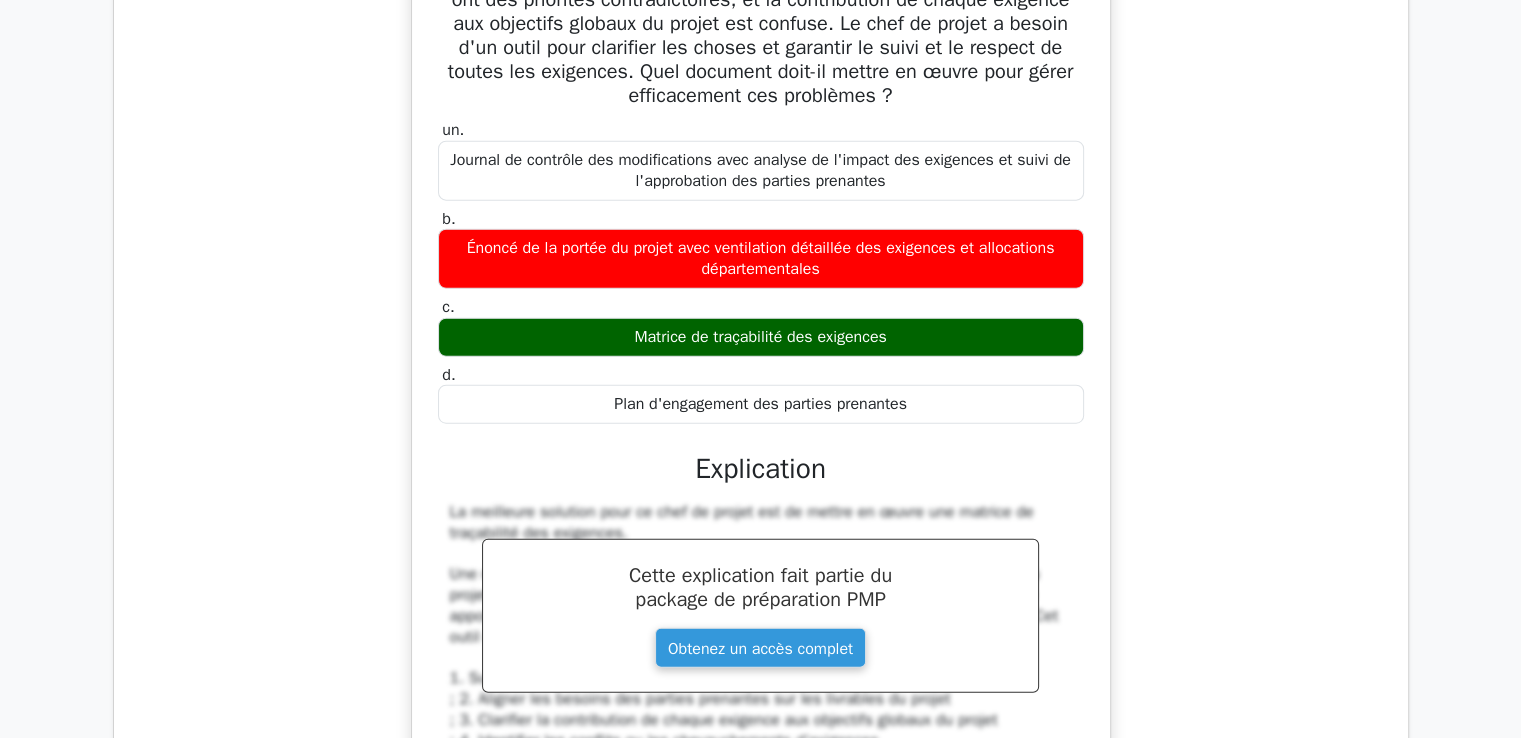 scroll, scrollTop: 4768, scrollLeft: 0, axis: vertical 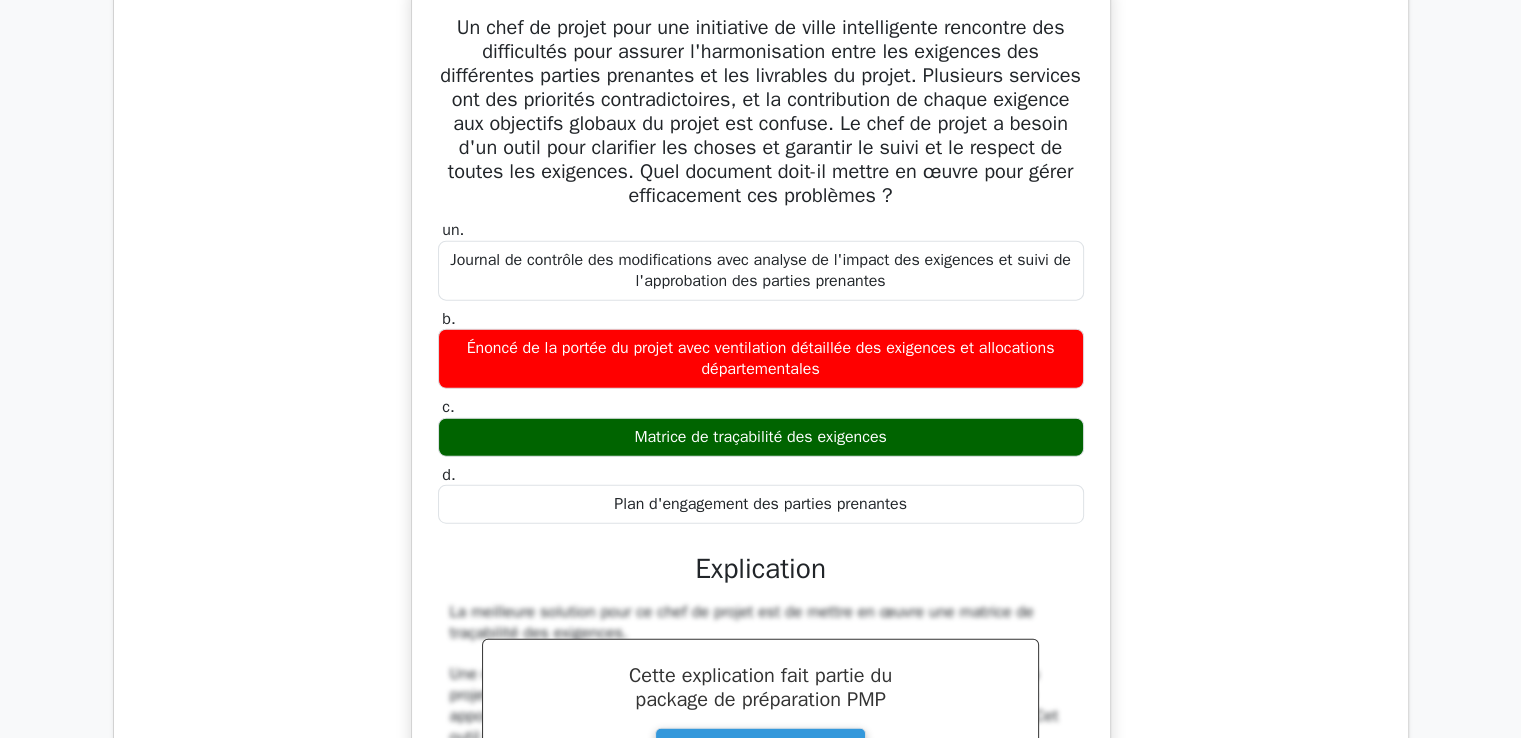 drag, startPoint x: 442, startPoint y: 44, endPoint x: 921, endPoint y: 517, distance: 673.179 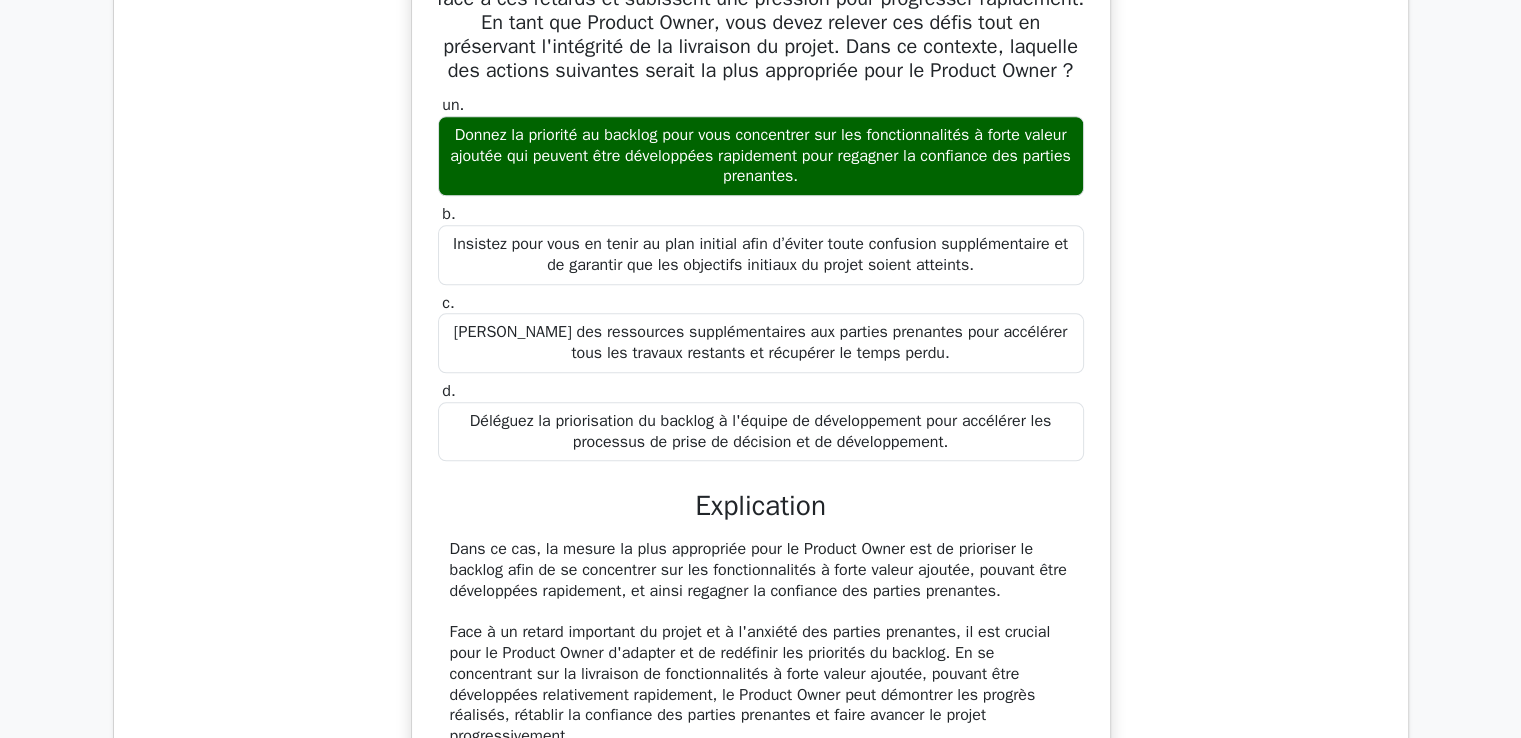 scroll, scrollTop: 2468, scrollLeft: 0, axis: vertical 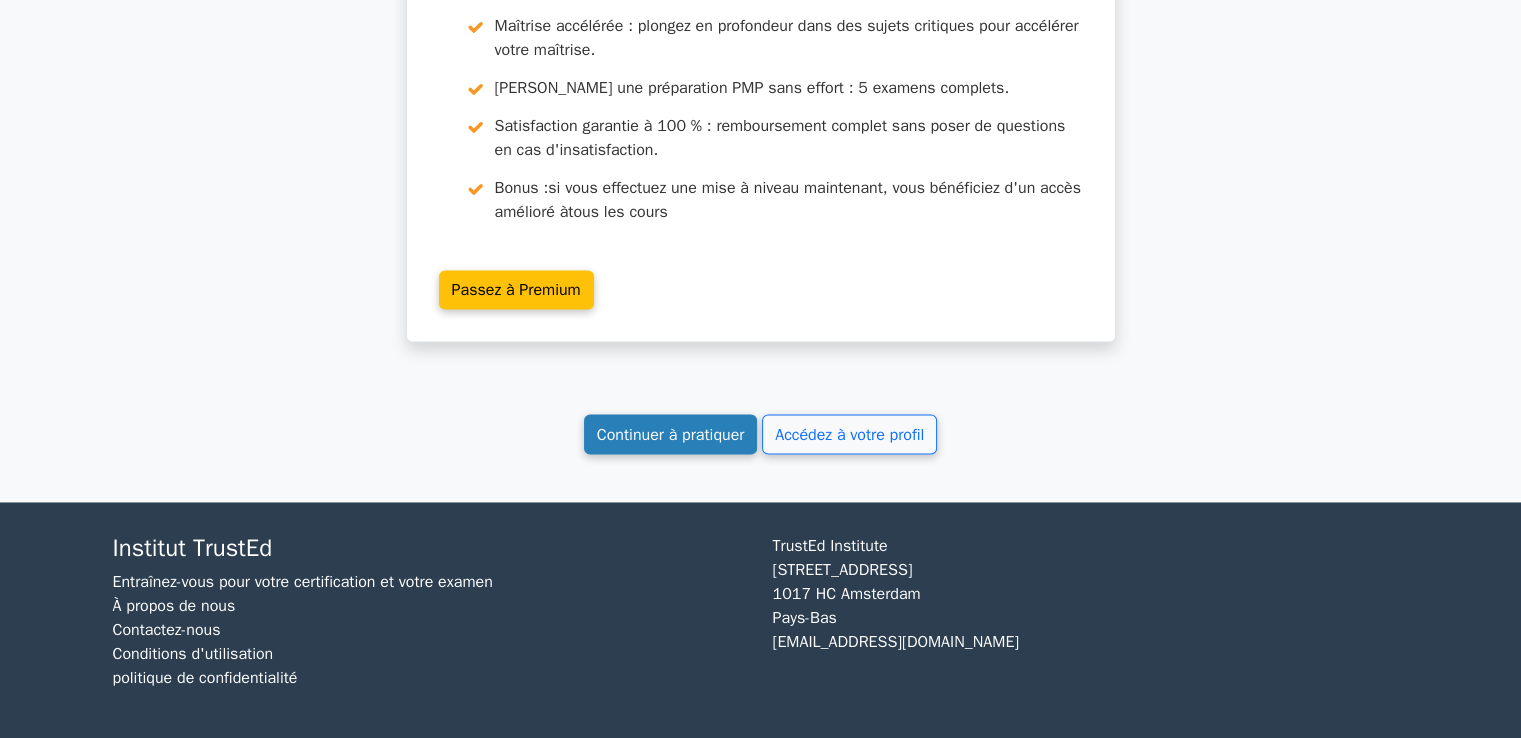 click on "Continuer à pratiquer" at bounding box center [671, 435] 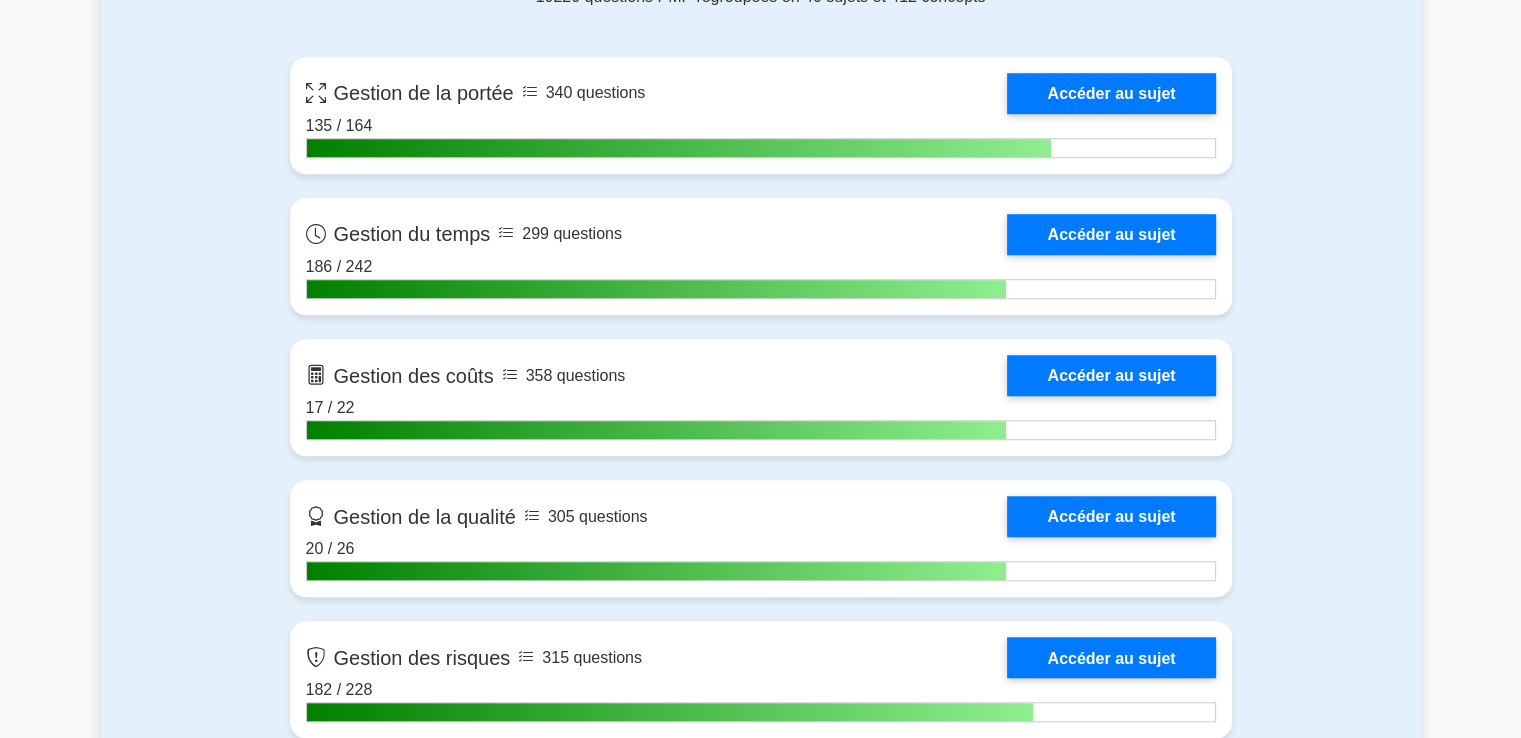 scroll, scrollTop: 0, scrollLeft: 0, axis: both 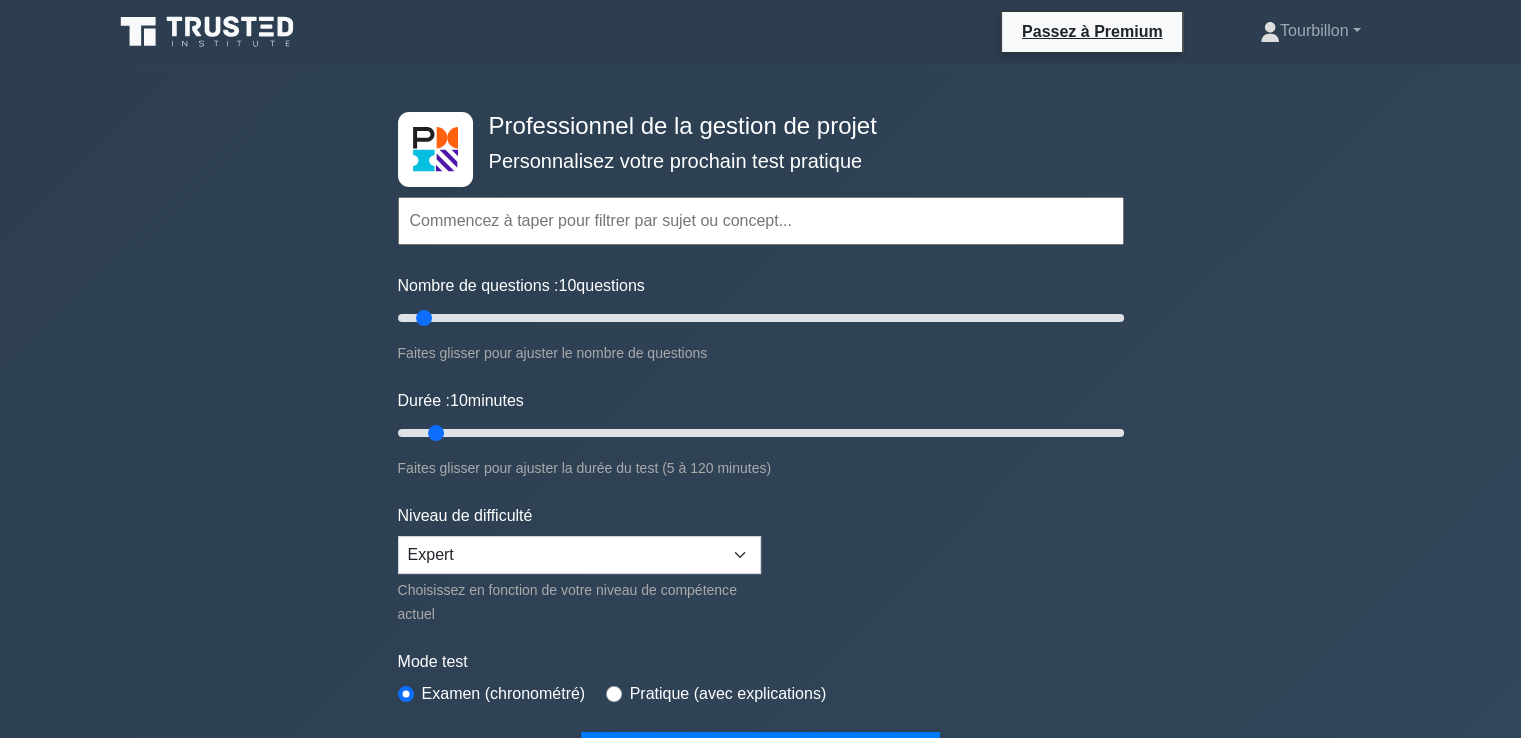 click at bounding box center (761, 221) 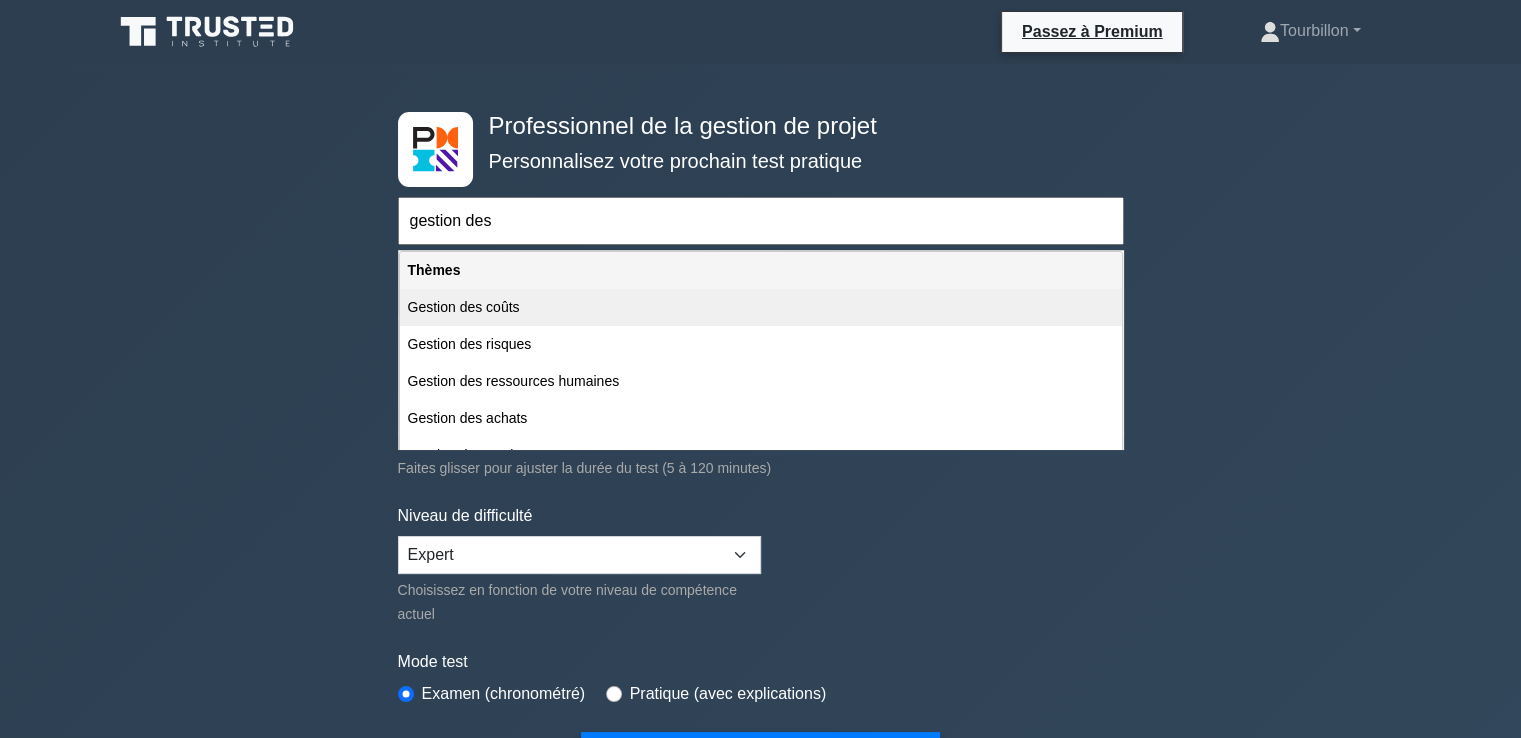 click on "Gestion des coûts" at bounding box center (464, 307) 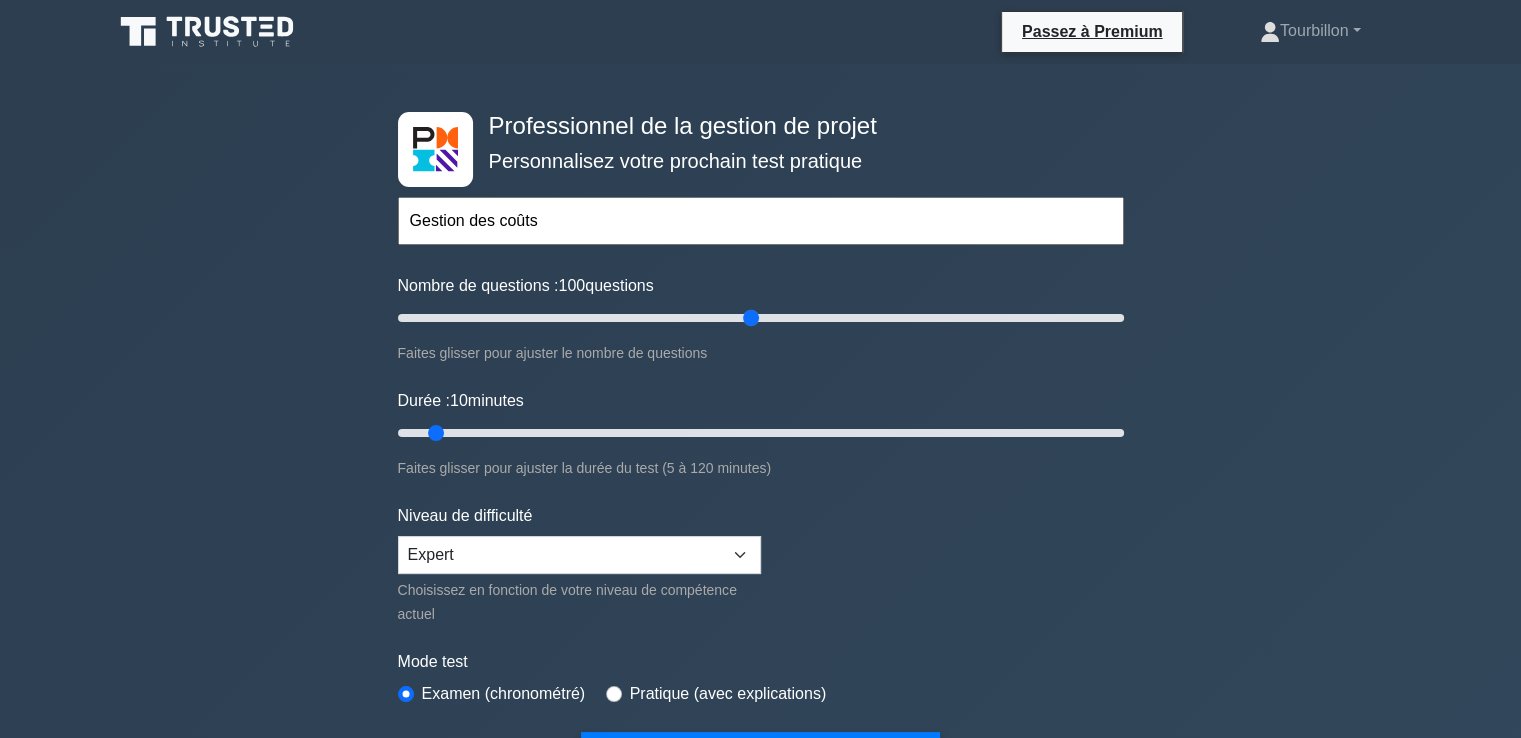 drag, startPoint x: 426, startPoint y: 312, endPoint x: 748, endPoint y: 312, distance: 322 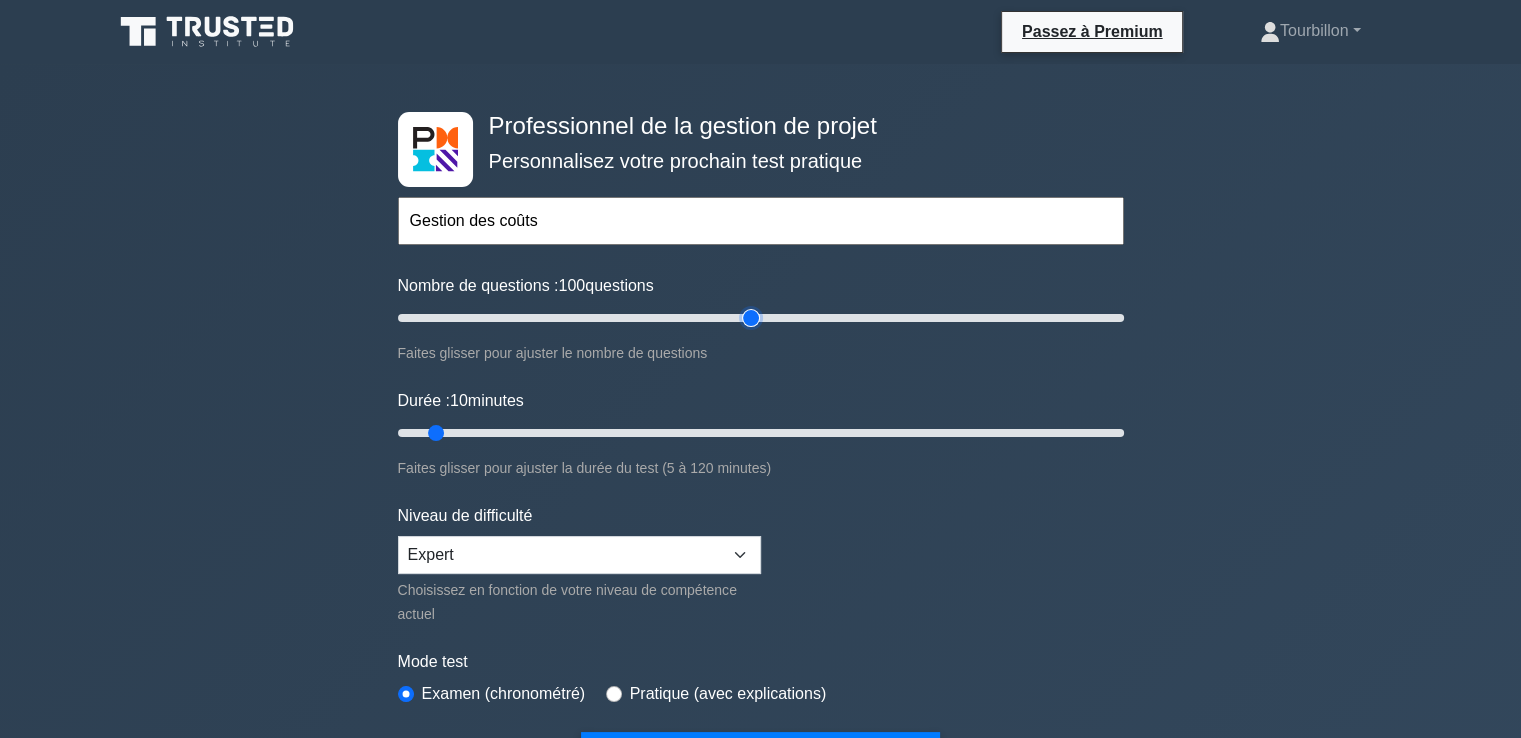 type on "100" 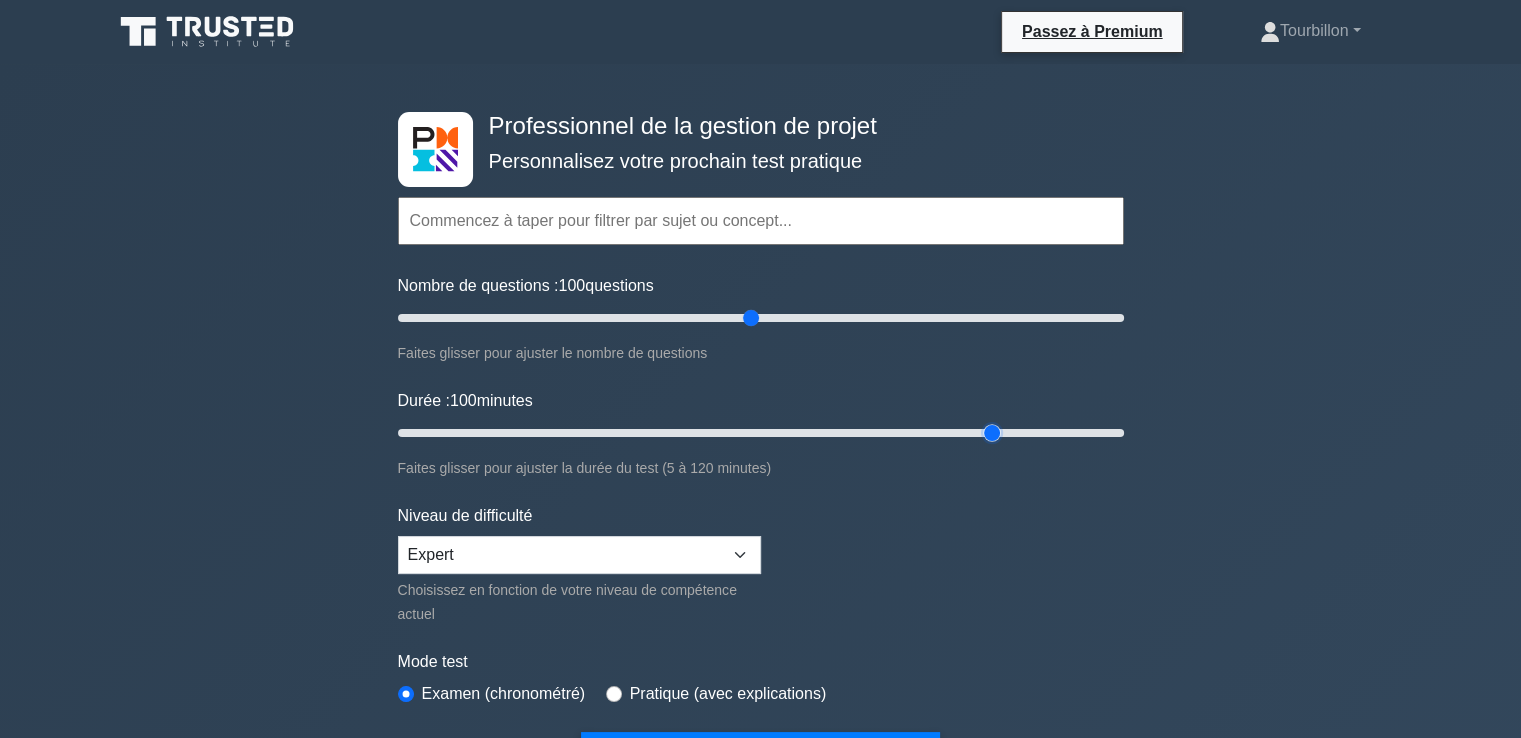 drag, startPoint x: 437, startPoint y: 427, endPoint x: 1003, endPoint y: 422, distance: 566.0221 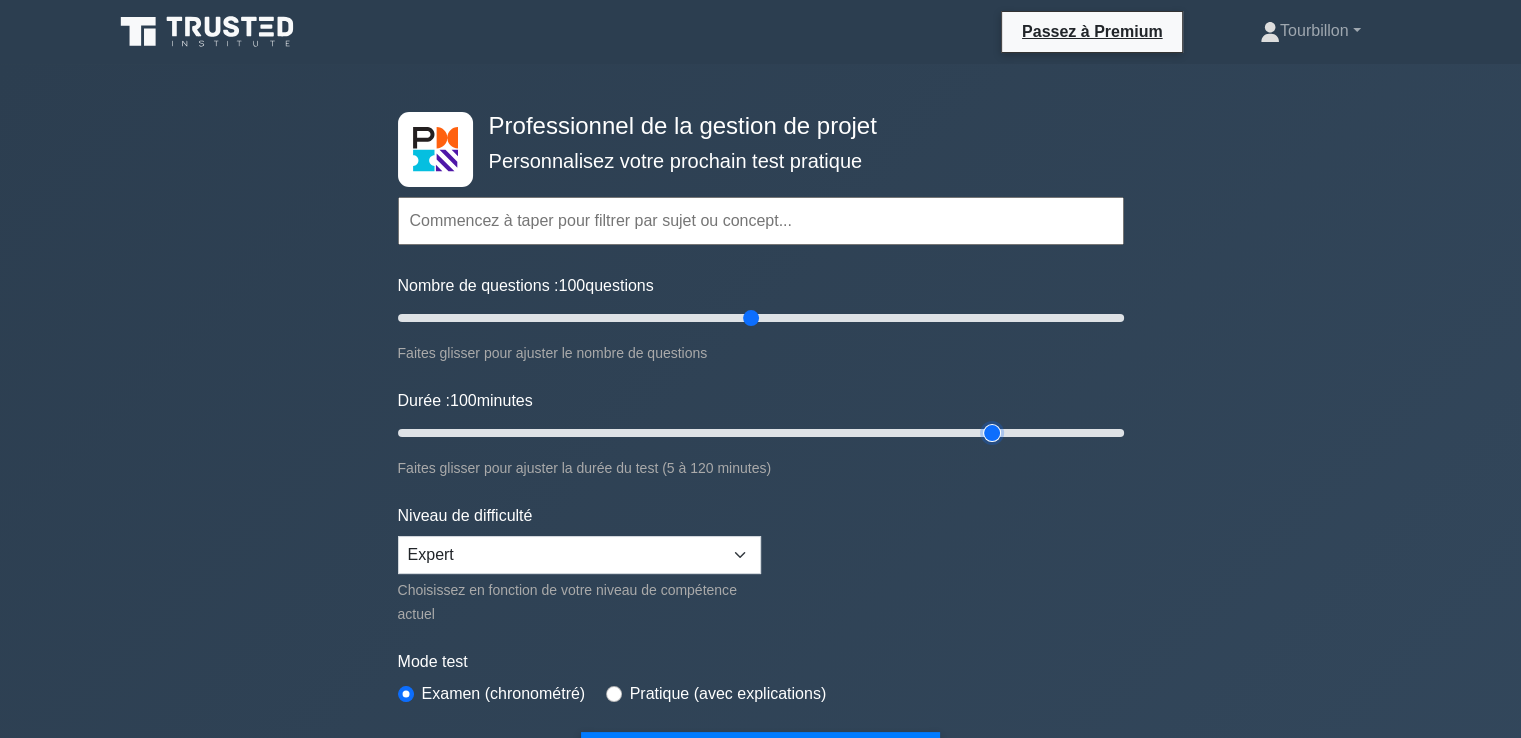 type on "100" 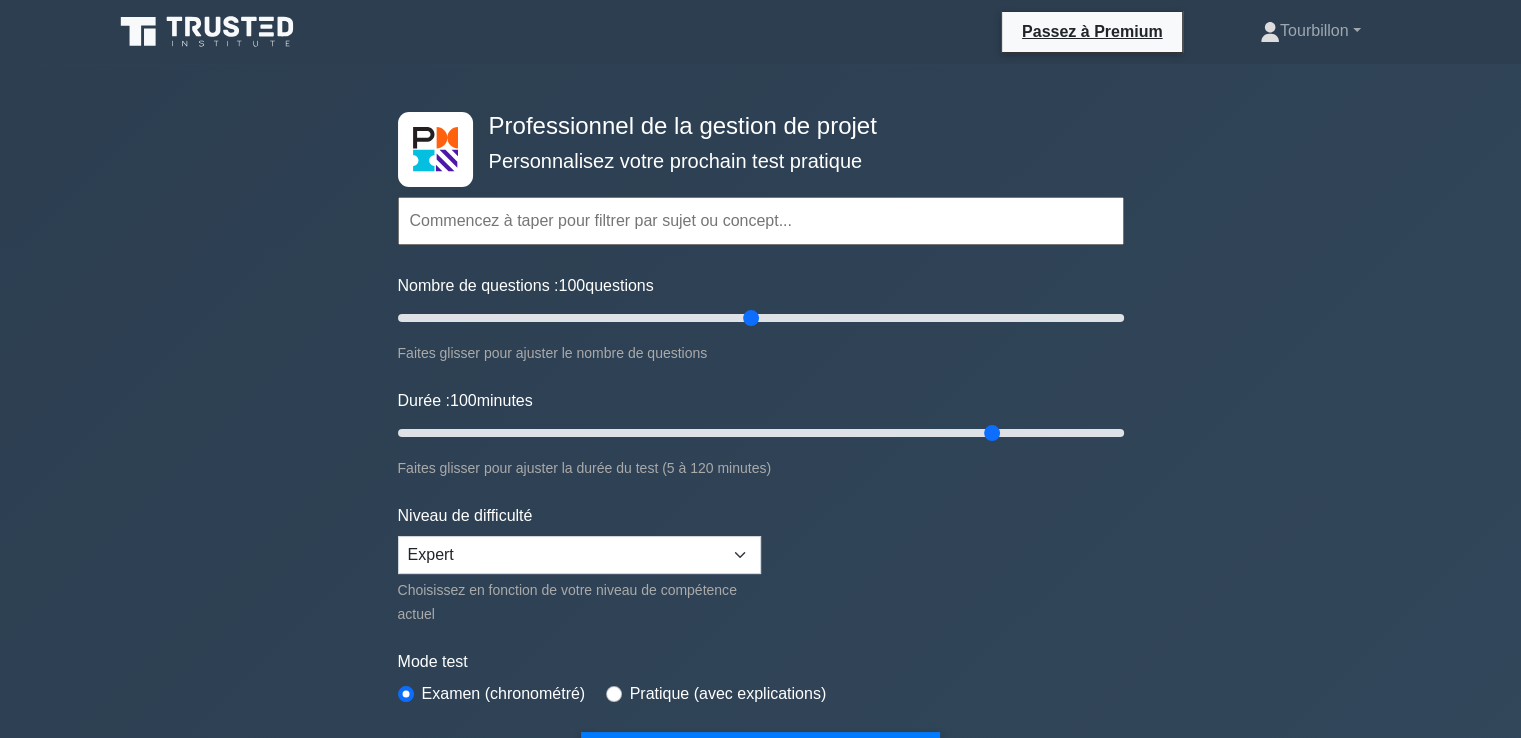 click at bounding box center [761, 221] 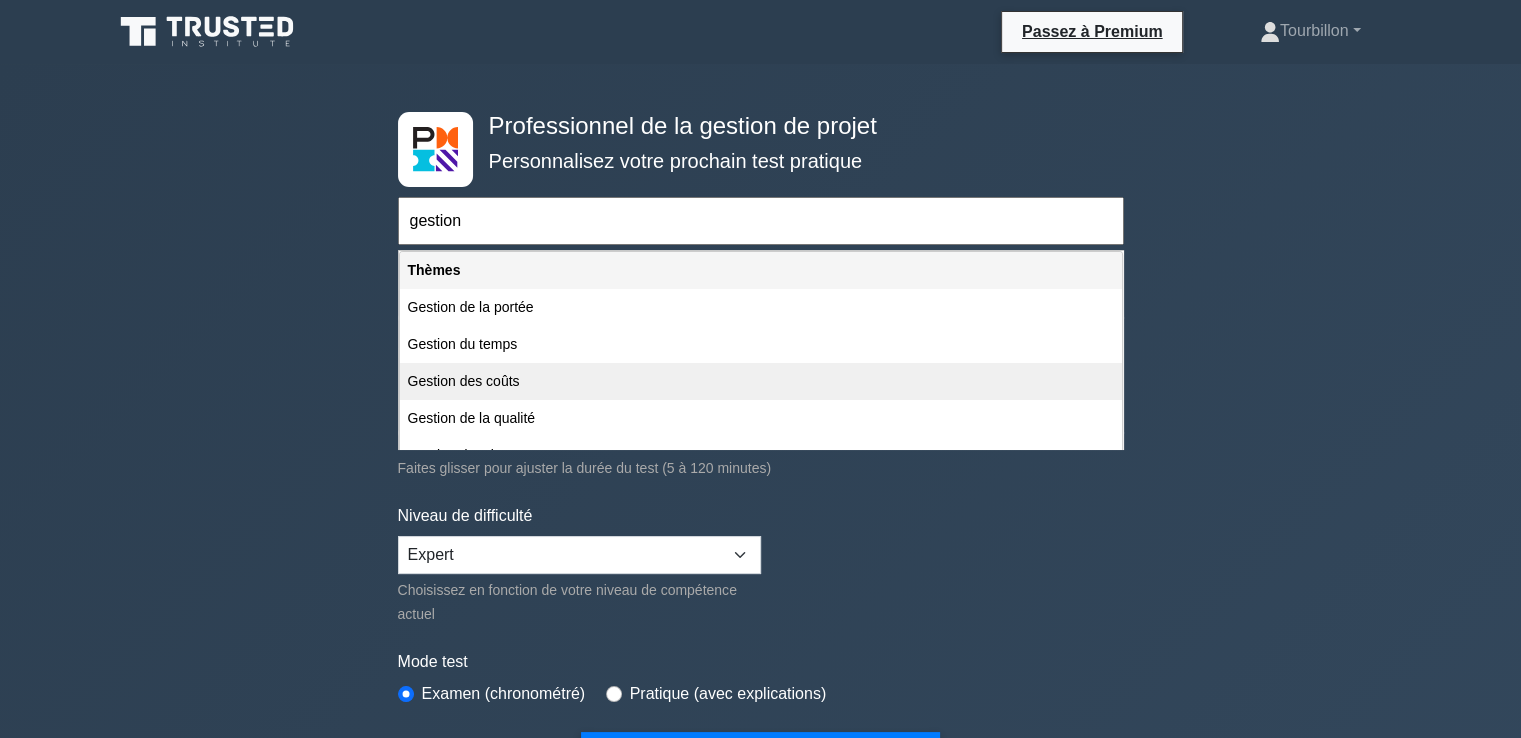 click on "Gestion des coûts" at bounding box center [464, 381] 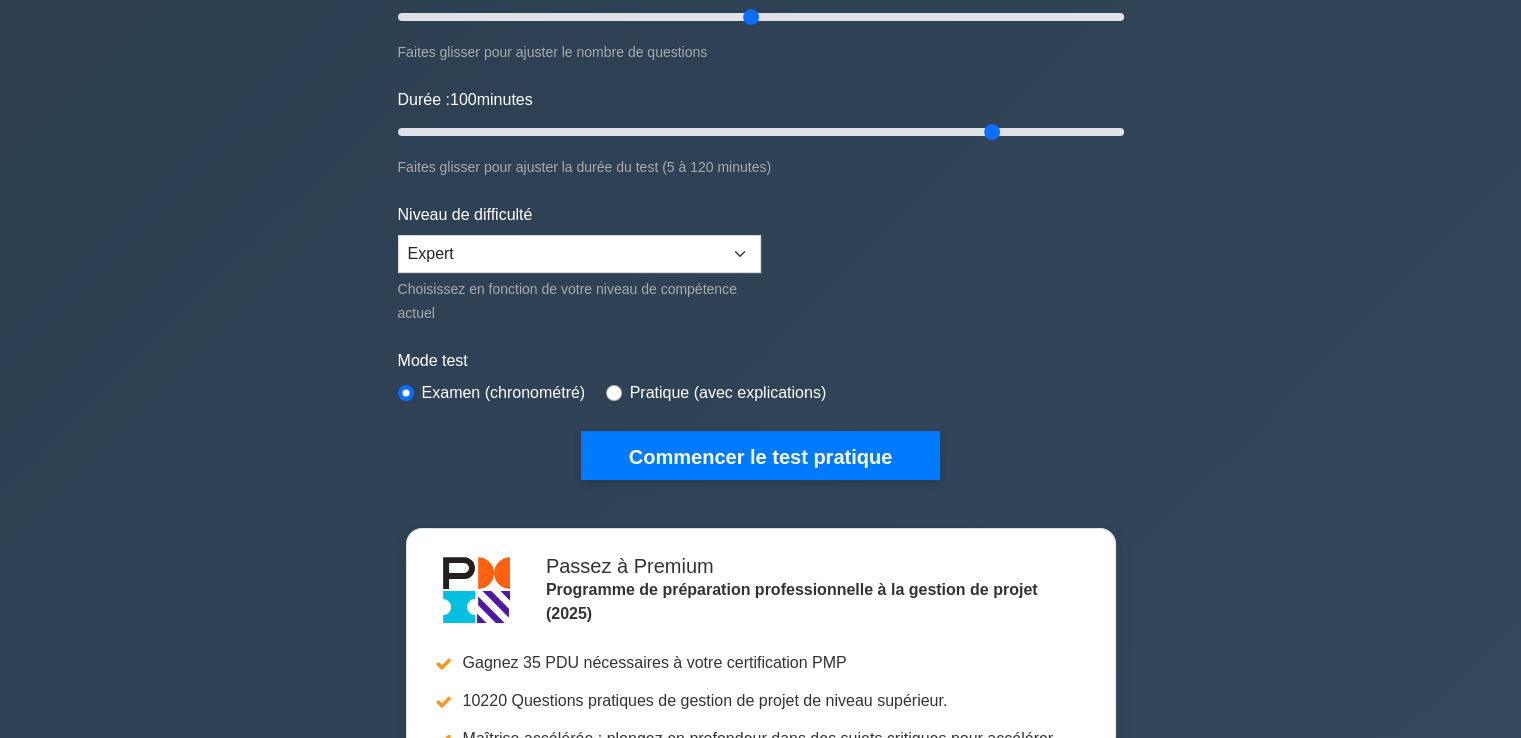 scroll, scrollTop: 300, scrollLeft: 0, axis: vertical 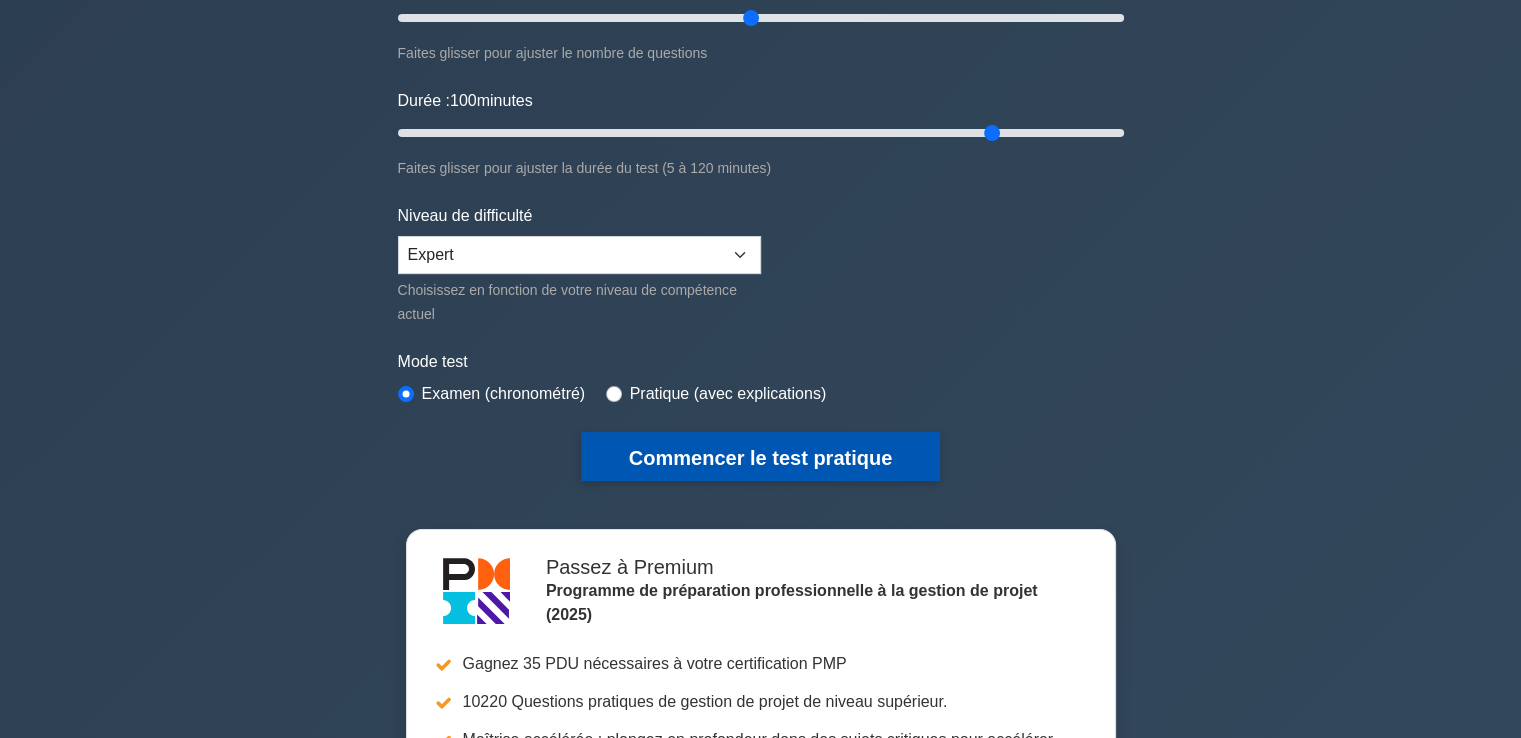 click on "Commencer le test pratique" at bounding box center [760, 458] 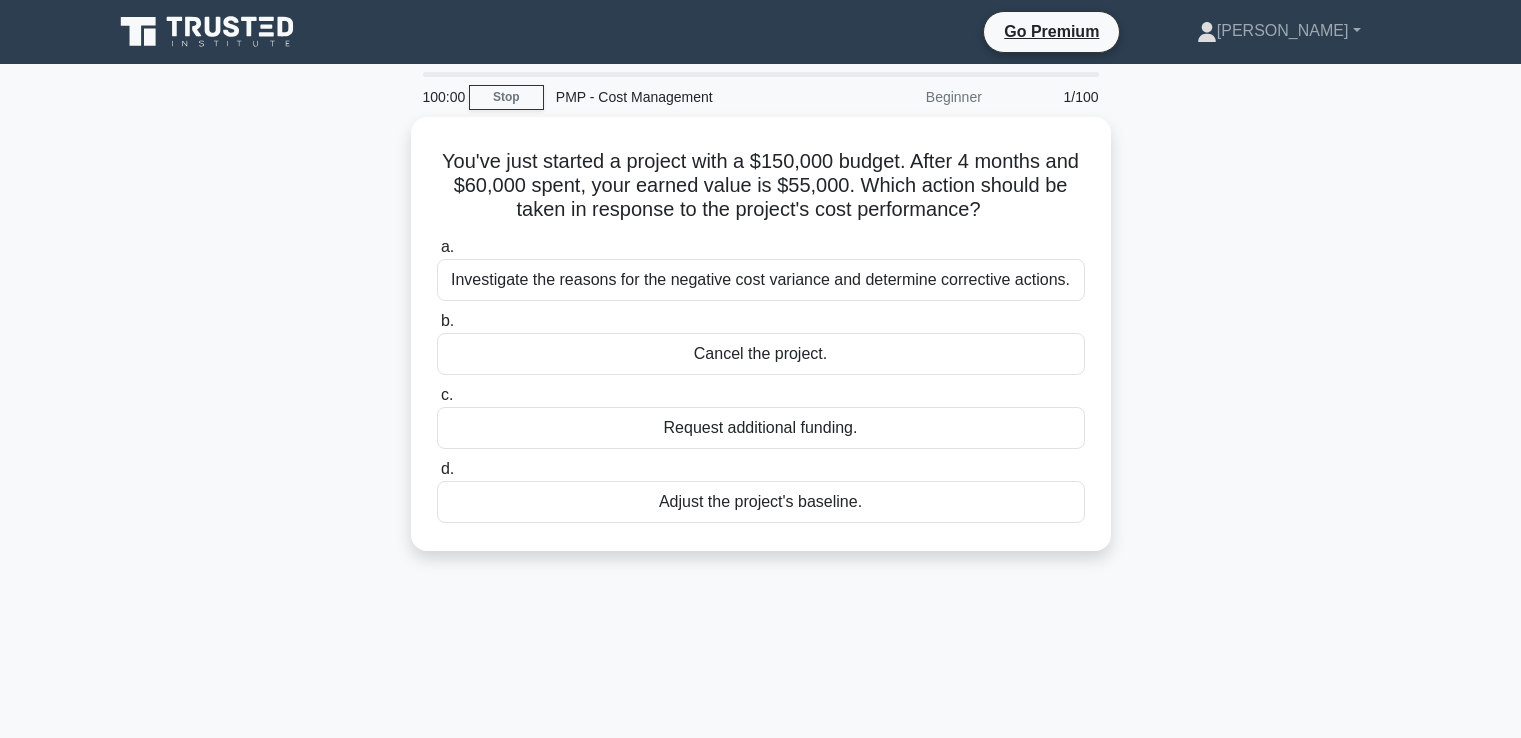 scroll, scrollTop: 0, scrollLeft: 0, axis: both 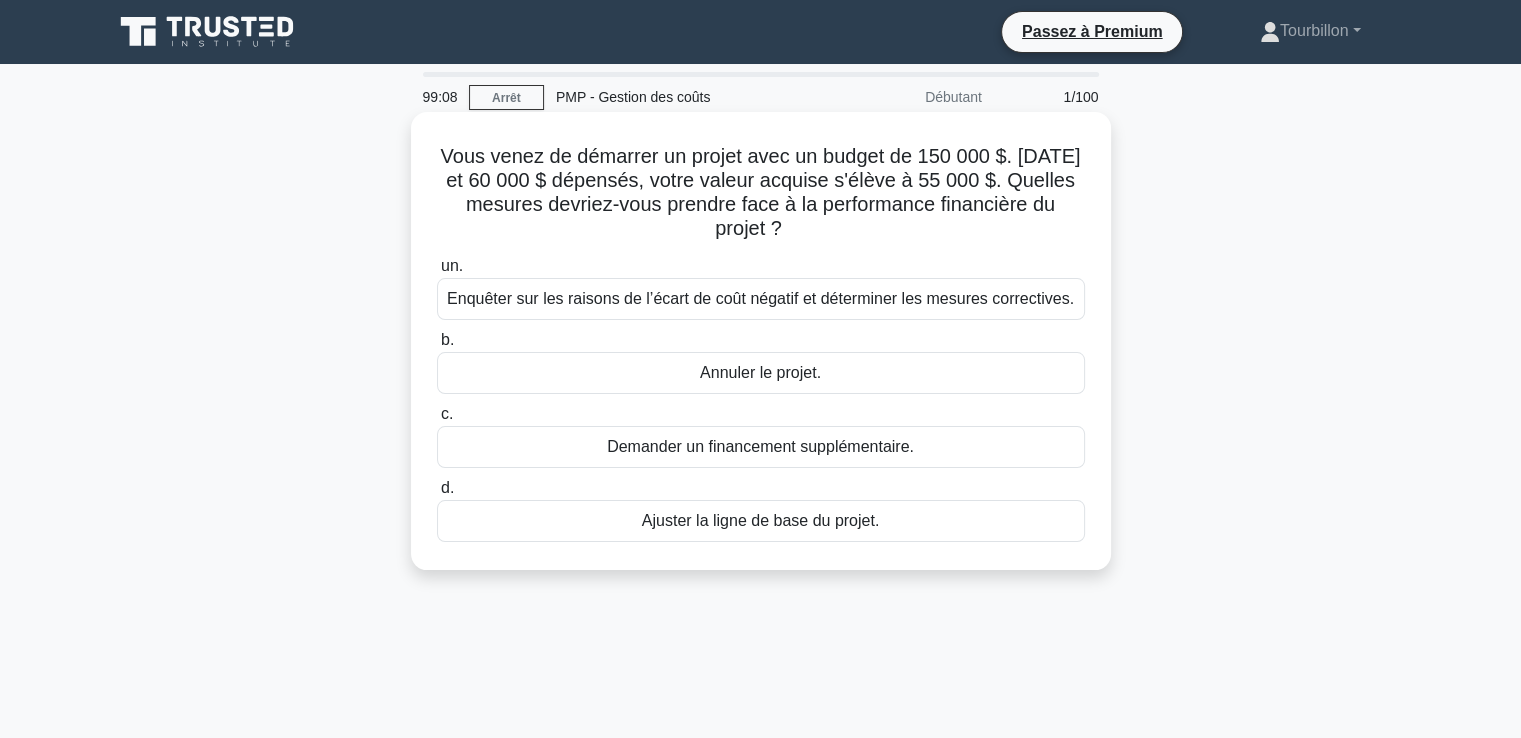 click on "Enquêter sur les raisons de l’écart de coût négatif et déterminer les mesures correctives." at bounding box center (760, 298) 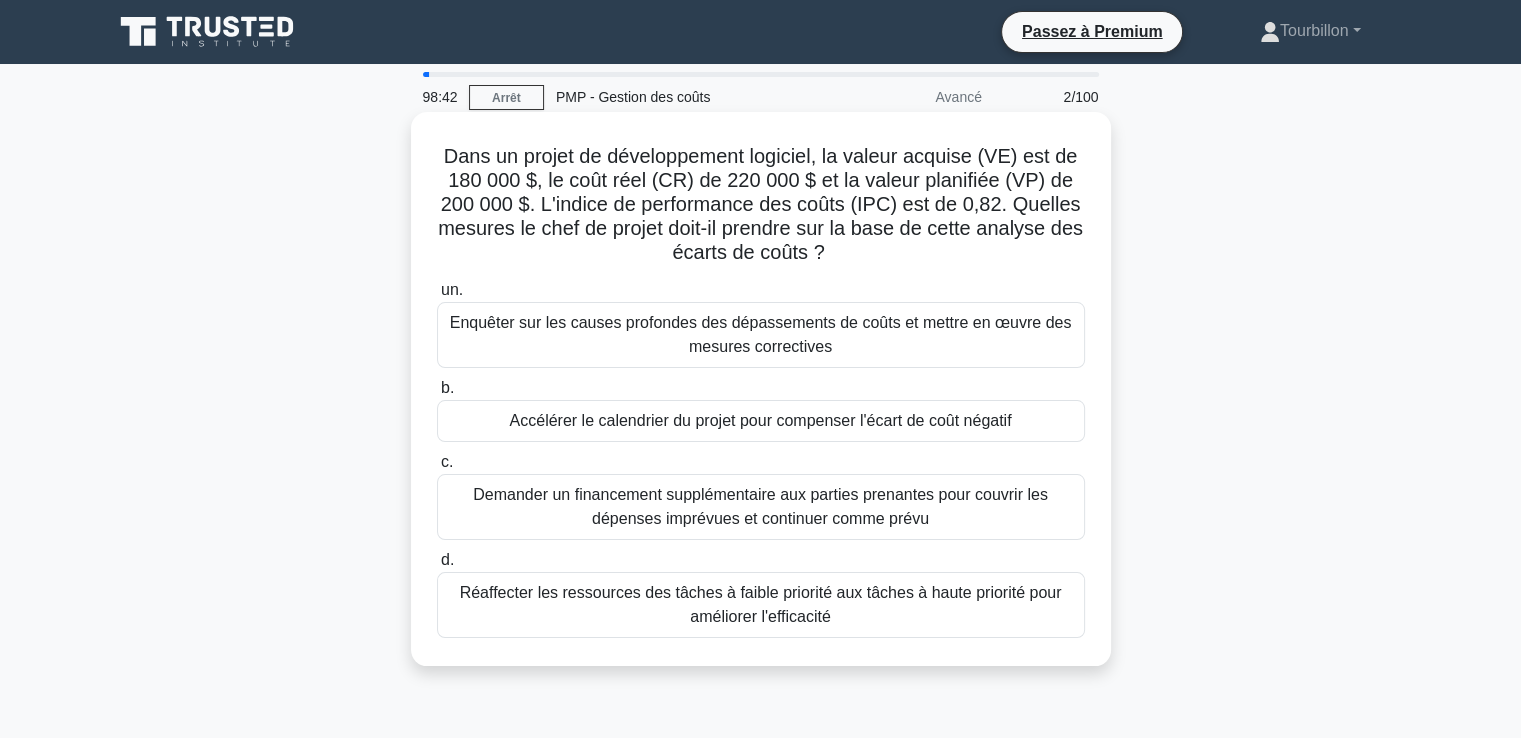 click on "Enquêter sur les causes profondes des dépassements de coûts et mettre en œuvre des mesures correctives" at bounding box center [761, 334] 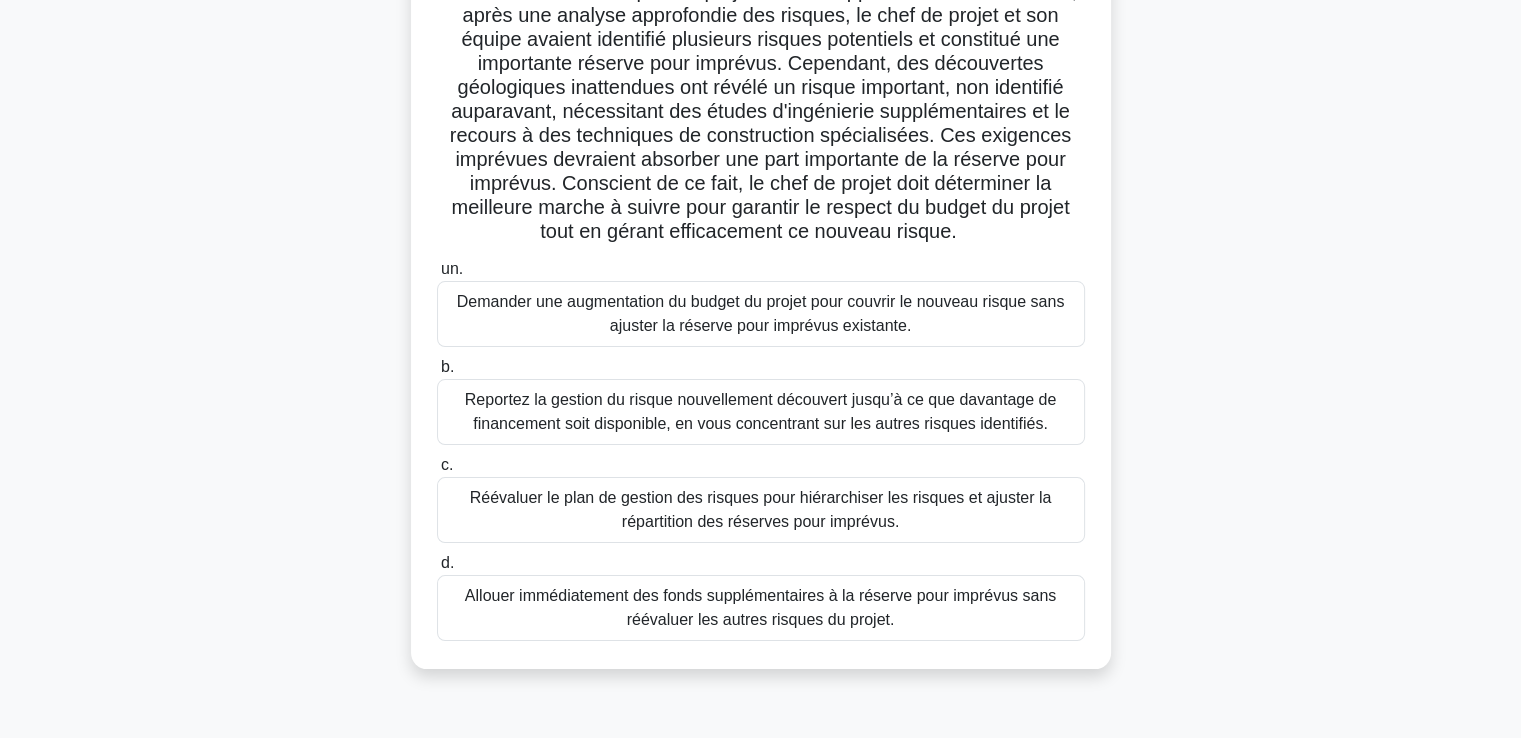 scroll, scrollTop: 200, scrollLeft: 0, axis: vertical 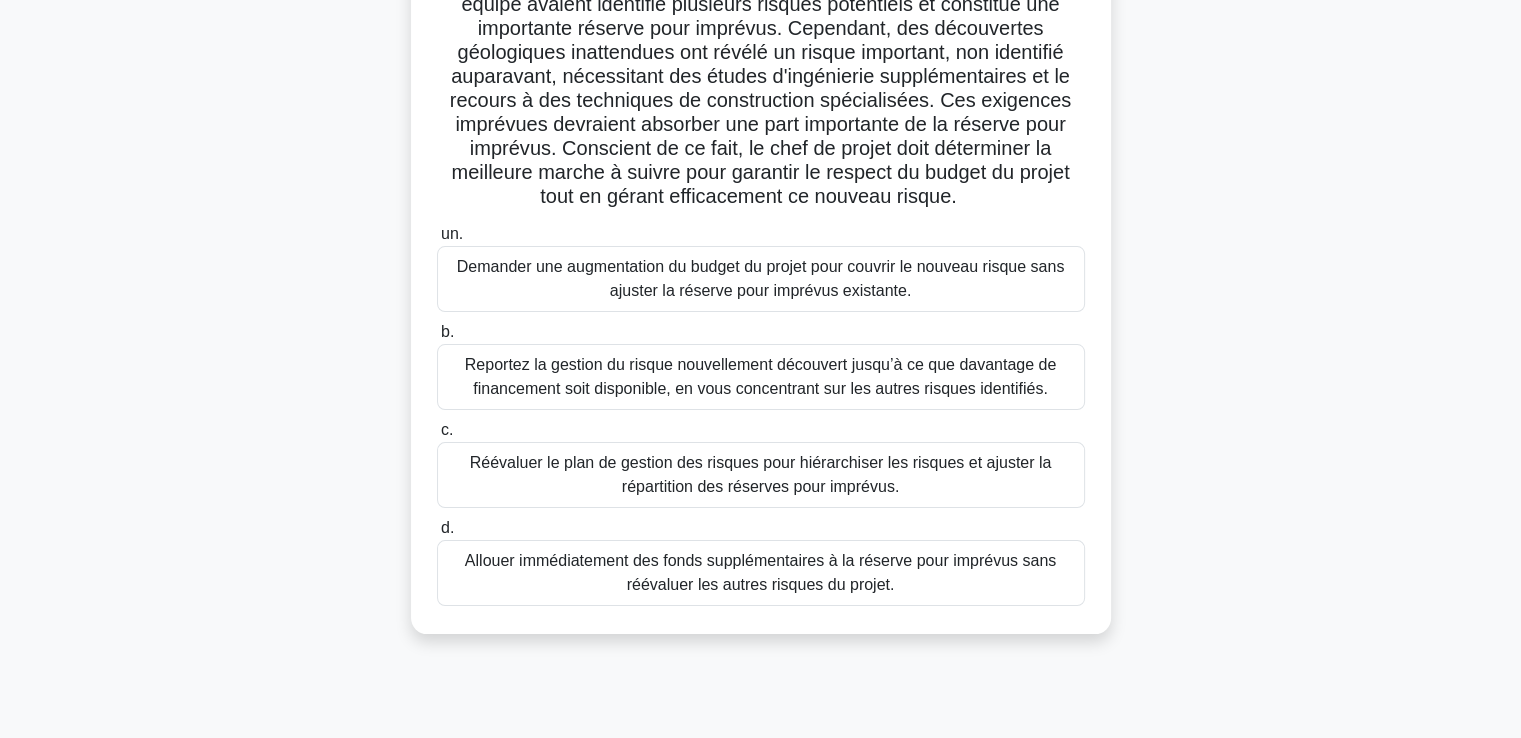 click on "Réévaluer le plan de gestion des risques pour hiérarchiser les risques et ajuster la répartition des réserves pour imprévus." at bounding box center (761, 475) 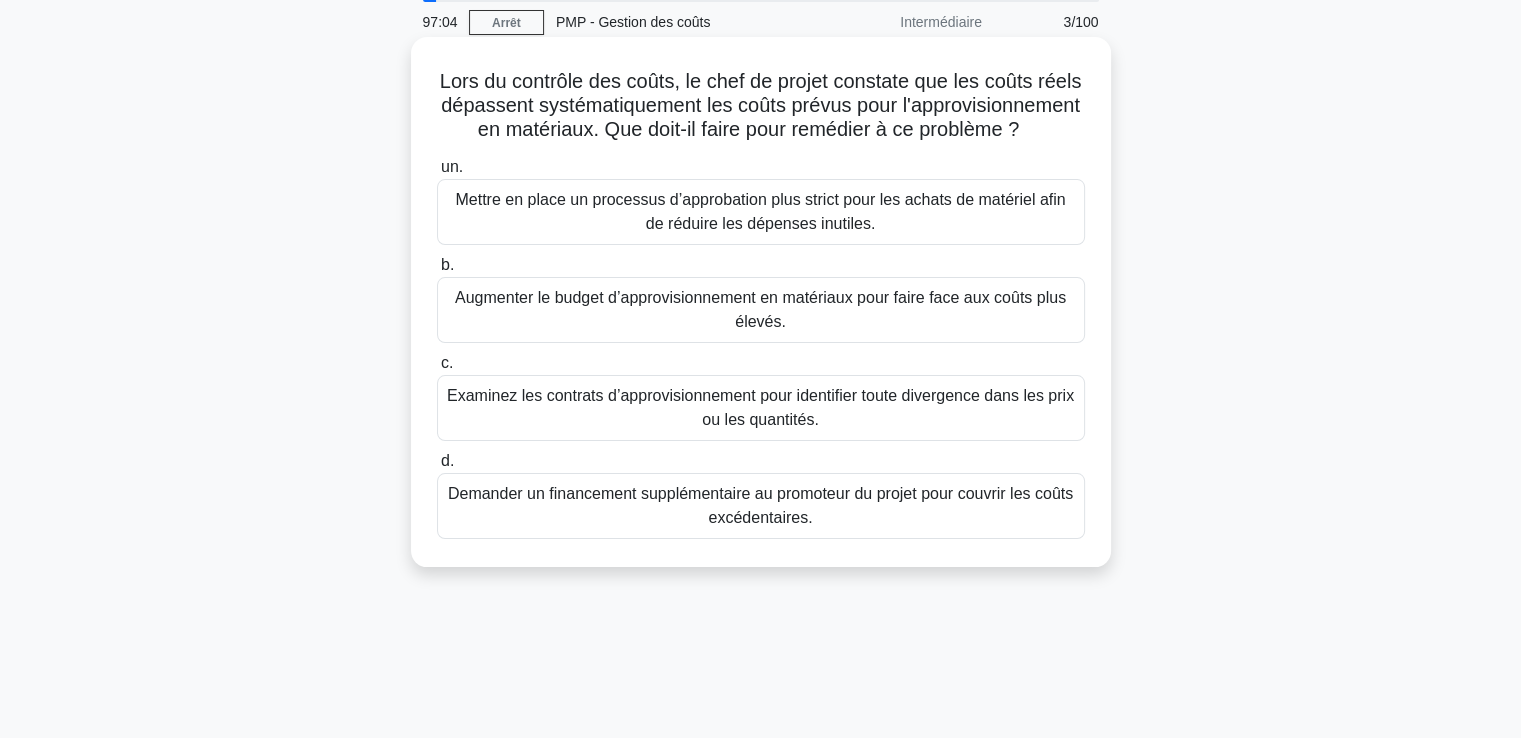 scroll, scrollTop: 0, scrollLeft: 0, axis: both 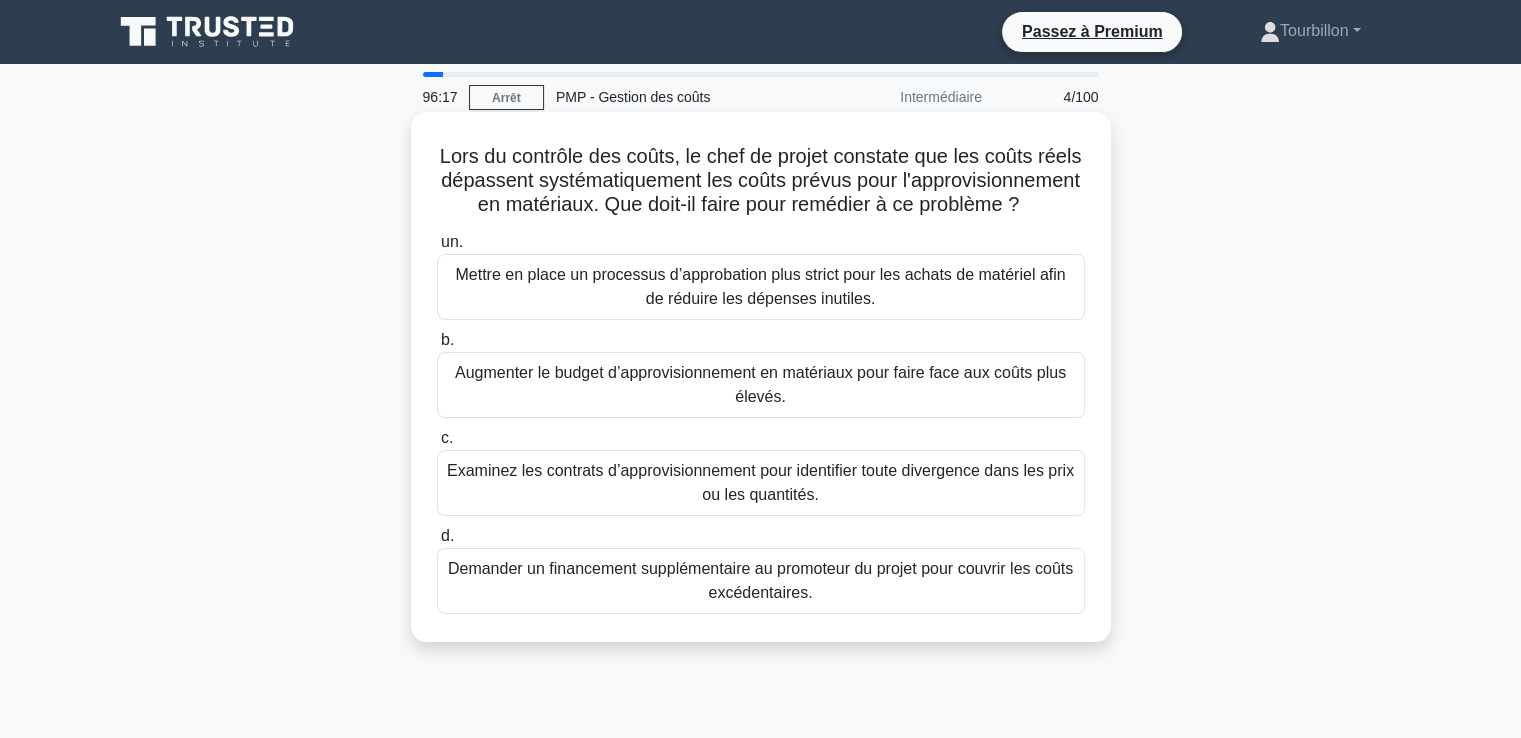 click on "Mettre en place un processus d’approbation plus strict pour les achats de matériel afin de réduire les dépenses inutiles." at bounding box center (760, 286) 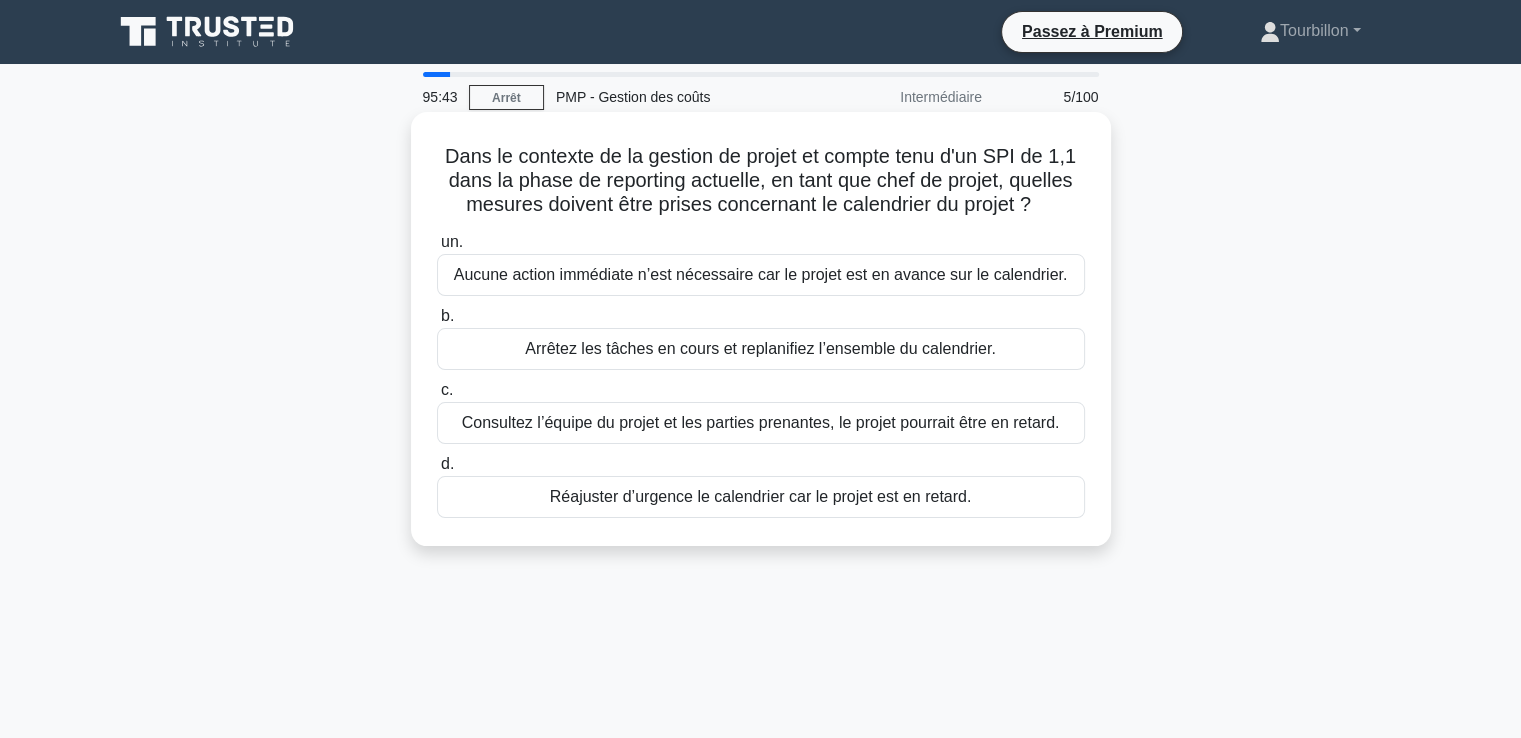 click on "Aucune action immédiate n’est nécessaire car le projet est en avance sur le calendrier." at bounding box center (761, 274) 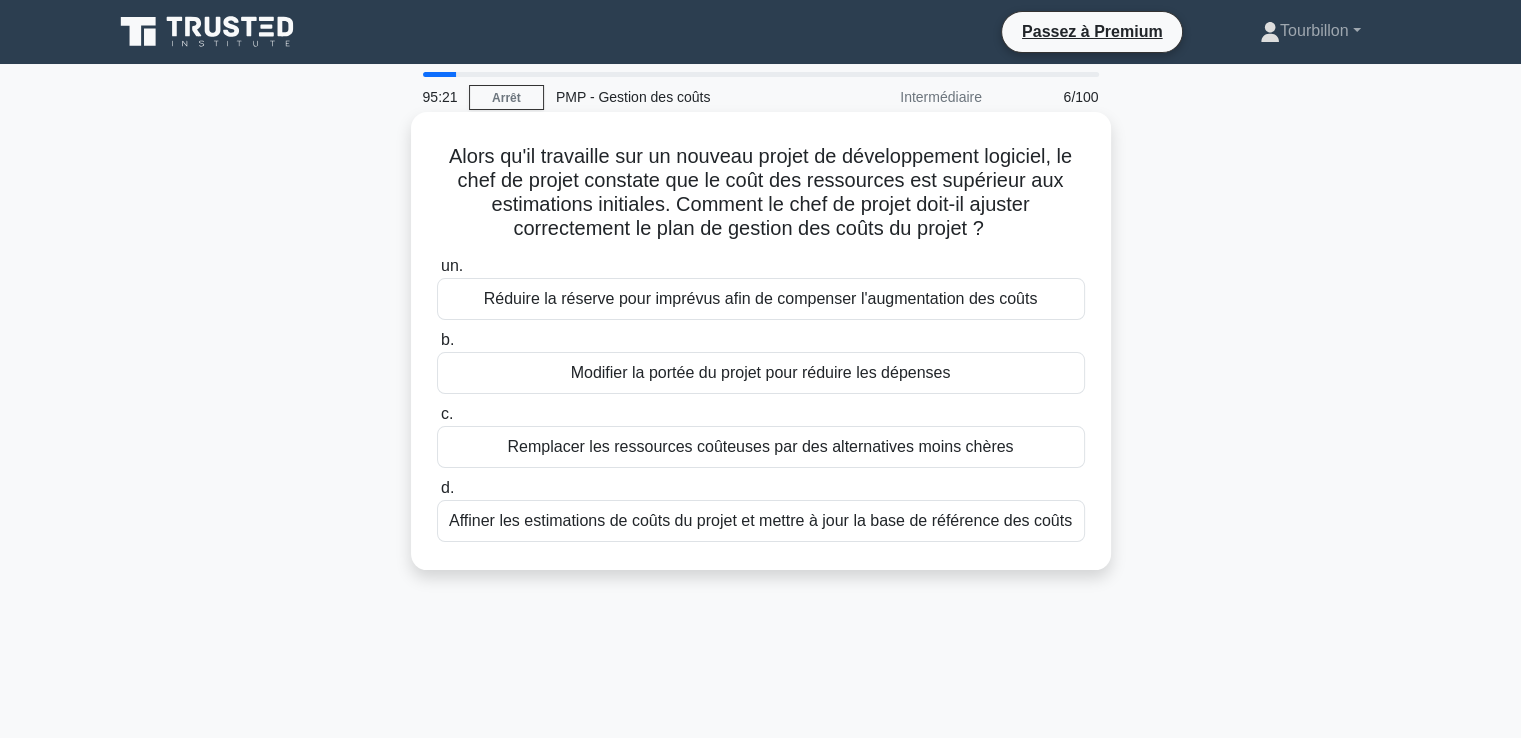 click on "Affiner les estimations de coûts du projet et mettre à jour la base de référence des coûts" at bounding box center (760, 520) 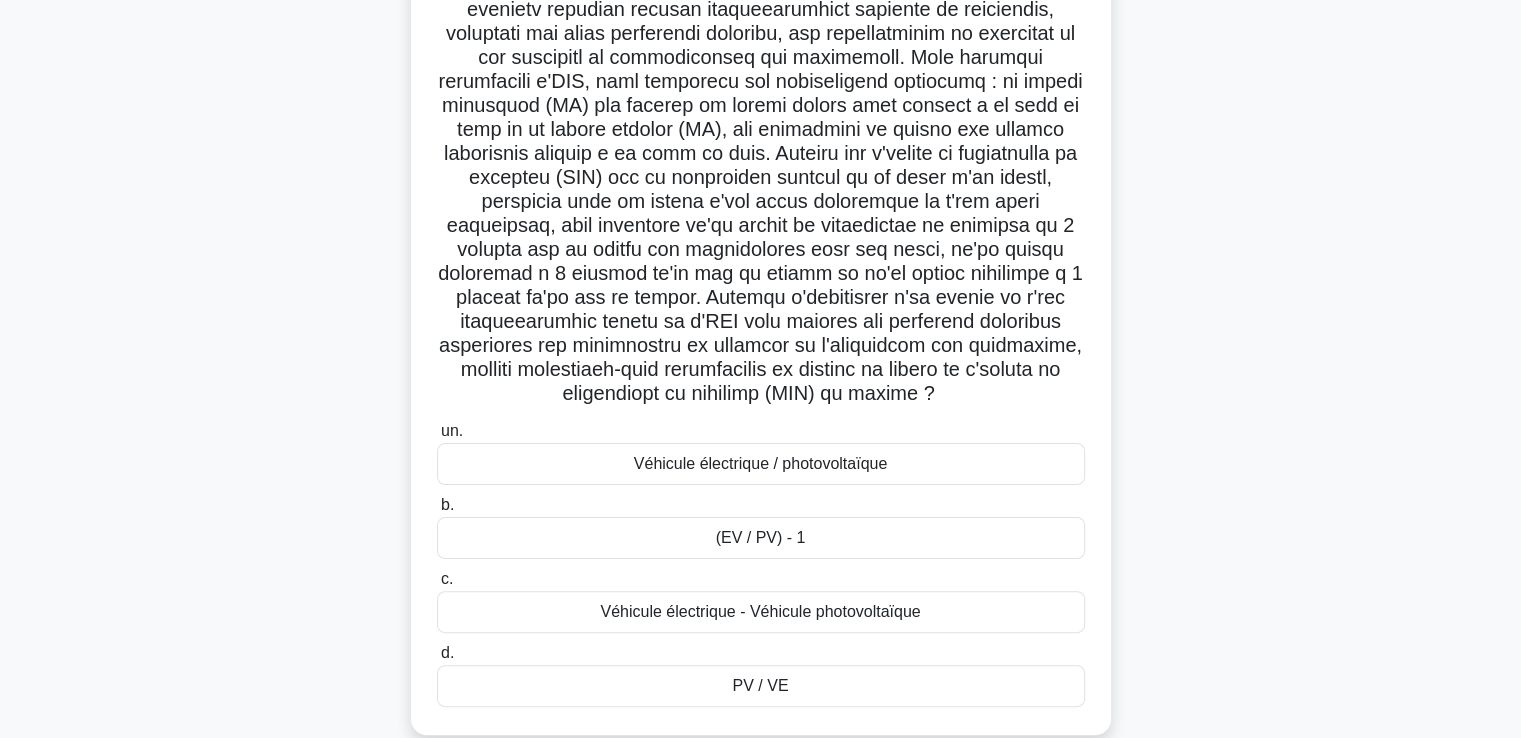 scroll, scrollTop: 397, scrollLeft: 0, axis: vertical 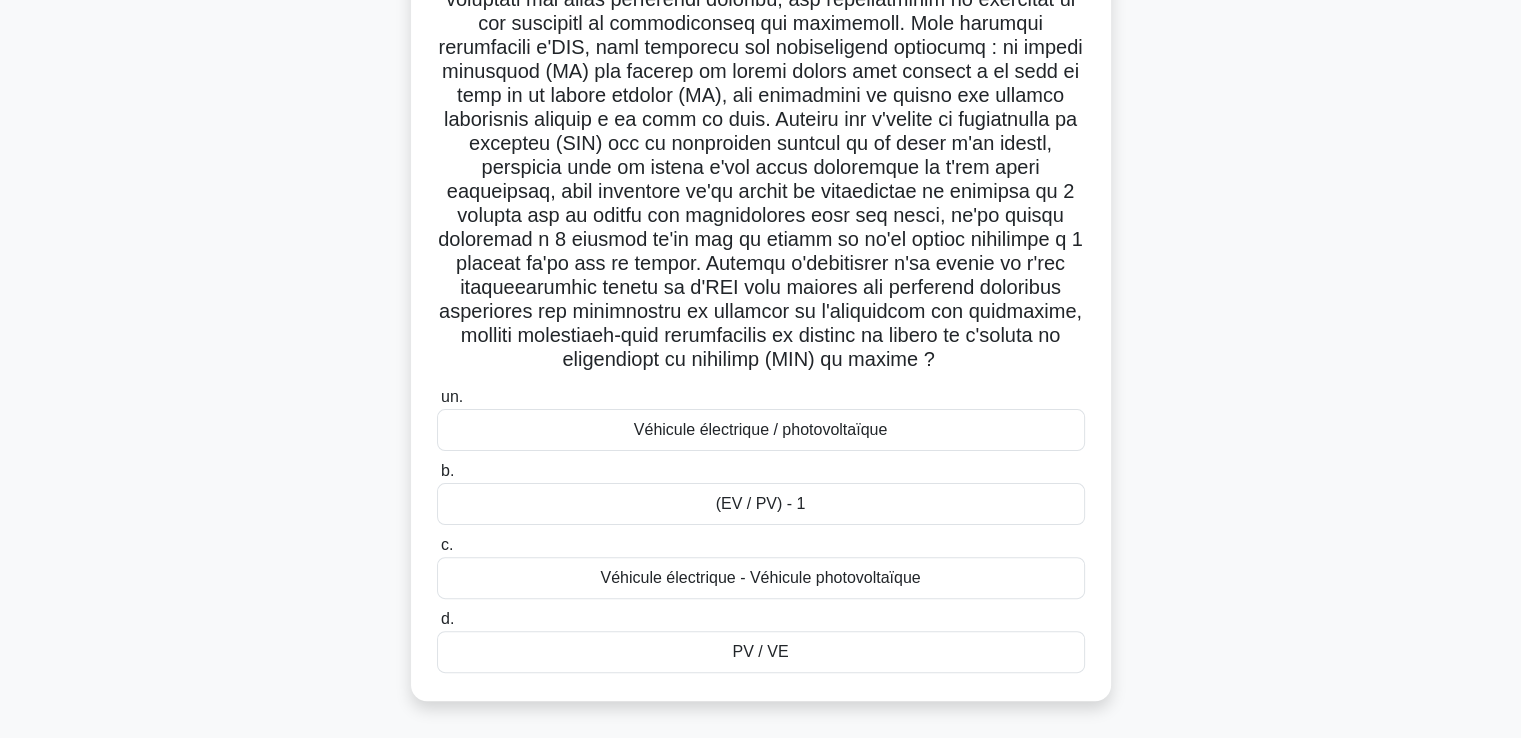 click on "(EV / PV) - 1" at bounding box center (761, 503) 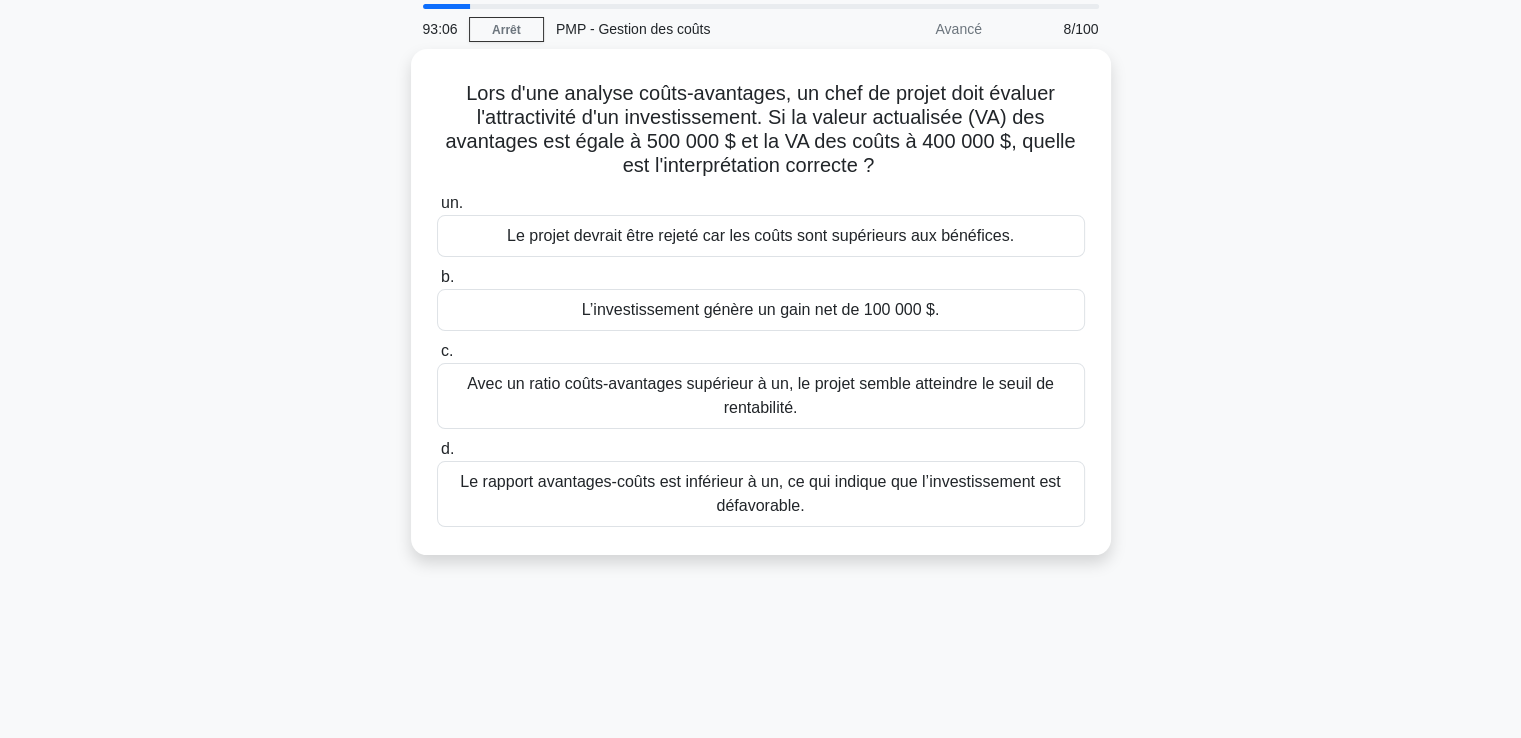 scroll, scrollTop: 0, scrollLeft: 0, axis: both 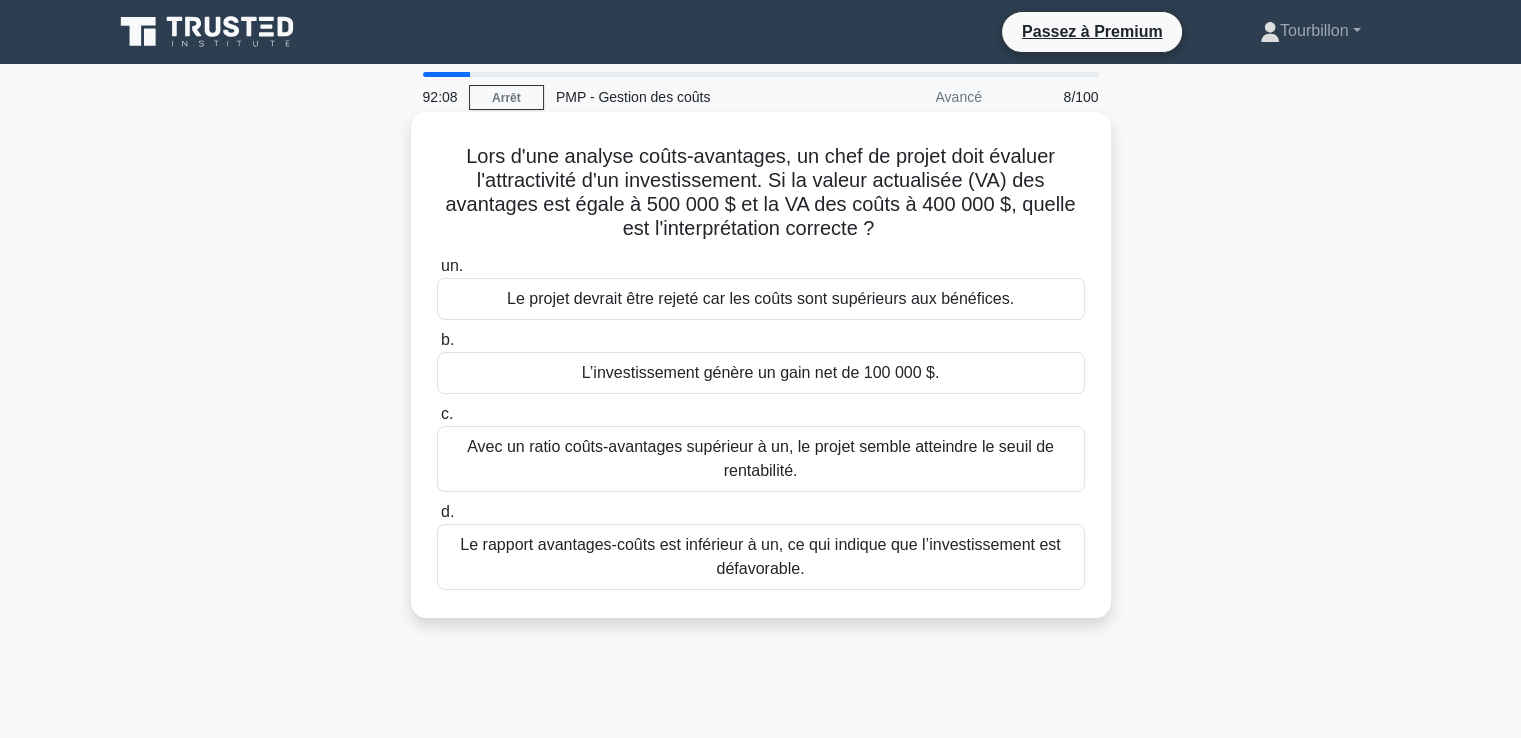 click on "L’investissement génère un gain net de 100 000 $." at bounding box center (761, 372) 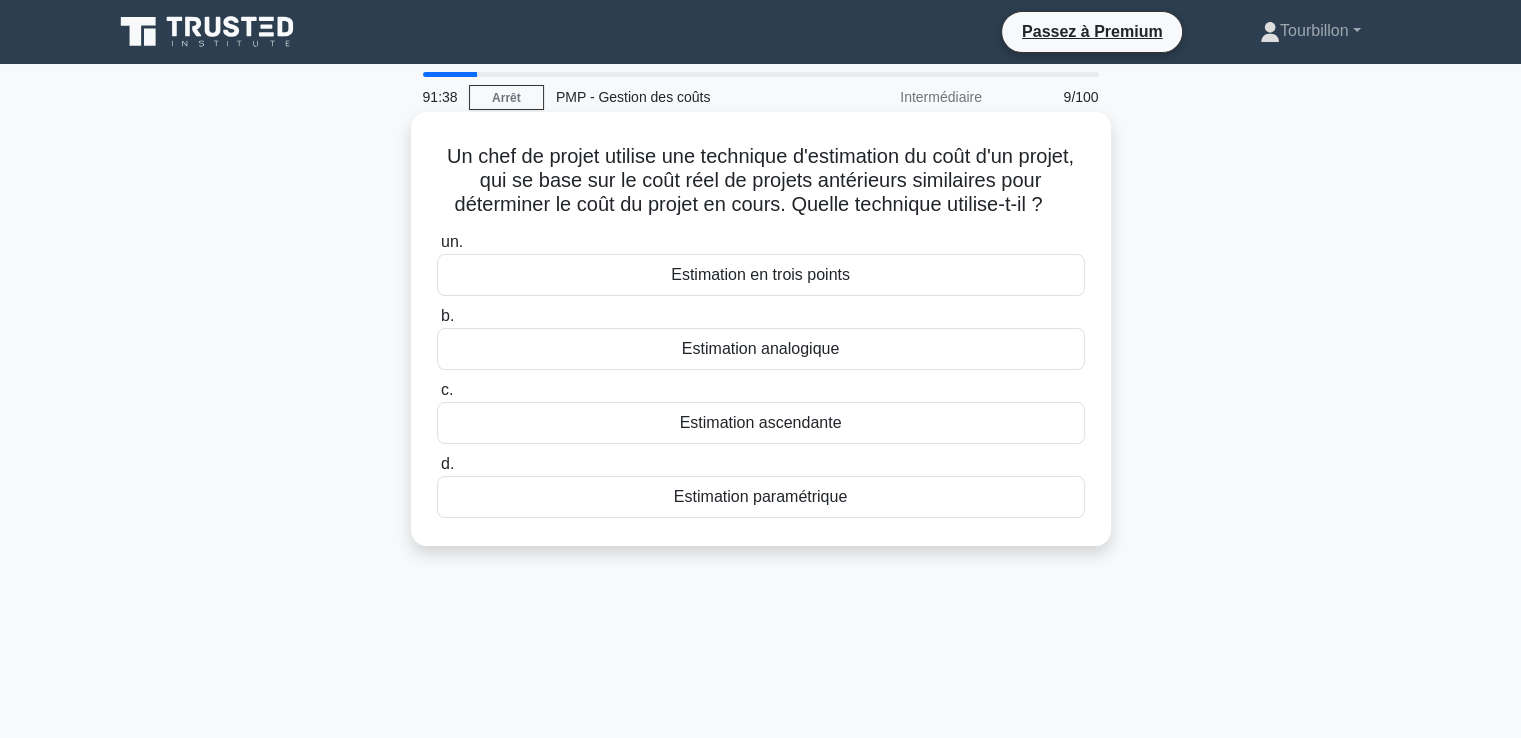 click on "Estimation analogique" at bounding box center (760, 348) 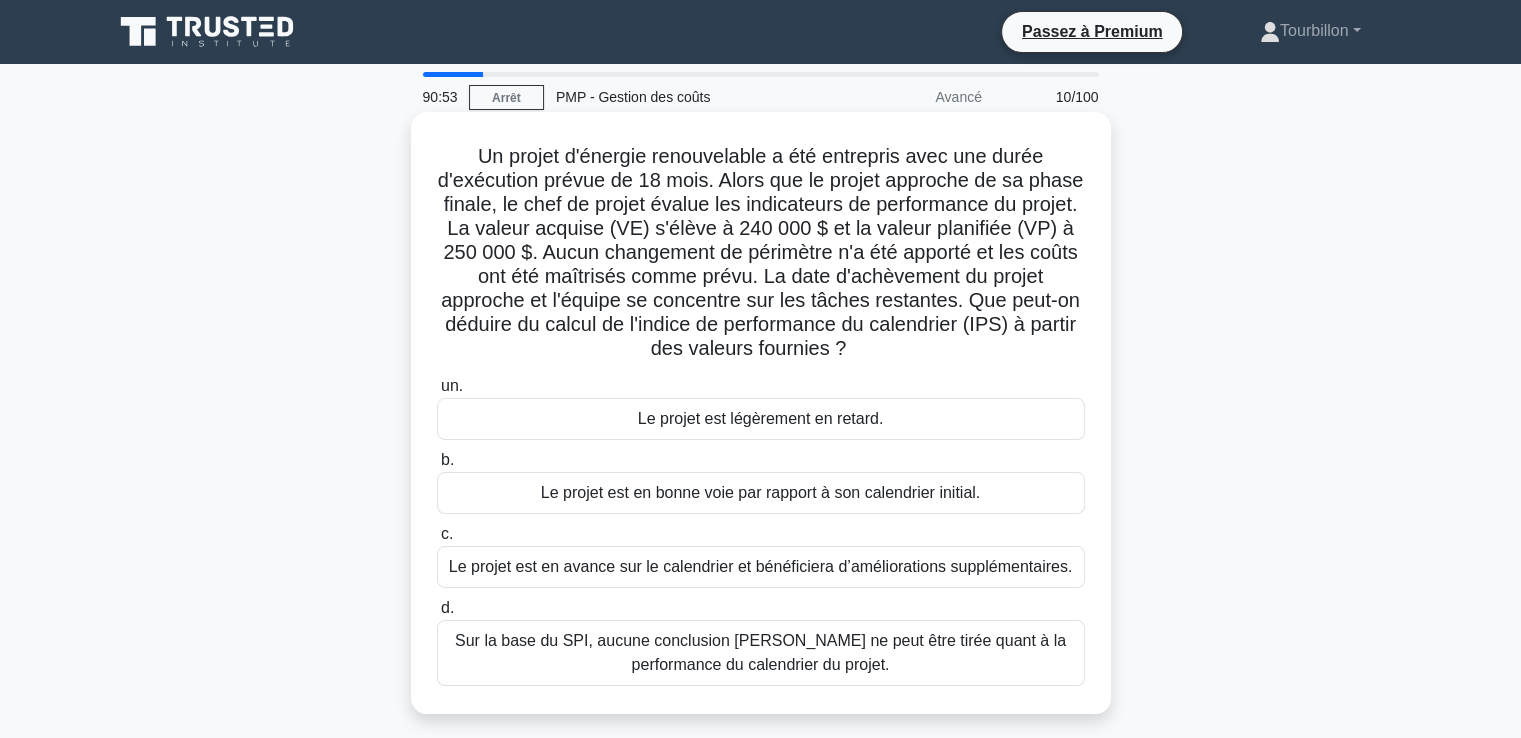 click on "Le projet est légèrement en retard." at bounding box center (760, 418) 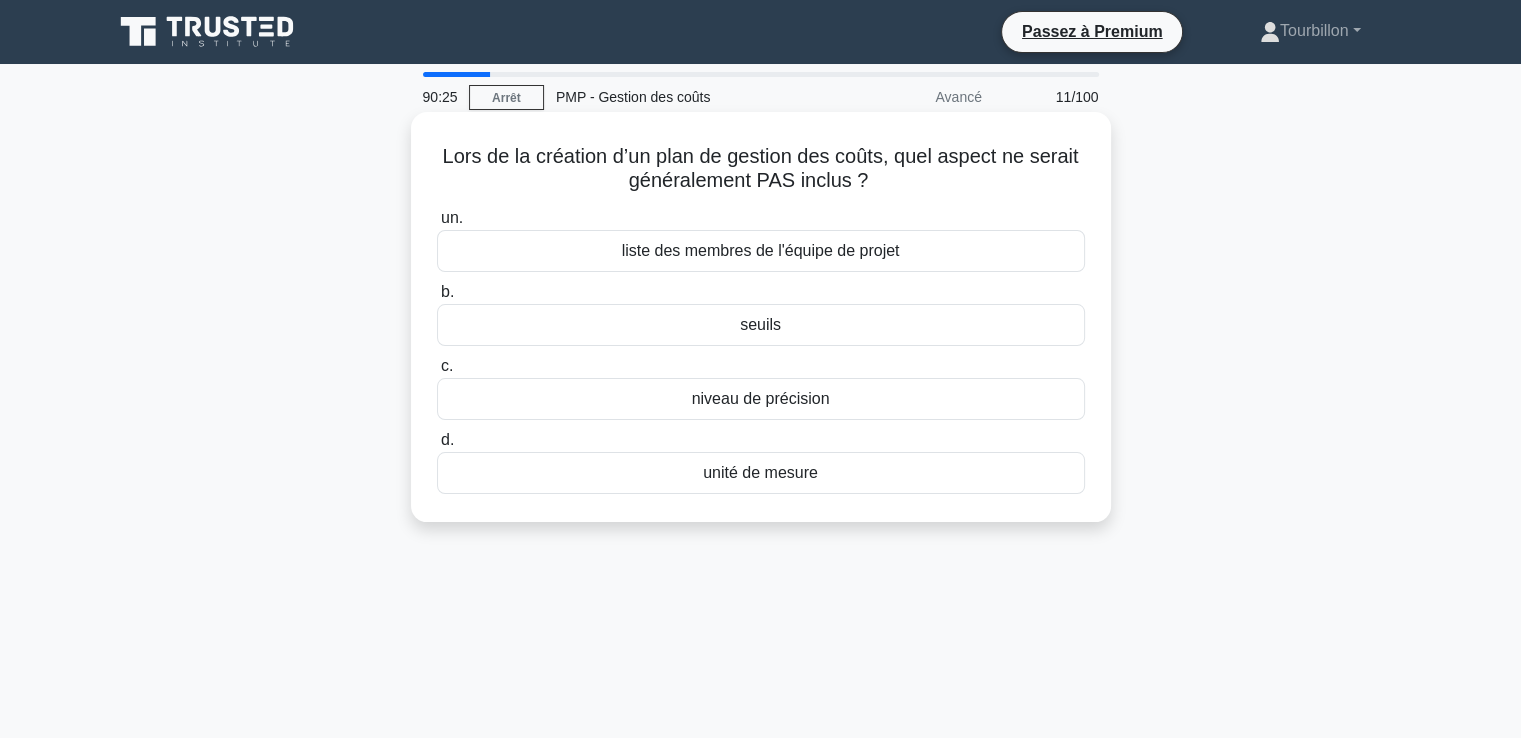 click on "liste des membres de l'équipe de projet" at bounding box center [761, 250] 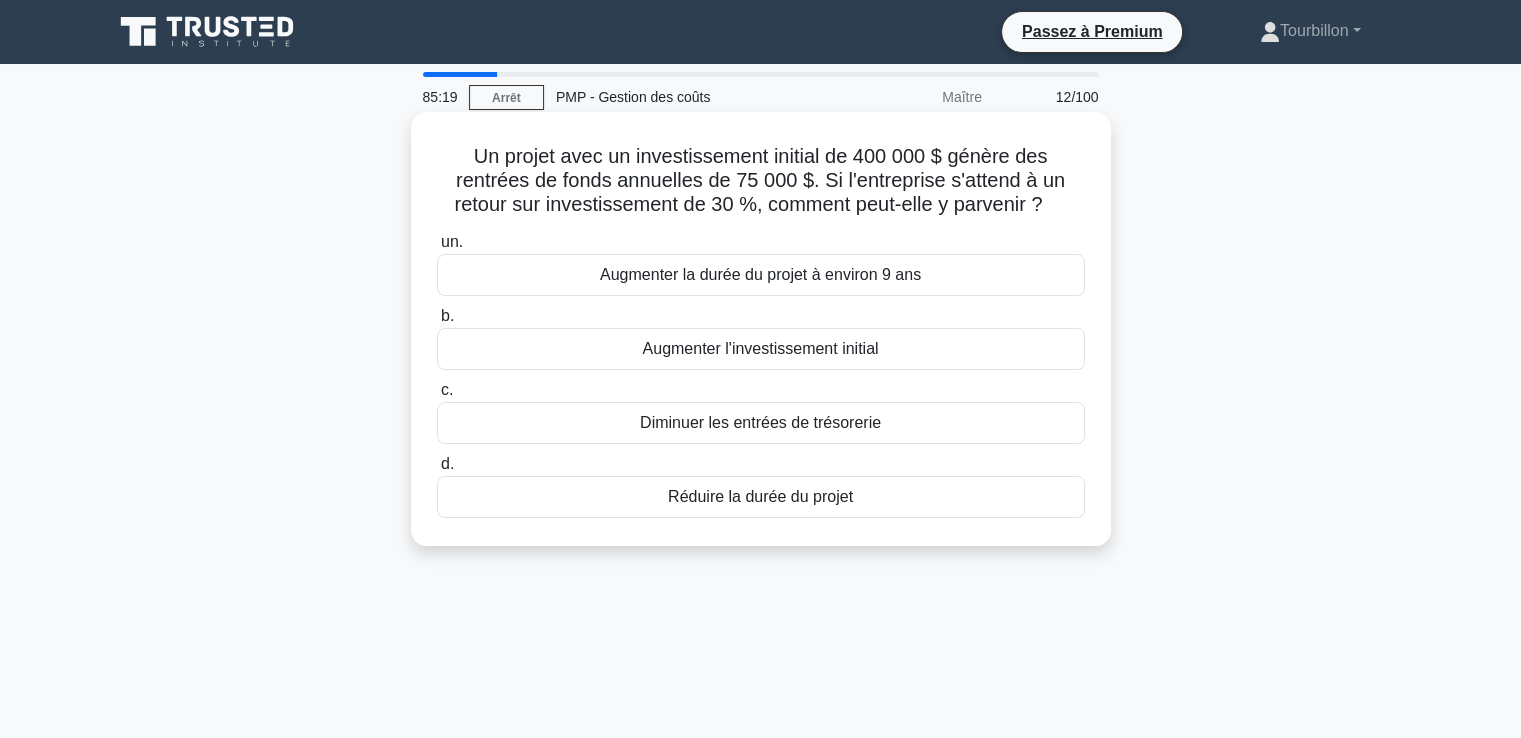 click on "Augmenter la durée du projet à environ 9 ans" at bounding box center (760, 274) 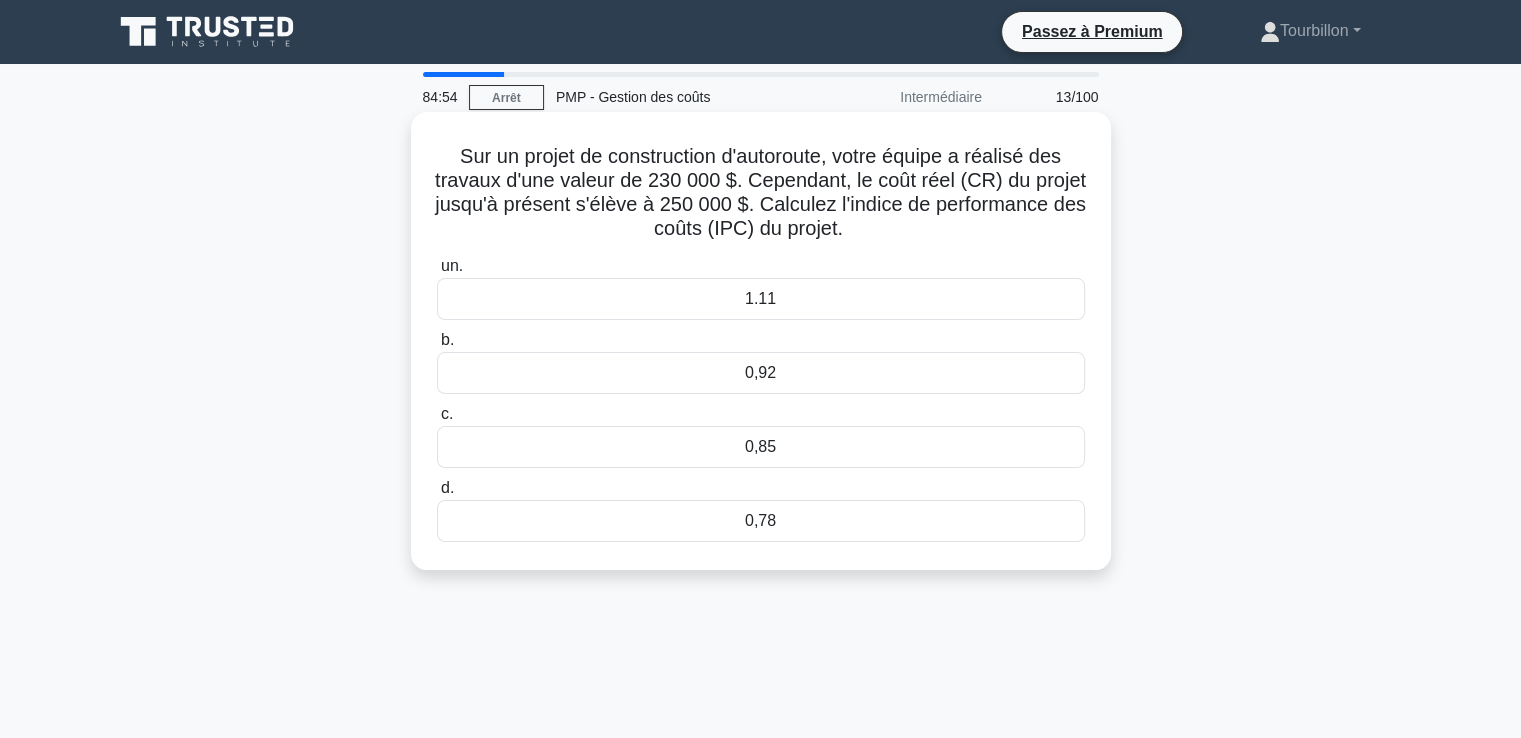 click on "0,92" at bounding box center [760, 372] 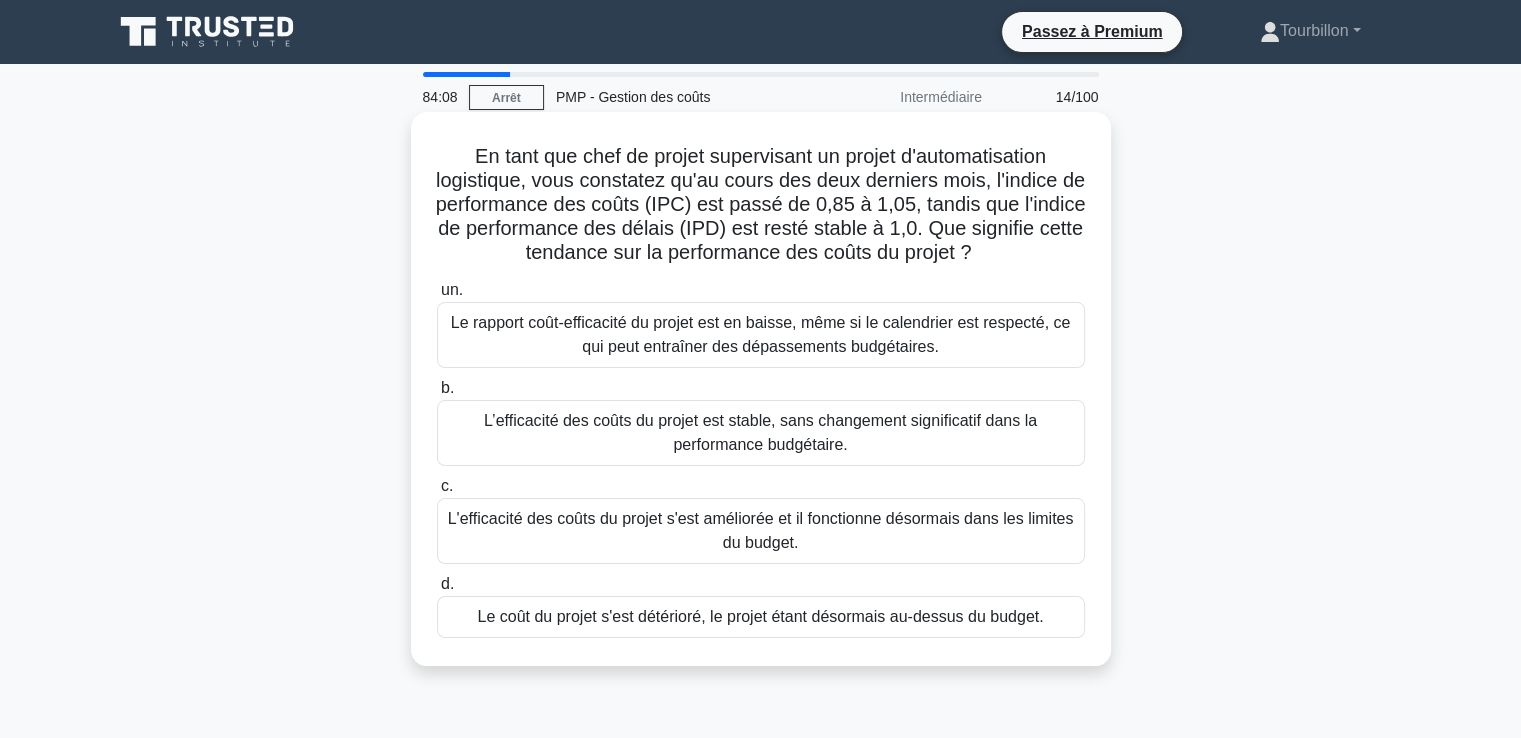 click on "L'efficacité des coûts du projet s'est améliorée et il fonctionne désormais dans les limites du budget." at bounding box center [761, 530] 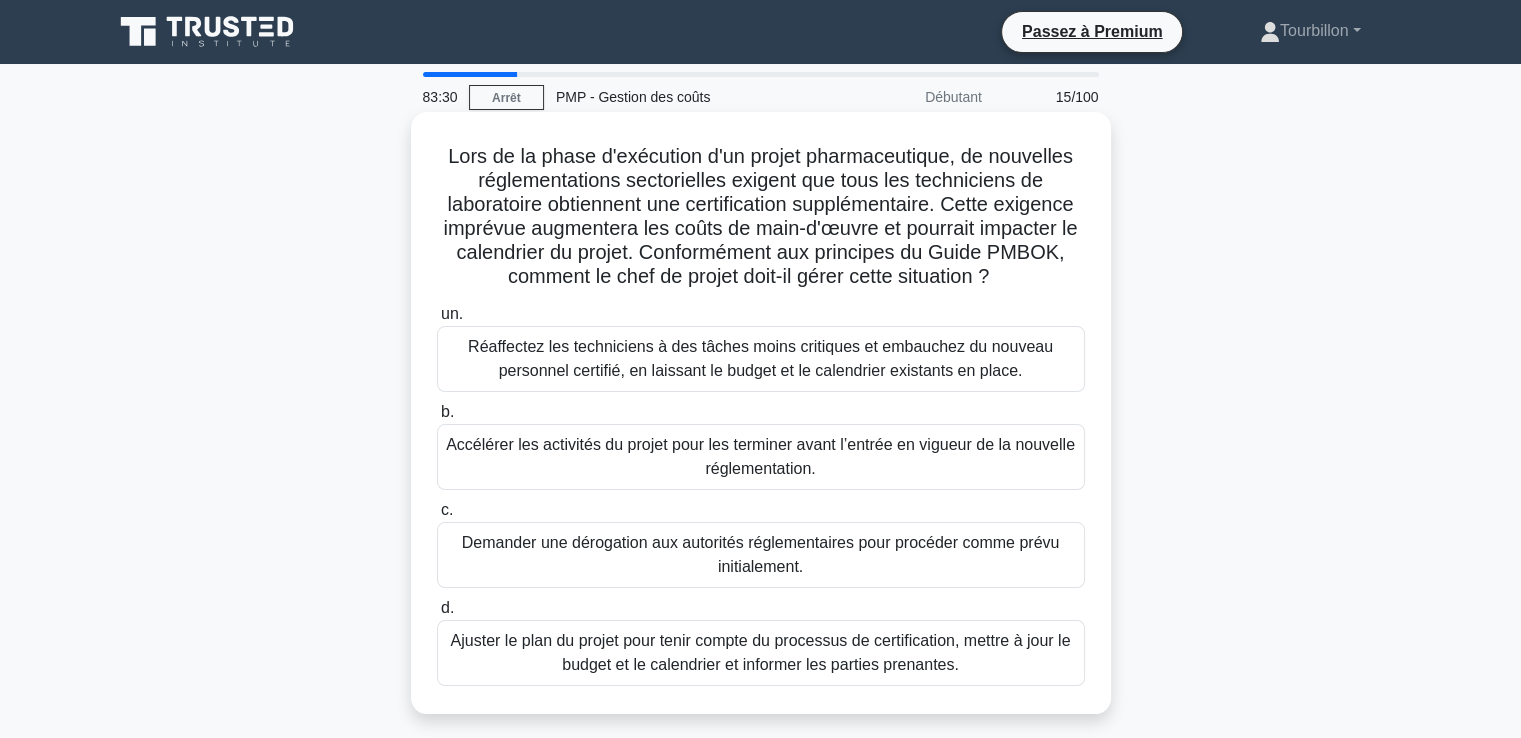 click on "Ajuster le plan du projet pour tenir compte du processus de certification, mettre à jour le budget et le calendrier et informer les parties prenantes." at bounding box center [761, 652] 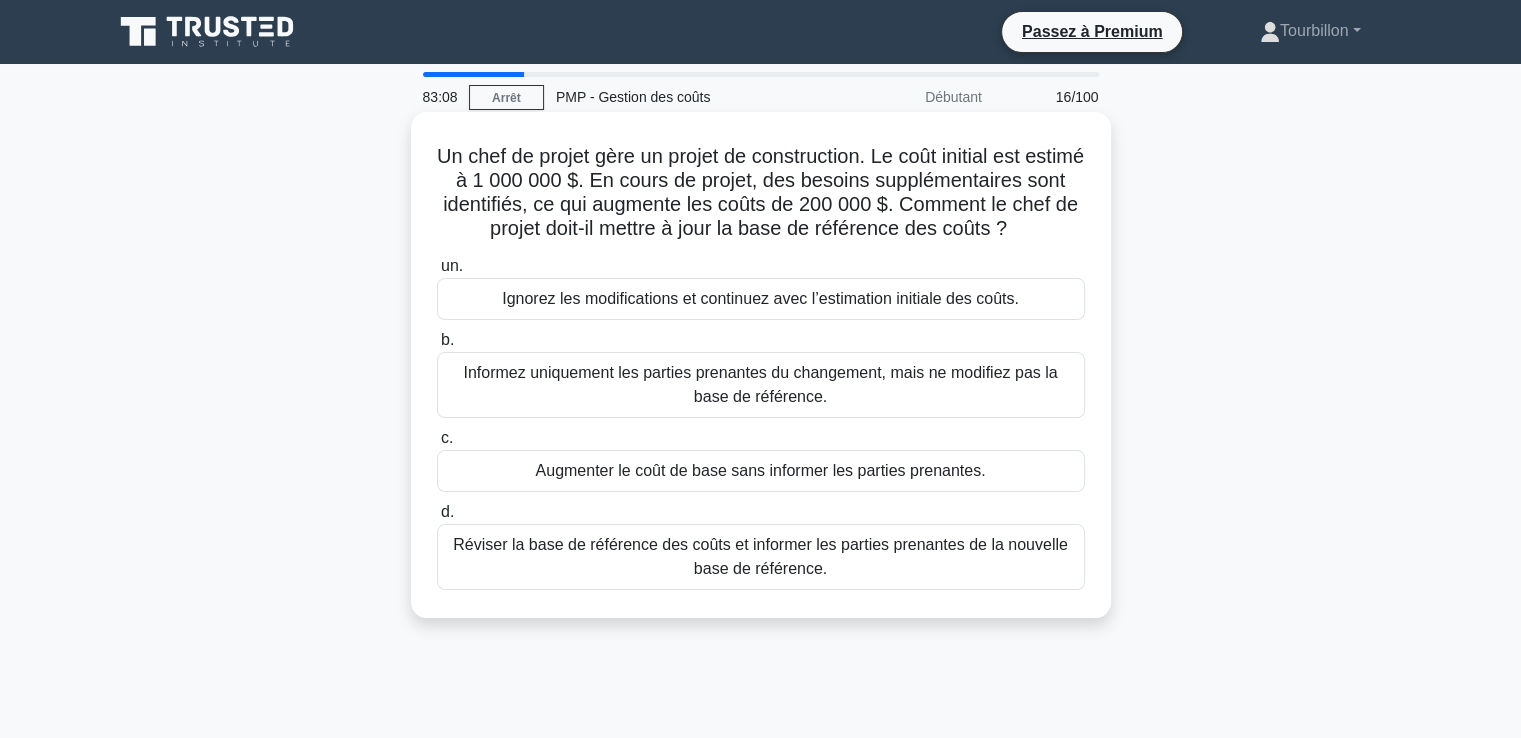 click on "Réviser la base de référence des coûts et informer les parties prenantes de la nouvelle base de référence." at bounding box center [761, 557] 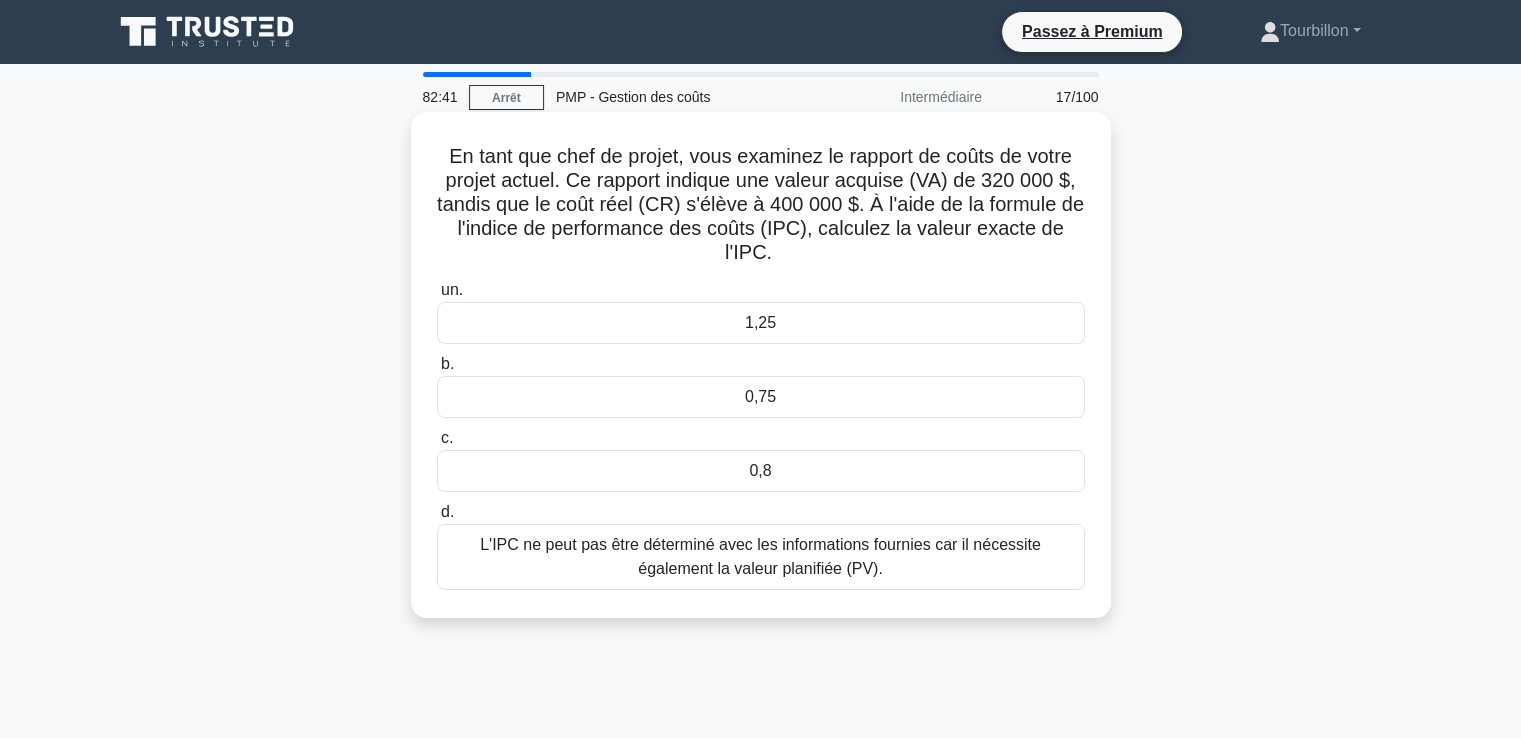 click on "0,8" at bounding box center (761, 471) 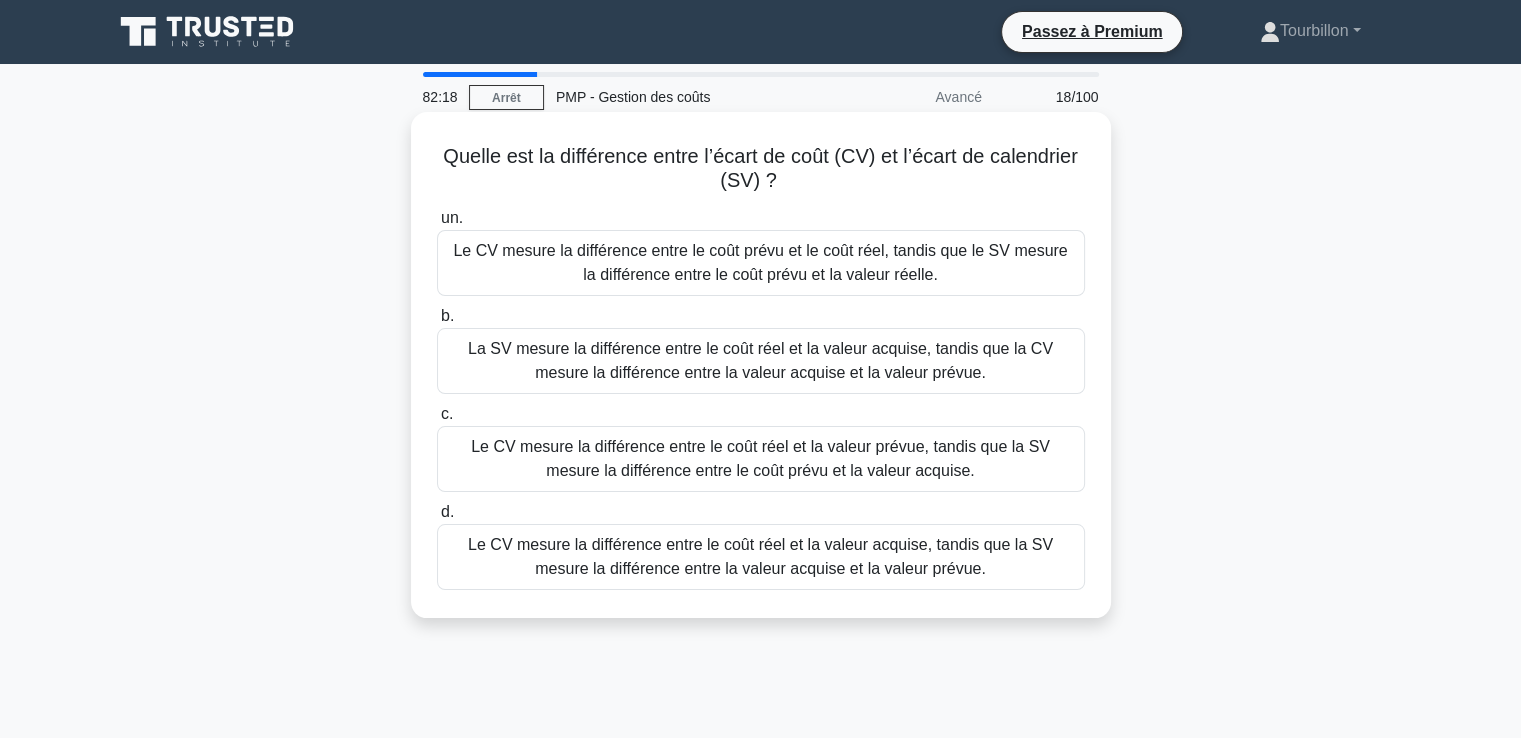 click on "Le CV mesure la différence entre le coût réel et la valeur acquise, tandis que la SV mesure la différence entre la valeur acquise et la valeur prévue." at bounding box center (760, 556) 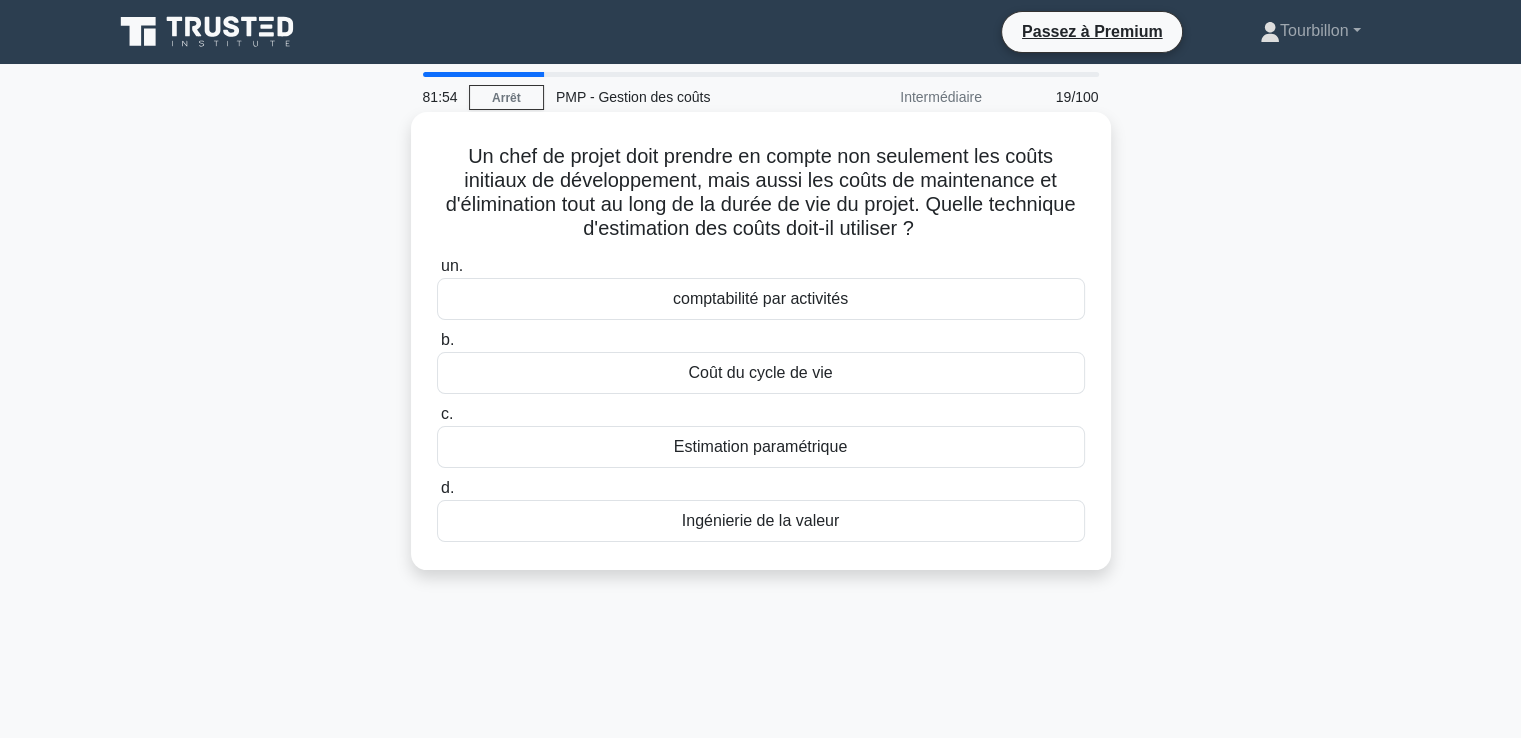 click on "Coût du cycle de vie" at bounding box center (760, 372) 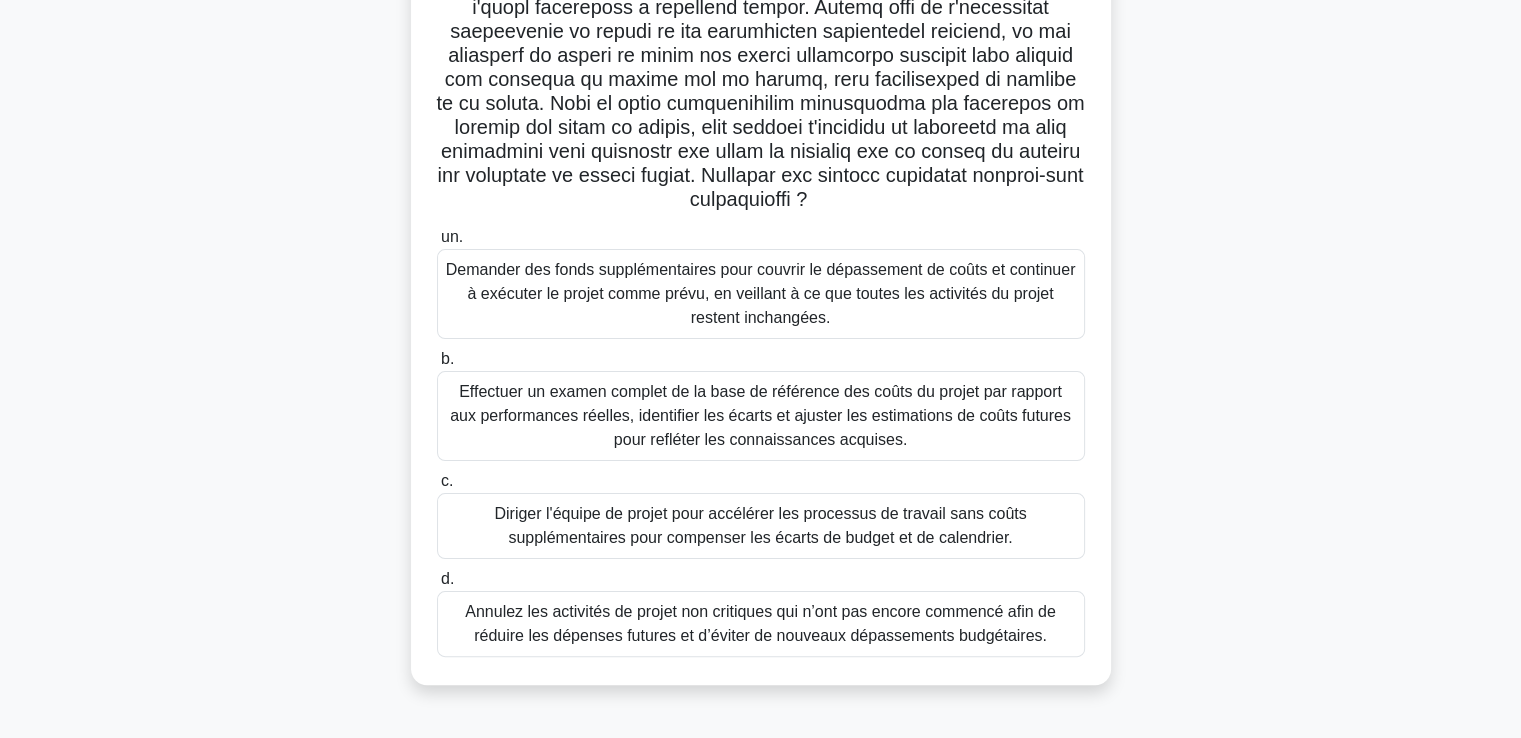 scroll, scrollTop: 343, scrollLeft: 0, axis: vertical 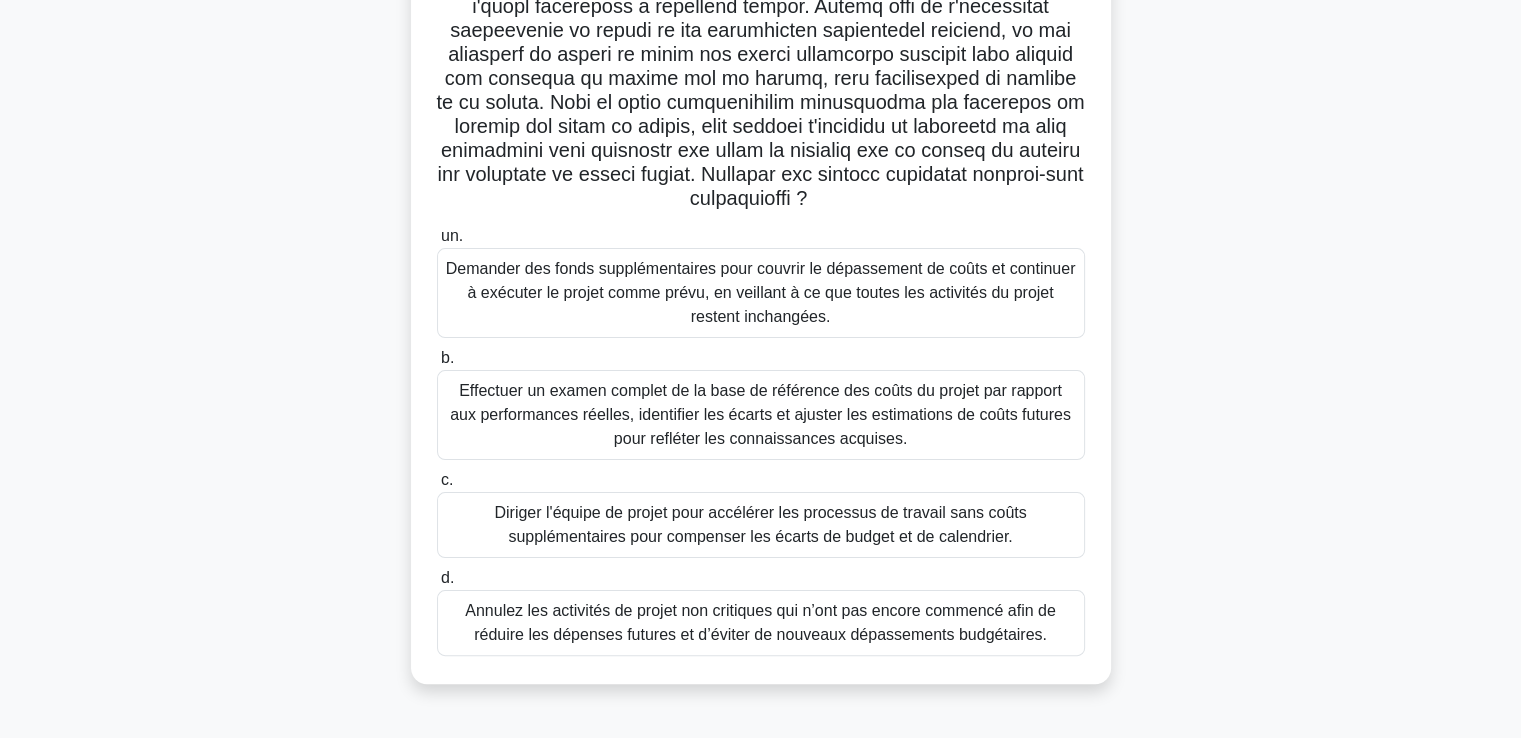 click on "Effectuer un examen complet de la base de référence des coûts du projet par rapport aux performances réelles, identifier les écarts et ajuster les estimations de coûts futures pour refléter les connaissances acquises." at bounding box center [760, 414] 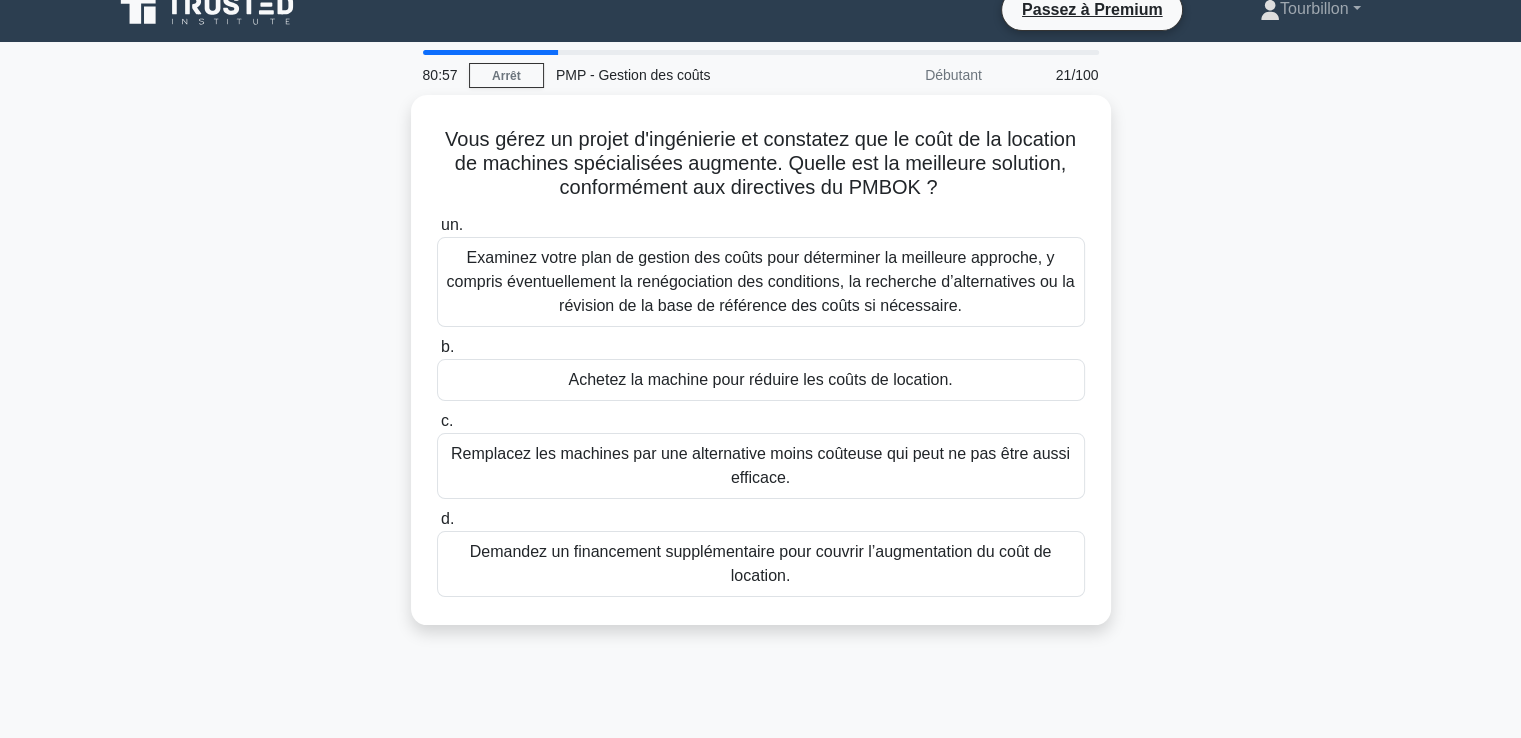 scroll, scrollTop: 0, scrollLeft: 0, axis: both 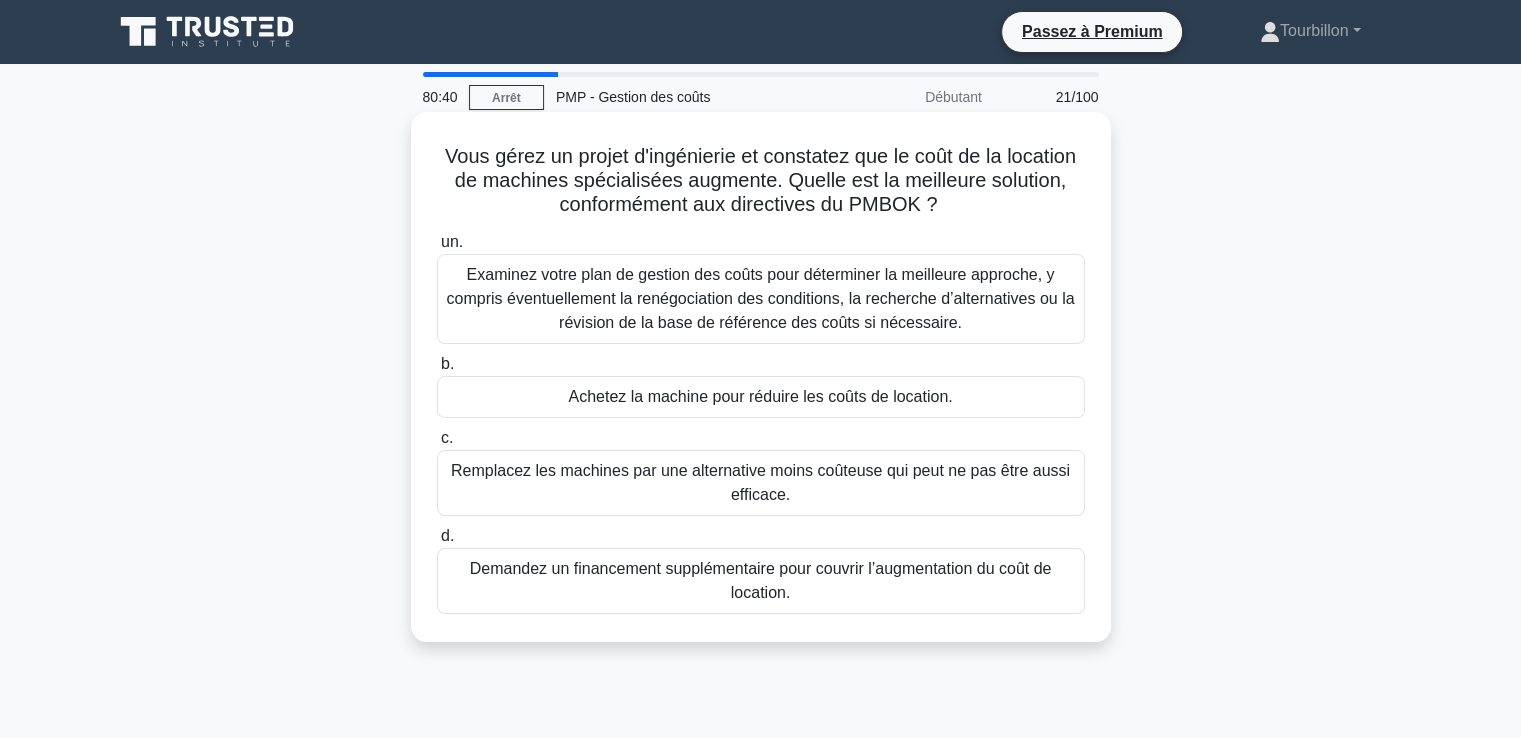 click on "Examinez votre plan de gestion des coûts pour déterminer la meilleure approche, y compris éventuellement la renégociation des conditions, la recherche d’alternatives ou la révision de la base de référence des coûts si nécessaire." at bounding box center [761, 298] 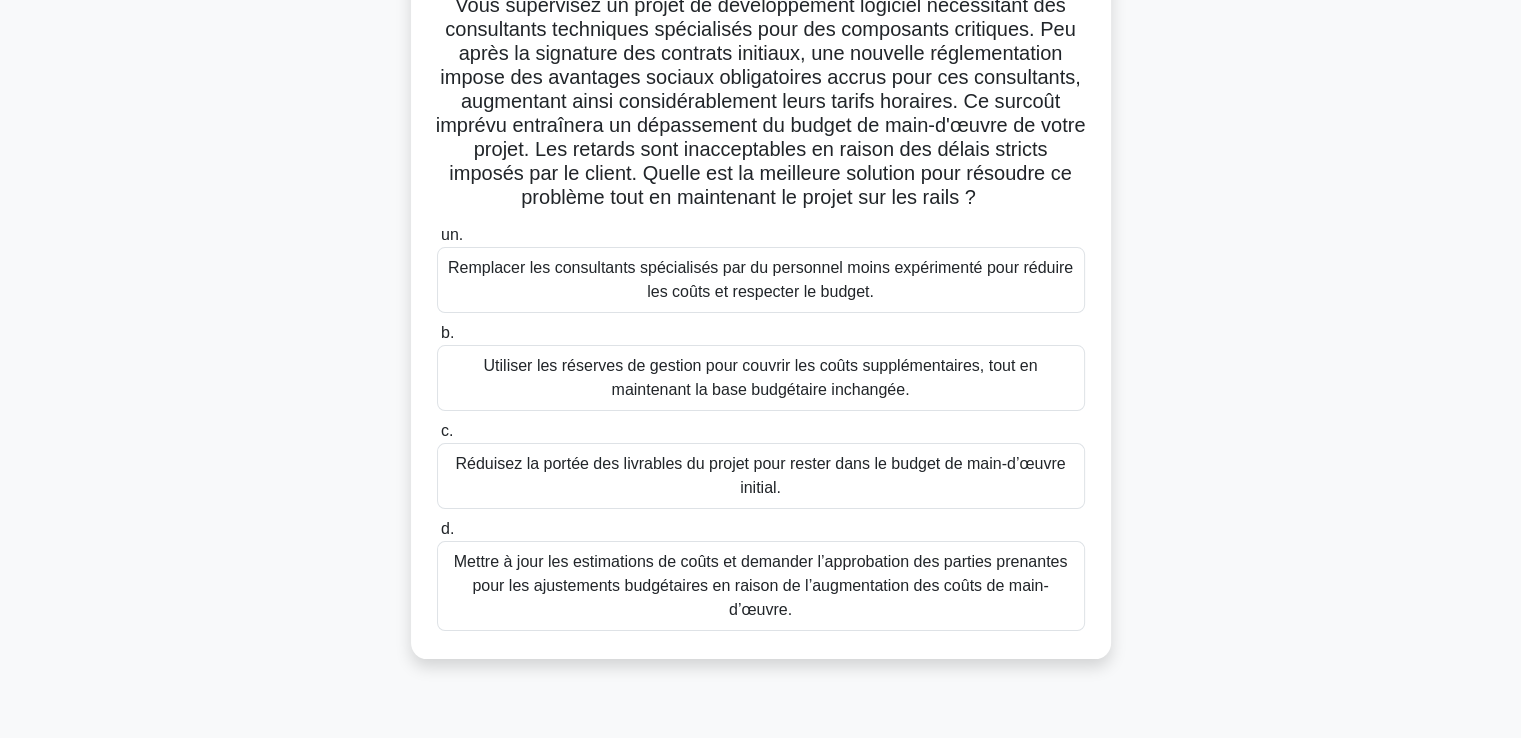 scroll, scrollTop: 200, scrollLeft: 0, axis: vertical 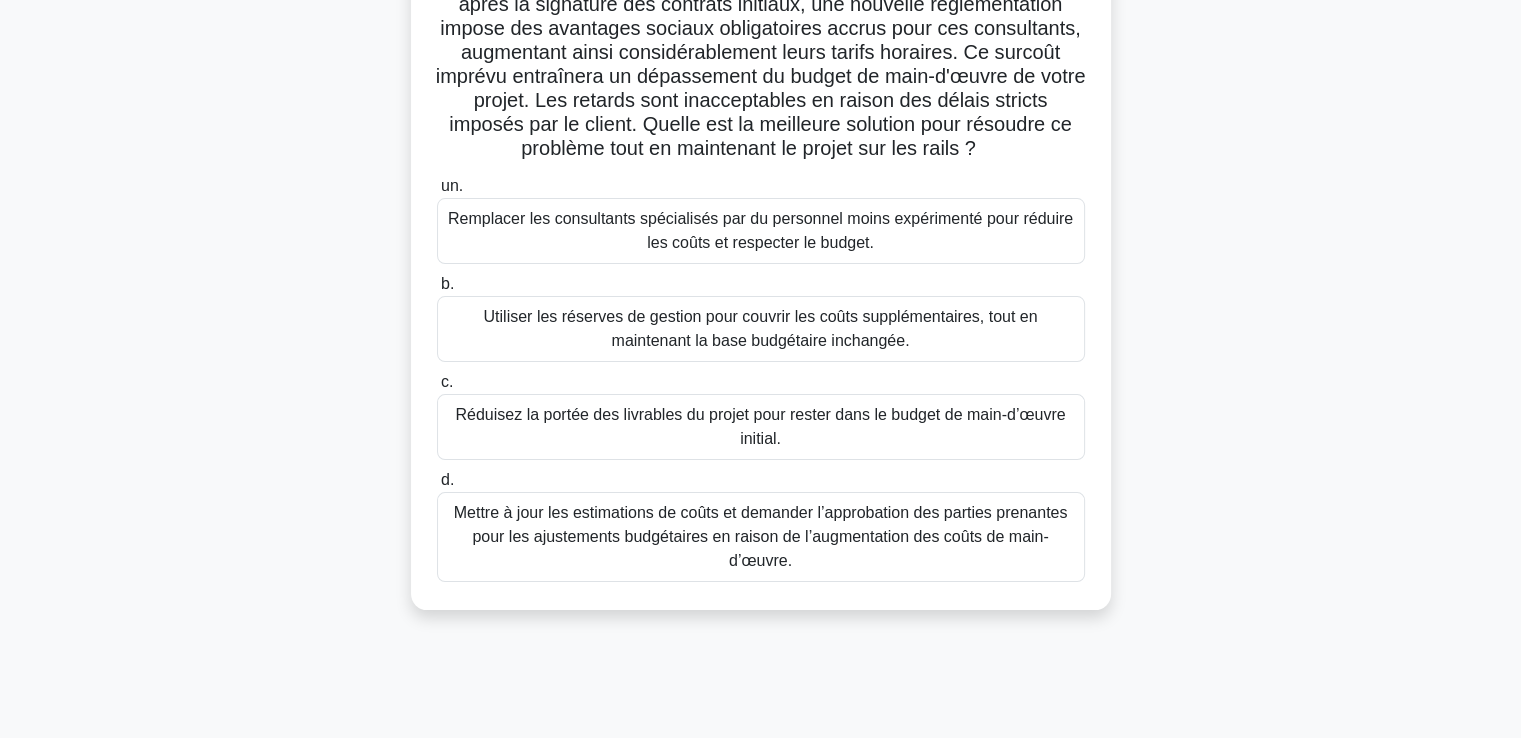 click on "Mettre à jour les estimations de coûts et demander l’approbation des parties prenantes pour les ajustements budgétaires en raison de l’augmentation des coûts de main-d’œuvre." at bounding box center [761, 536] 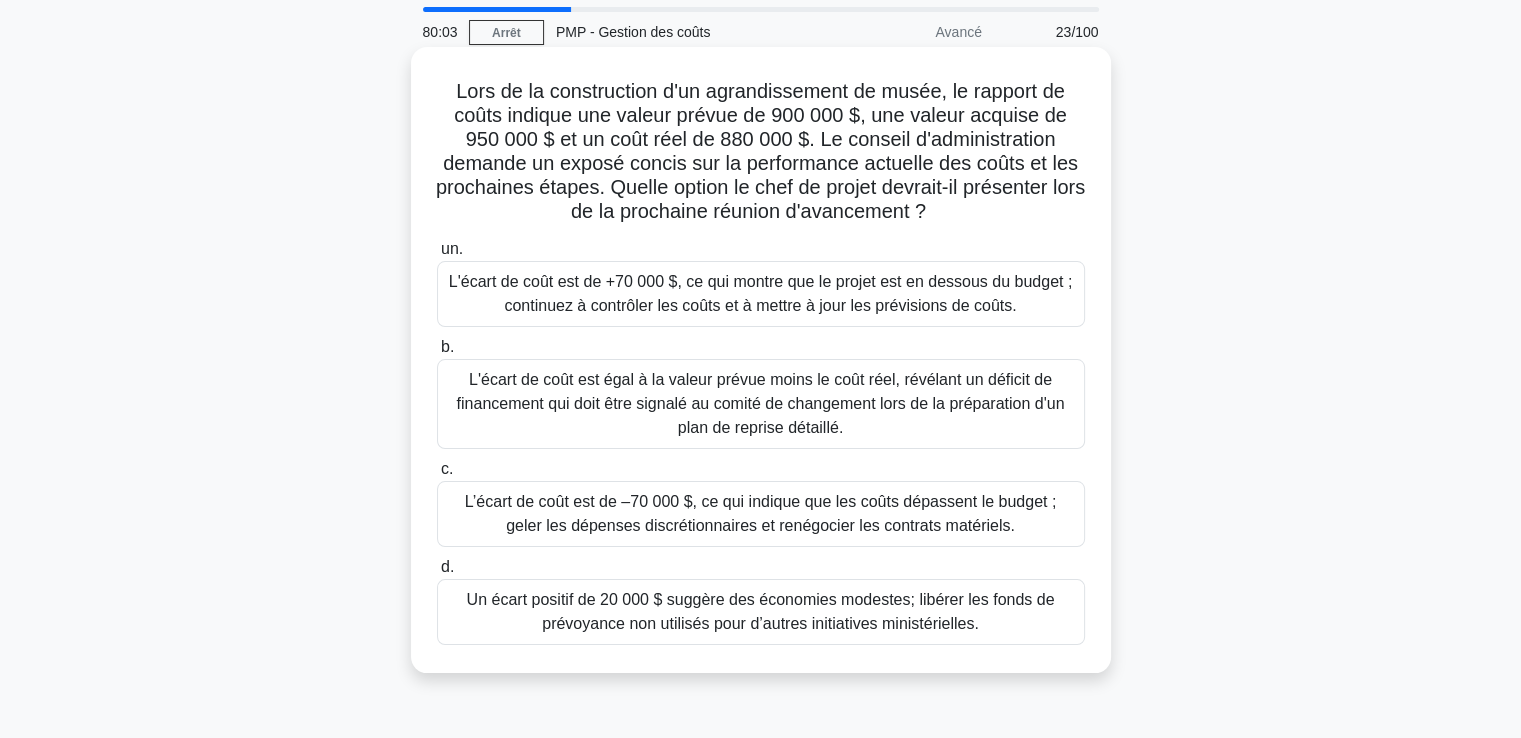 scroll, scrollTop: 100, scrollLeft: 0, axis: vertical 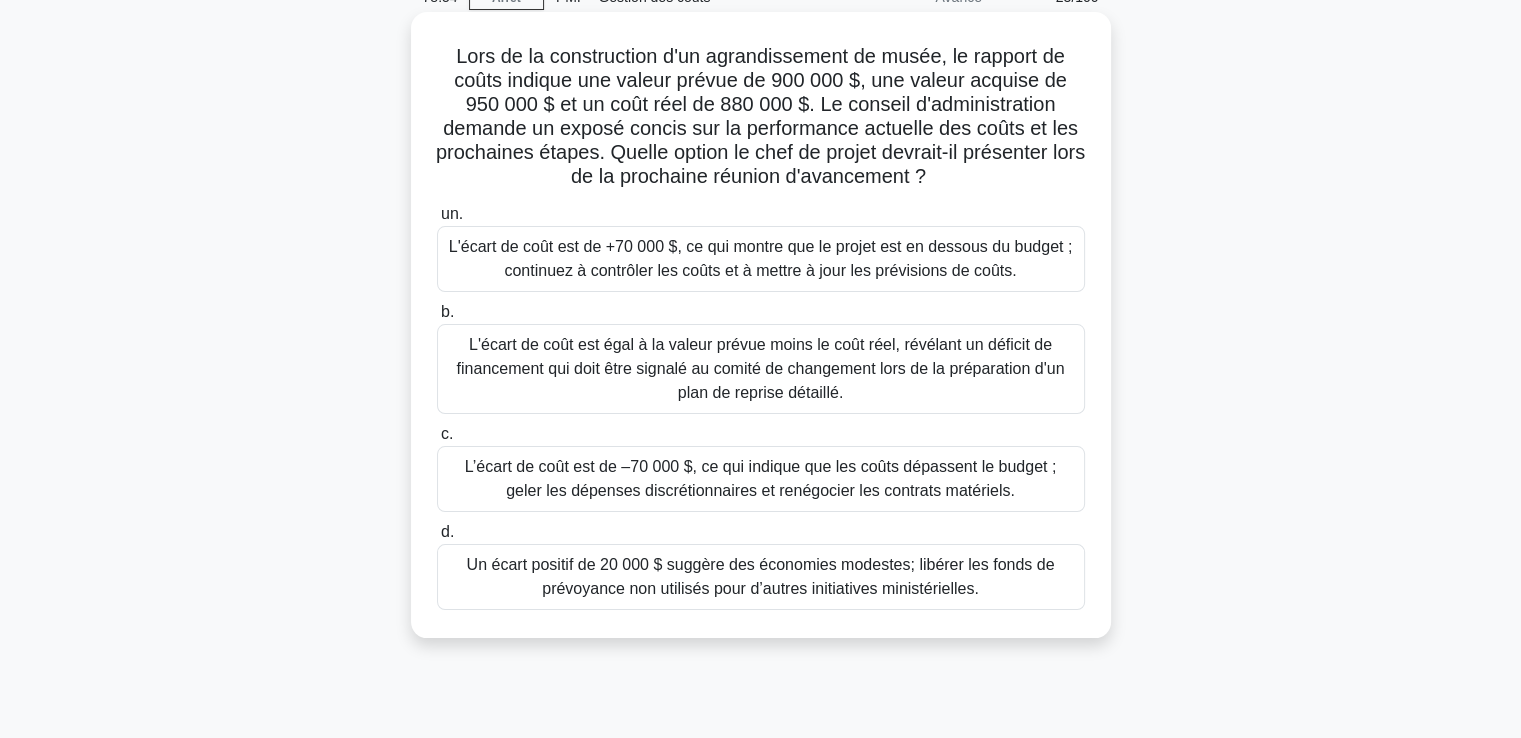 click on "L'écart de coût est de +70 000 $, ce qui montre que le projet est en dessous du budget ; continuez à contrôler les coûts et à mettre à jour les prévisions de coûts." at bounding box center [760, 258] 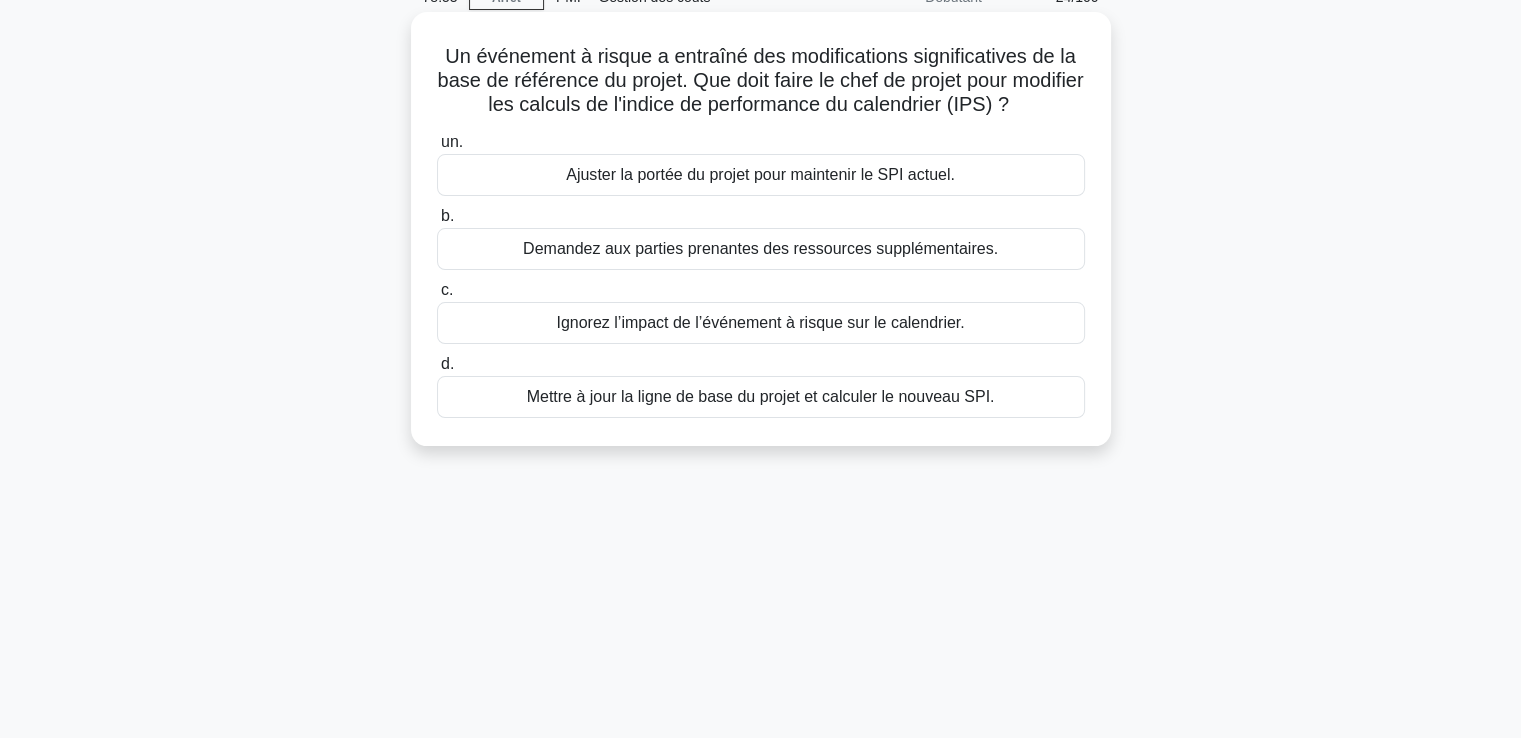 scroll, scrollTop: 0, scrollLeft: 0, axis: both 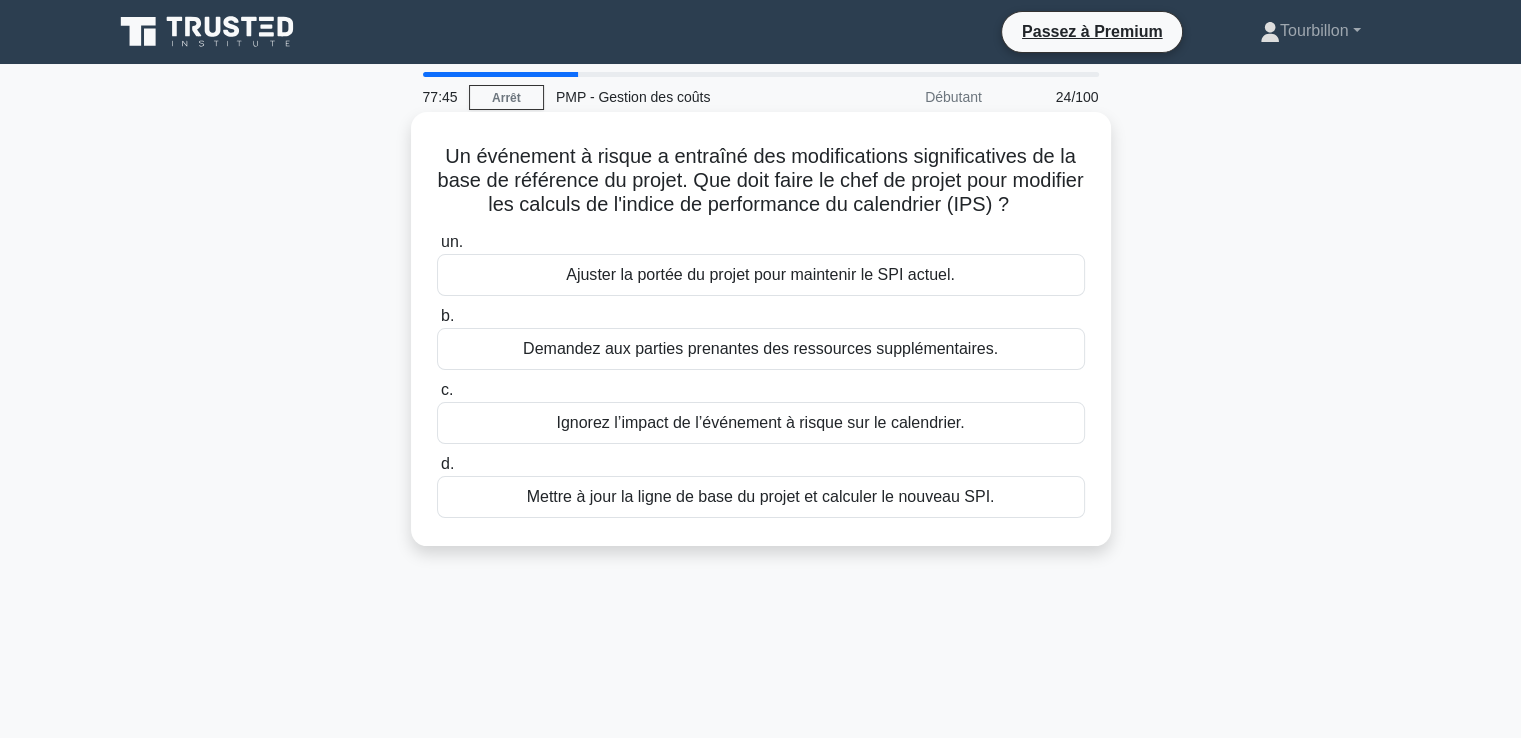 click on "Mettre à jour la ligne de base du projet et calculer le nouveau SPI." at bounding box center [761, 496] 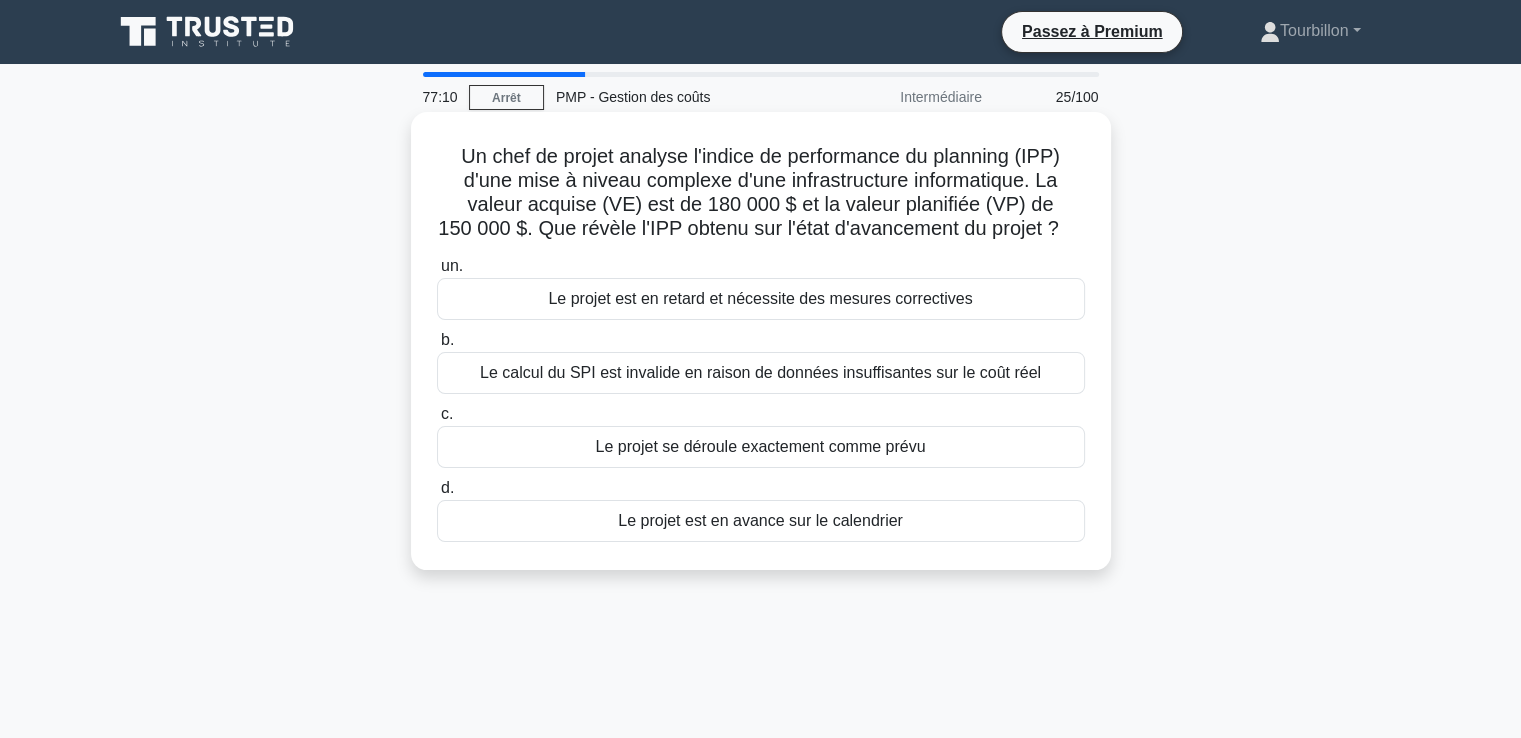 click on "Le projet est en avance sur le calendrier" at bounding box center [760, 520] 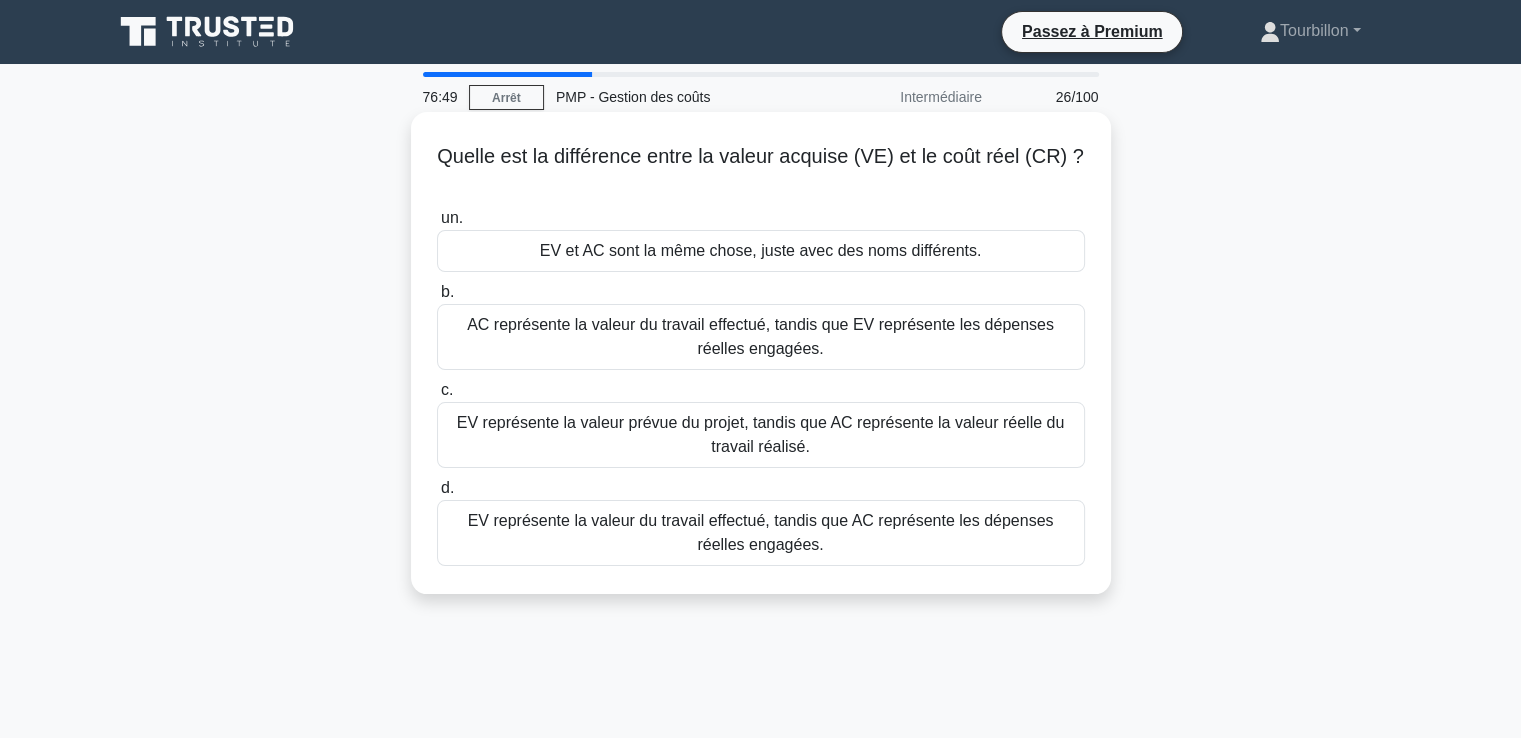 click on "EV représente la valeur du travail effectué, tandis que AC représente les dépenses réelles engagées." at bounding box center (761, 533) 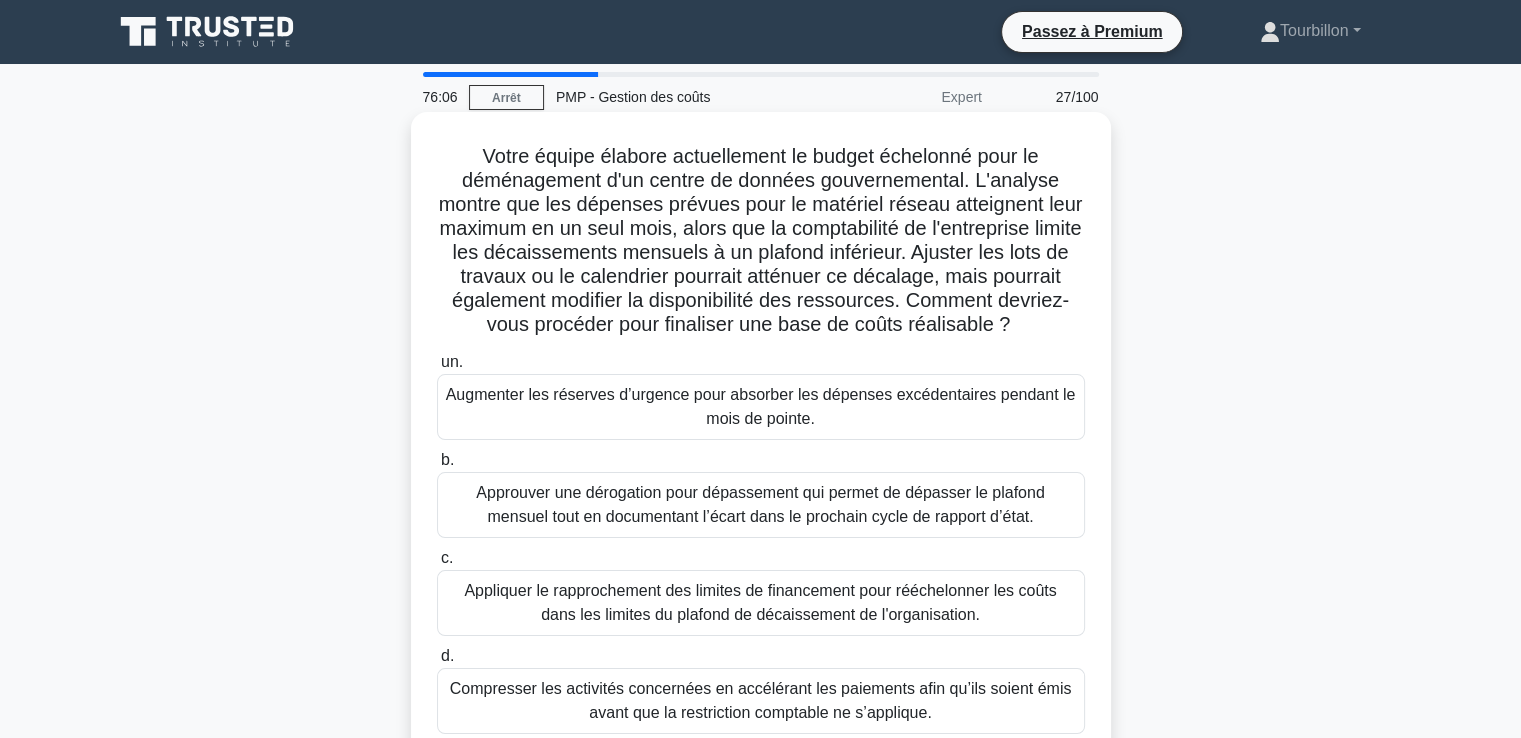 scroll, scrollTop: 100, scrollLeft: 0, axis: vertical 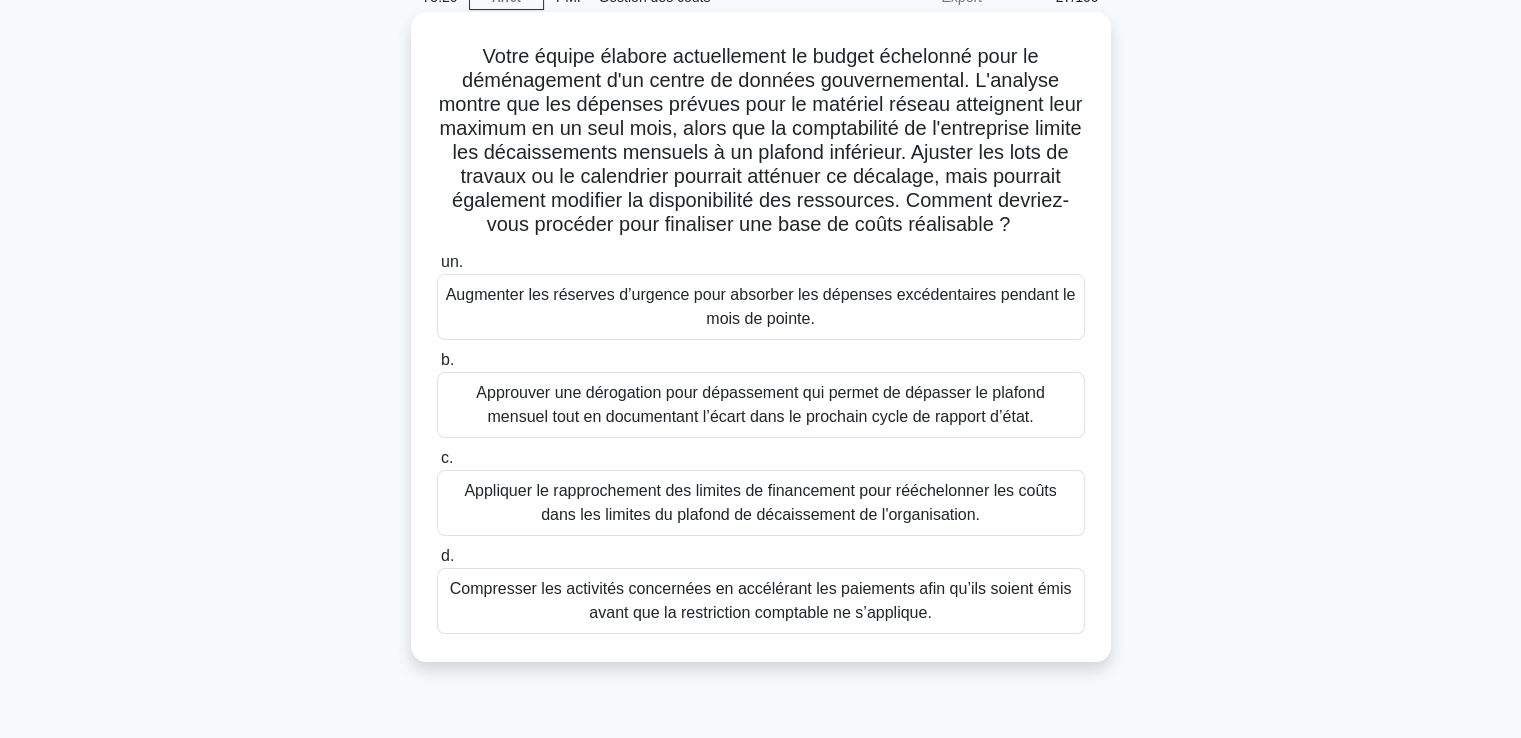 click on "Approuver une dérogation pour dépassement qui permet de dépasser le plafond mensuel tout en documentant l’écart dans le prochain cycle de rapport d’état." at bounding box center [760, 404] 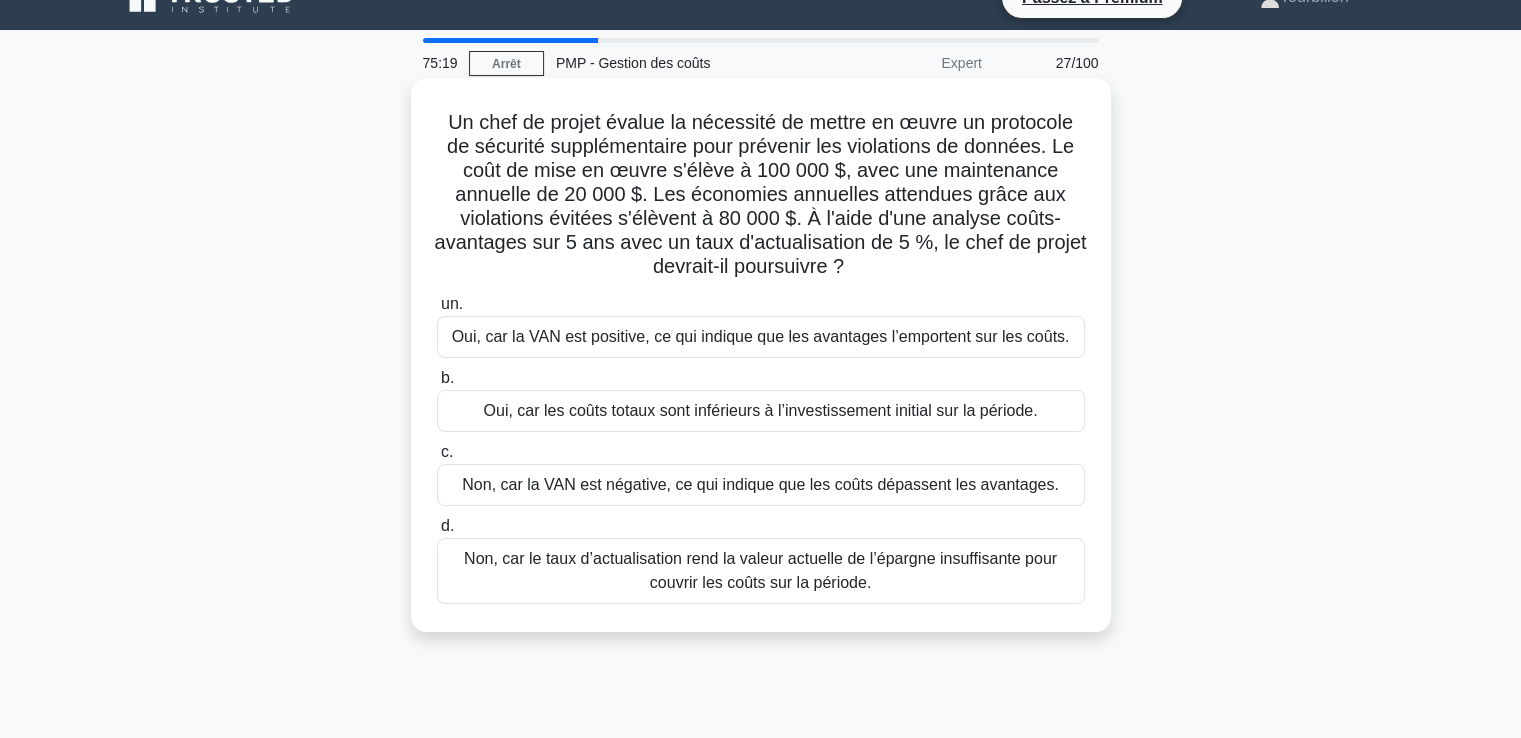 scroll, scrollTop: 0, scrollLeft: 0, axis: both 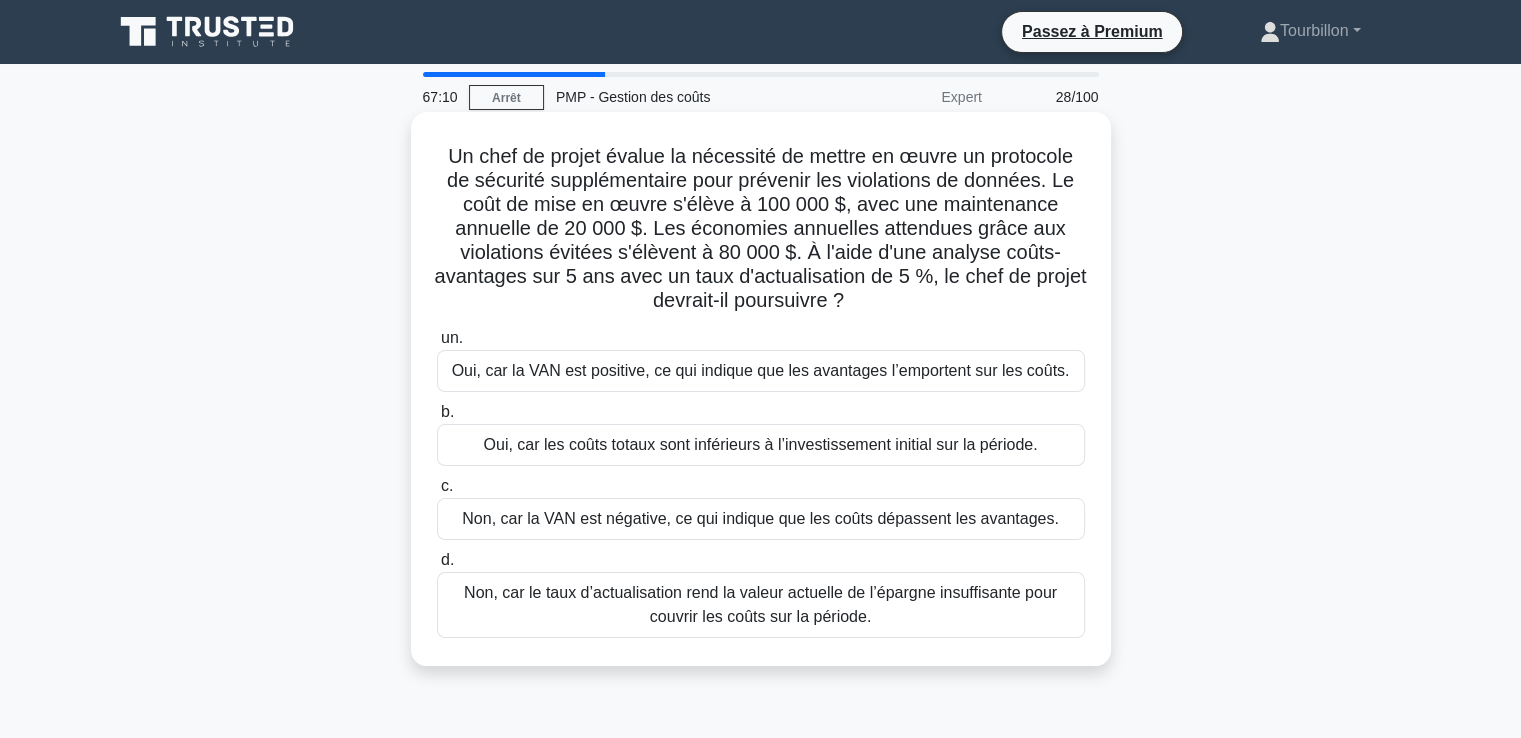 click on "Oui, car la VAN est positive, ce qui indique que les avantages l’emportent sur les coûts." at bounding box center (761, 370) 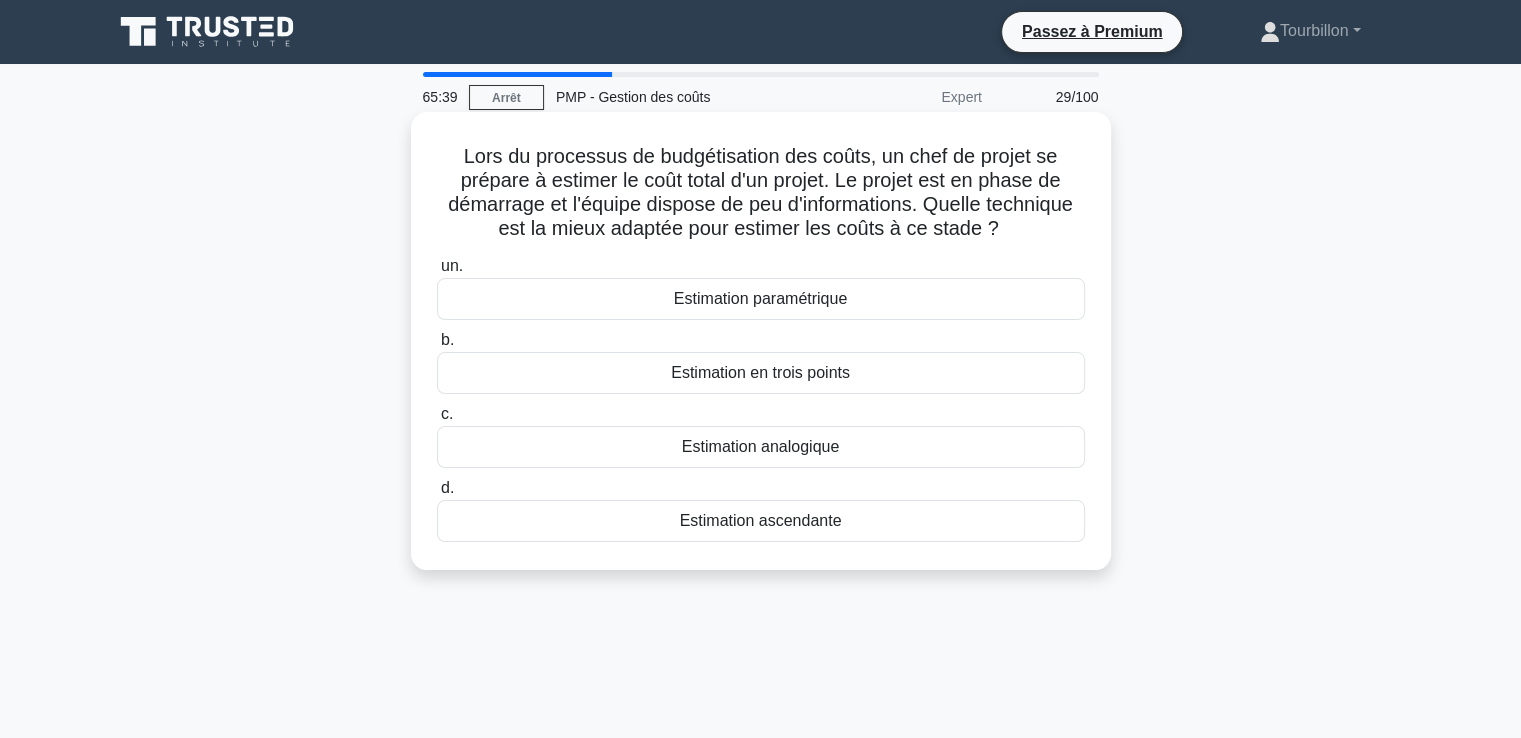 click on "Estimation en trois points" at bounding box center (760, 372) 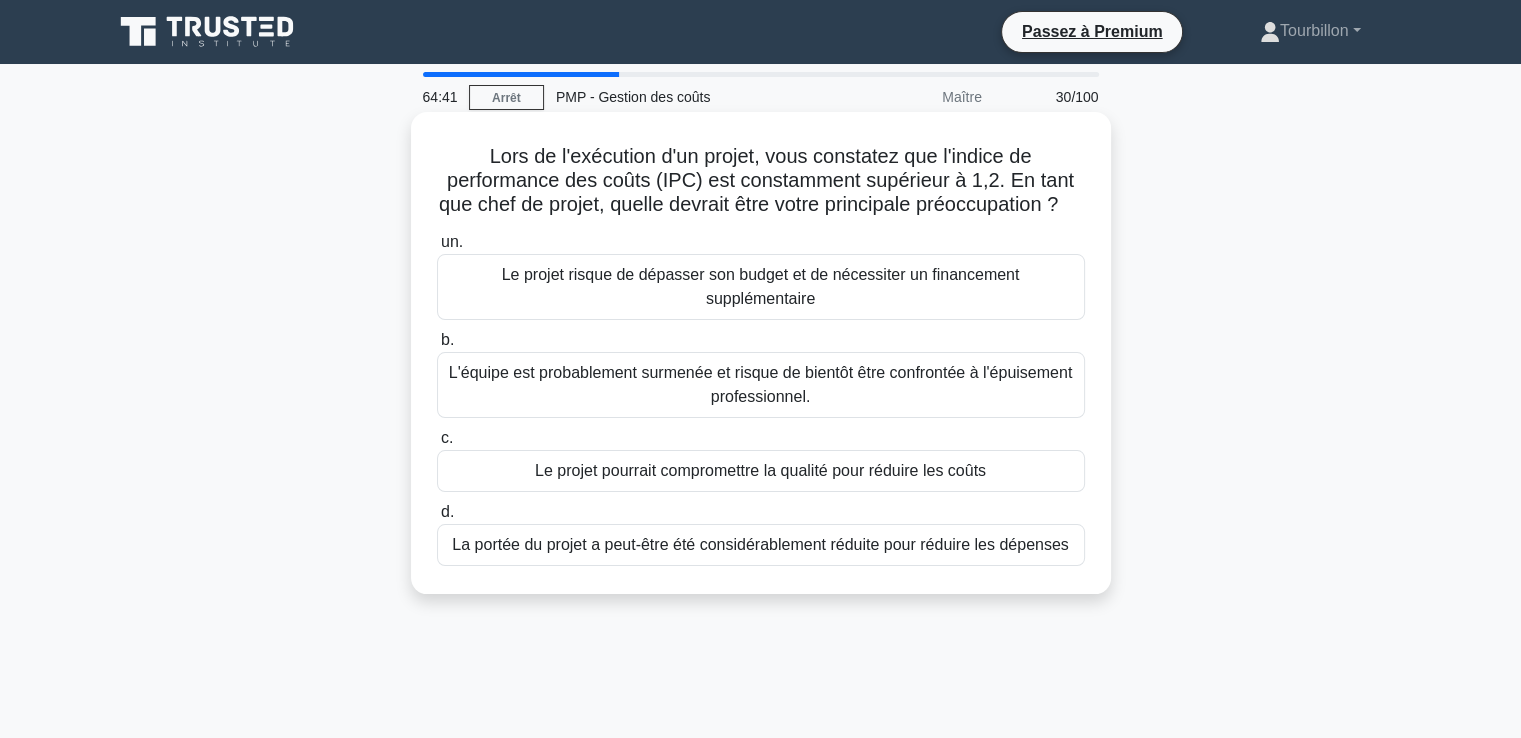 click on "Le projet pourrait compromettre la qualité pour réduire les coûts" at bounding box center (760, 470) 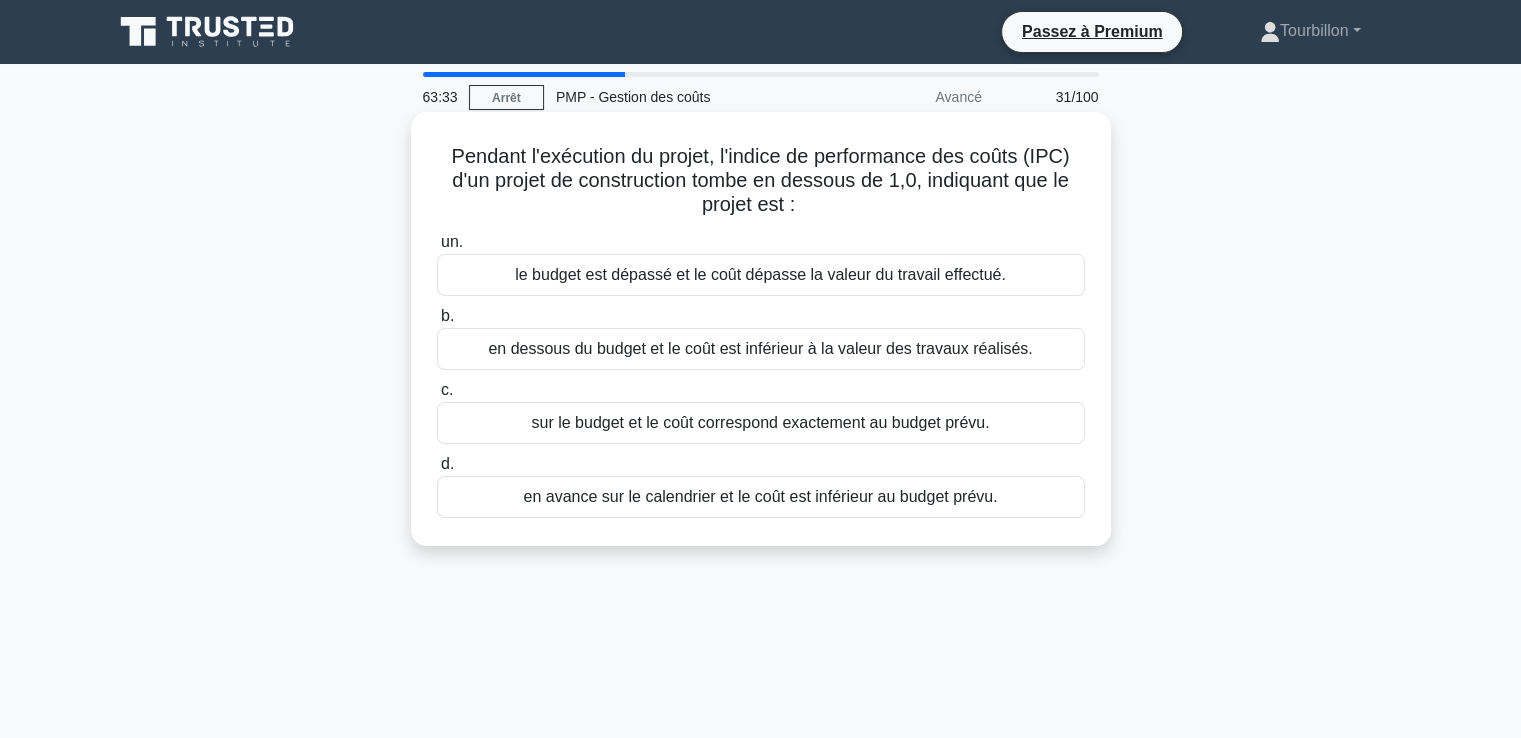 click on "le budget est dépassé et le coût dépasse la valeur du travail effectué." at bounding box center (760, 274) 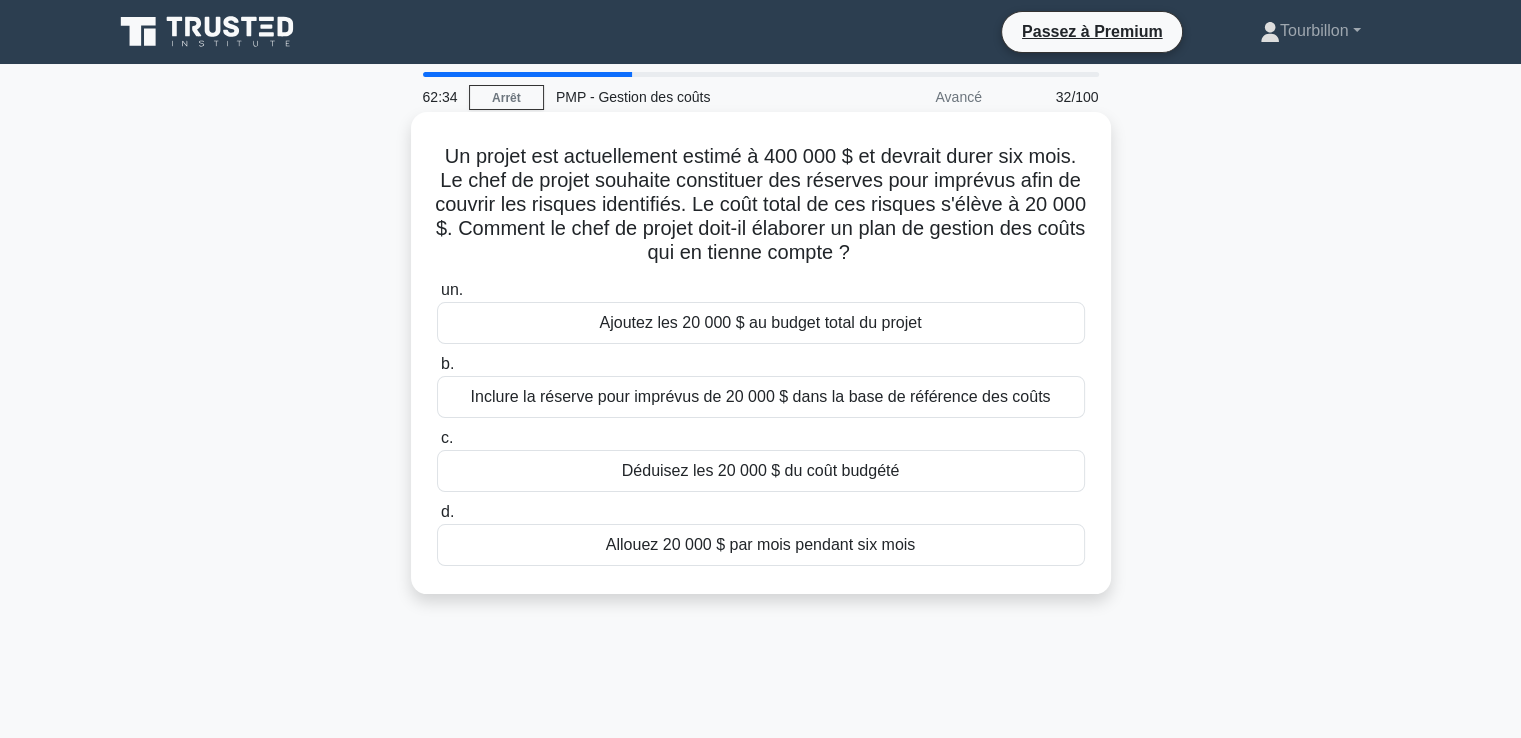 click on "Ajoutez les 20 000 $ au budget total du projet" at bounding box center (760, 322) 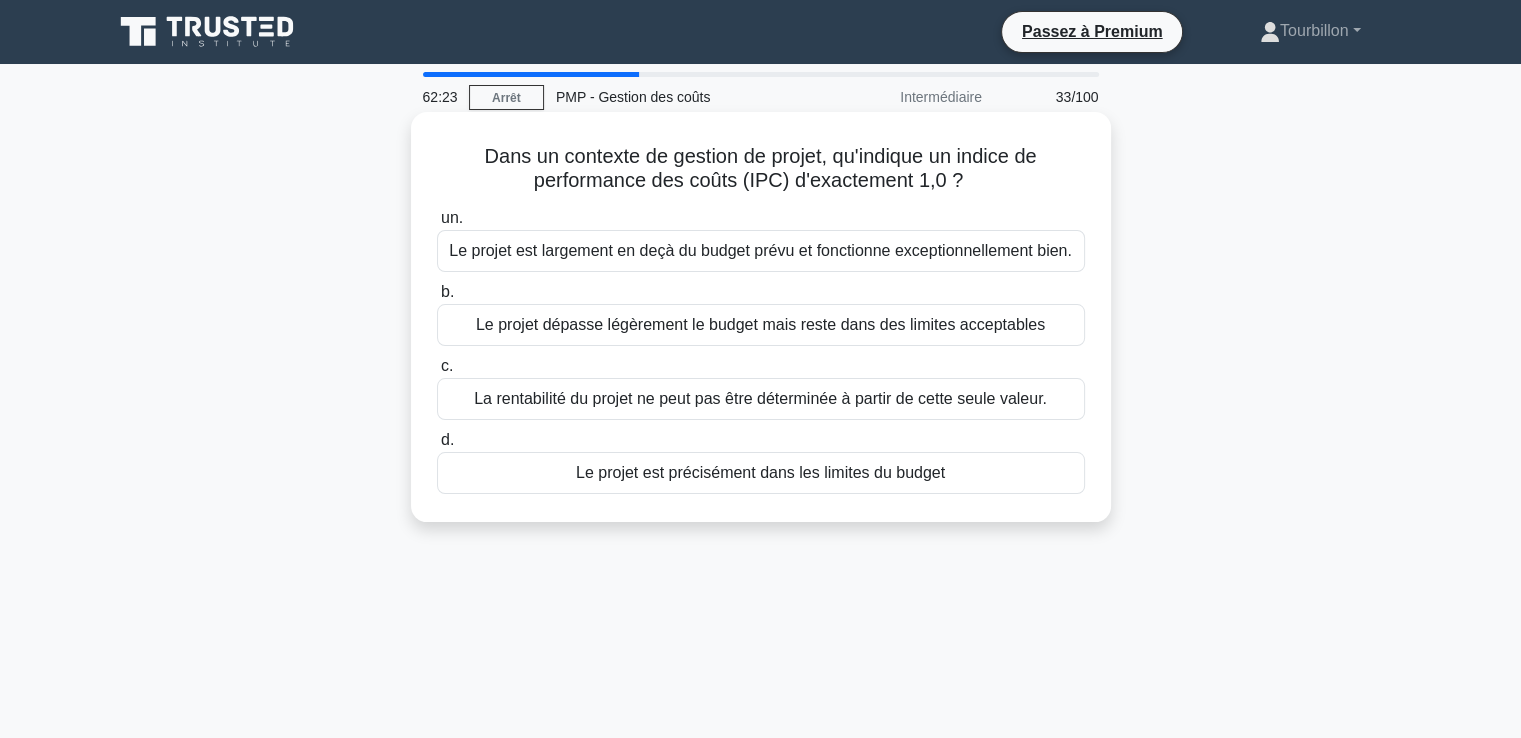 click on "Le projet est précisément dans les limites du budget" at bounding box center (760, 472) 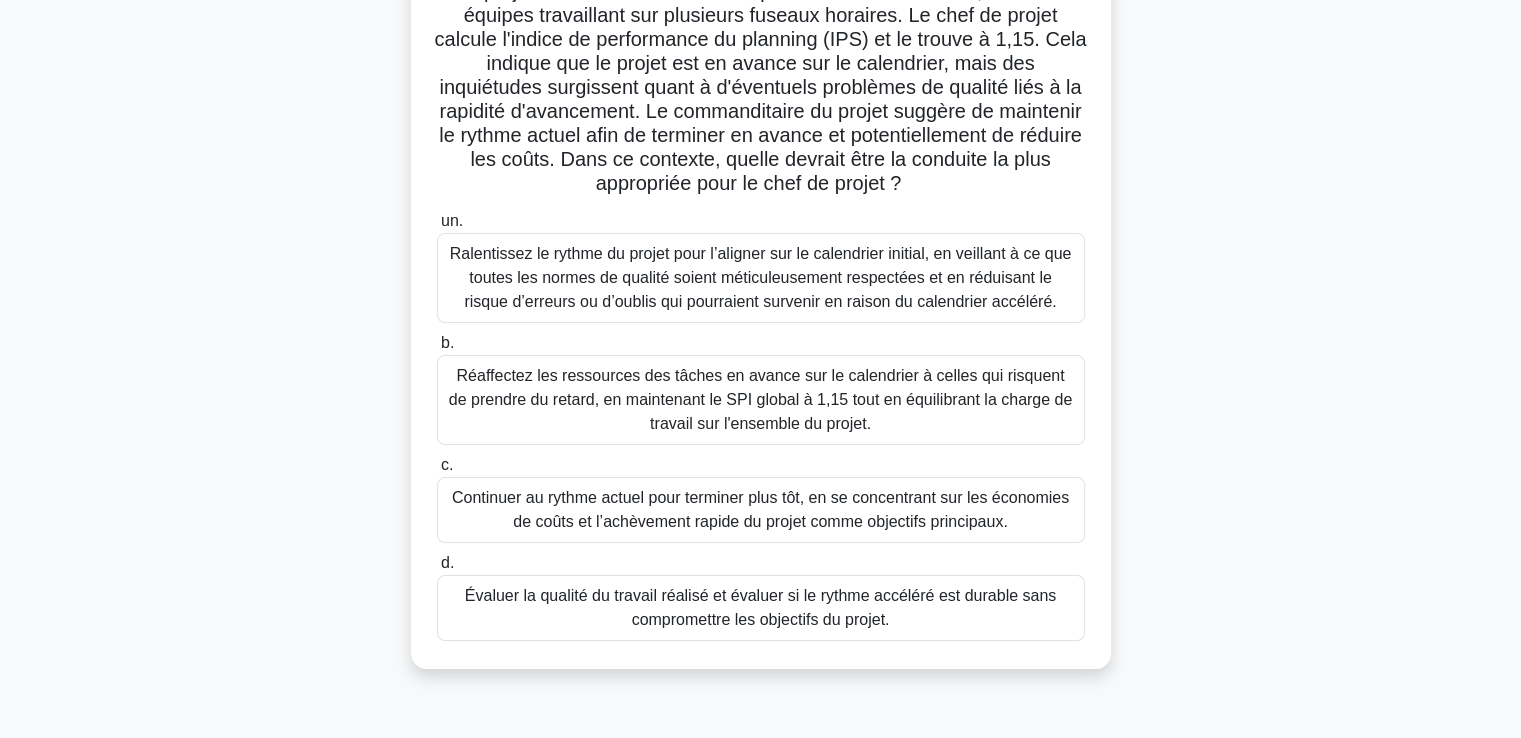 scroll, scrollTop: 200, scrollLeft: 0, axis: vertical 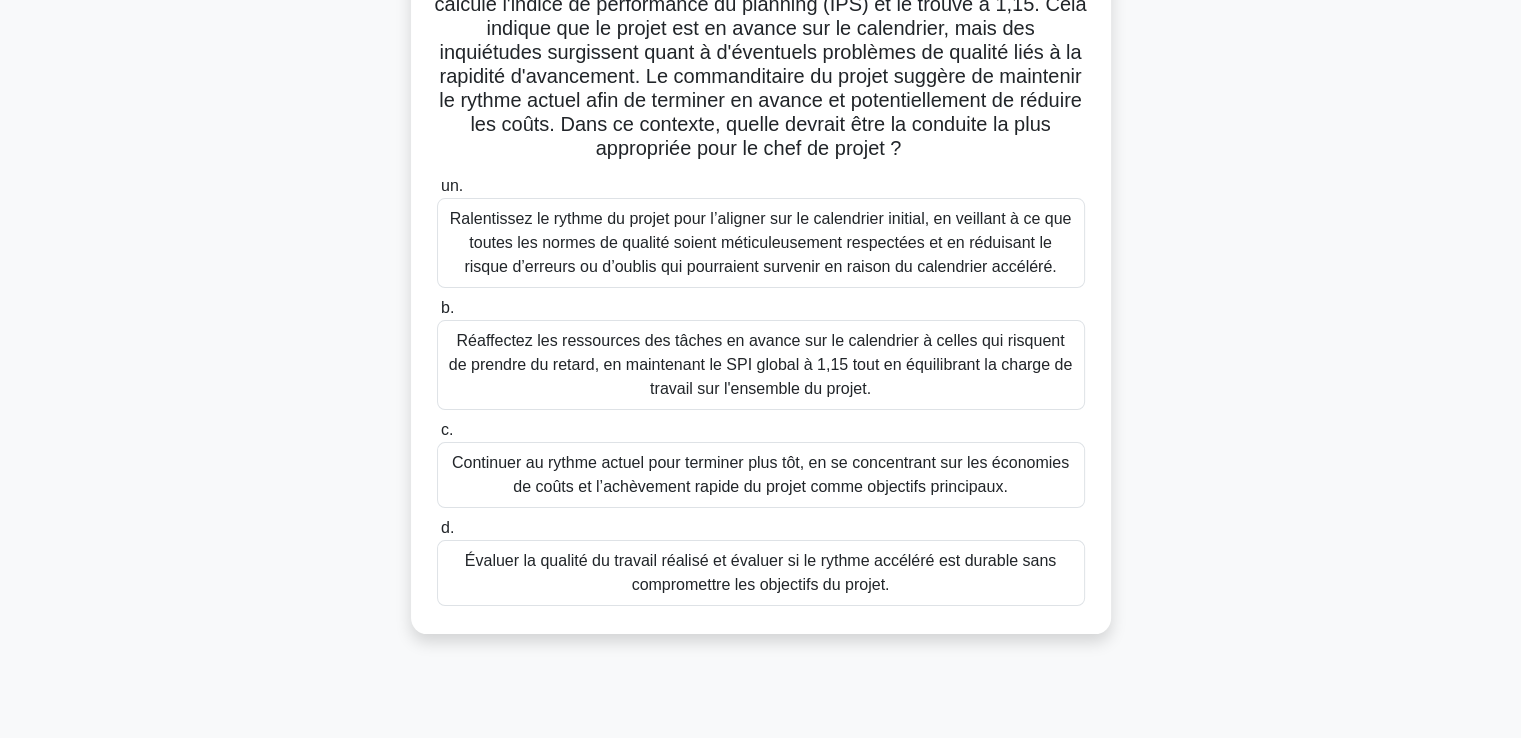 click on "Évaluer la qualité du travail réalisé et évaluer si le rythme accéléré est durable sans compromettre les objectifs du projet." at bounding box center (760, 572) 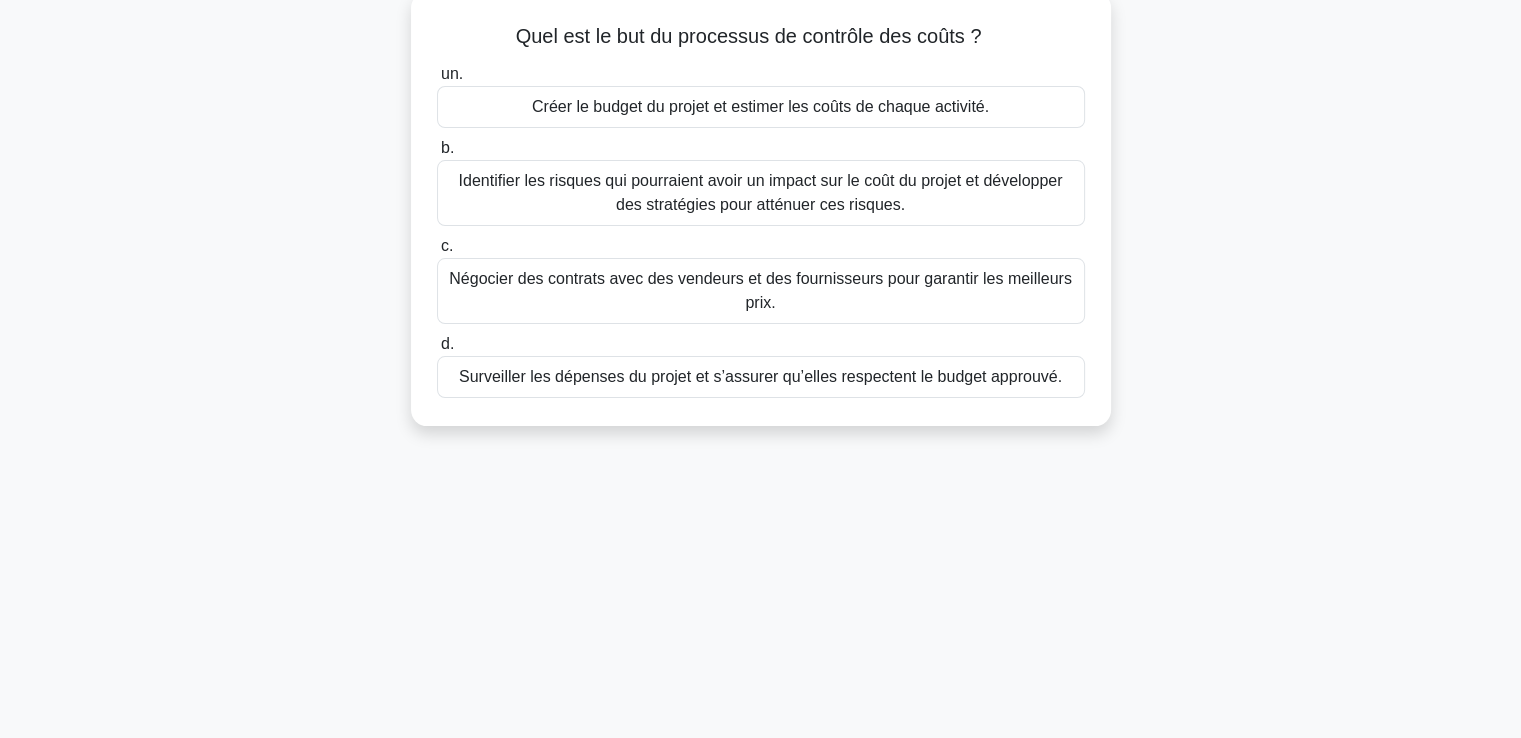scroll, scrollTop: 0, scrollLeft: 0, axis: both 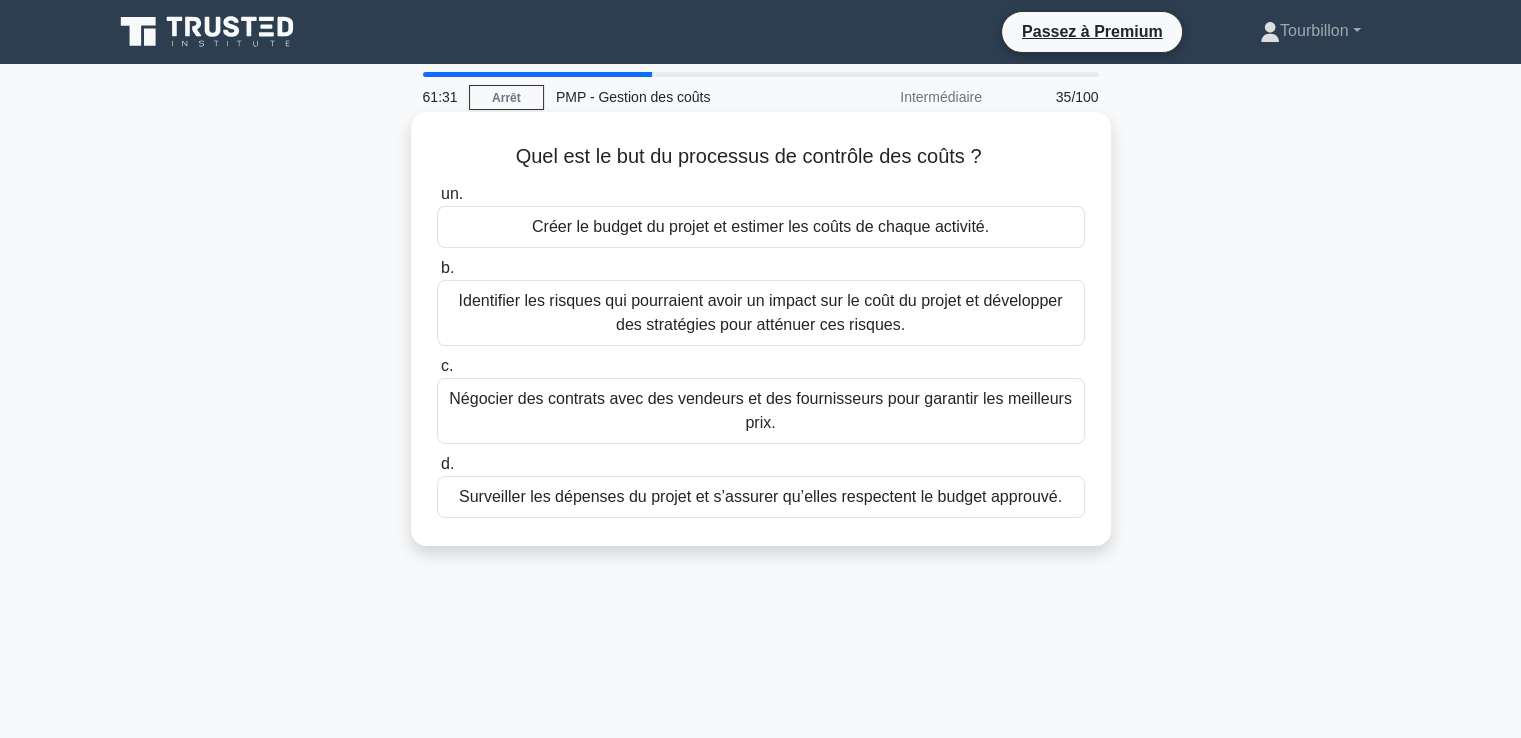 click on "Surveiller les dépenses du projet et s’assurer qu’elles respectent le budget approuvé." at bounding box center [760, 496] 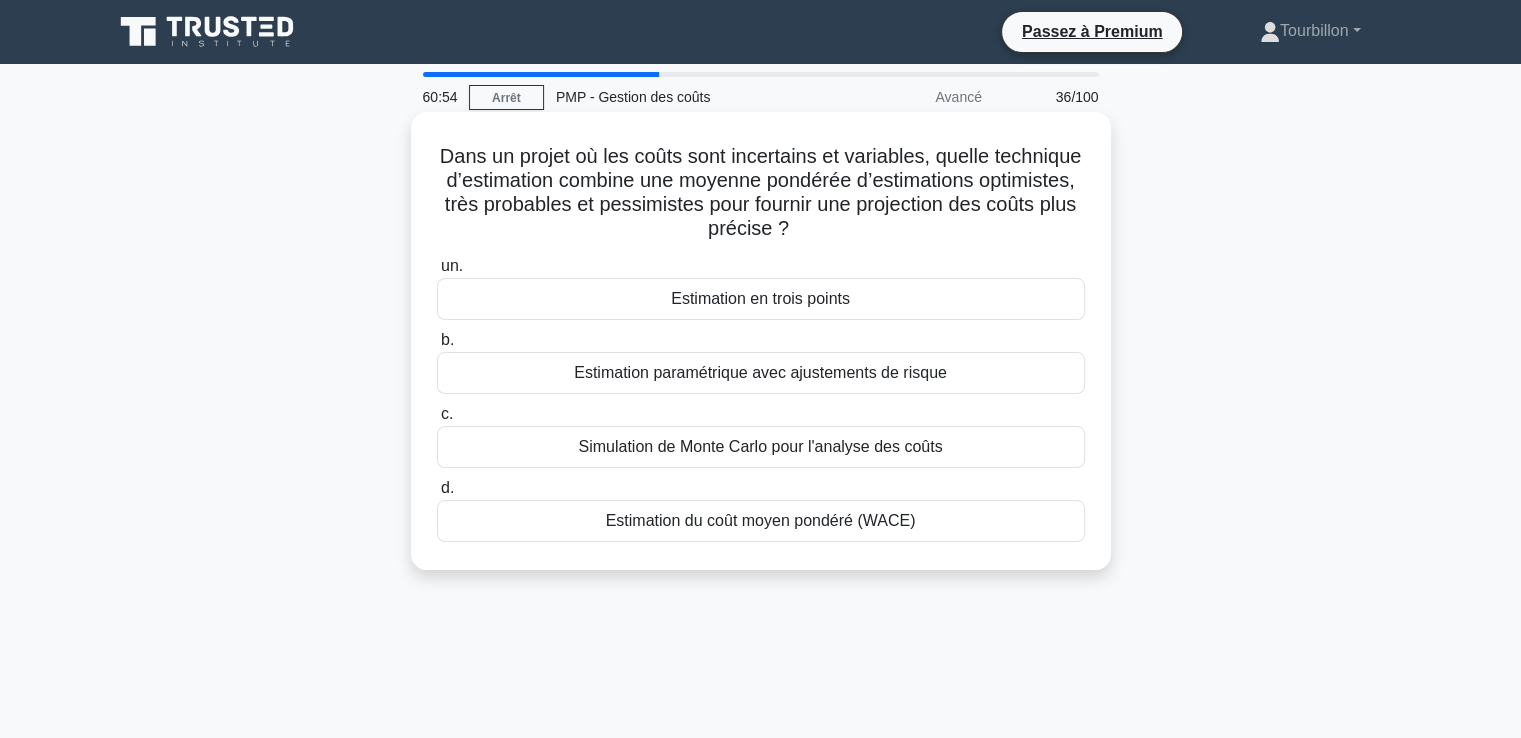 click on "Estimation en trois points" at bounding box center [760, 298] 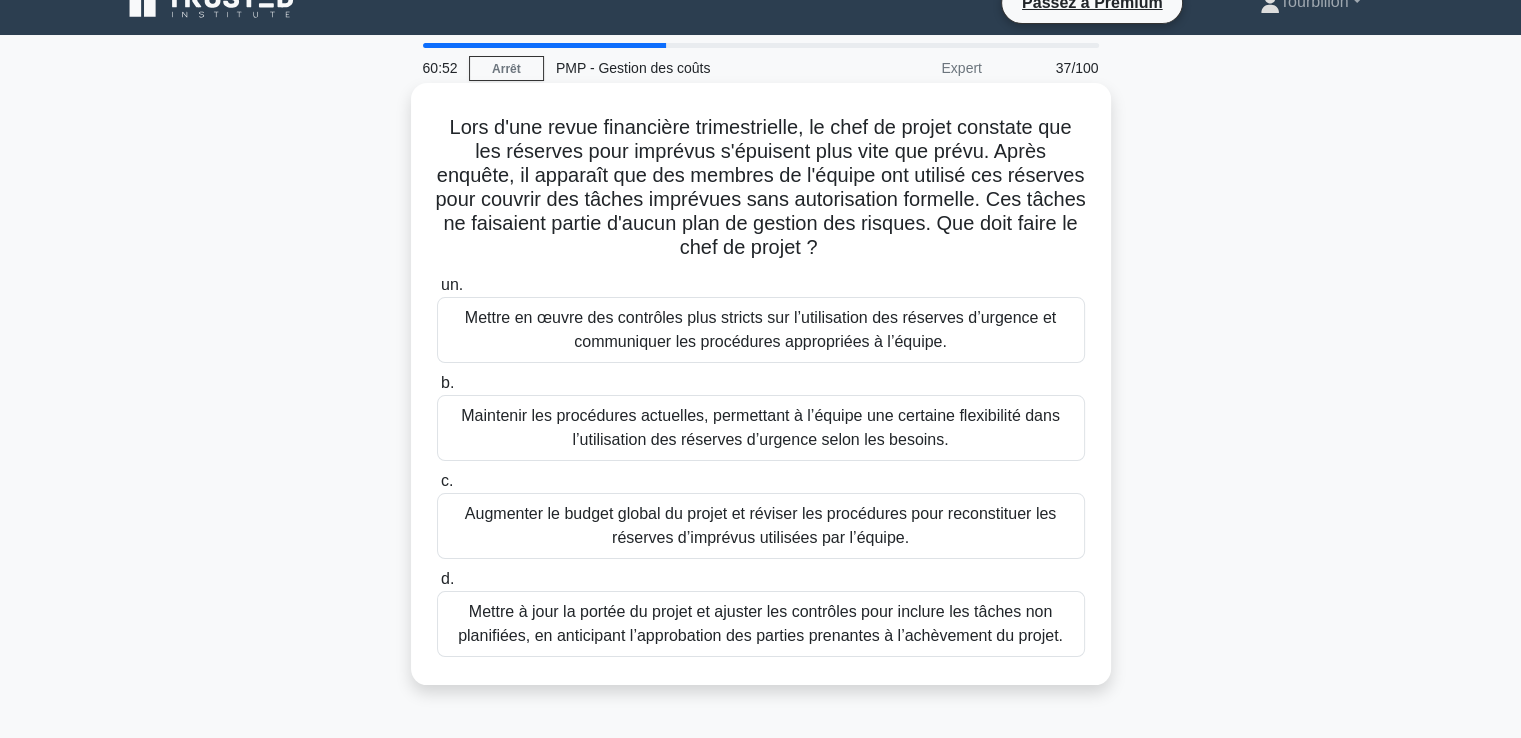 scroll, scrollTop: 0, scrollLeft: 0, axis: both 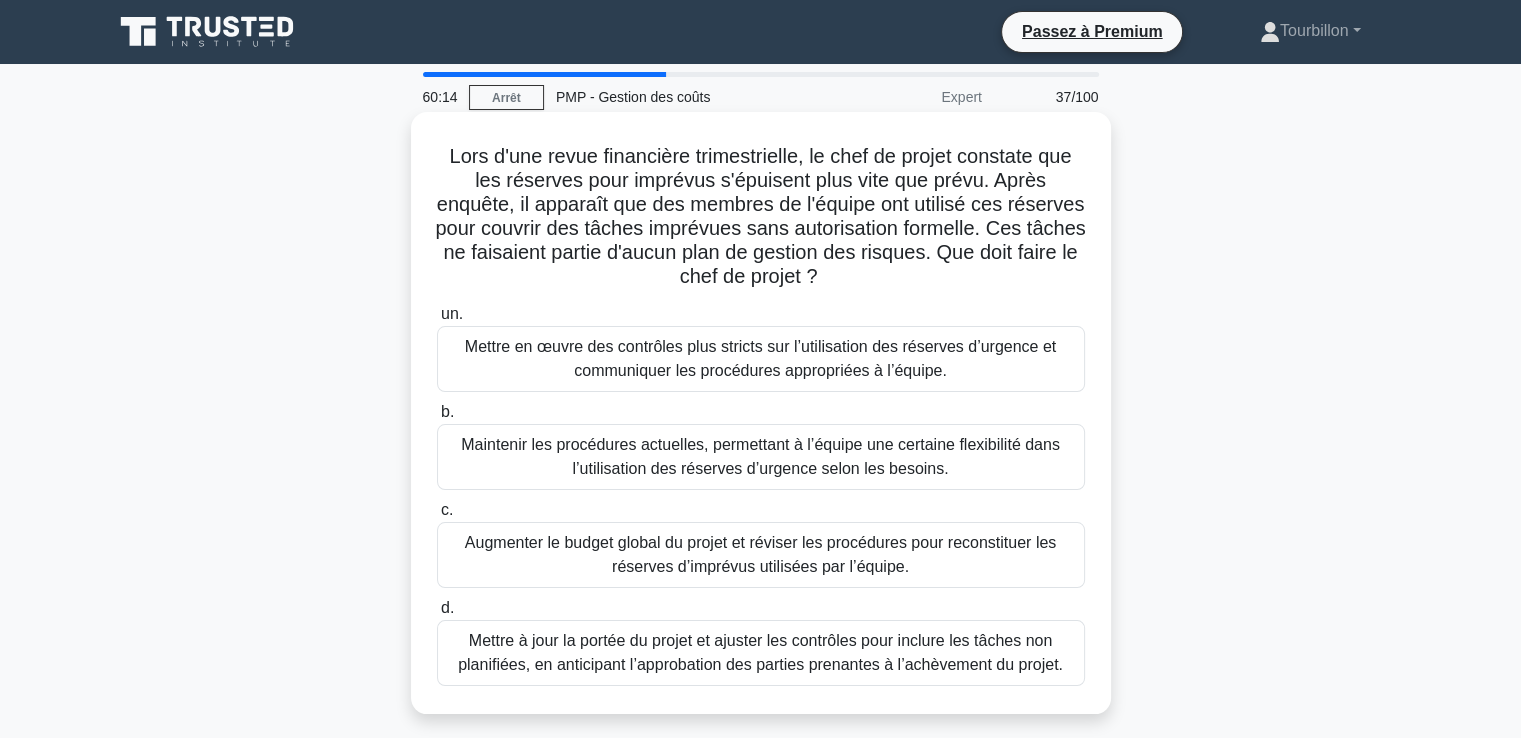 click on "Mettre en œuvre des contrôles plus stricts sur l’utilisation des réserves d’urgence et communiquer les procédures appropriées à l’équipe." at bounding box center [760, 358] 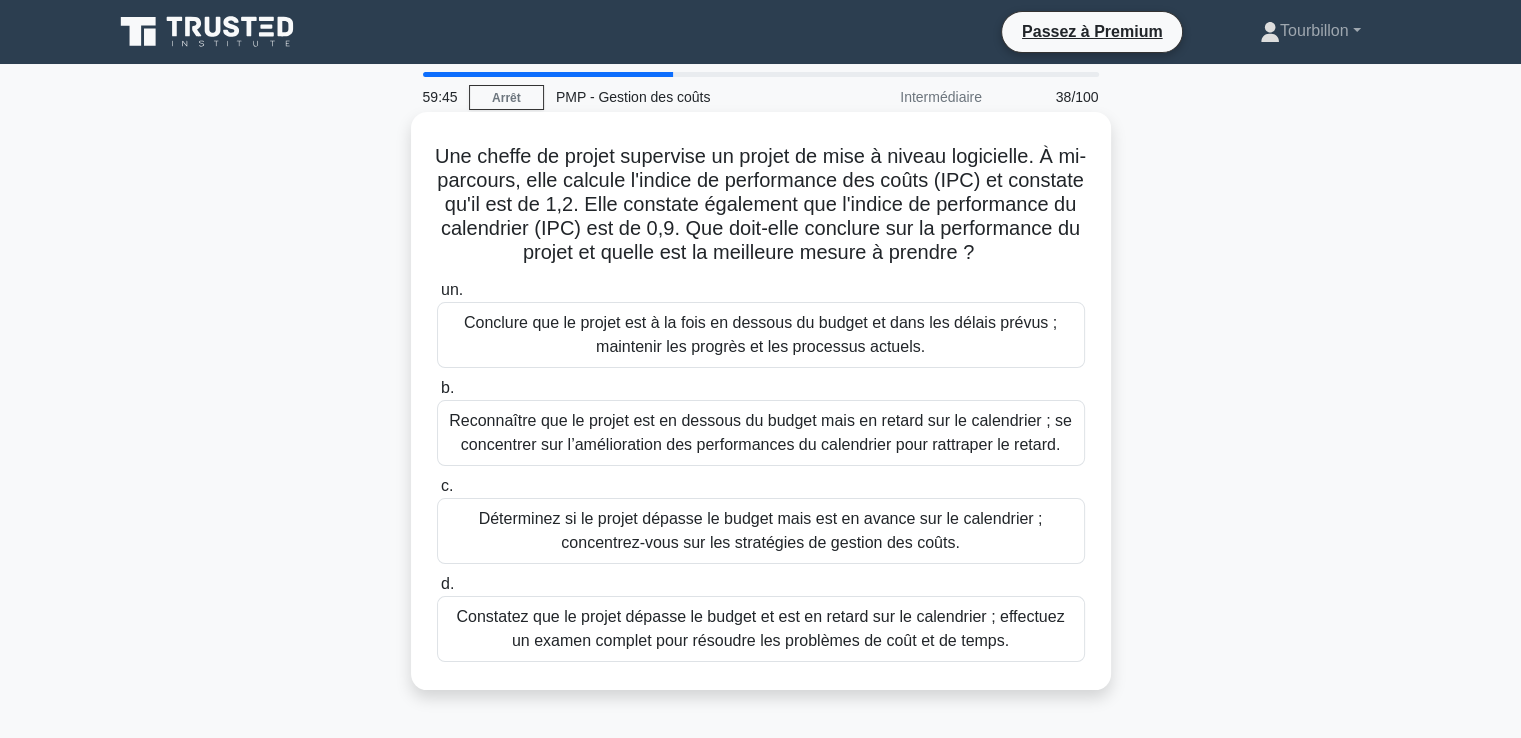 click on "Reconnaître que le projet est en dessous du budget mais en retard sur le calendrier ; se concentrer sur l’amélioration des performances du calendrier pour rattraper le retard." at bounding box center (760, 432) 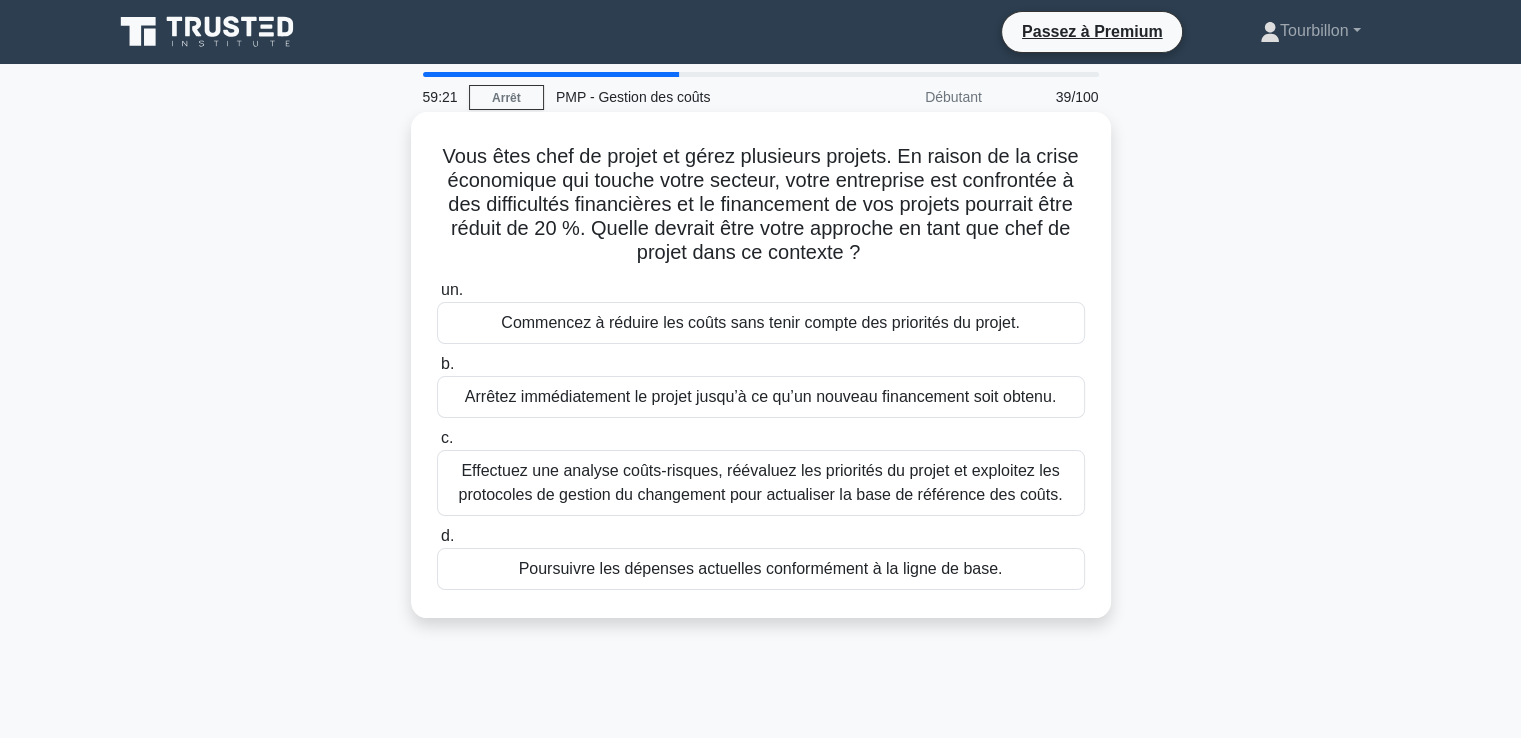 click on "Effectuez une analyse coûts-risques, réévaluez les priorités du projet et exploitez les protocoles de gestion du changement pour actualiser la base de référence des coûts." at bounding box center (761, 482) 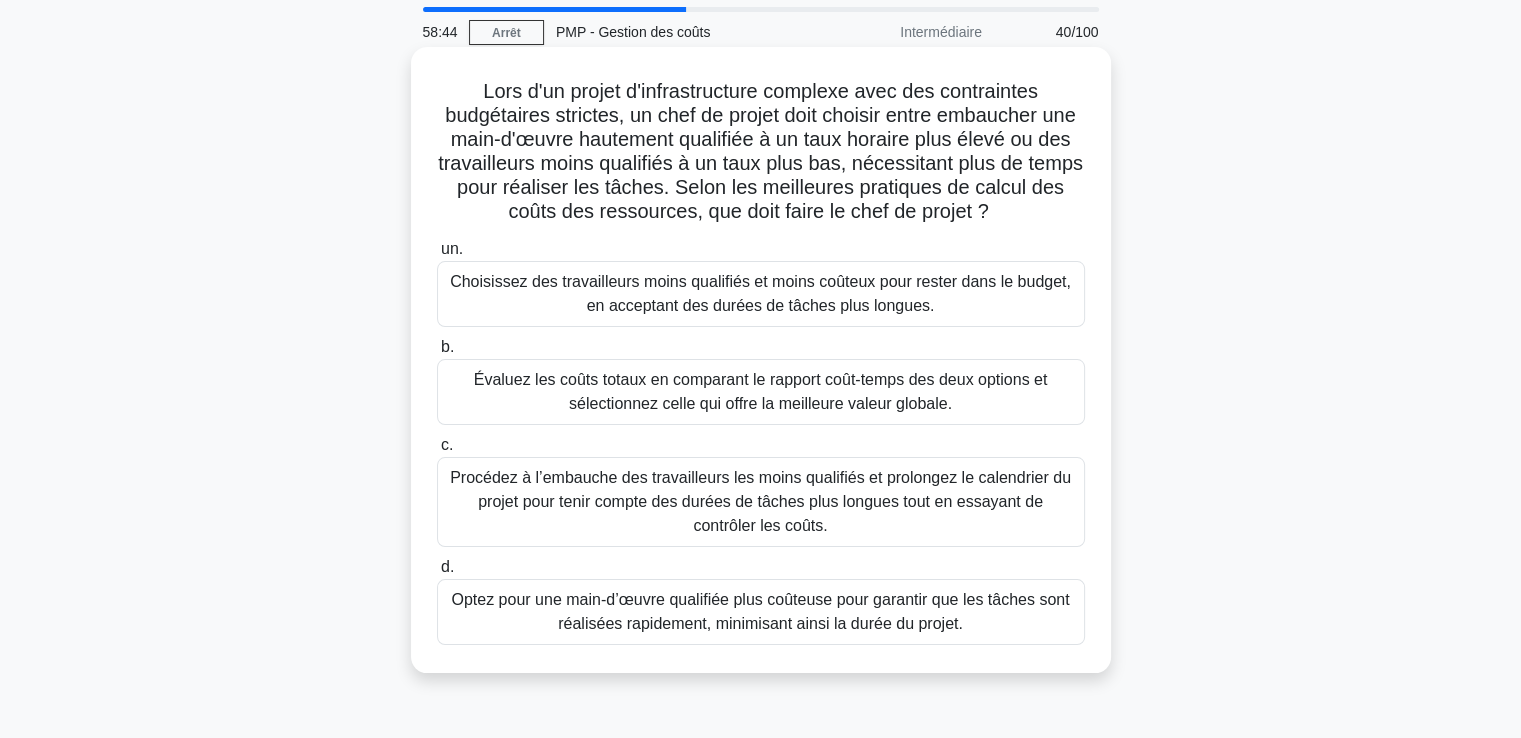 scroll, scrollTop: 100, scrollLeft: 0, axis: vertical 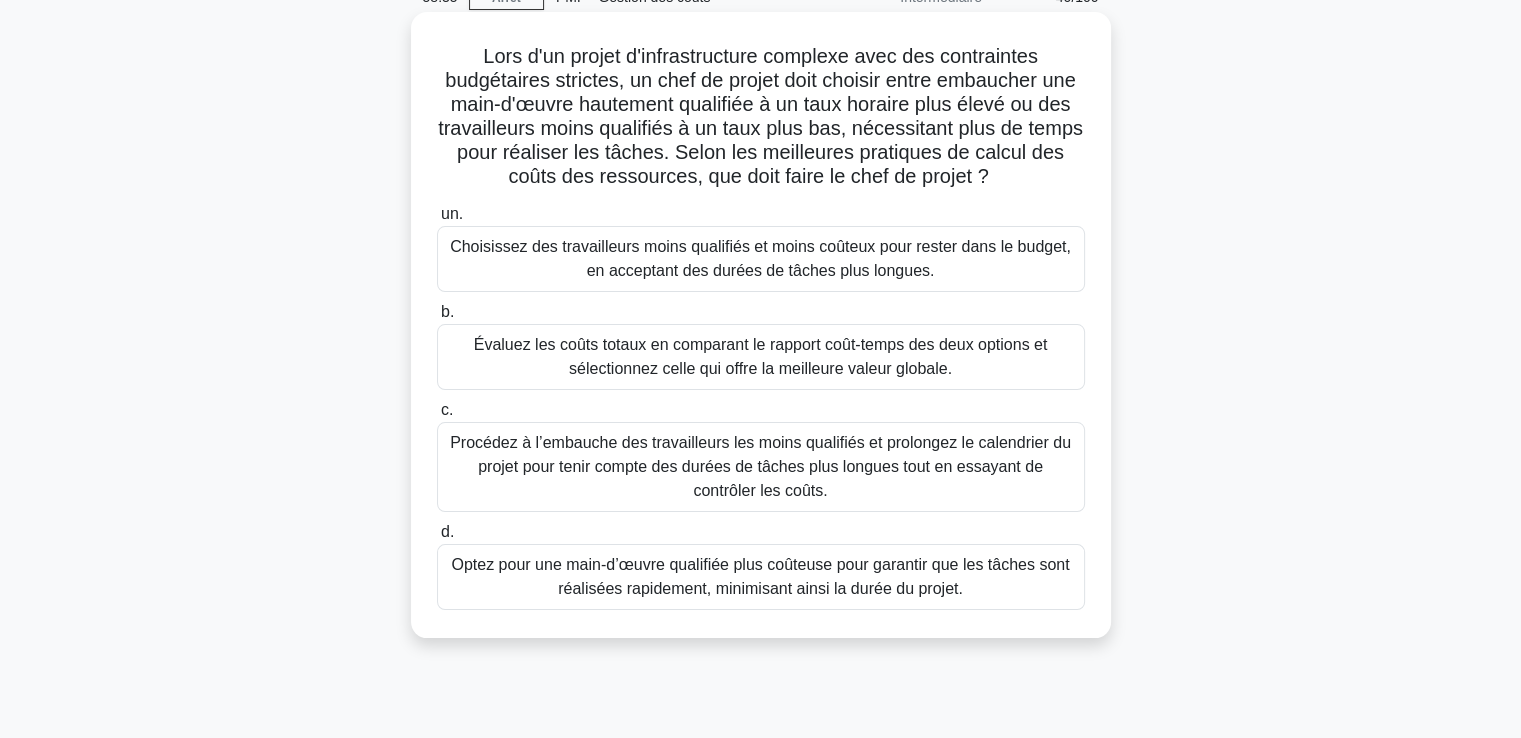click on "Évaluez les coûts totaux en comparant le rapport coût-temps des deux options et sélectionnez celle qui offre la meilleure valeur globale." at bounding box center [761, 356] 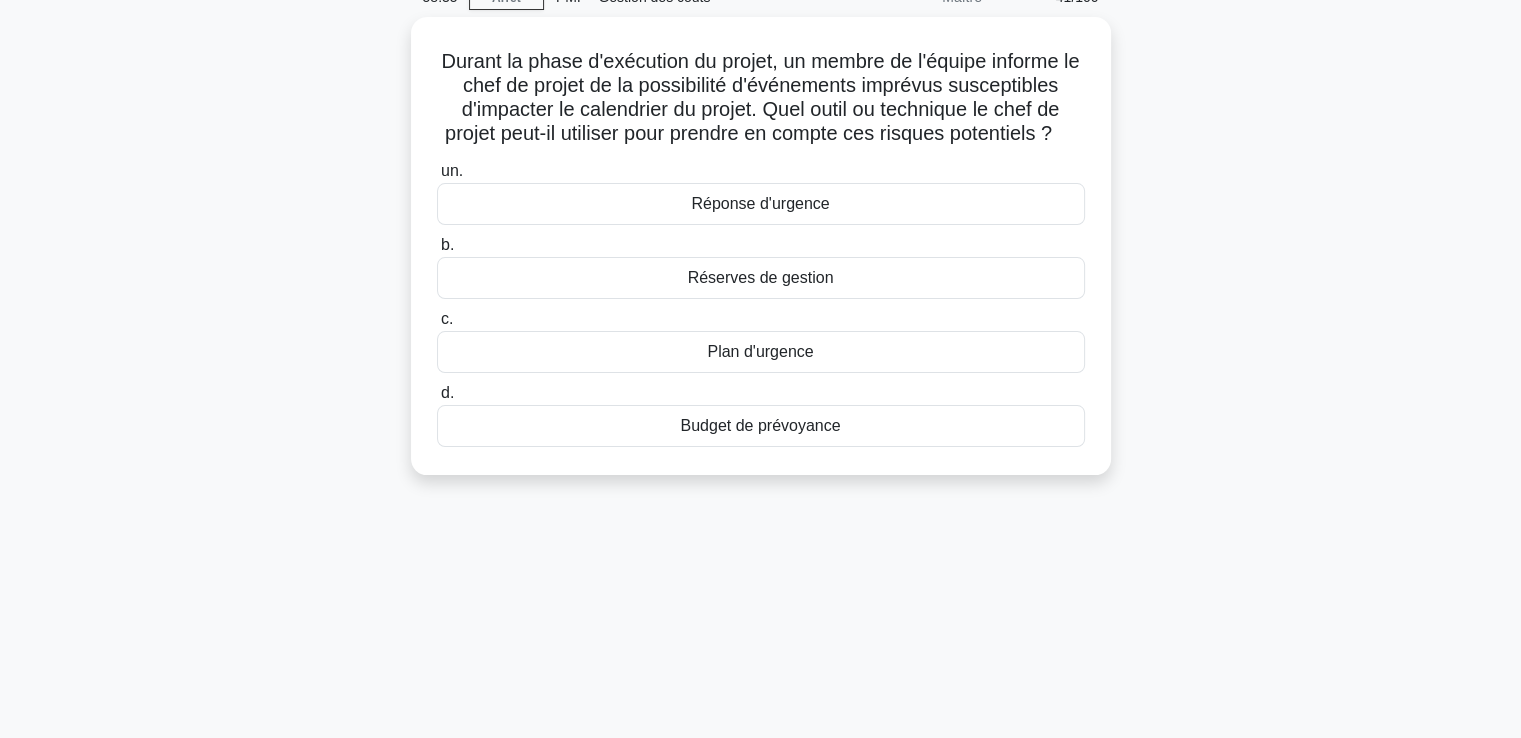 scroll, scrollTop: 0, scrollLeft: 0, axis: both 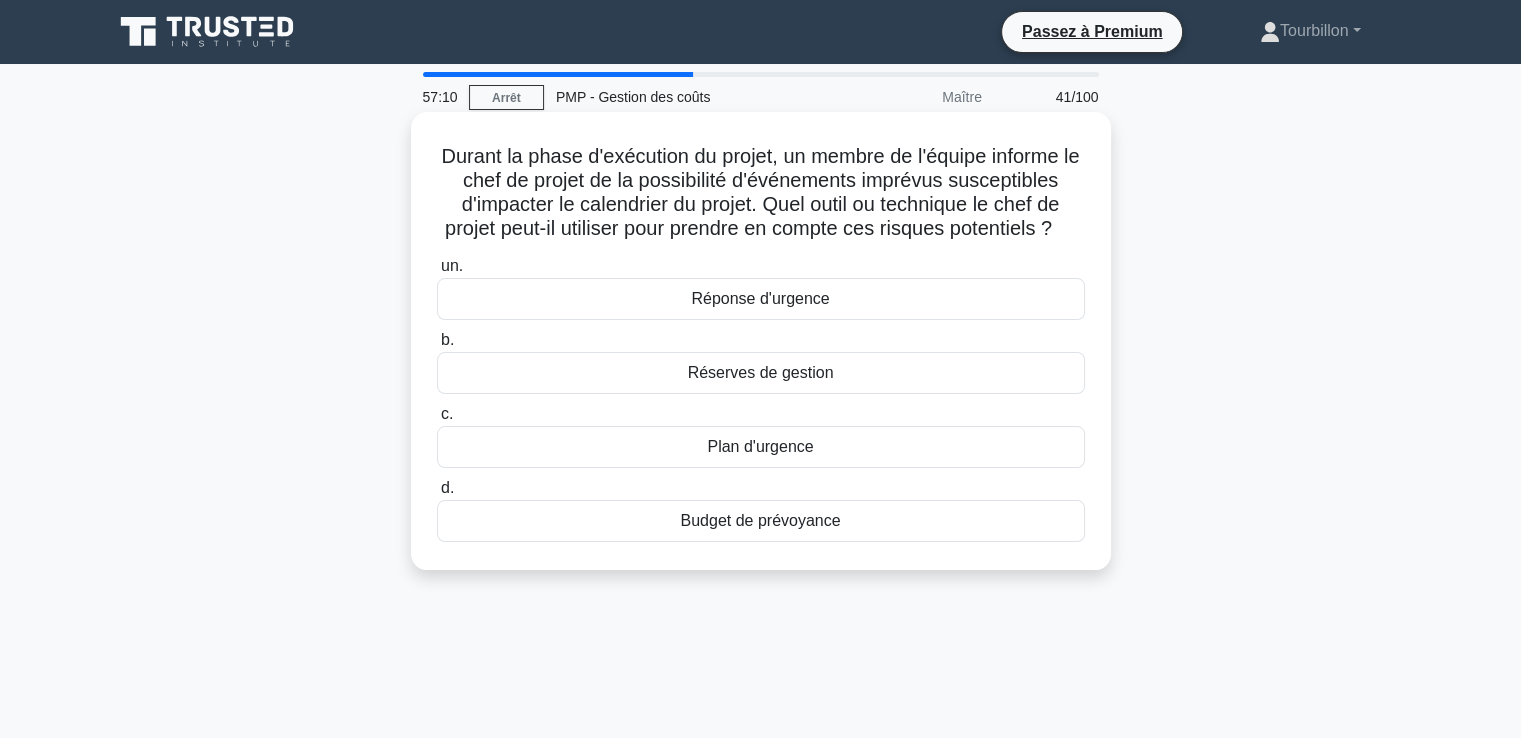 click on "Plan d'urgence" at bounding box center [760, 446] 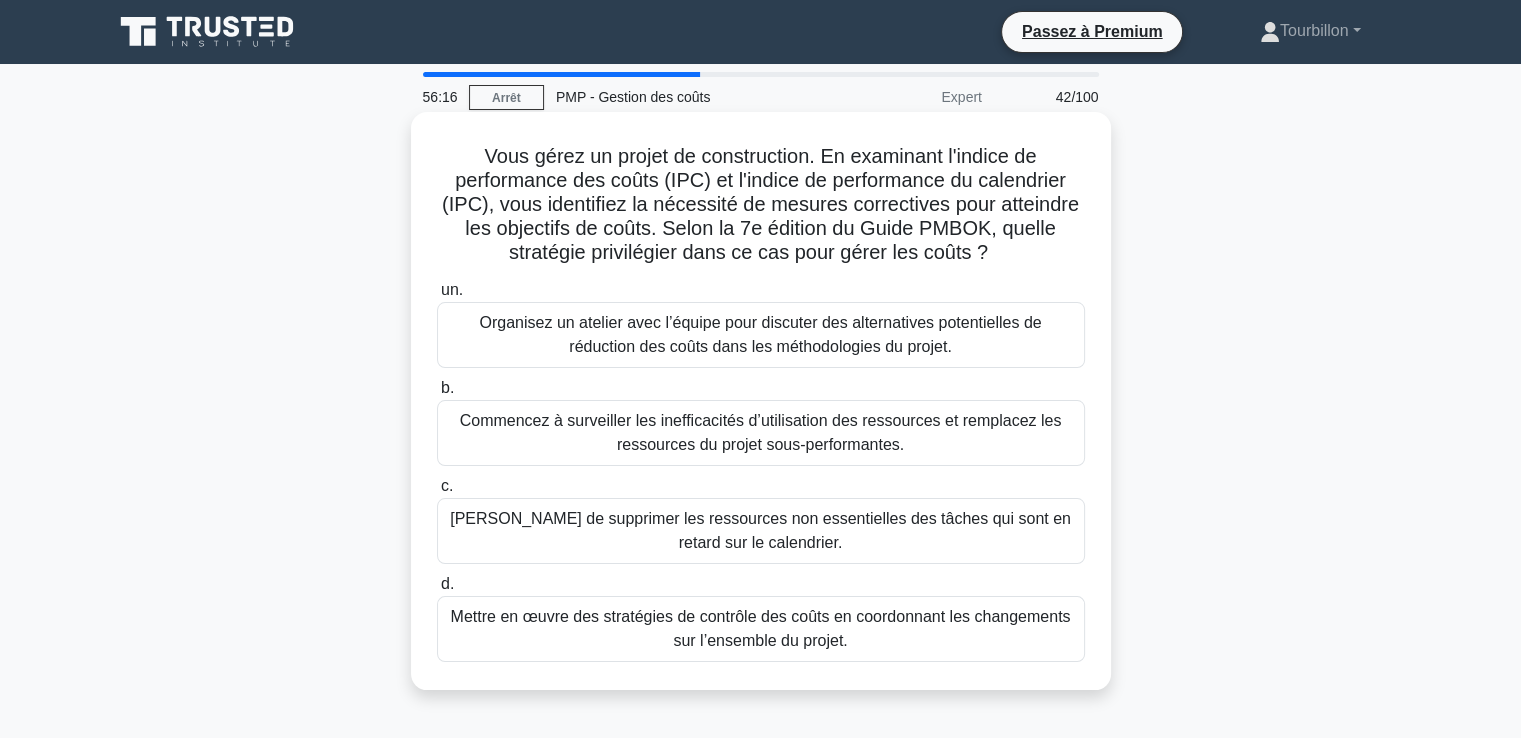 click on "Organisez un atelier avec l’équipe pour discuter des alternatives potentielles de réduction des coûts dans les méthodologies du projet." at bounding box center (760, 334) 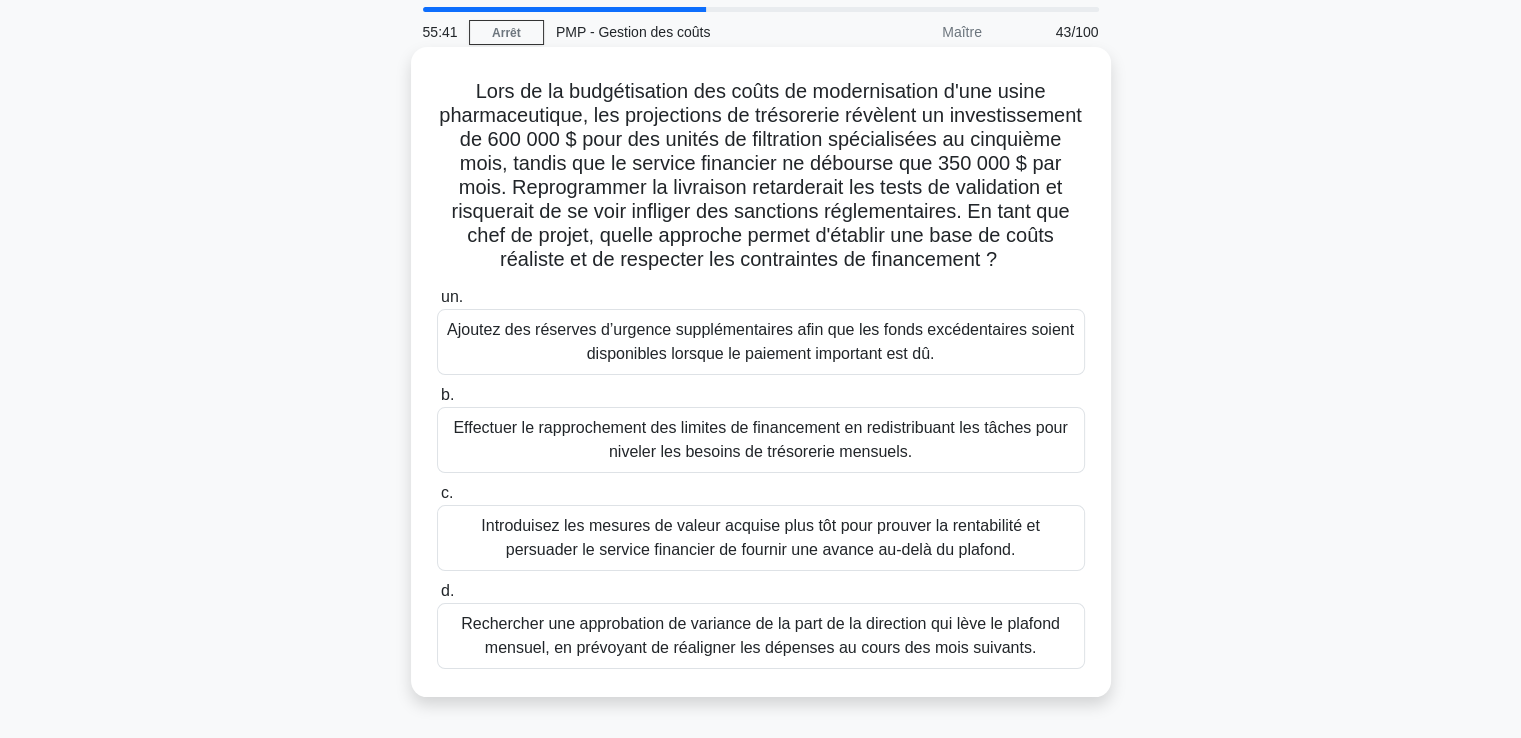 scroll, scrollTop: 100, scrollLeft: 0, axis: vertical 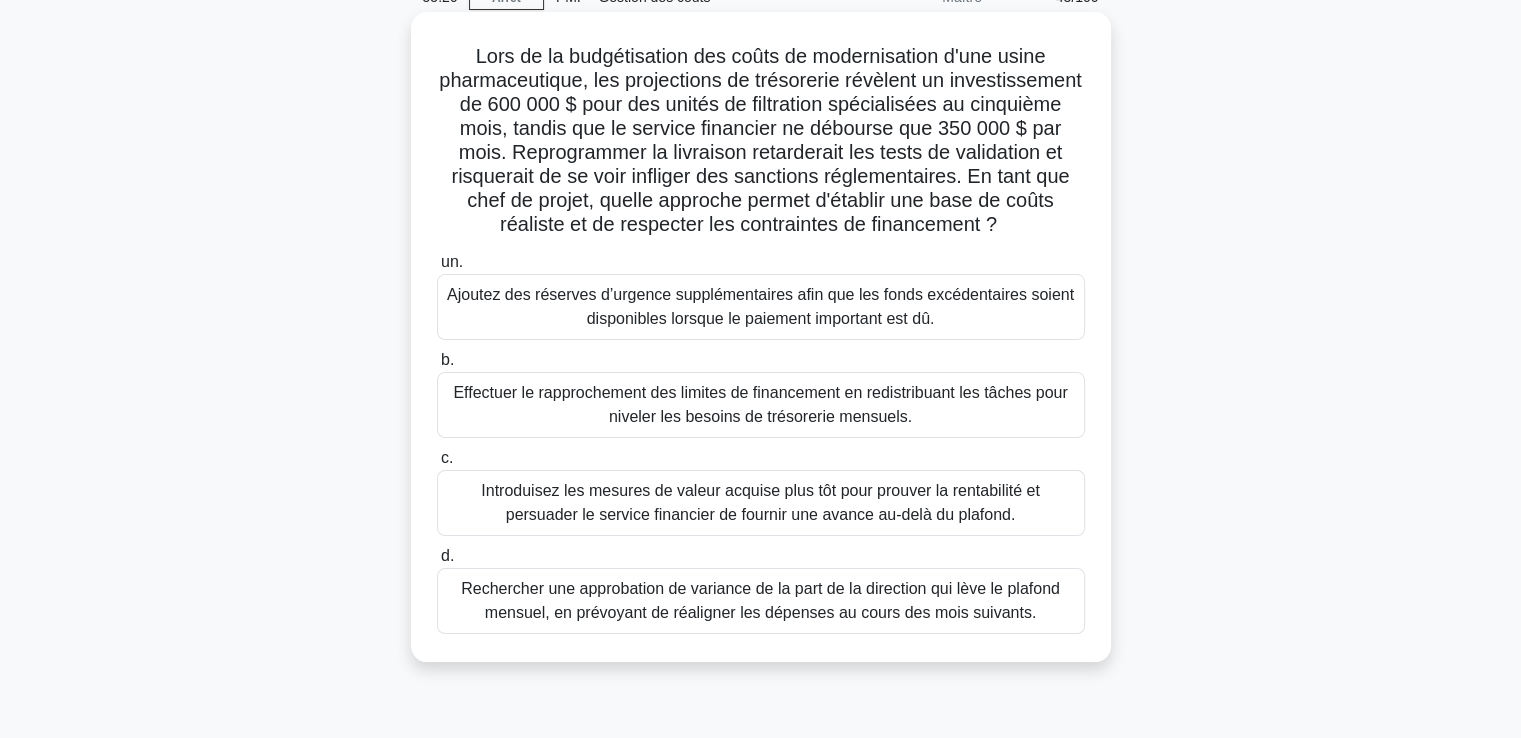 click on "Rechercher une approbation de variance de la part de la direction qui lève le plafond mensuel, en prévoyant de réaligner les dépenses au cours des mois suivants." at bounding box center (760, 600) 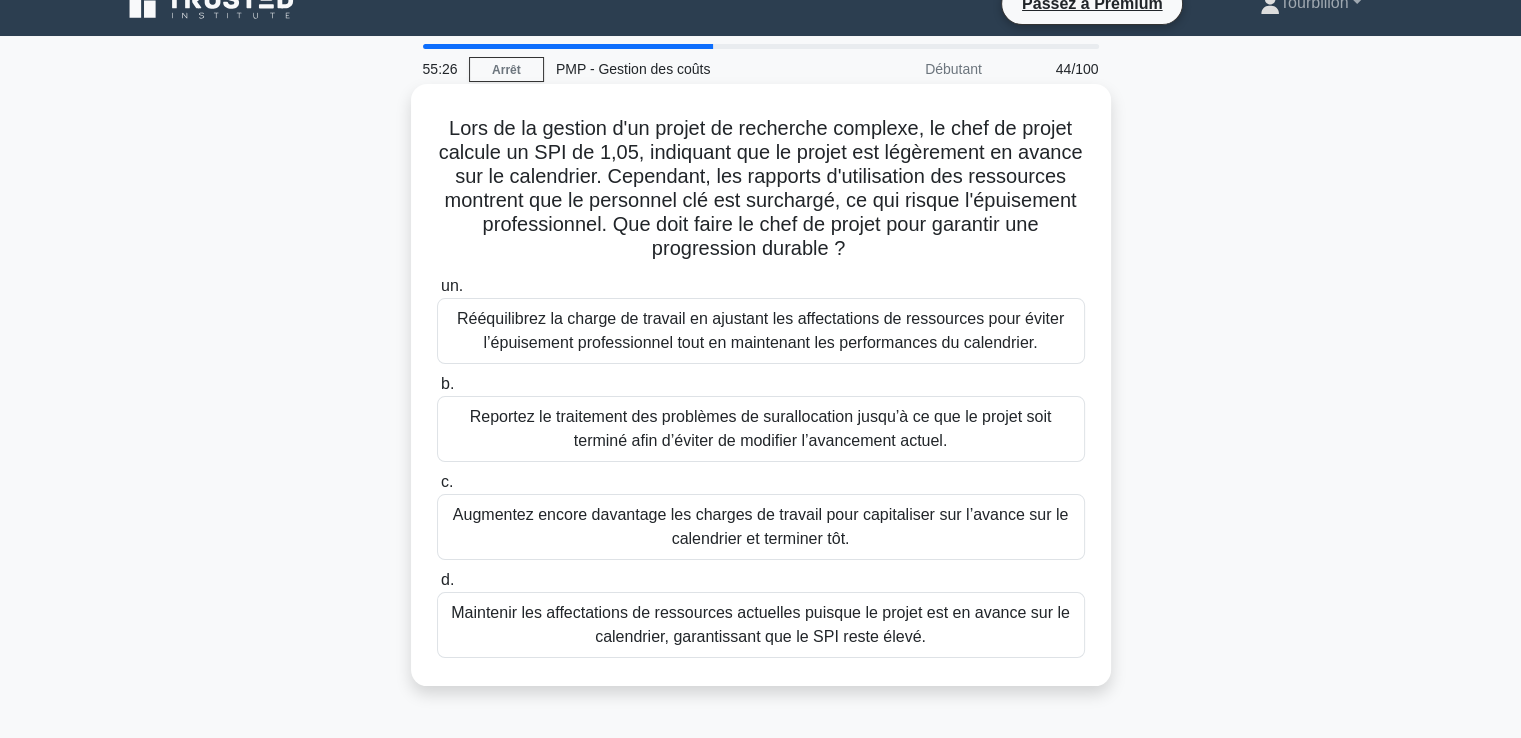 scroll, scrollTop: 0, scrollLeft: 0, axis: both 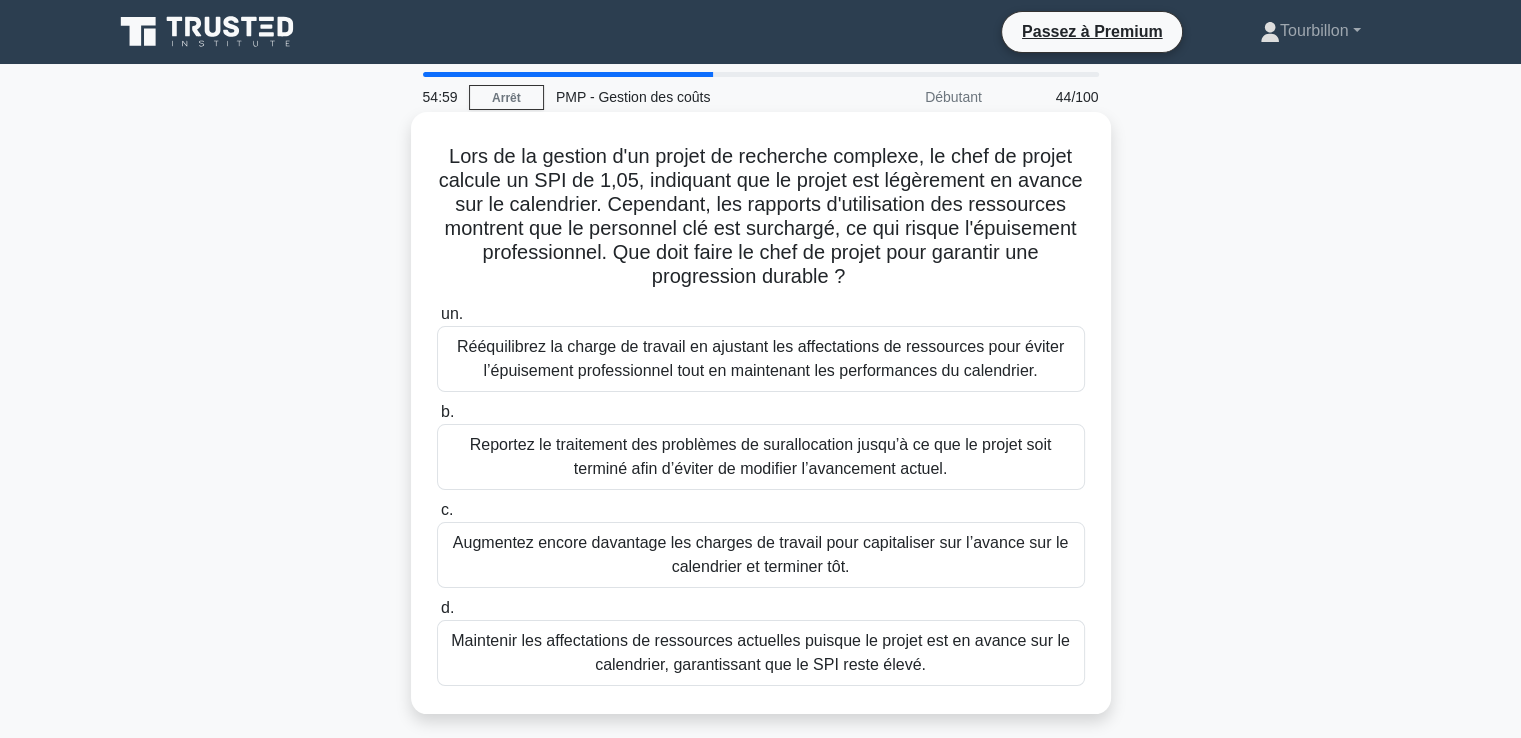 click on "Rééquilibrez la charge de travail en ajustant les affectations de ressources pour éviter l’épuisement professionnel tout en maintenant les performances du calendrier." at bounding box center [760, 358] 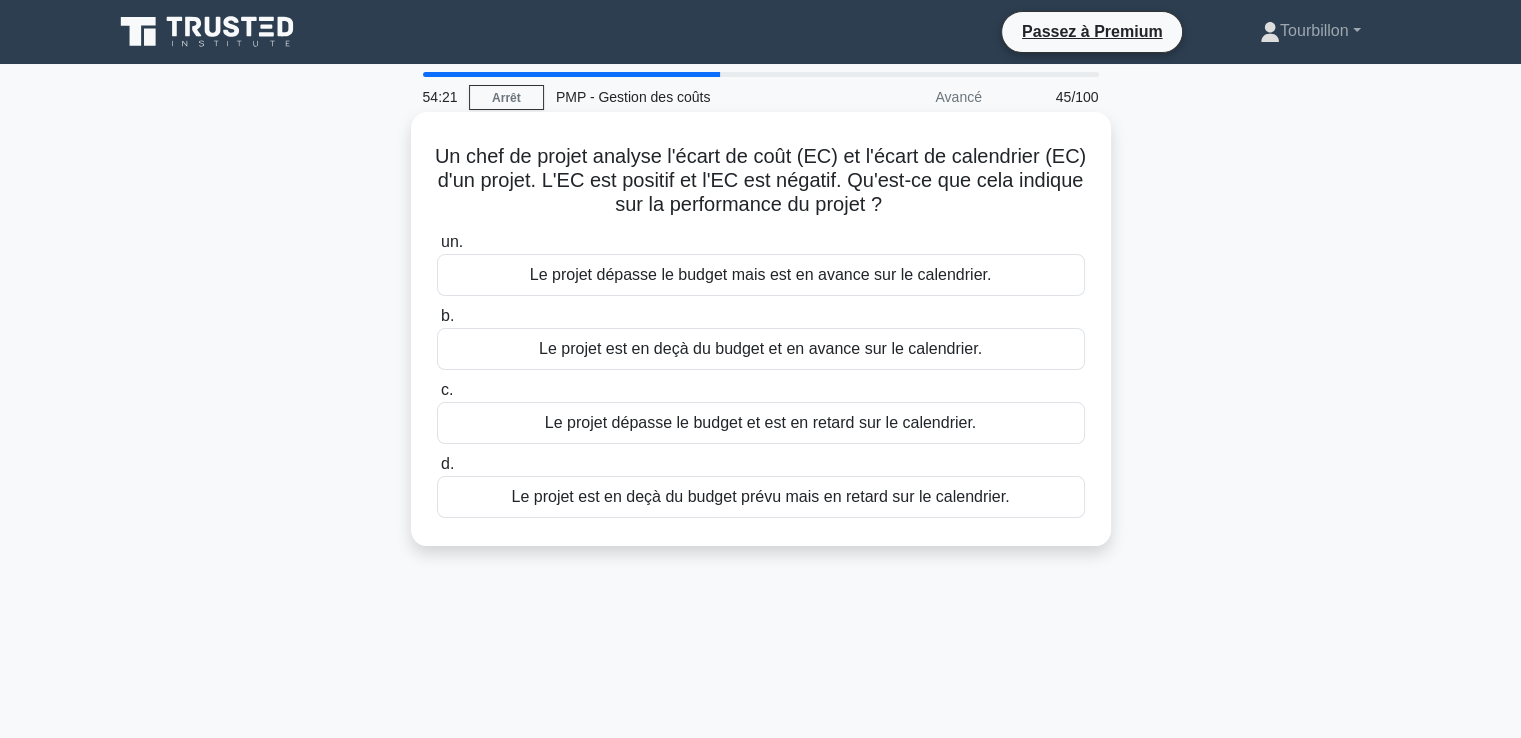 click on "Le projet est en deçà du budget prévu mais en retard sur le calendrier." at bounding box center (760, 496) 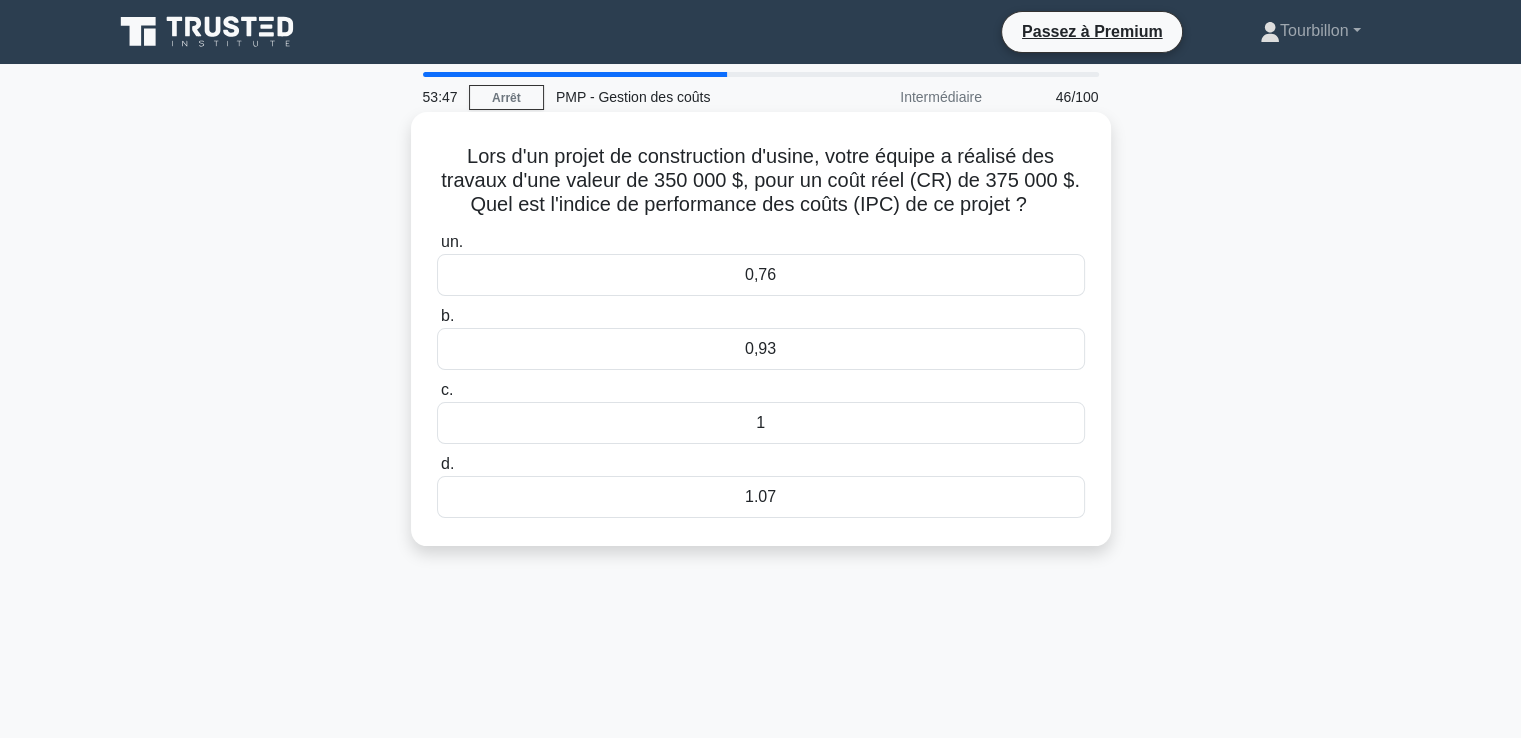 click on "0,93" at bounding box center (760, 348) 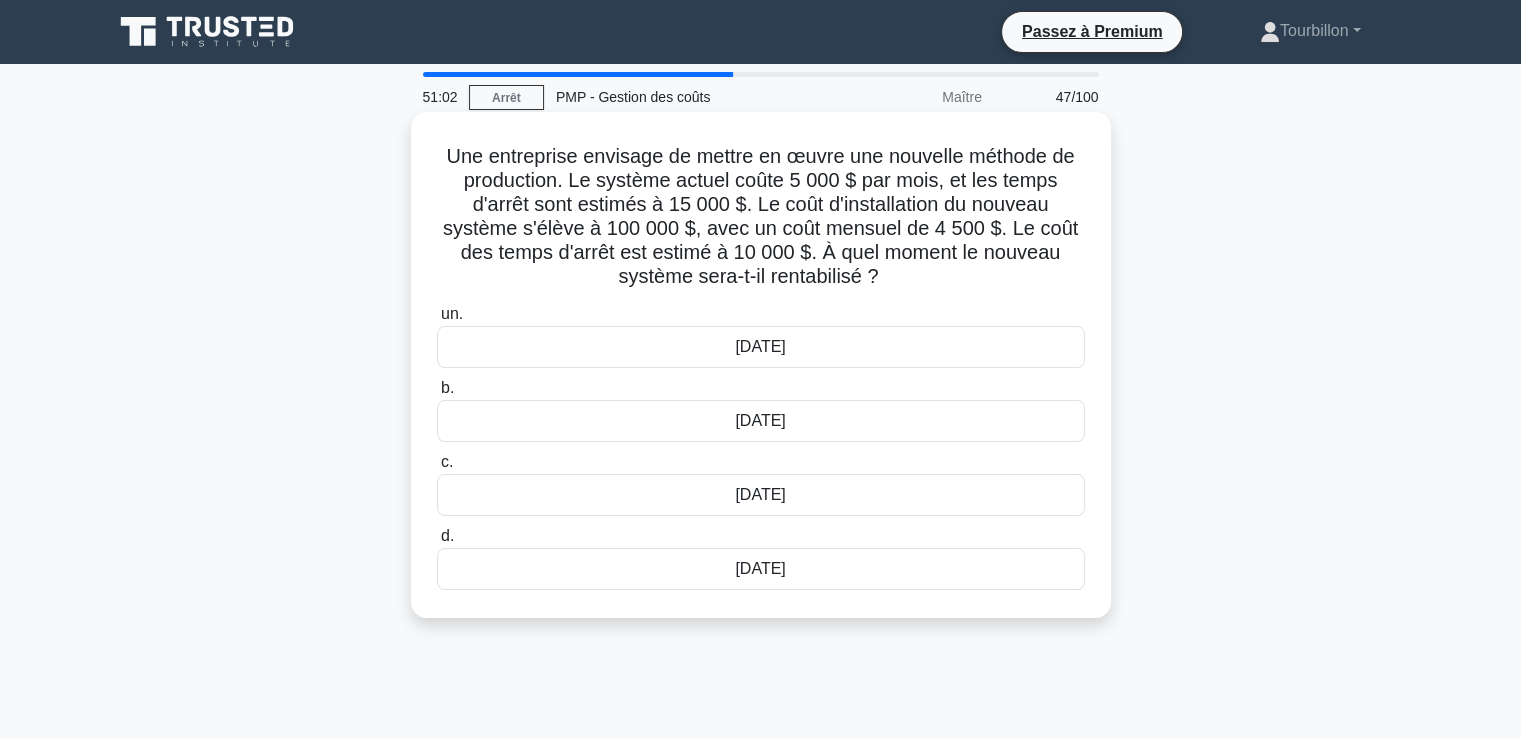 click on "[DATE]" at bounding box center (760, 420) 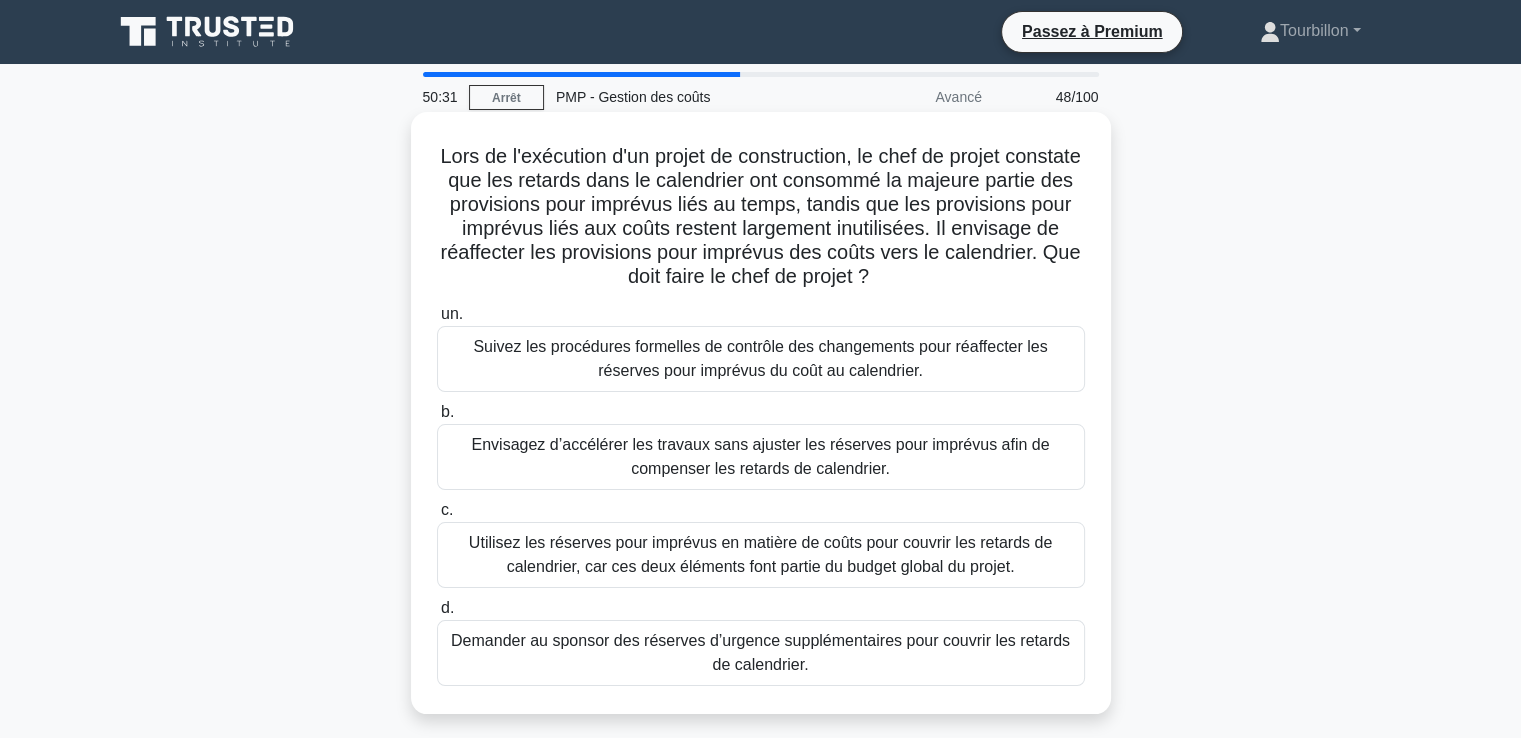 click on "Suivez les procédures formelles de contrôle des changements pour réaffecter les réserves pour imprévus du coût au calendrier." at bounding box center (760, 358) 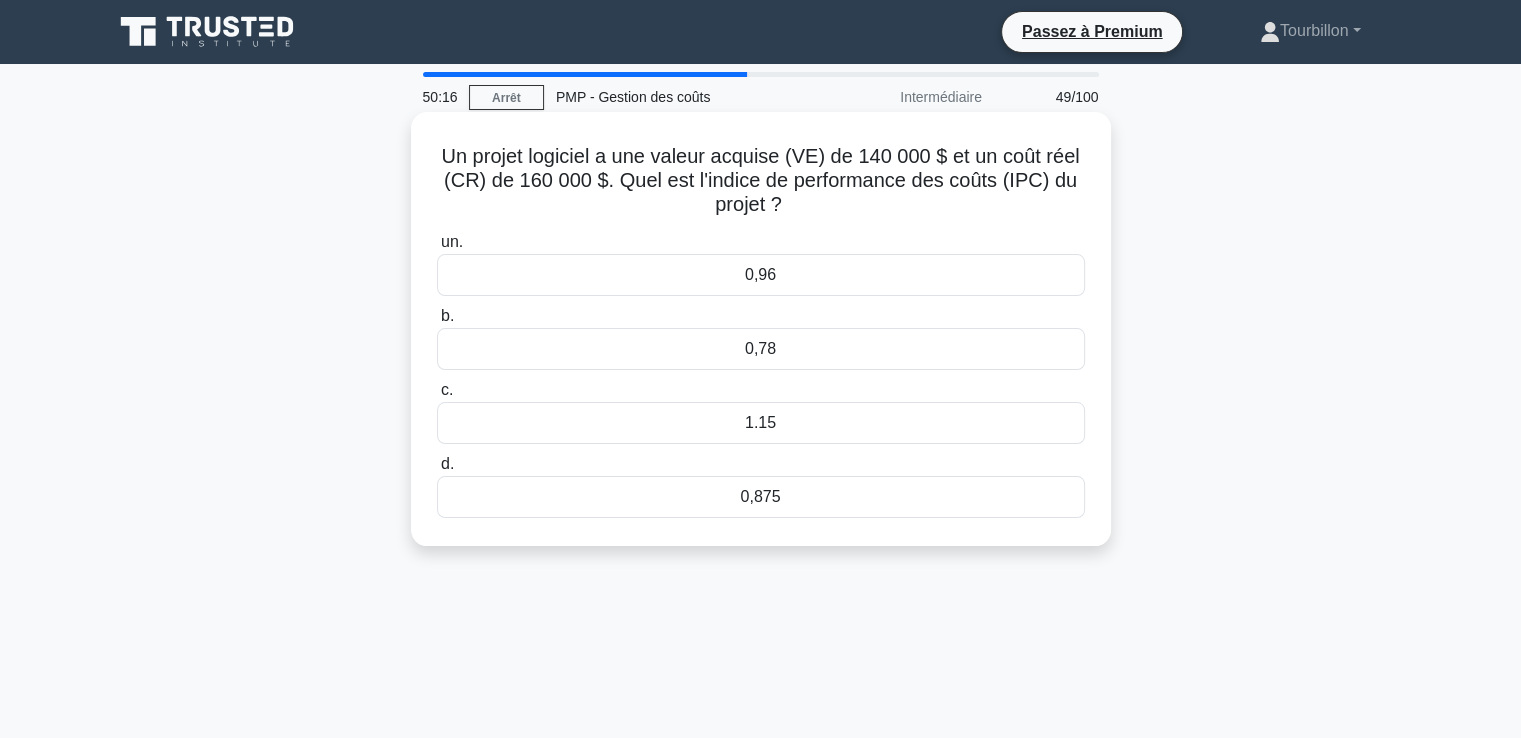 click on "0,875" at bounding box center [760, 496] 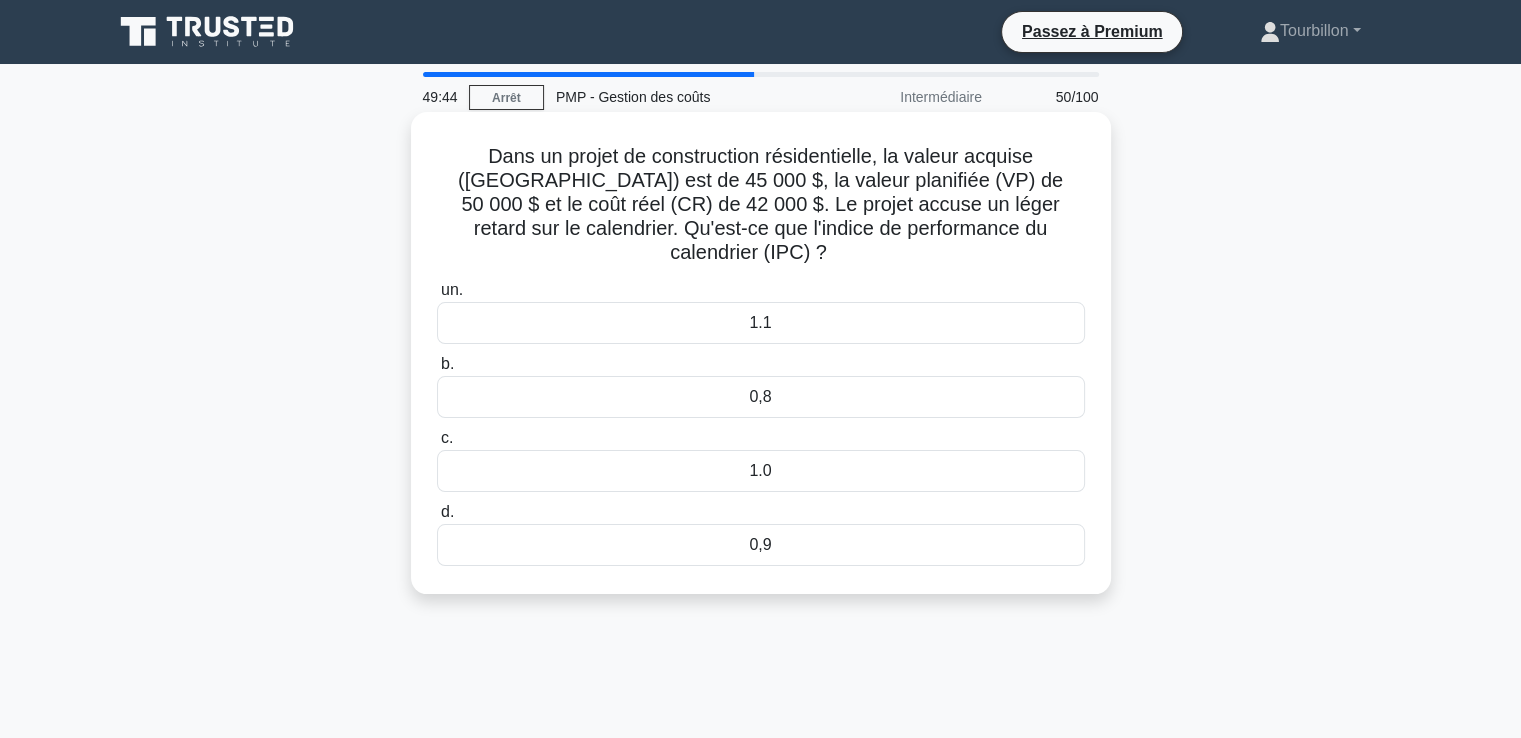 click on "0,9" at bounding box center (761, 545) 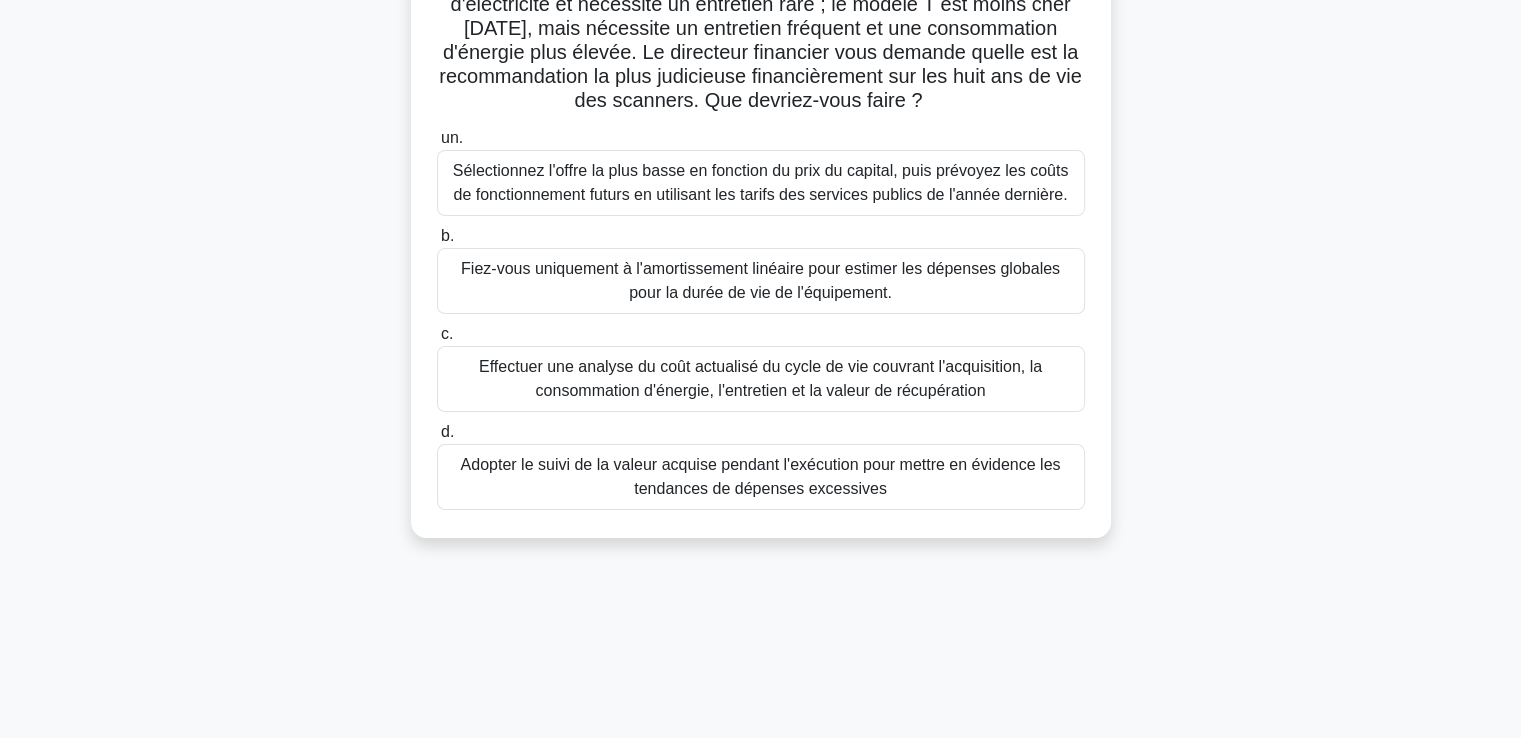 scroll, scrollTop: 100, scrollLeft: 0, axis: vertical 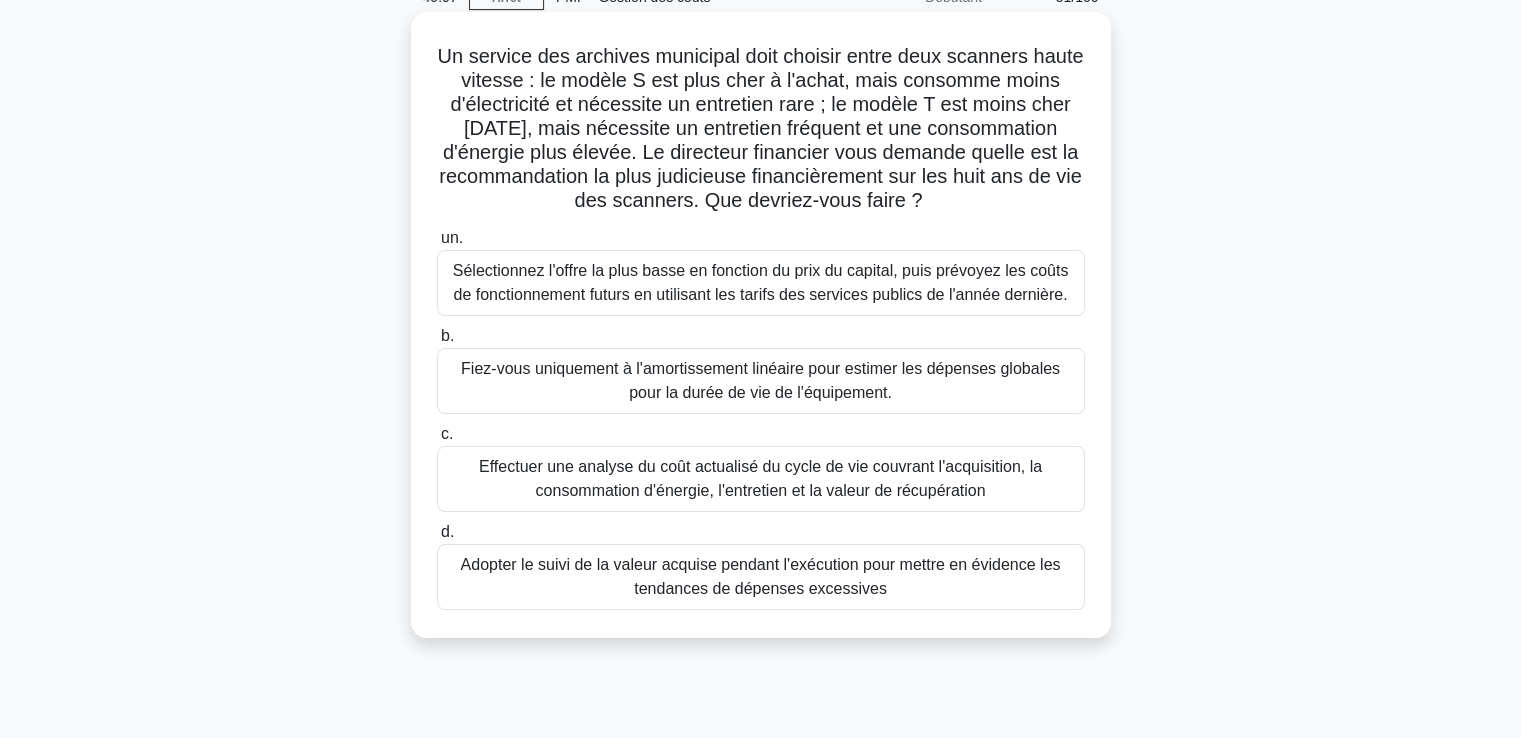 click on "Effectuer une analyse du coût actualisé du cycle de vie couvrant l'acquisition, la consommation d'énergie, l'entretien et la valeur de récupération" at bounding box center [760, 478] 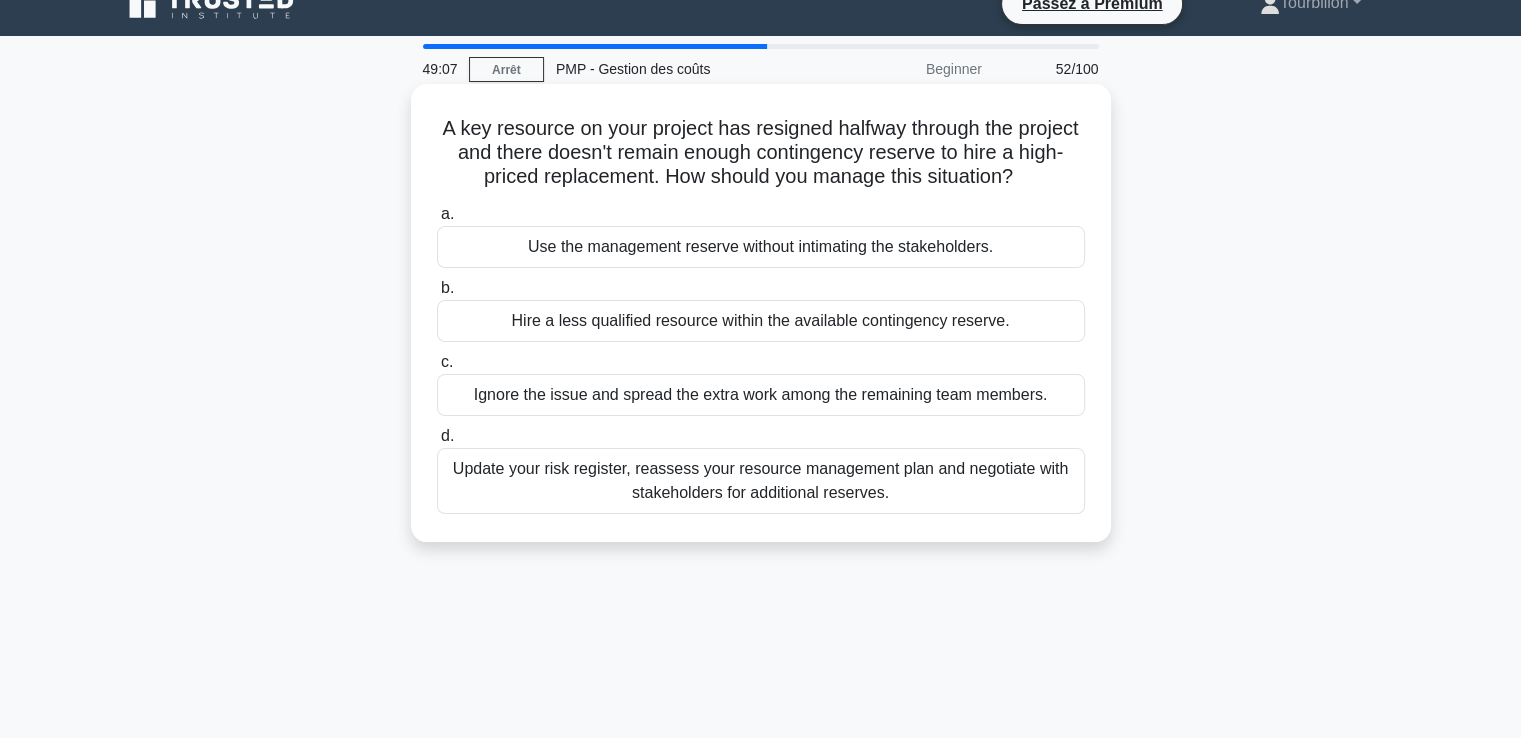 scroll, scrollTop: 0, scrollLeft: 0, axis: both 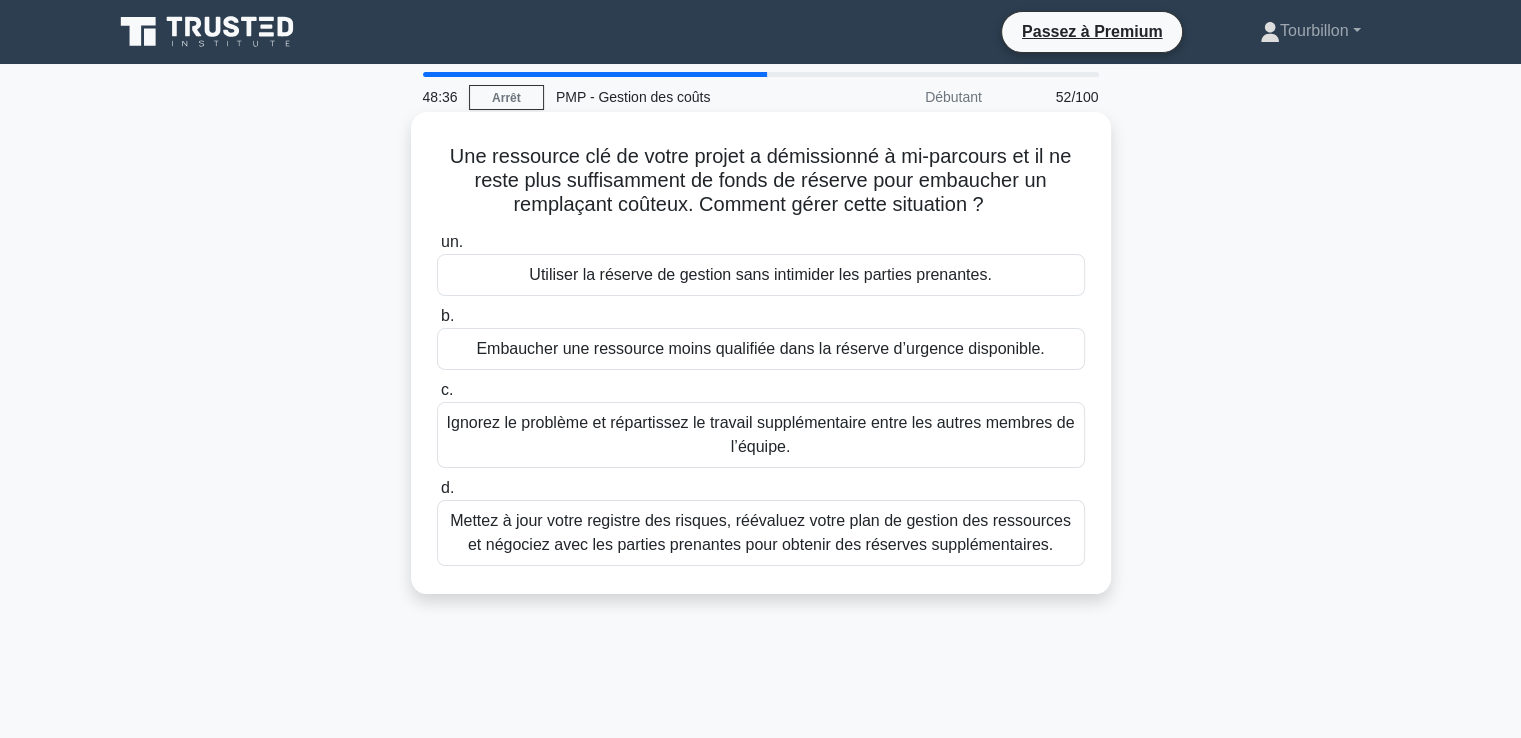 click on "Mettez à jour votre registre des risques, réévaluez votre plan de gestion des ressources et négociez avec les parties prenantes pour obtenir des réserves supplémentaires." at bounding box center [760, 532] 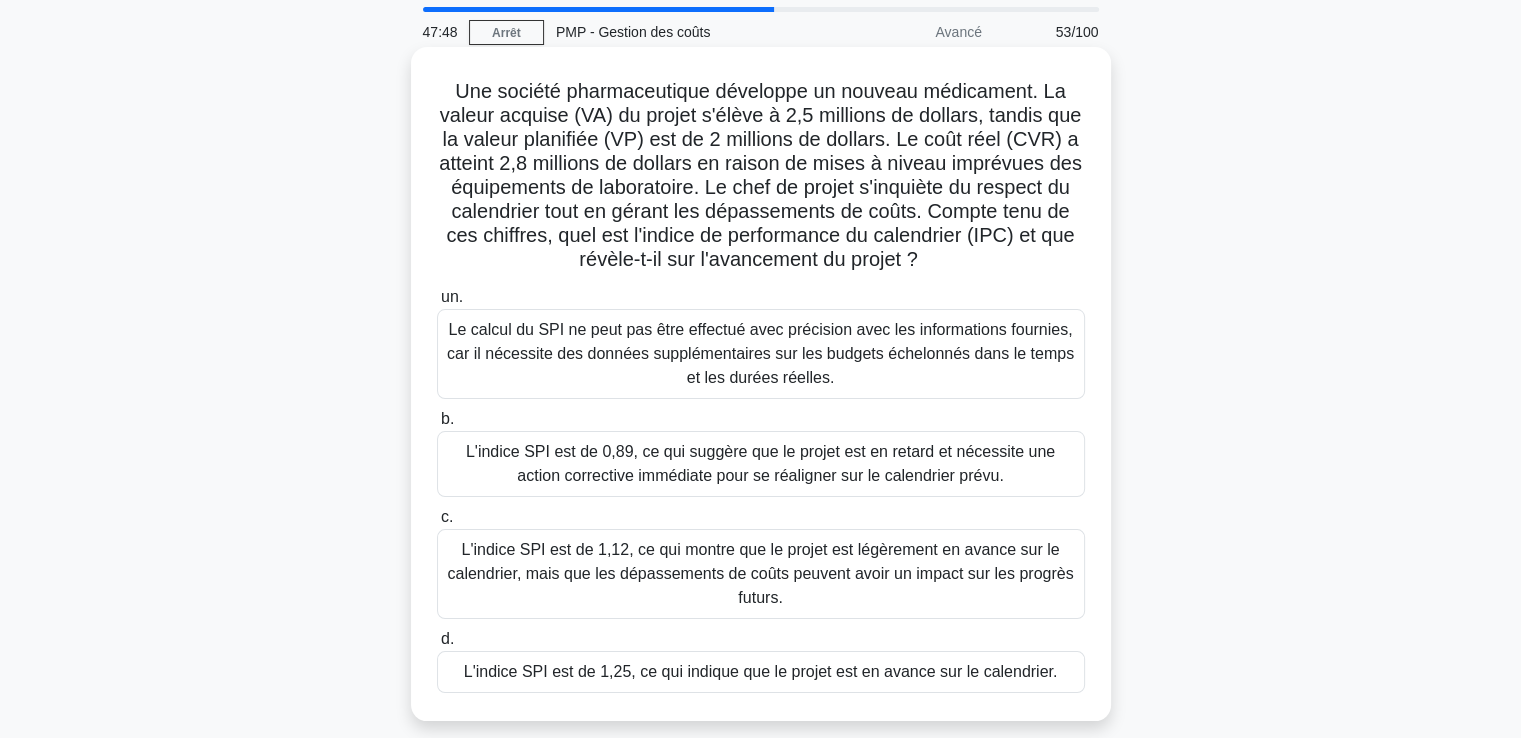 scroll, scrollTop: 100, scrollLeft: 0, axis: vertical 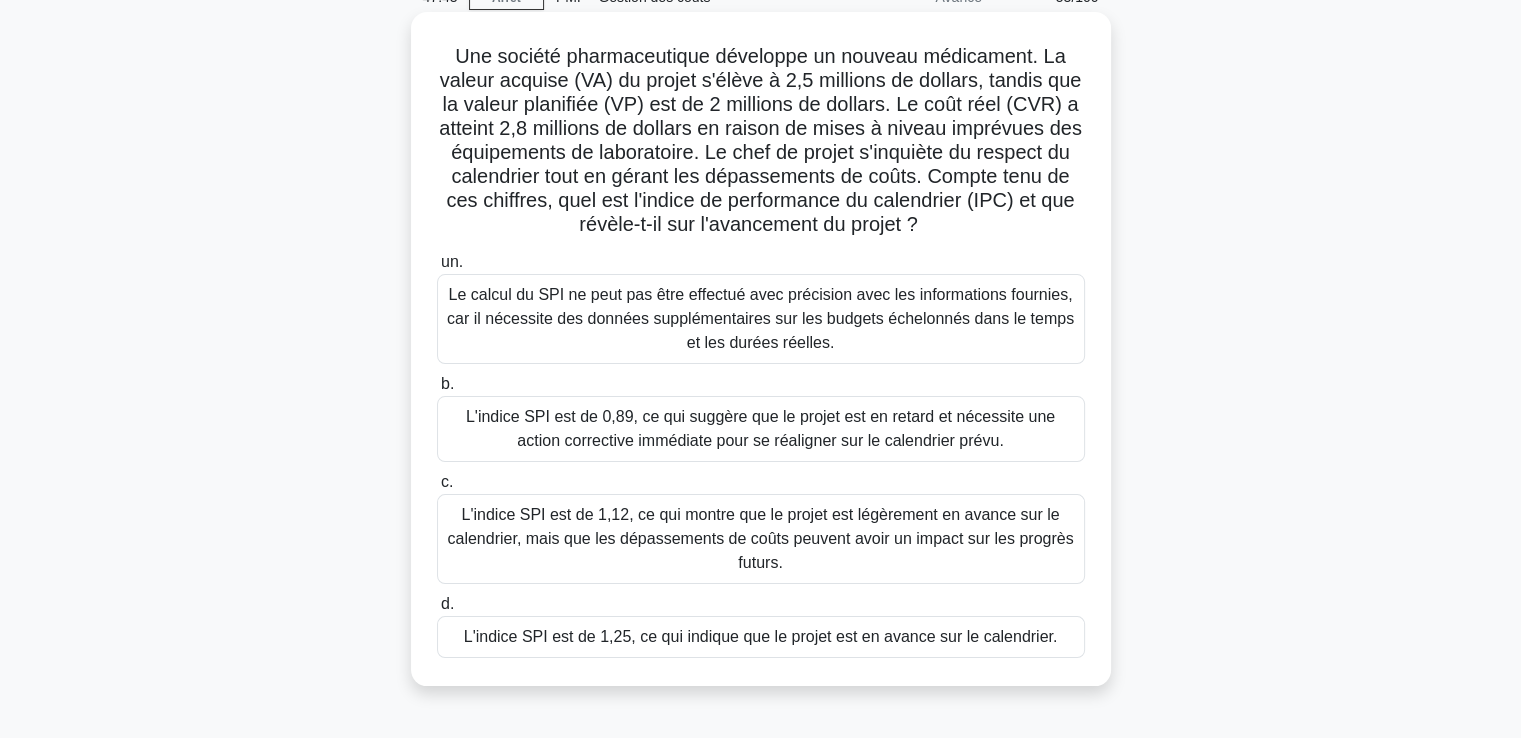 click on "L'indice SPI est de 1,25, ce qui indique que le projet est en avance sur le calendrier." at bounding box center [761, 636] 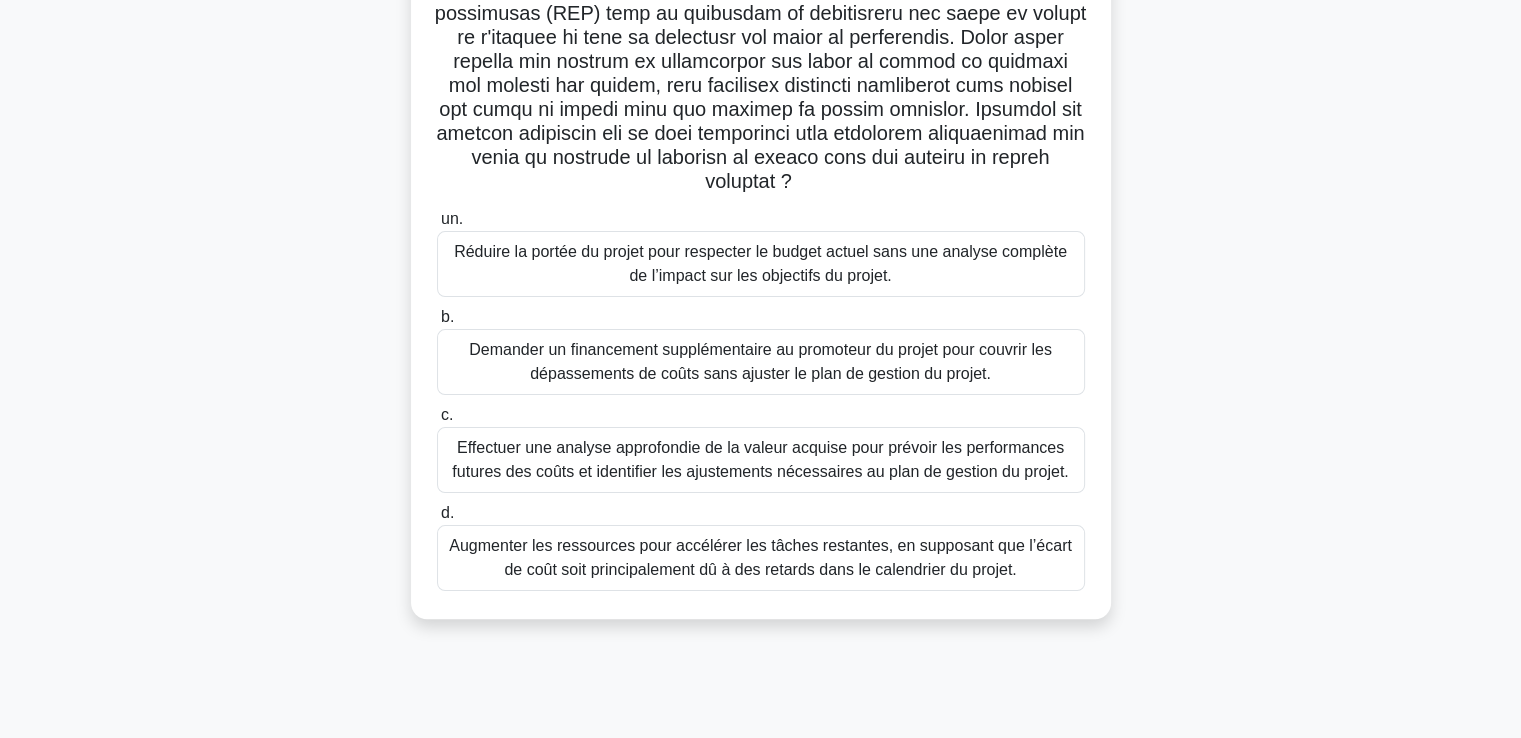 scroll, scrollTop: 343, scrollLeft: 0, axis: vertical 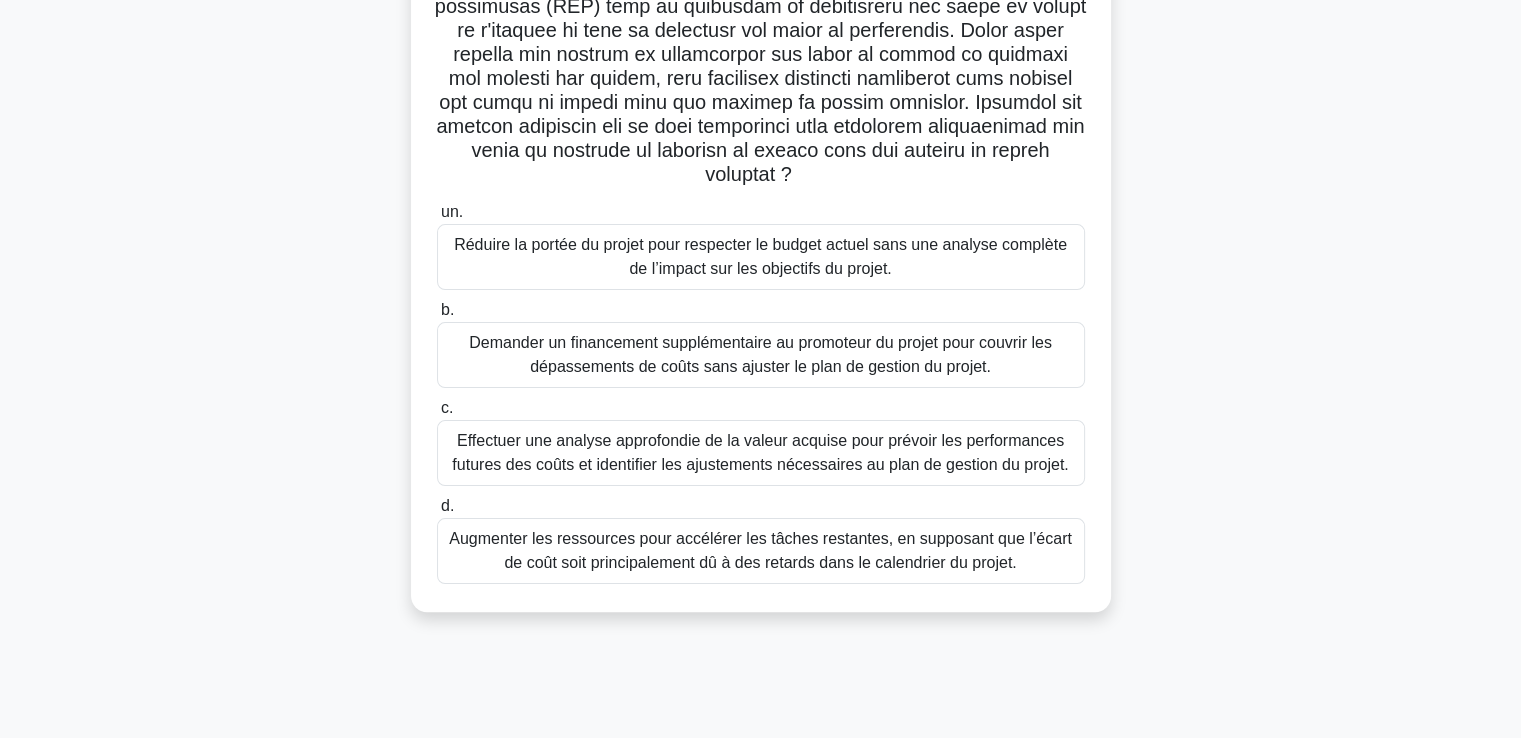 click on "Effectuer une analyse approfondie de la valeur acquise pour prévoir les performances futures des coûts et identifier les ajustements nécessaires au plan de gestion du projet." at bounding box center (760, 452) 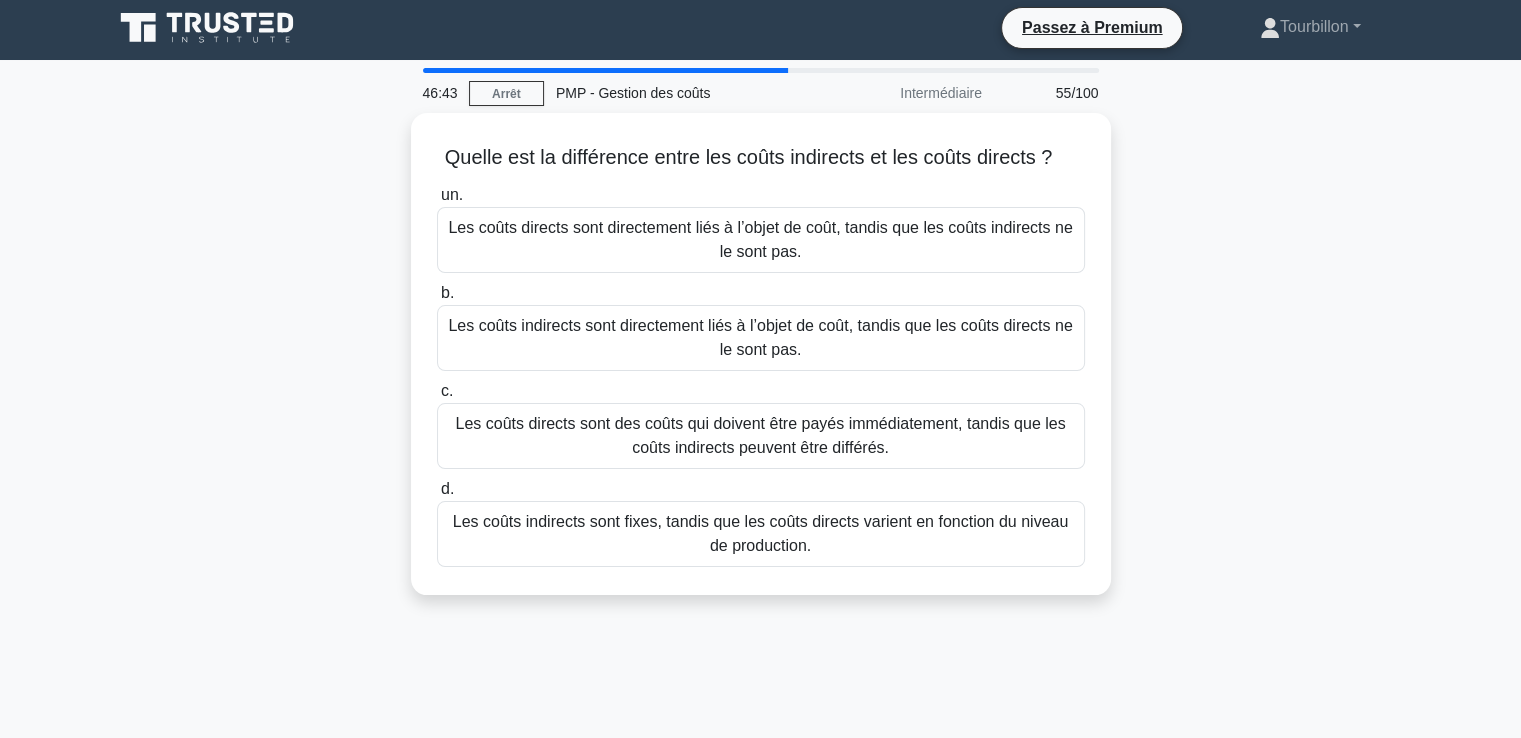 scroll, scrollTop: 0, scrollLeft: 0, axis: both 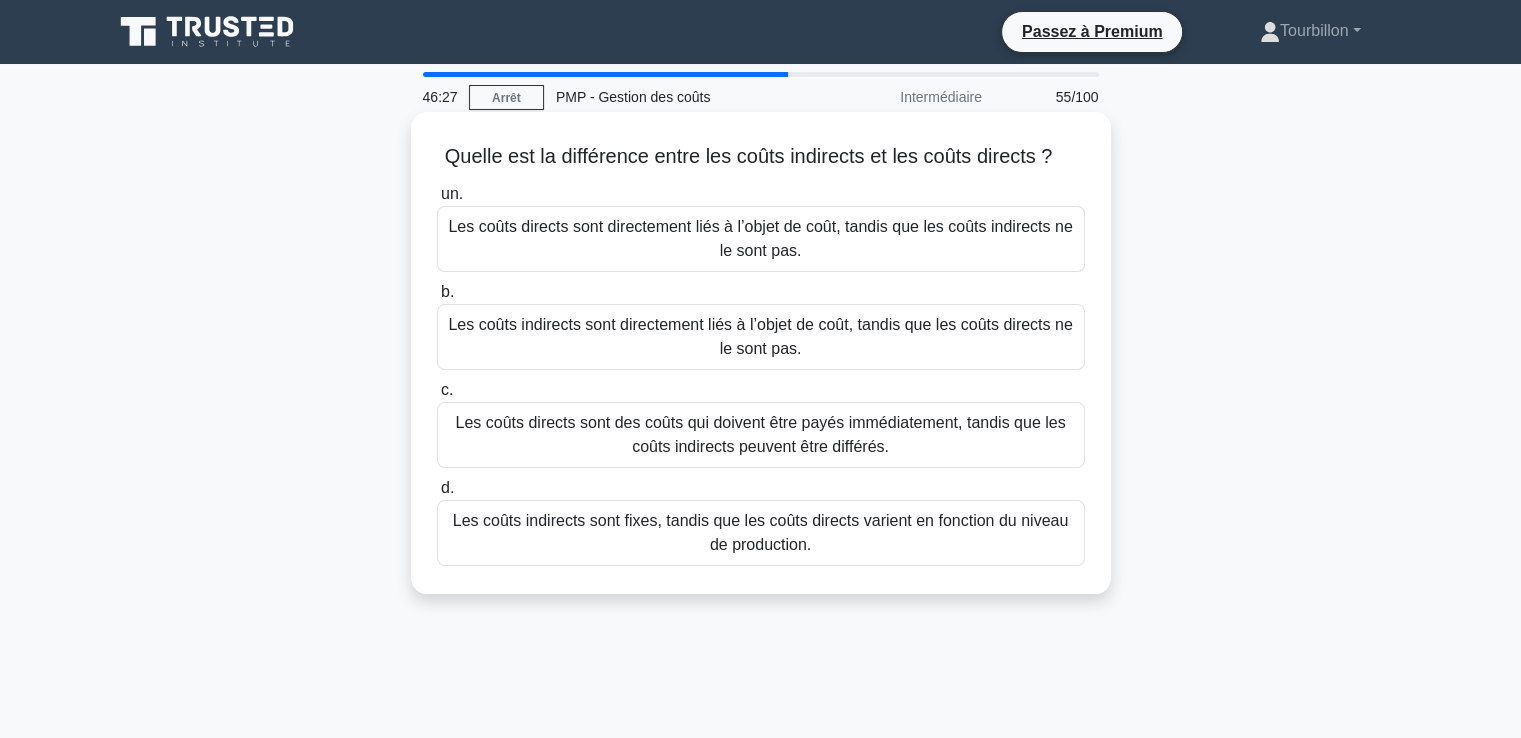 click on "Les coûts indirects sont fixes, tandis que les coûts directs varient en fonction du niveau de production." at bounding box center [760, 532] 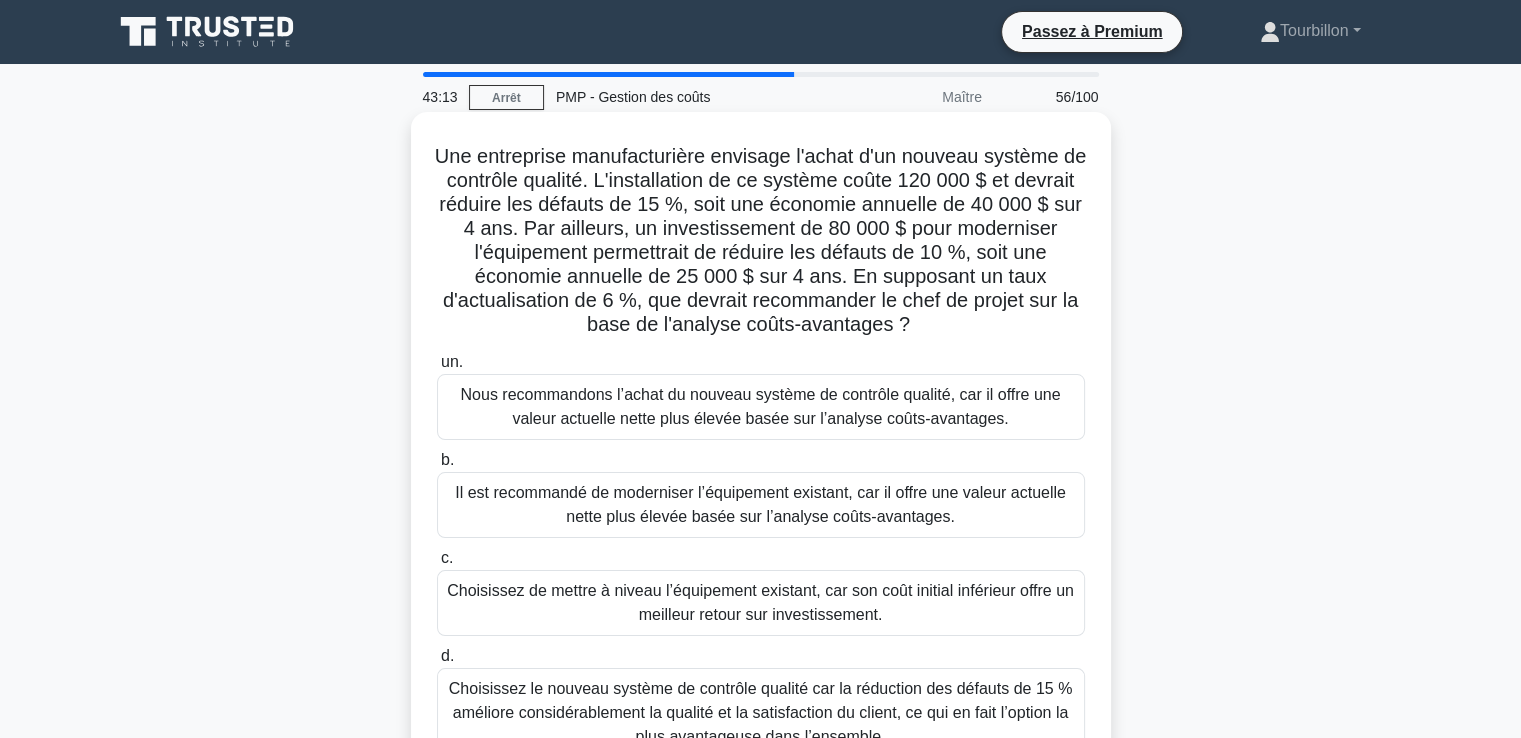 scroll, scrollTop: 100, scrollLeft: 0, axis: vertical 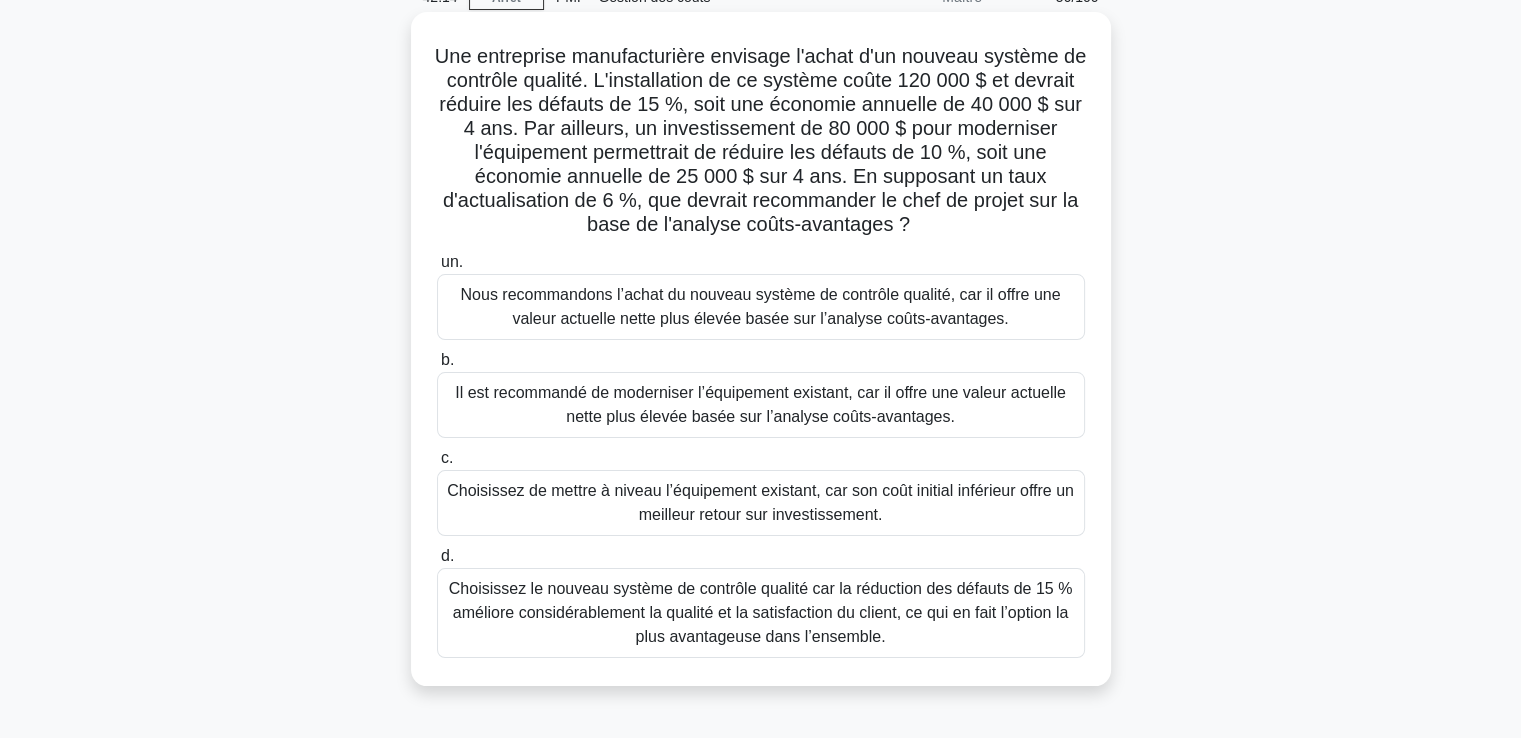 click on "Nous recommandons l’achat du nouveau système de contrôle qualité, car il offre une valeur actuelle nette plus élevée basée sur l’analyse coûts-avantages." at bounding box center [760, 306] 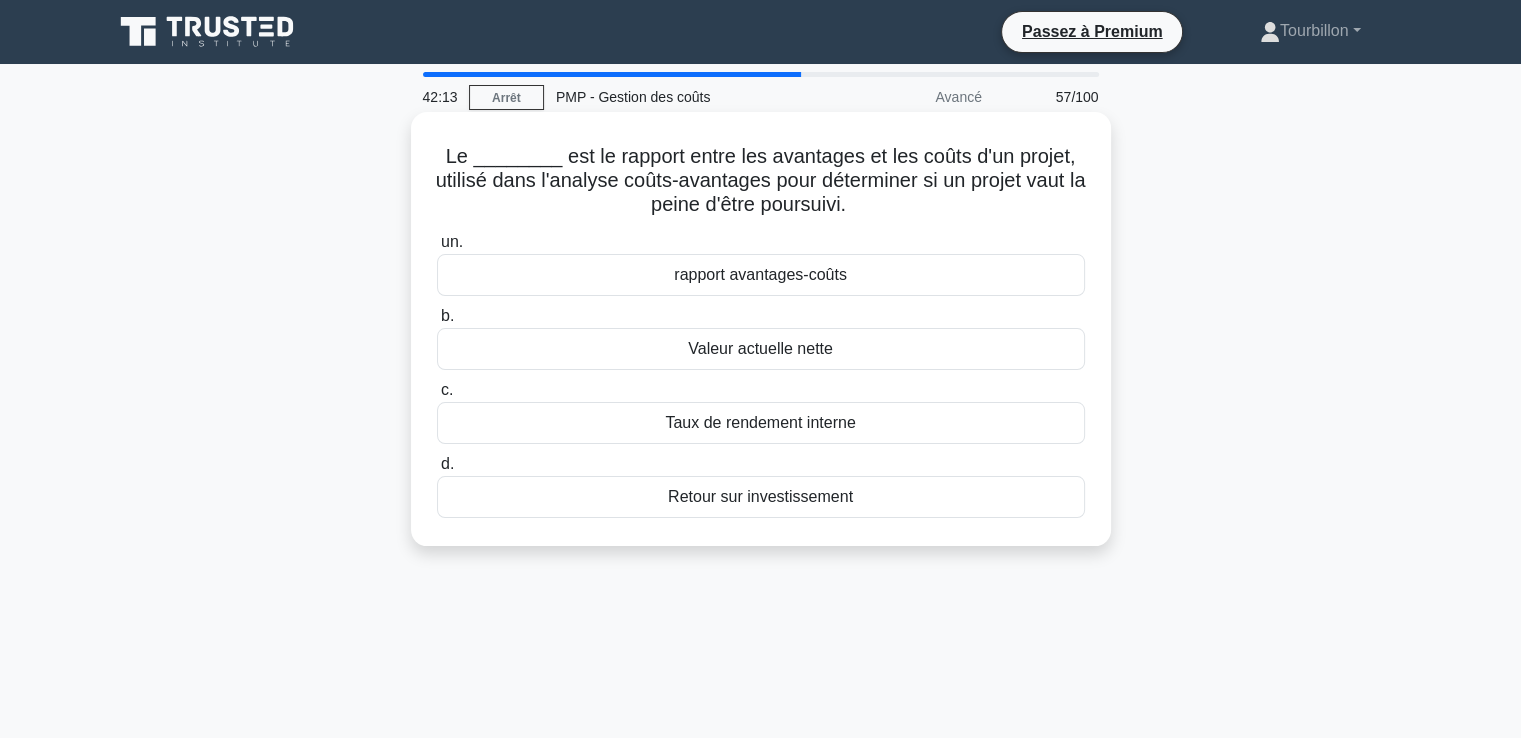 scroll, scrollTop: 0, scrollLeft: 0, axis: both 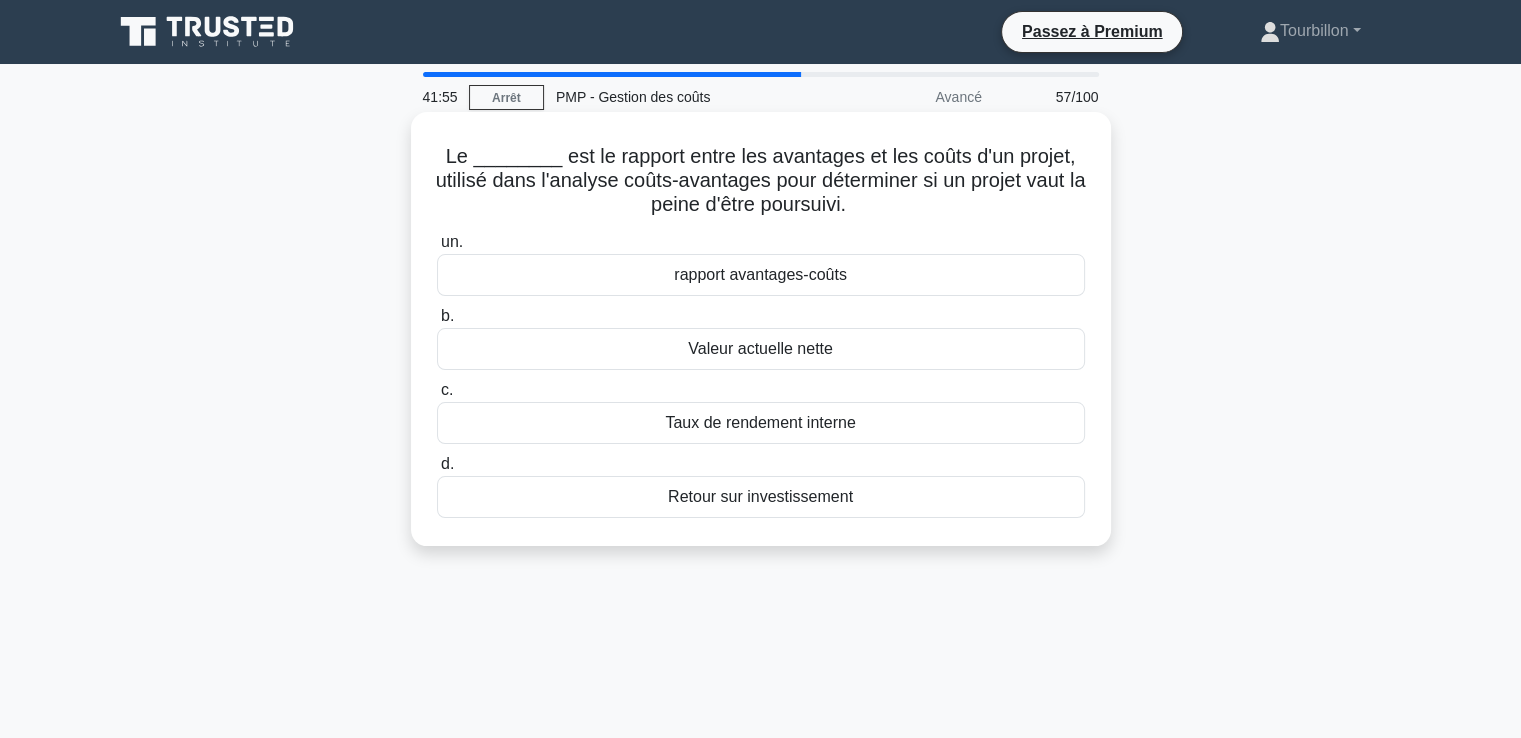 click on "rapport avantages-coûts" at bounding box center [760, 274] 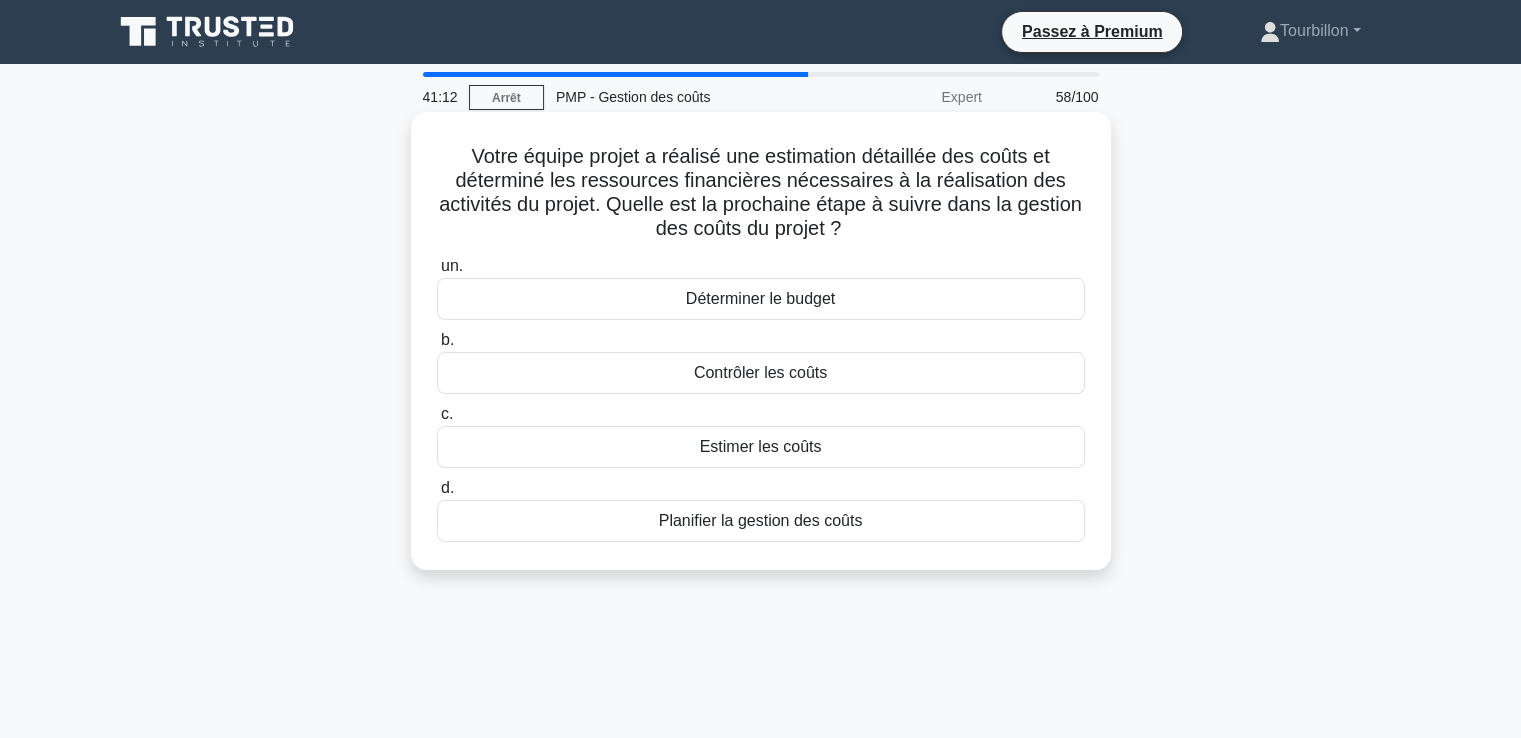 click on "Déterminer le budget" at bounding box center [760, 298] 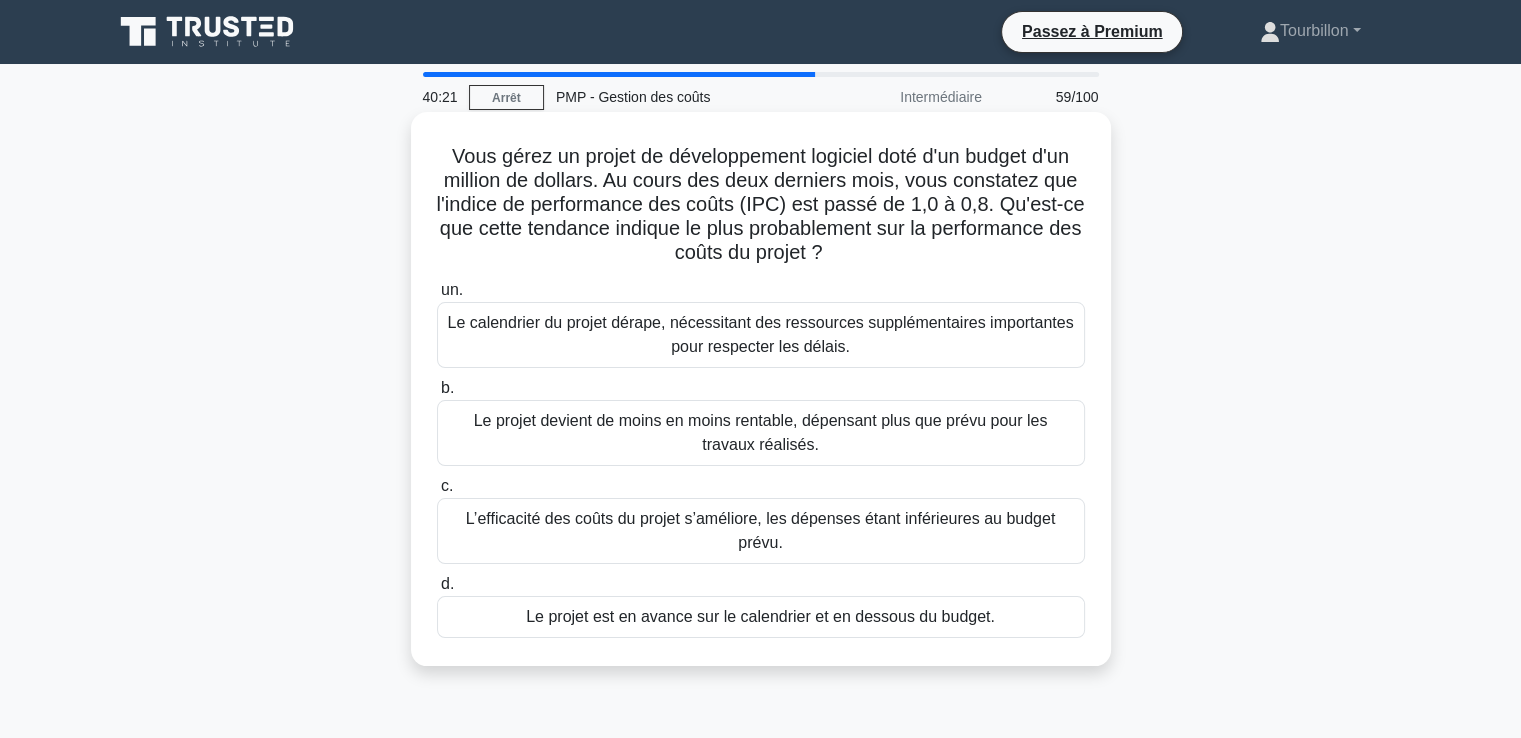 click on "Le projet devient de moins en moins rentable, dépensant plus que prévu pour les travaux réalisés." at bounding box center (761, 432) 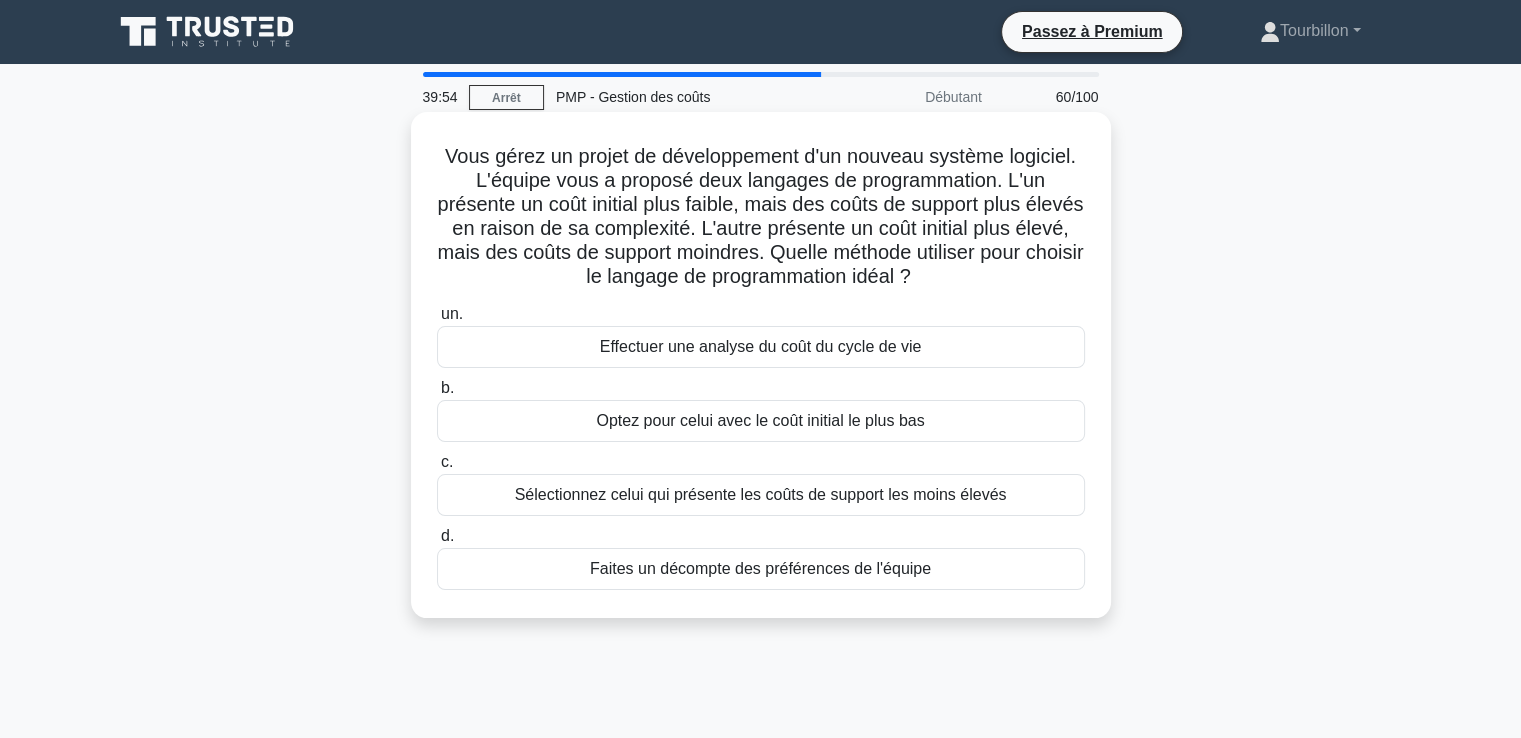 click on "Effectuer une analyse du coût du cycle de vie" at bounding box center [761, 346] 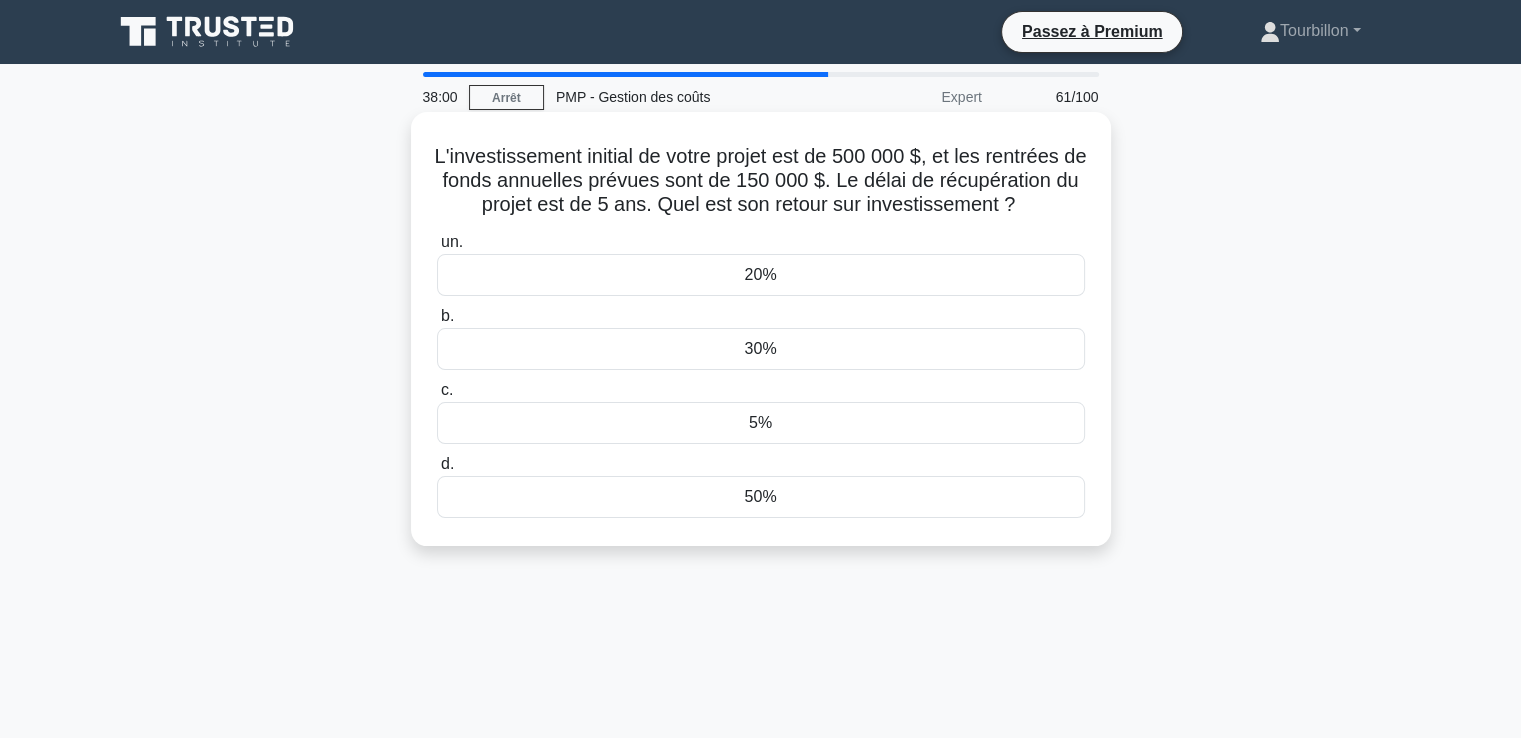 click on "30%" at bounding box center (760, 348) 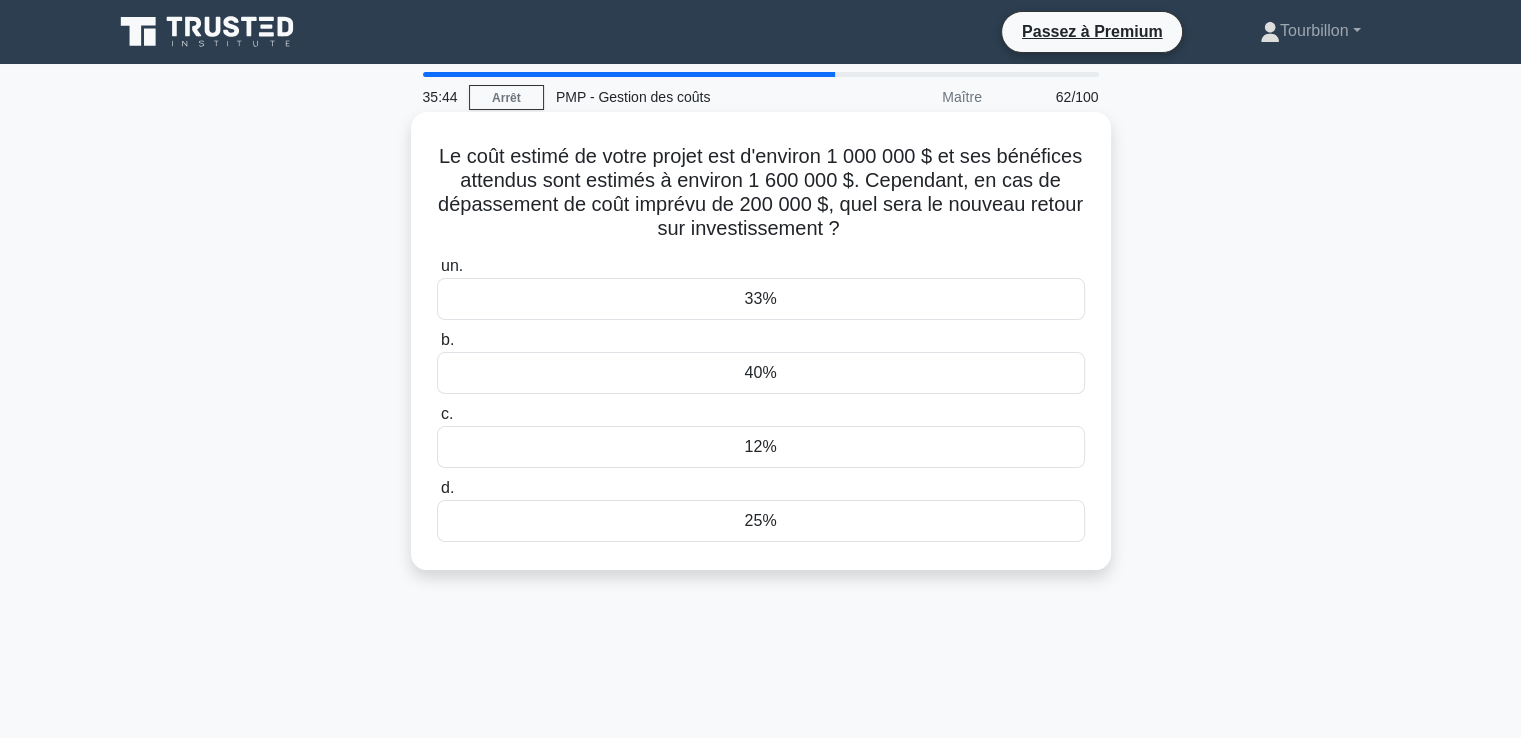 click on "40%" at bounding box center [760, 372] 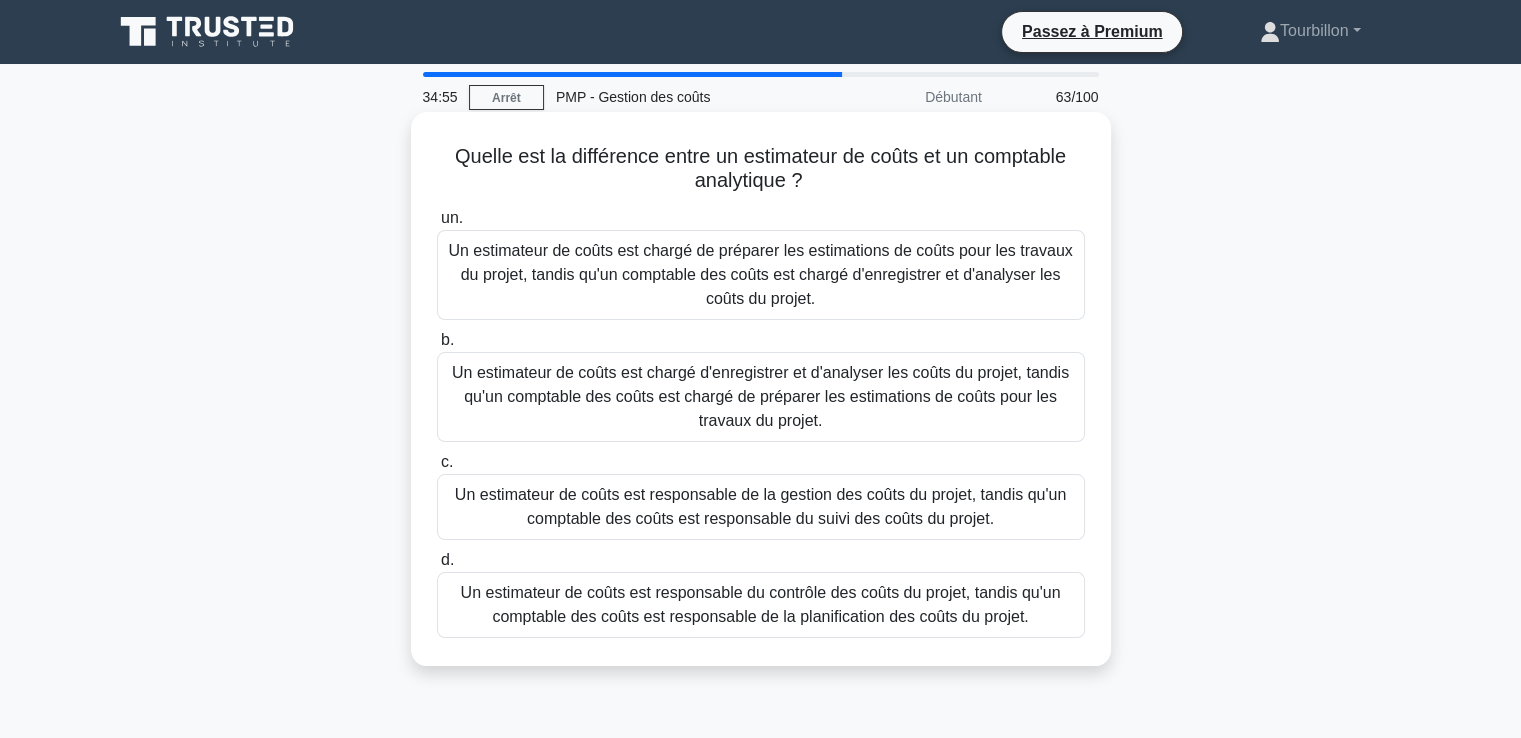 click on "Un estimateur de coûts est chargé de préparer les estimations de coûts pour les travaux du projet, tandis qu'un comptable des coûts est chargé d'enregistrer et d'analyser les coûts du projet." at bounding box center (760, 274) 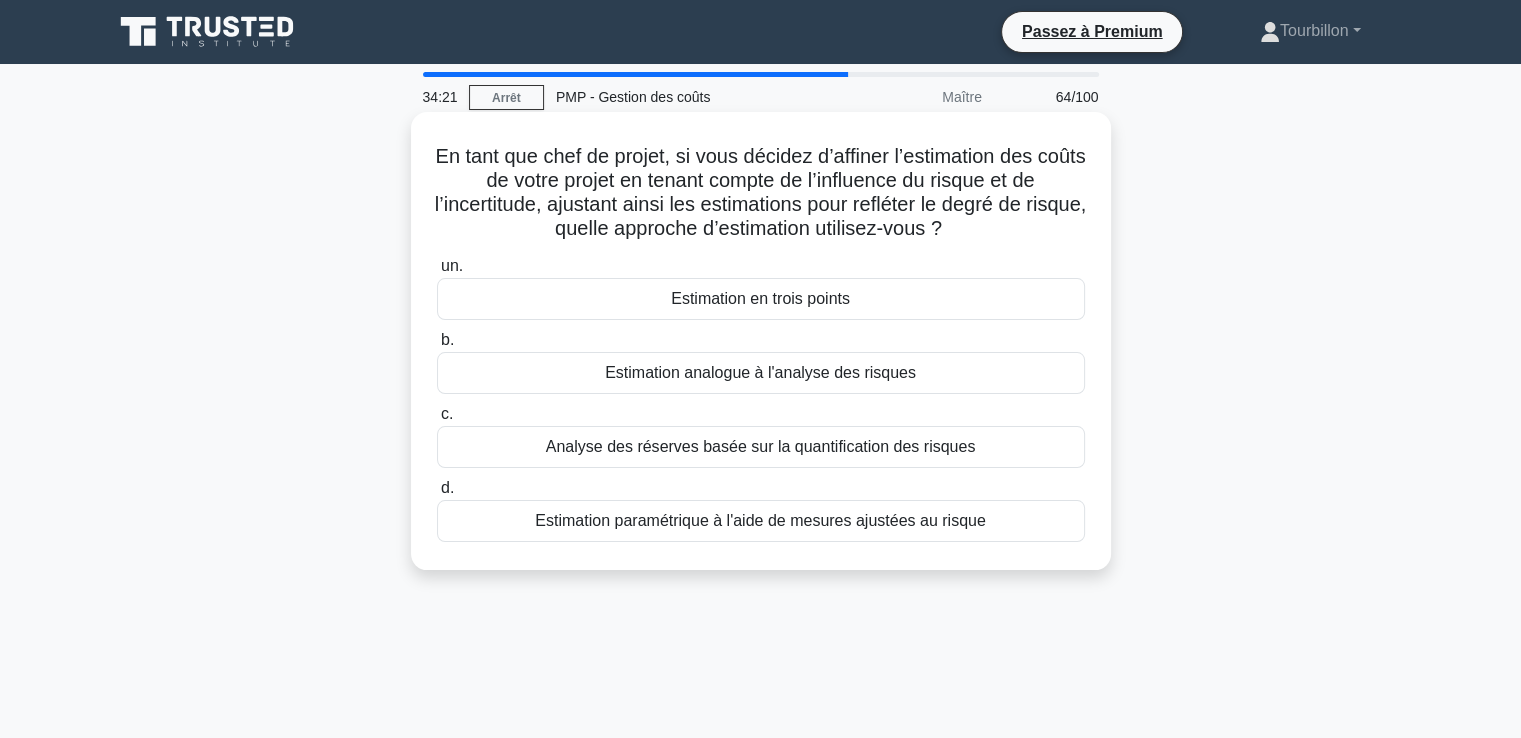 click on "Estimation paramétrique à l'aide de mesures ajustées au risque" at bounding box center [760, 520] 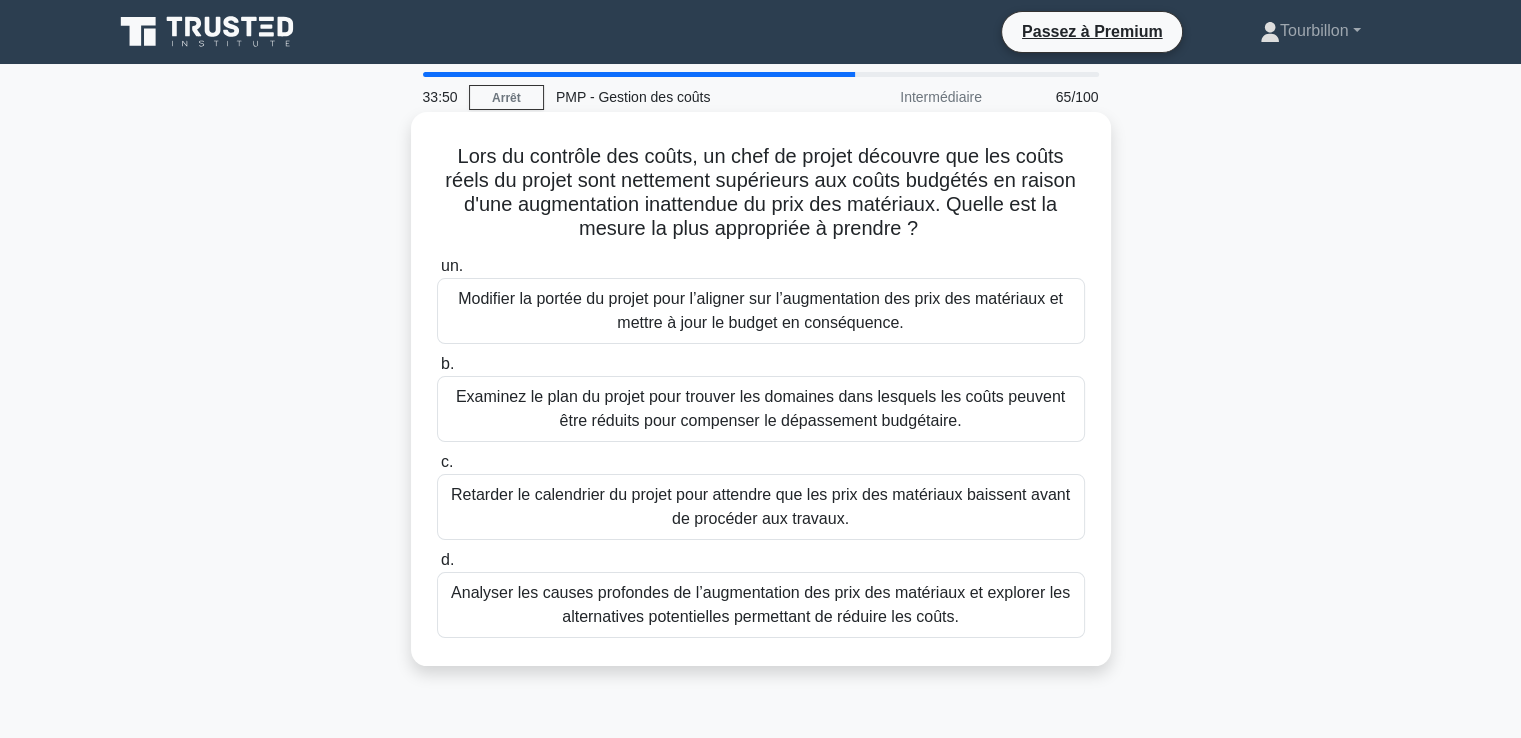 click on "Analyser les causes profondes de l’augmentation des prix des matériaux et explorer les alternatives potentielles permettant de réduire les coûts." at bounding box center [760, 604] 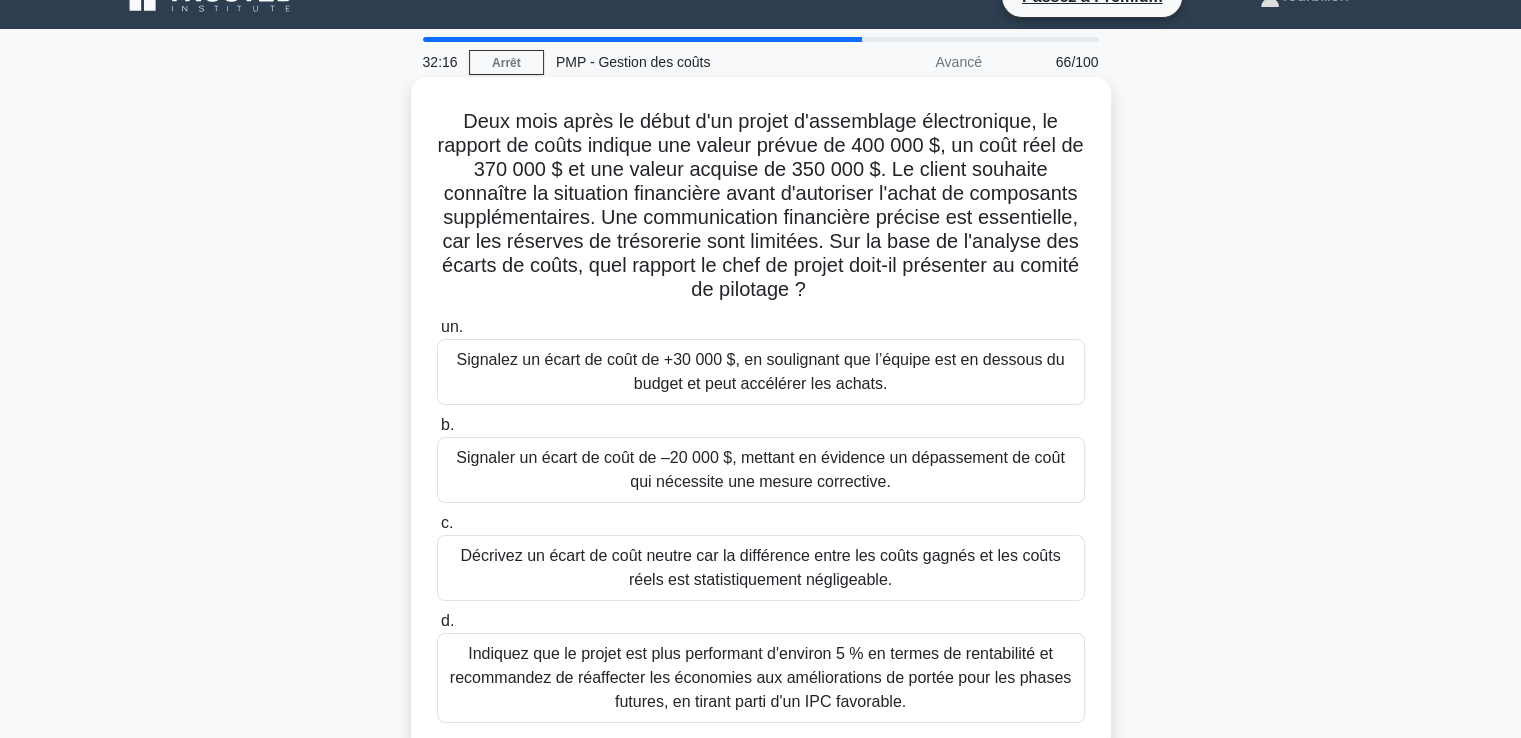 scroll, scrollTop: 0, scrollLeft: 0, axis: both 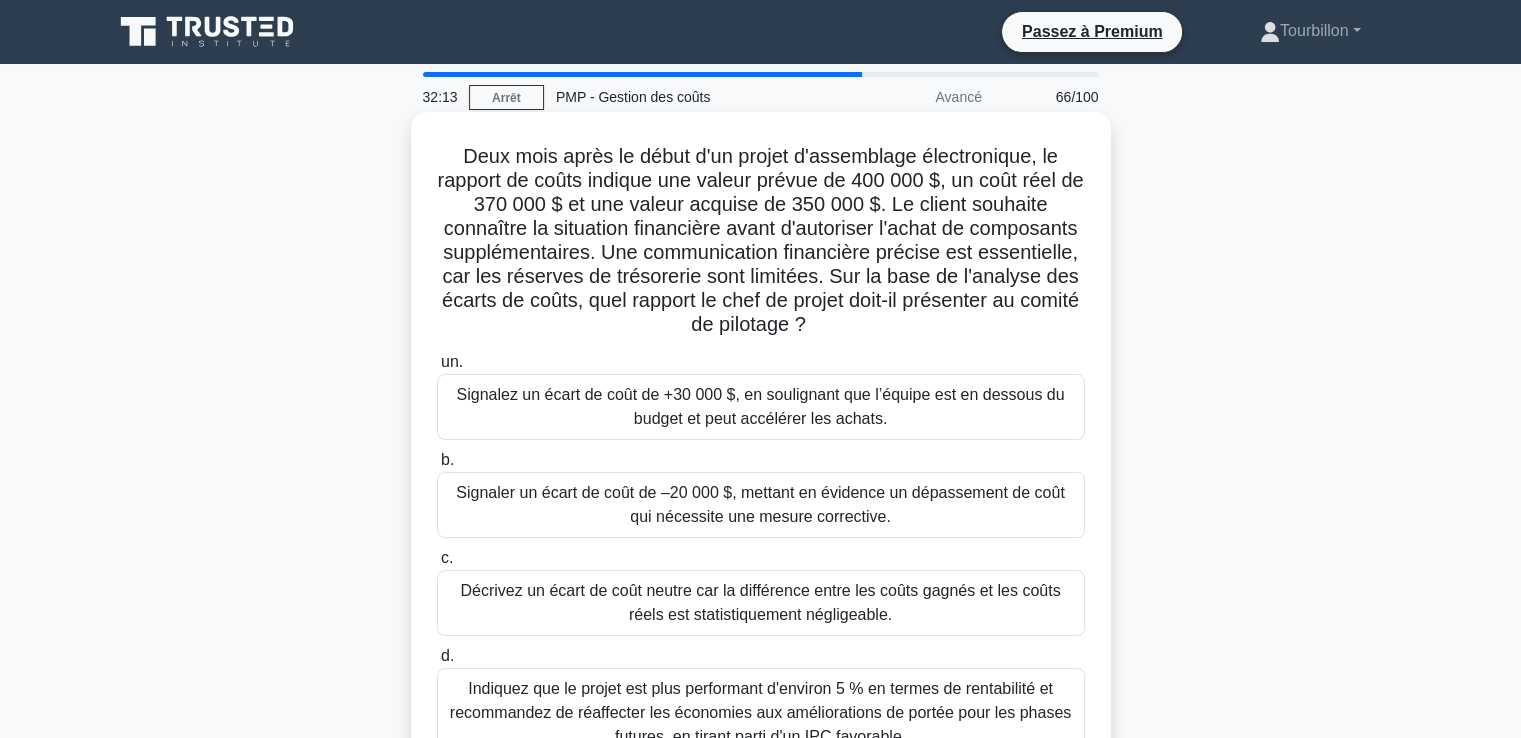 click on "Signaler un écart de coût de –20 000 $, mettant en évidence un dépassement de coût qui nécessite une mesure corrective." at bounding box center [760, 504] 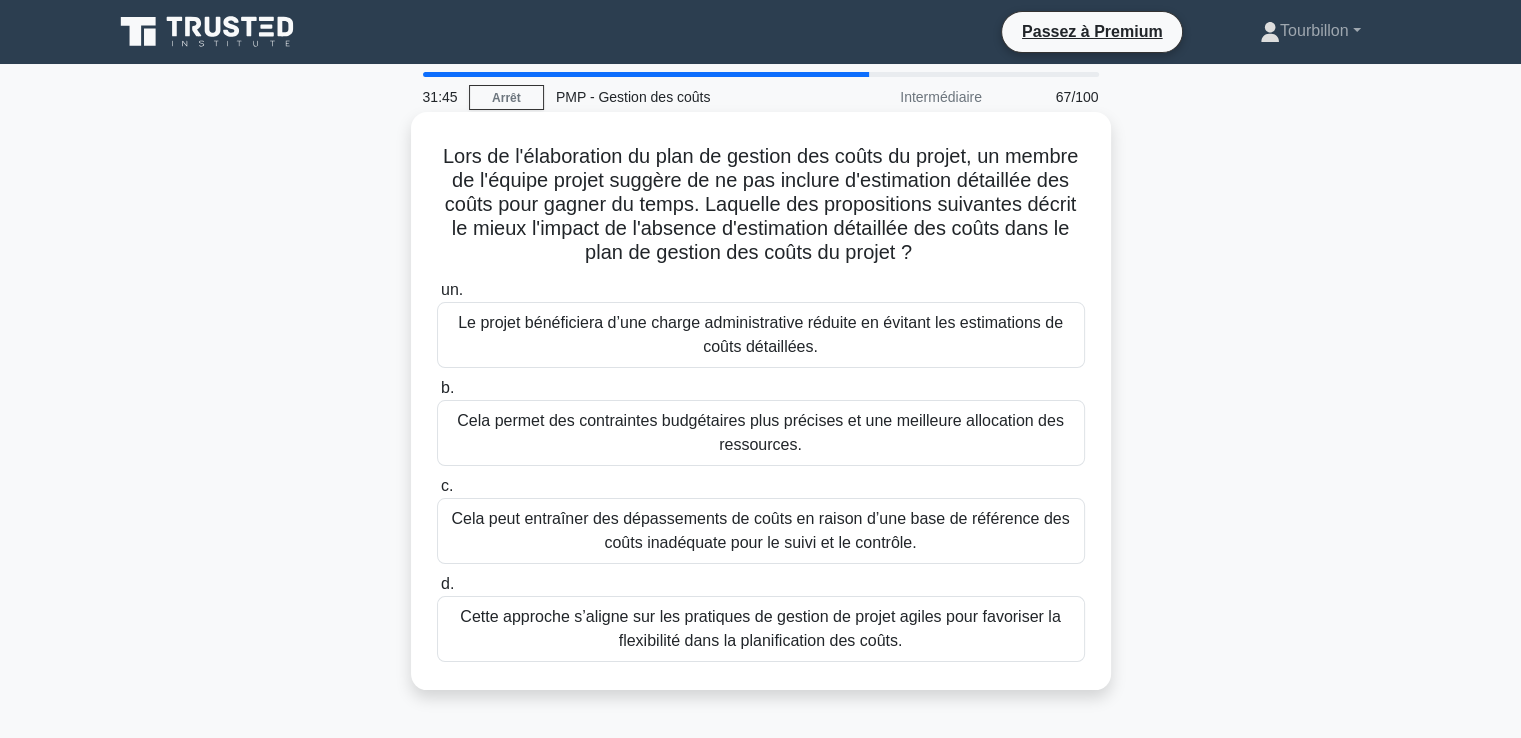click on "Cela peut entraîner des dépassements de coûts en raison d’une base de référence des coûts inadéquate pour le suivi et le contrôle." at bounding box center (761, 531) 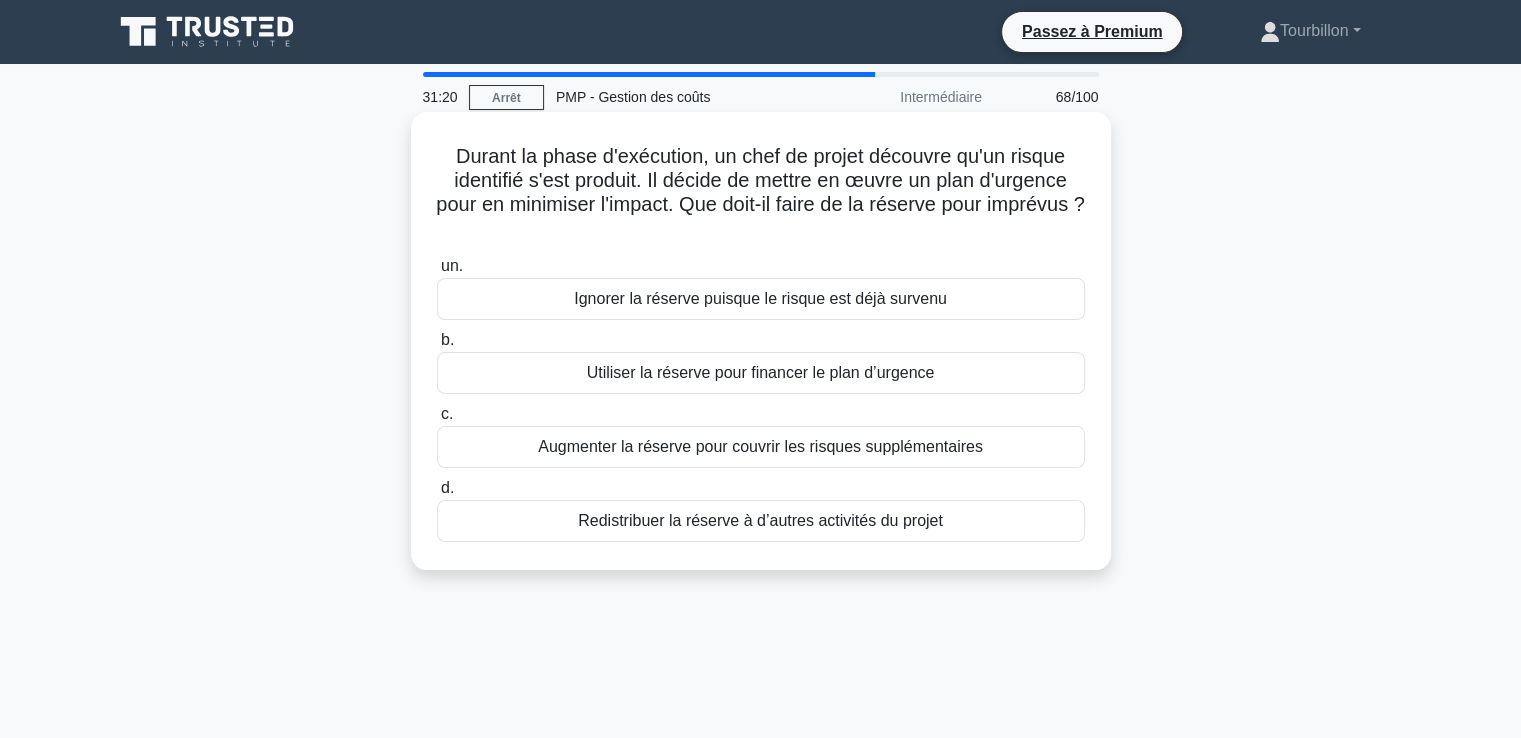 click on "Utiliser la réserve pour financer le plan d’urgence" at bounding box center (761, 372) 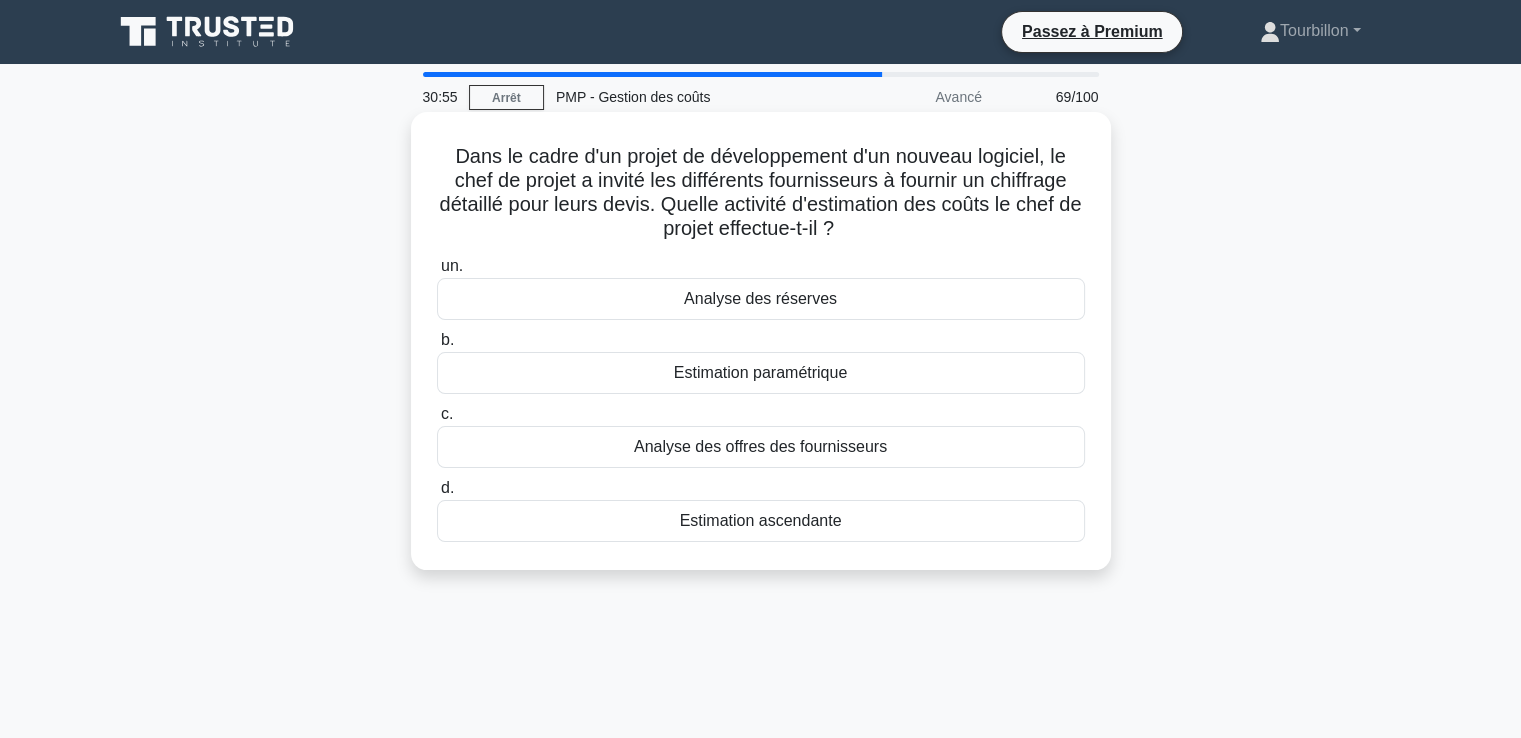 click on "Analyse des offres des fournisseurs" at bounding box center (760, 446) 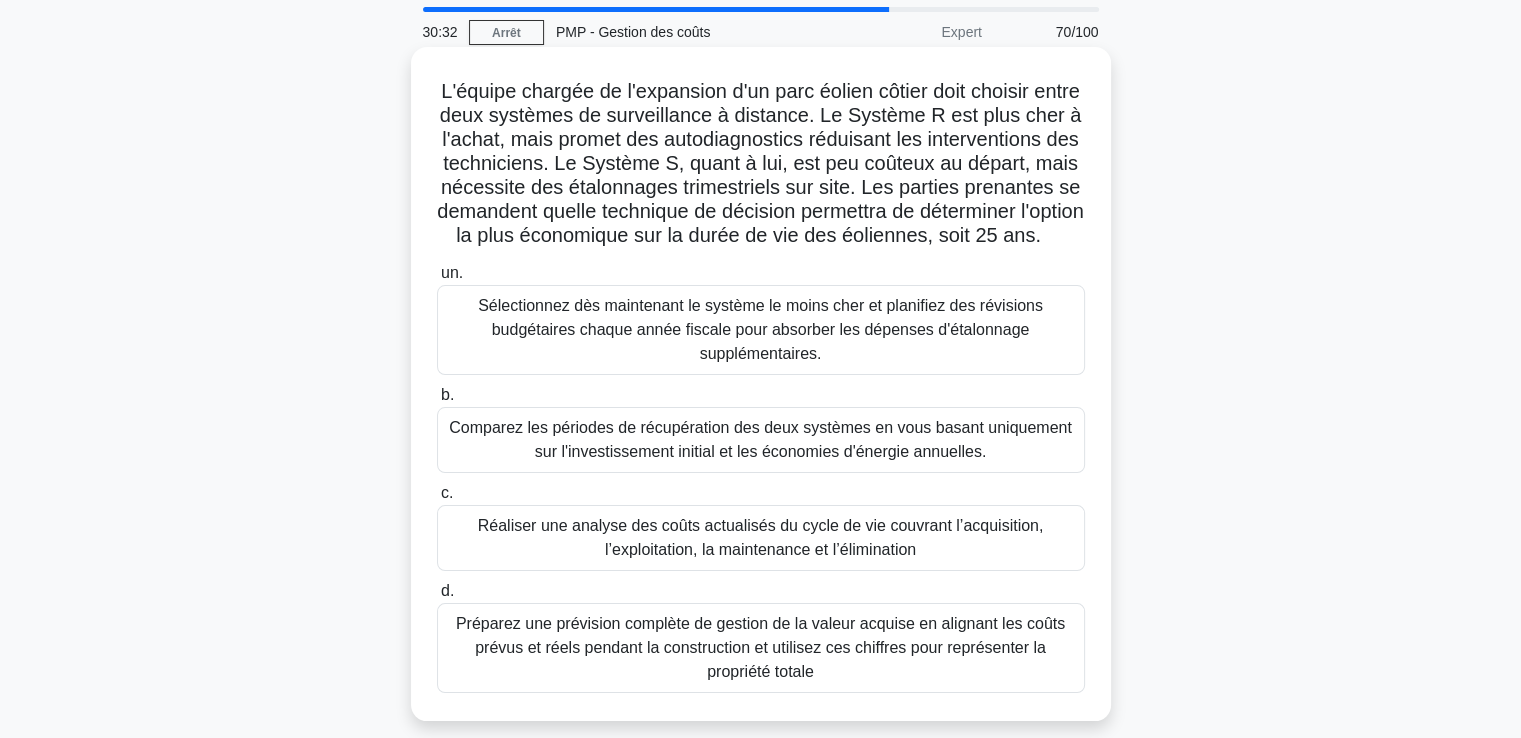 scroll, scrollTop: 100, scrollLeft: 0, axis: vertical 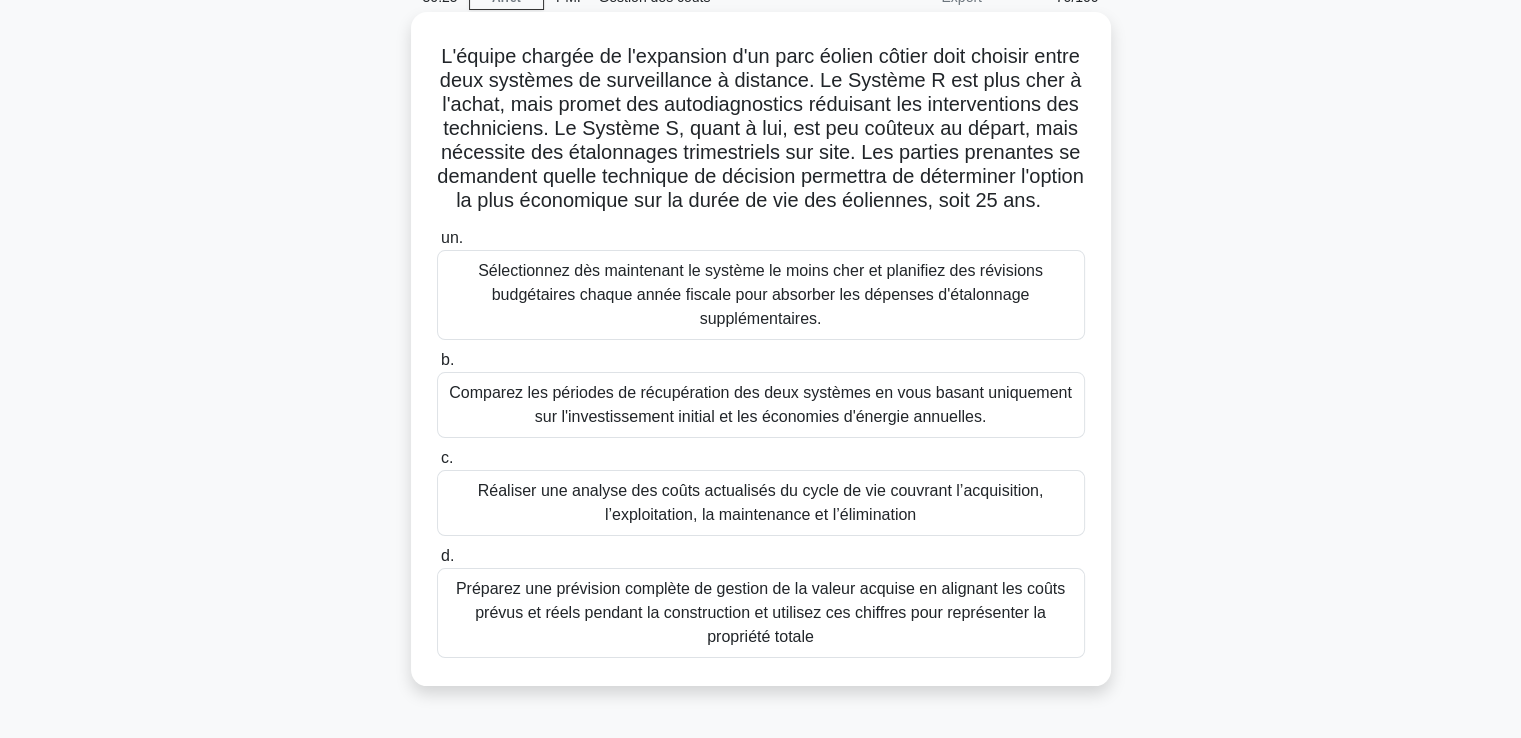 click on "Réaliser une analyse des coûts actualisés du cycle de vie couvrant l’acquisition, l’exploitation, la maintenance et l’élimination" at bounding box center (761, 502) 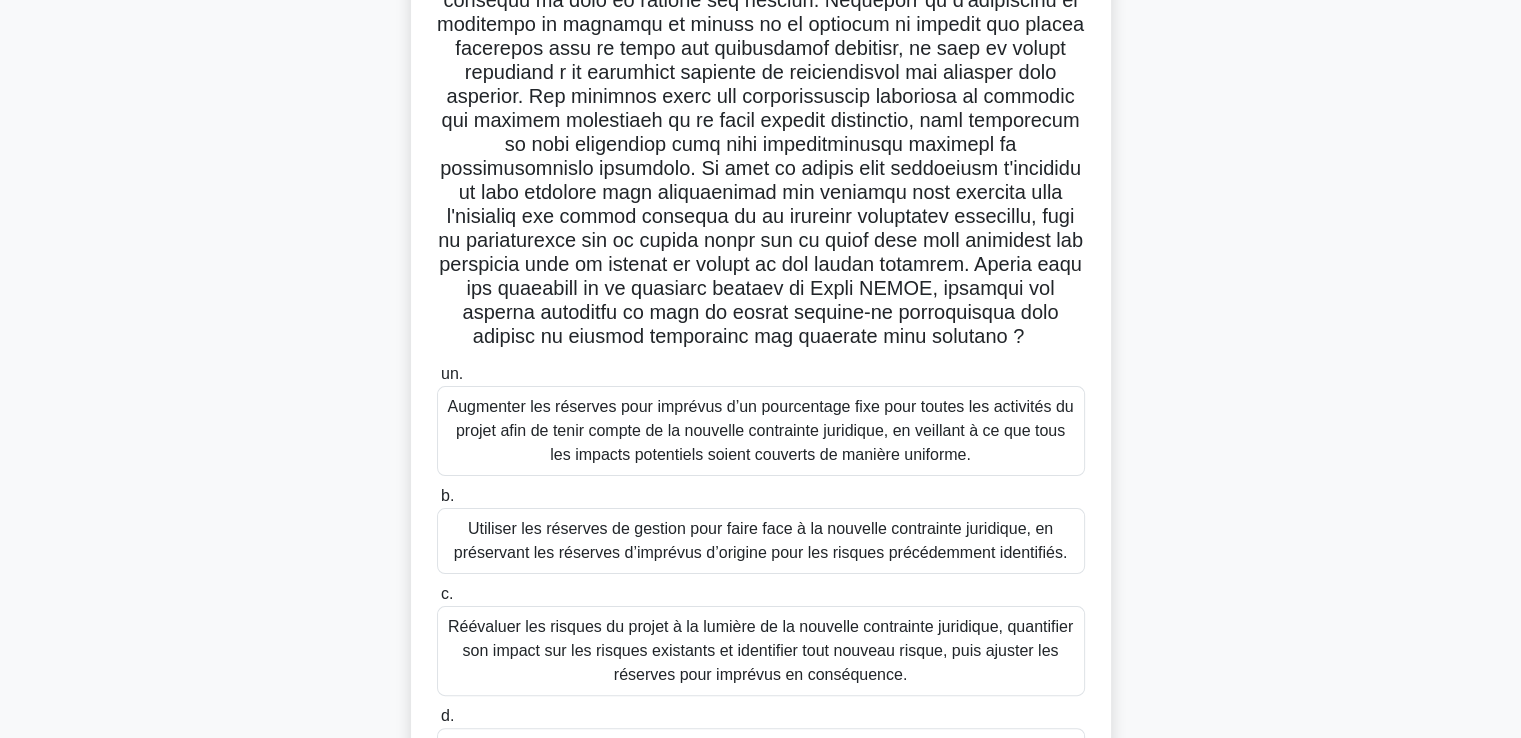 scroll, scrollTop: 400, scrollLeft: 0, axis: vertical 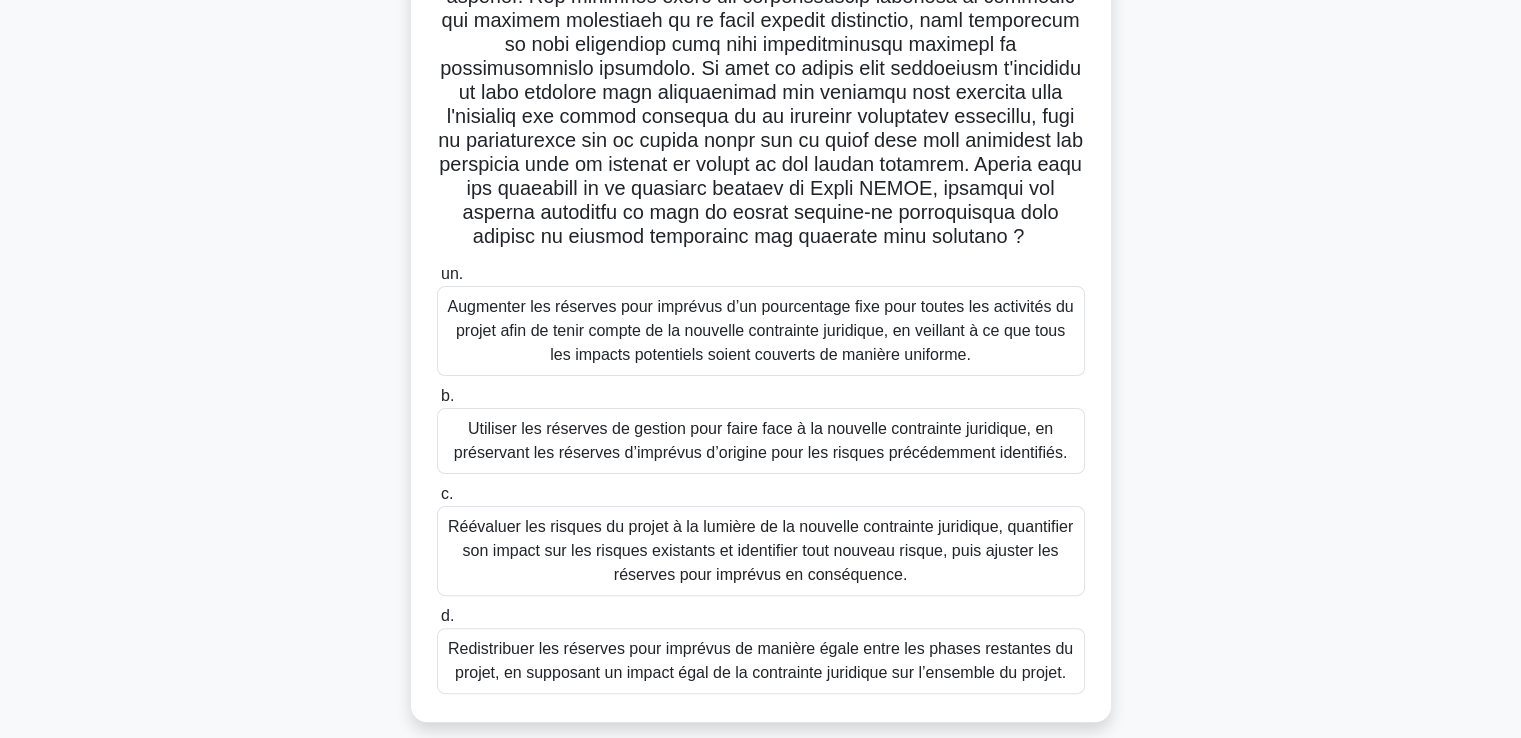 click on "Réévaluer les risques du projet à la lumière de la nouvelle contrainte juridique, quantifier son impact sur les risques existants et identifier tout nouveau risque, puis ajuster les réserves pour imprévus en conséquence." at bounding box center [760, 550] 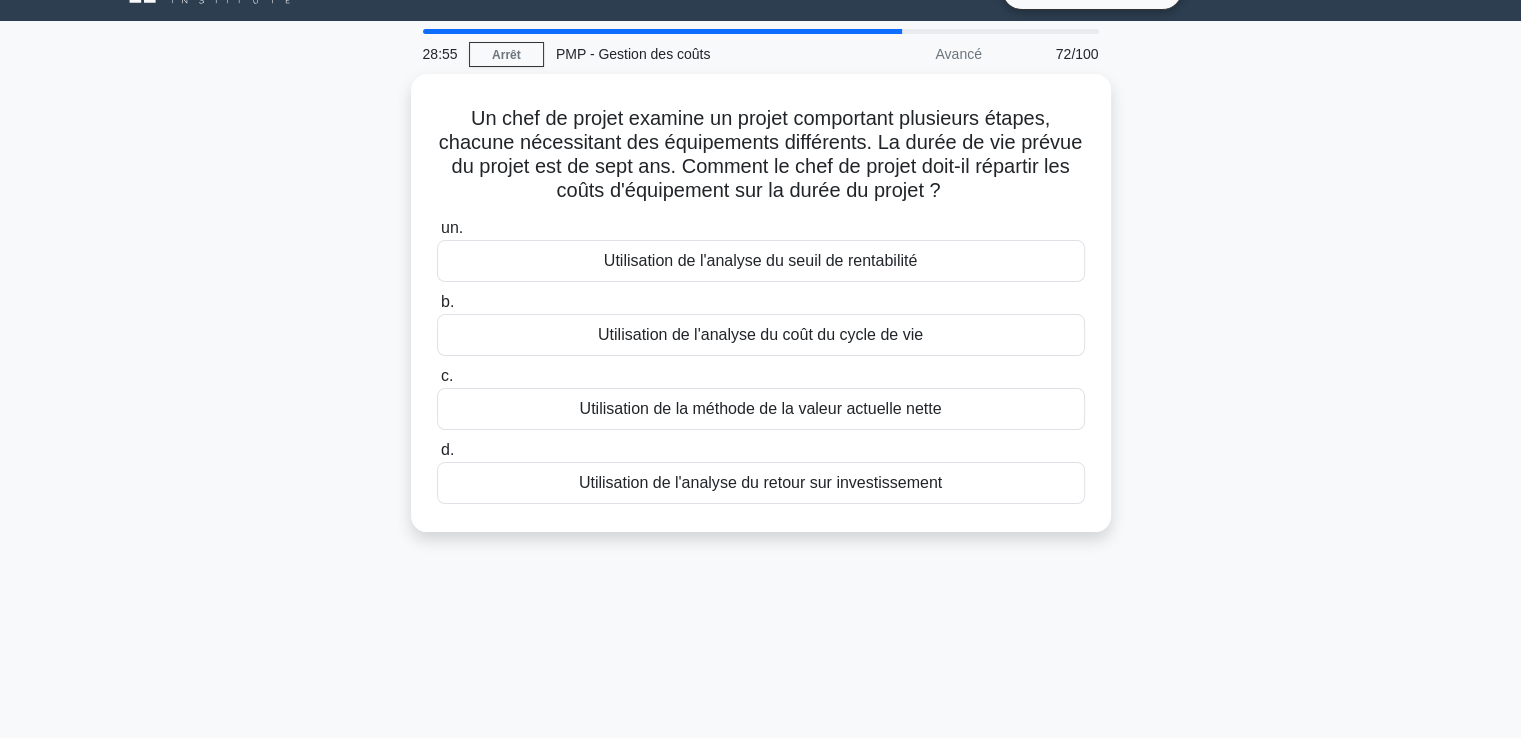 scroll, scrollTop: 0, scrollLeft: 0, axis: both 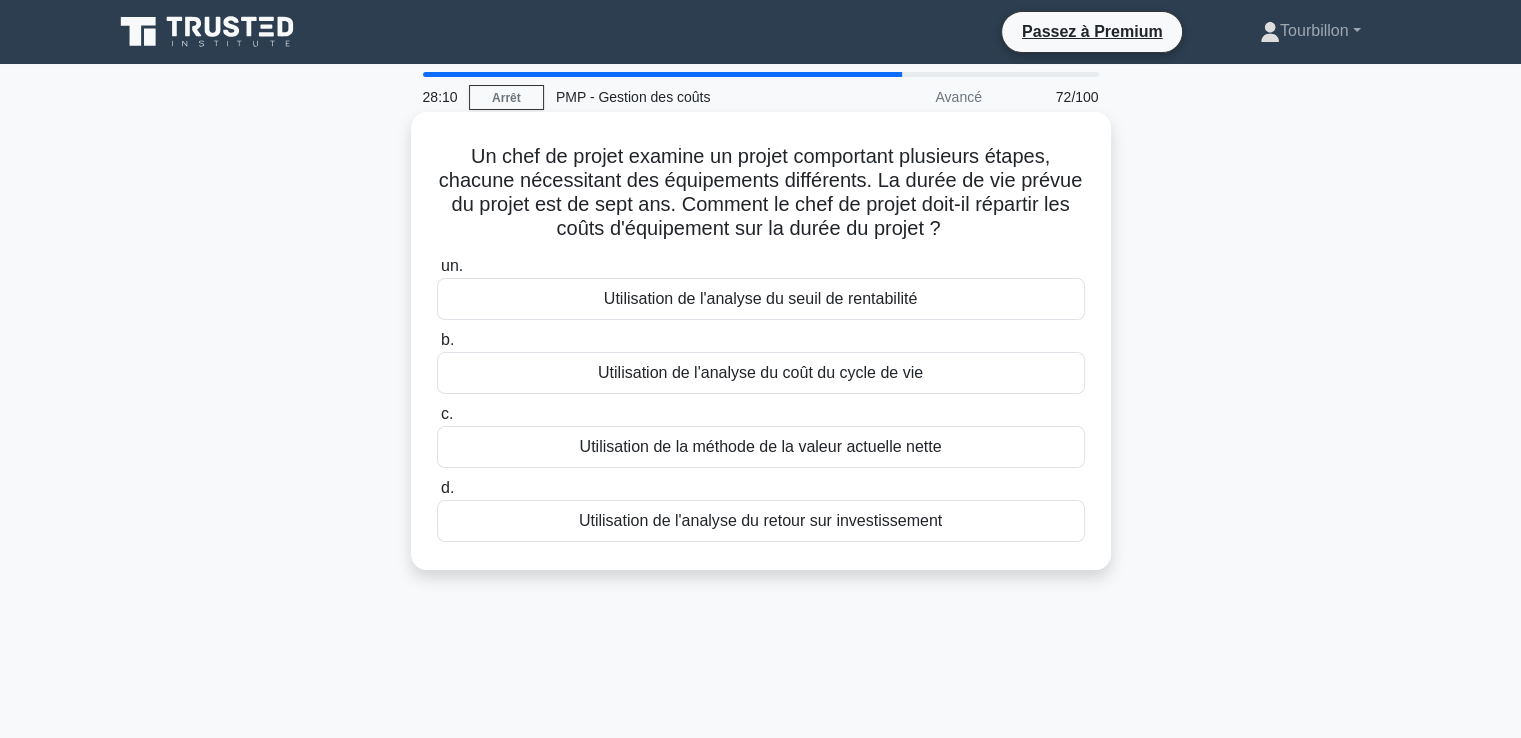 click on "Utilisation de l'analyse du retour sur investissement" at bounding box center (760, 520) 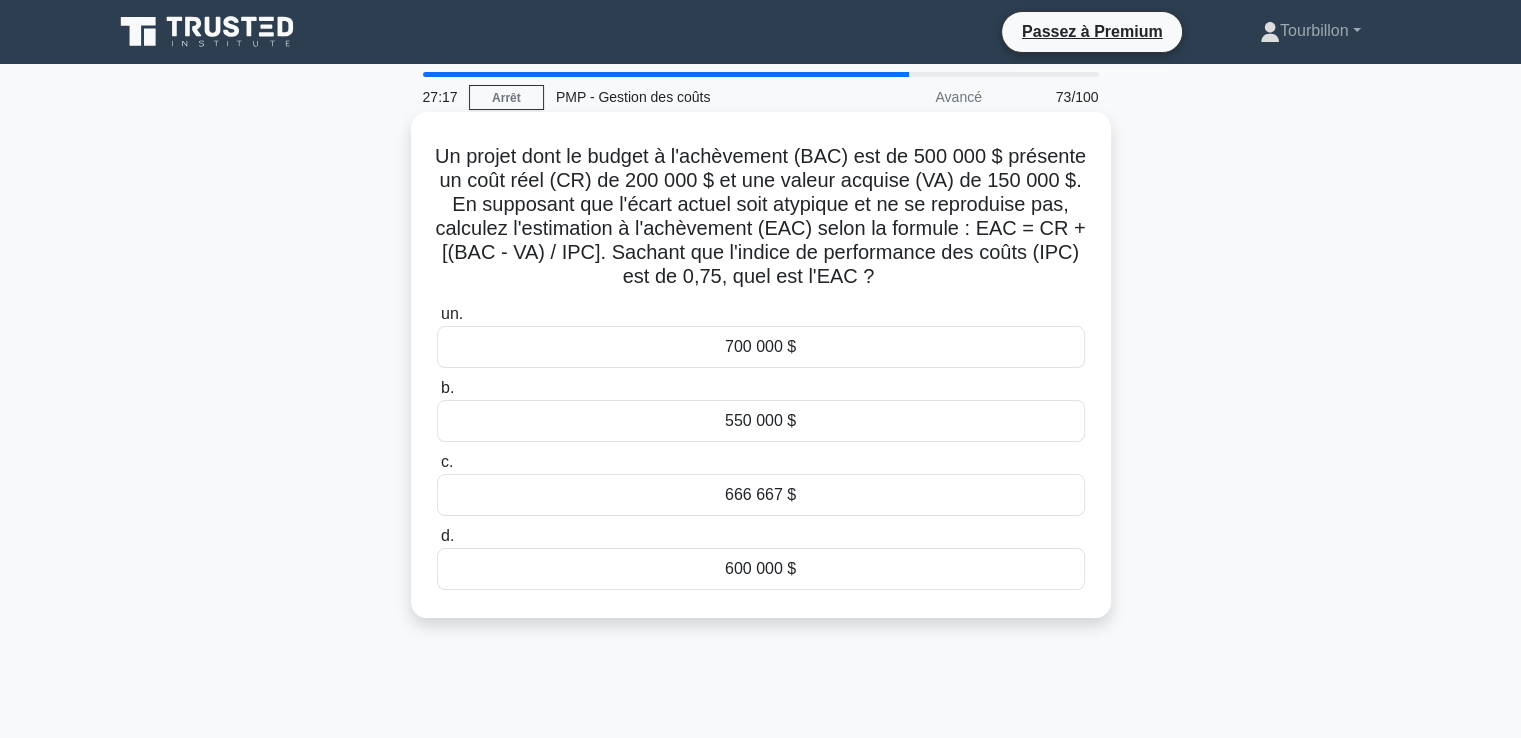 click on "666 667 $" at bounding box center (761, 495) 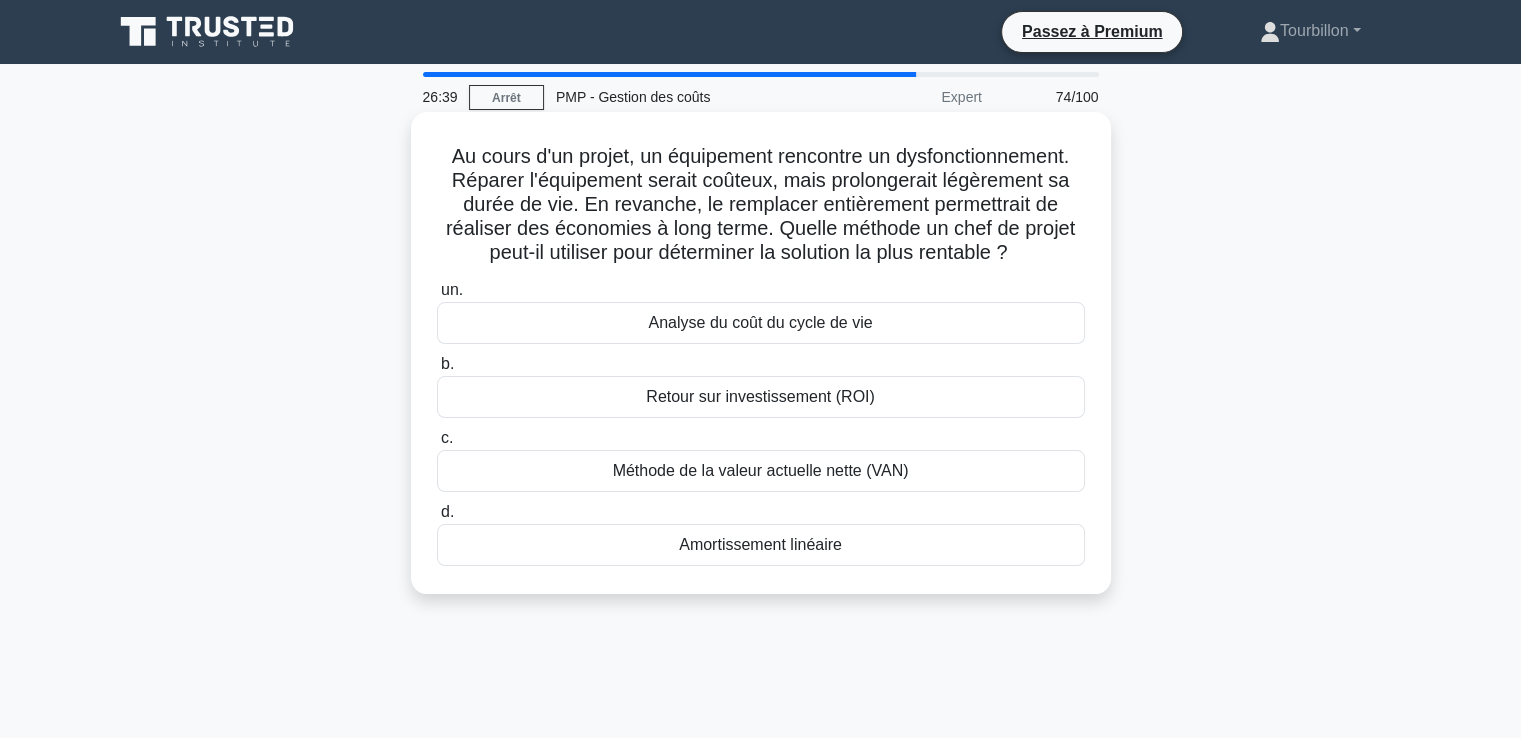 click on "Analyse du coût du cycle de vie" at bounding box center (760, 322) 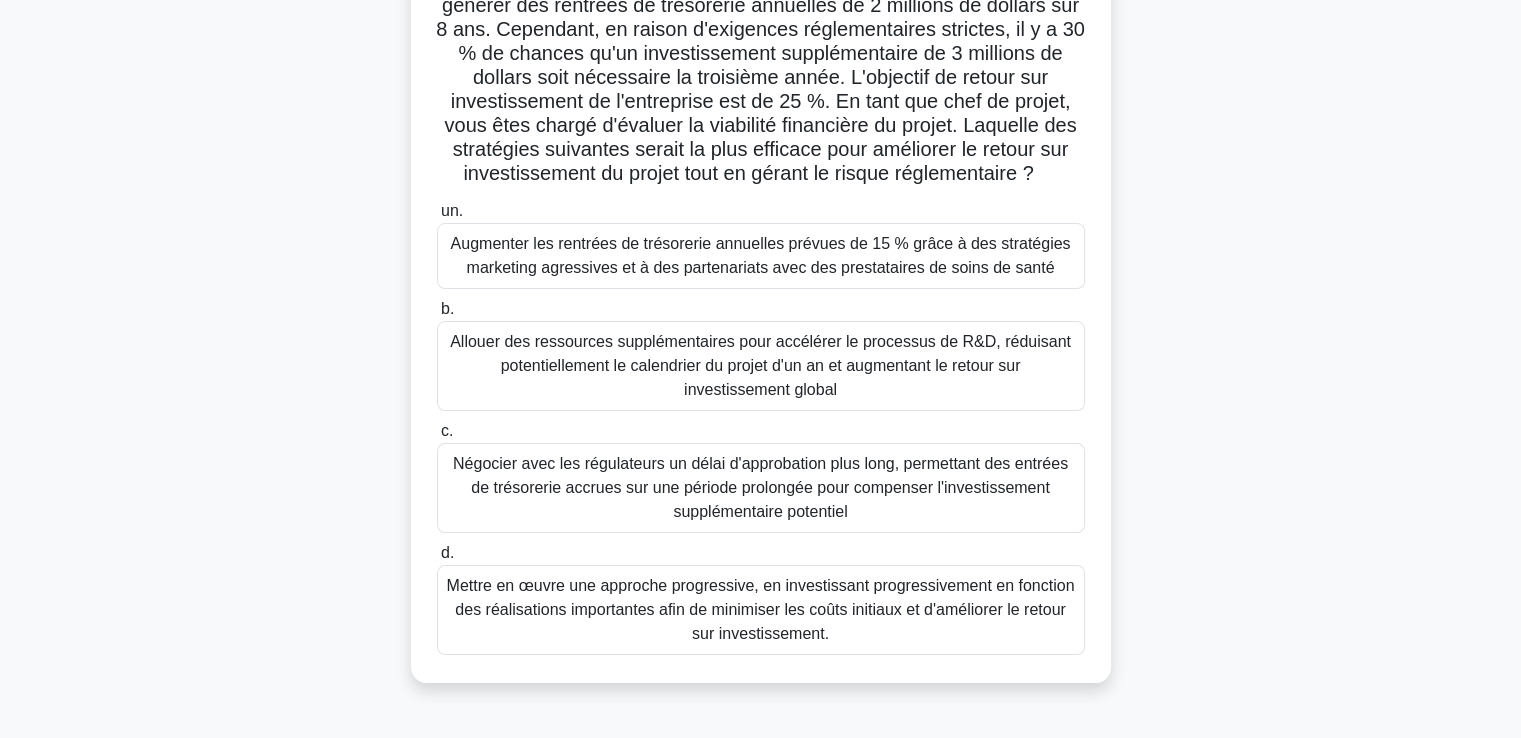 scroll, scrollTop: 200, scrollLeft: 0, axis: vertical 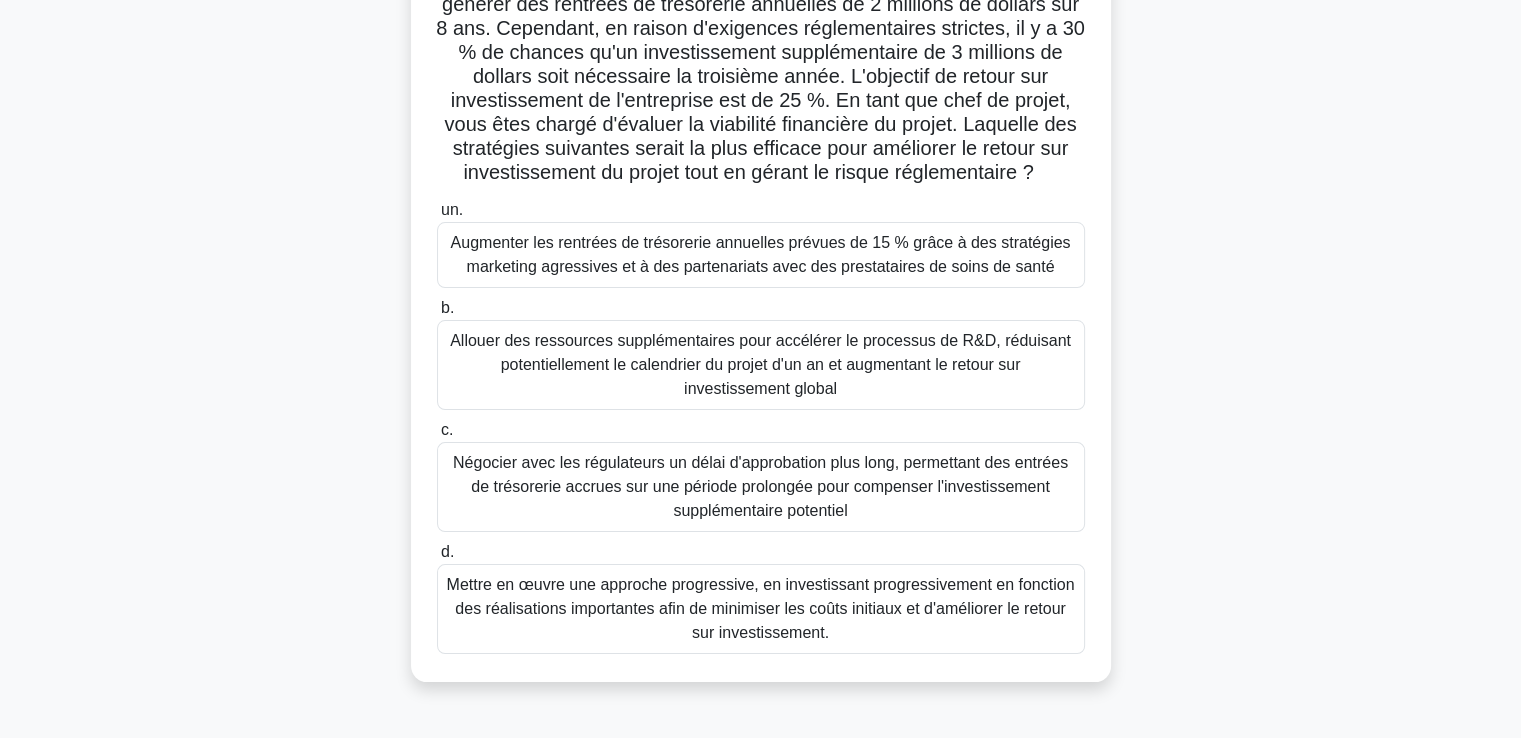 click on "Mettre en œuvre une approche progressive, en investissant progressivement en fonction des réalisations importantes afin de minimiser les coûts initiaux et d'améliorer le retour sur investissement." at bounding box center (761, 608) 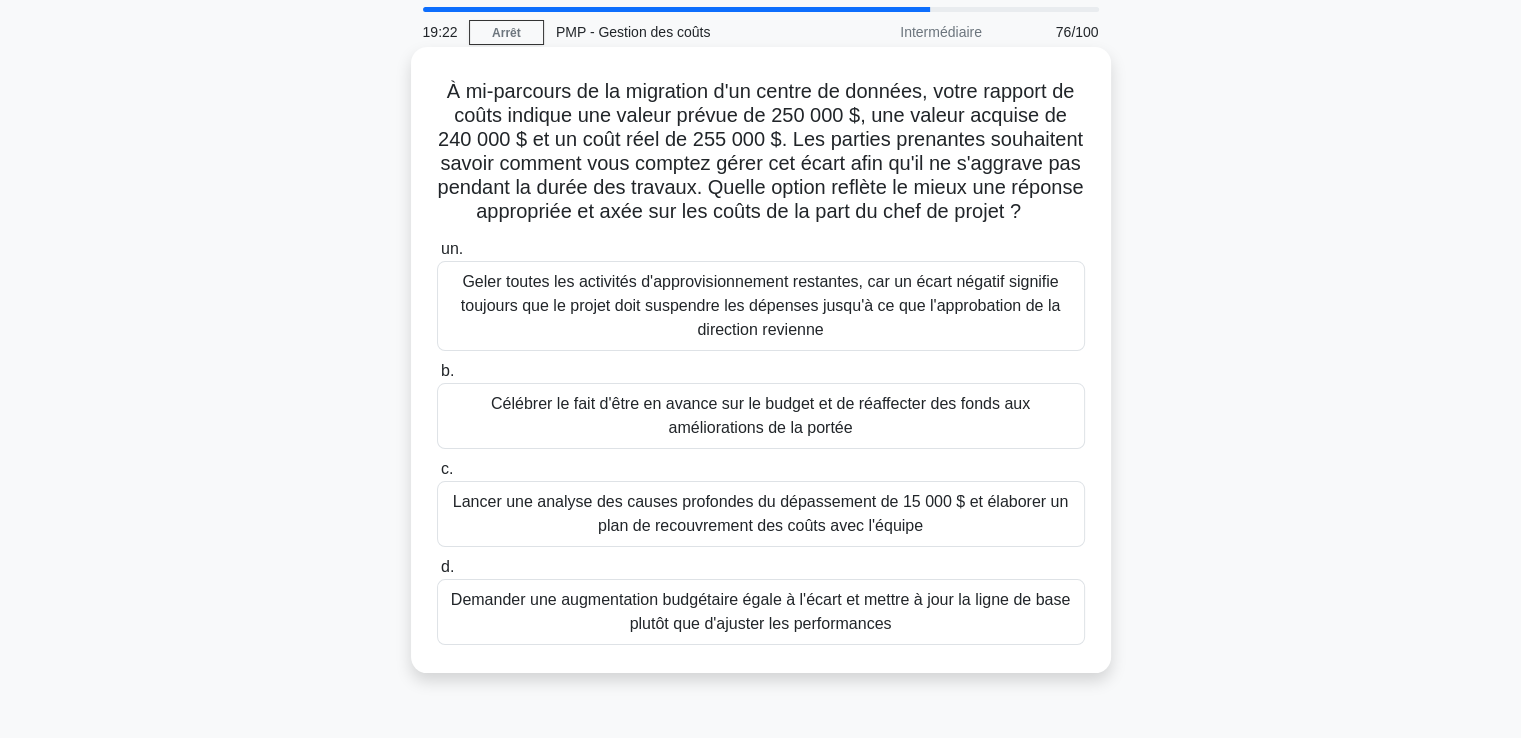 scroll, scrollTop: 100, scrollLeft: 0, axis: vertical 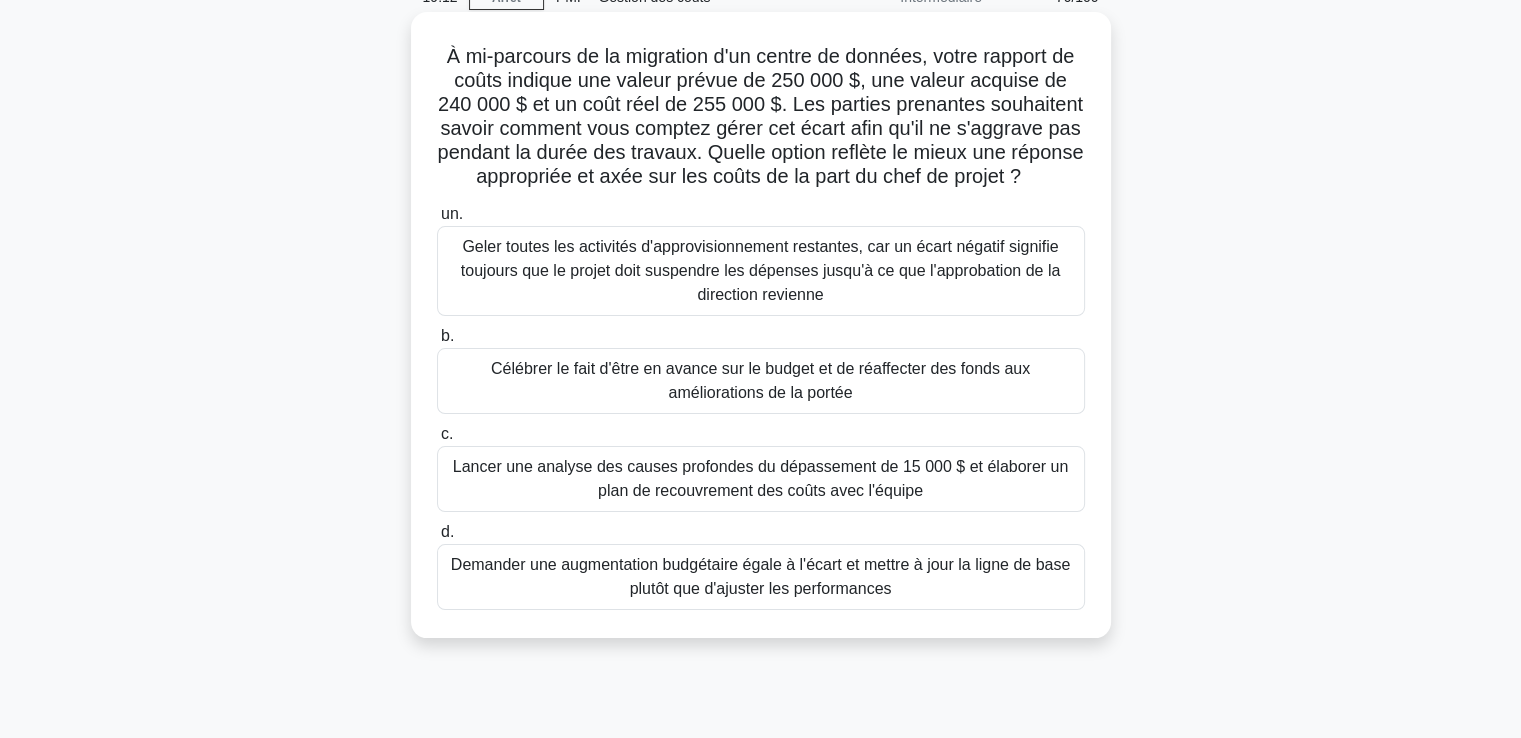 click on "Lancer une analyse des causes profondes du dépassement de 15 000 $ et élaborer un plan de recouvrement des coûts avec l'équipe" at bounding box center [761, 478] 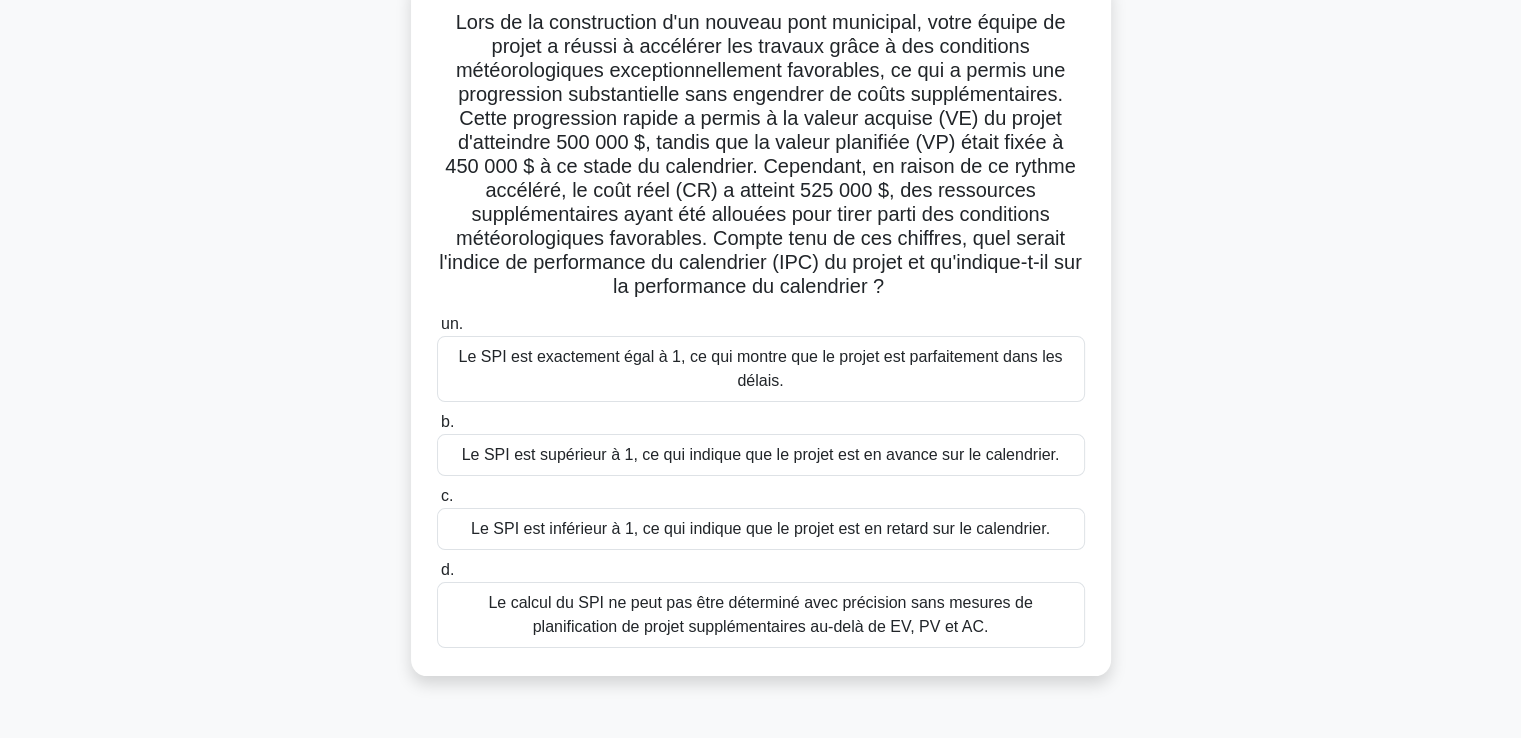 scroll, scrollTop: 100, scrollLeft: 0, axis: vertical 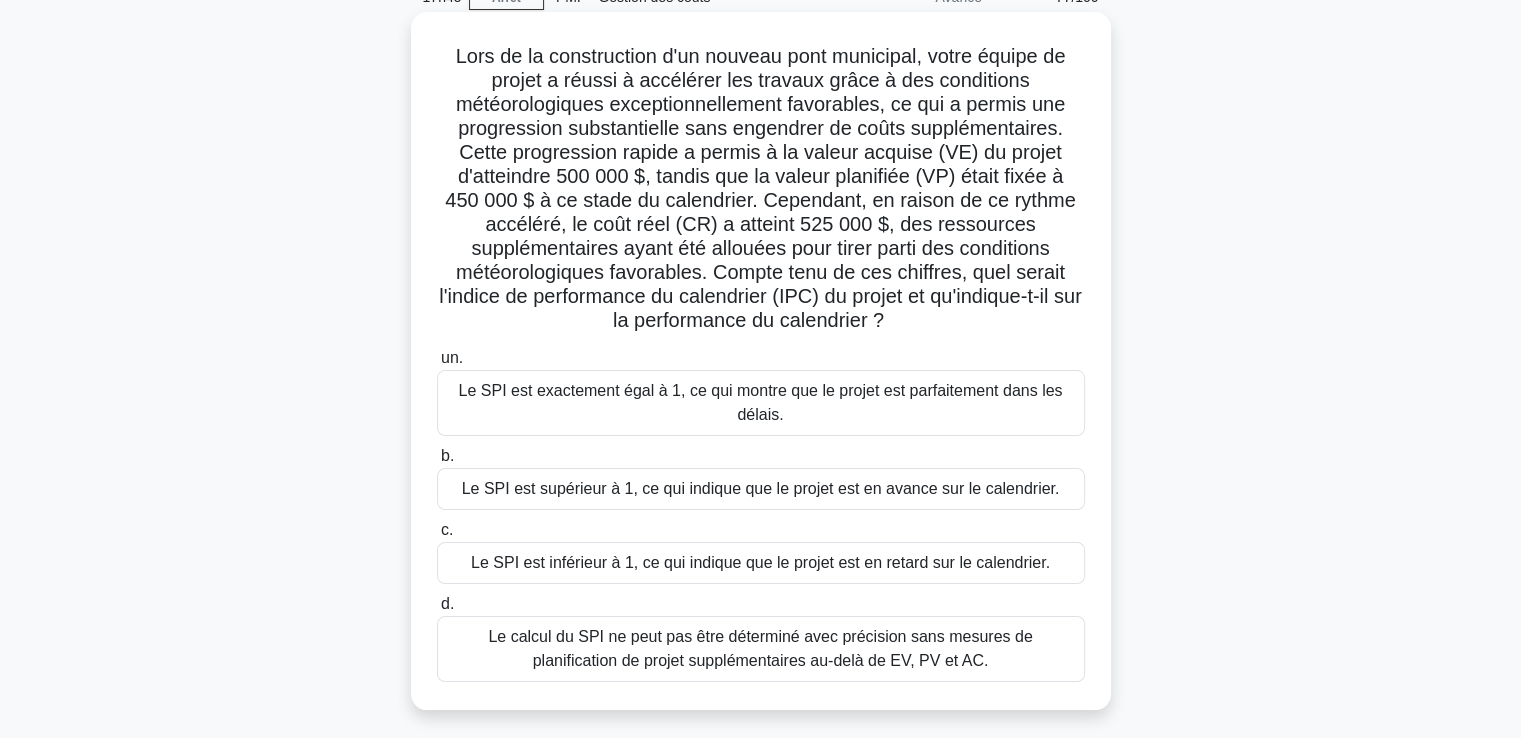 click on "Le SPI est supérieur à 1, ce qui indique que le projet est en avance sur le calendrier." at bounding box center (761, 488) 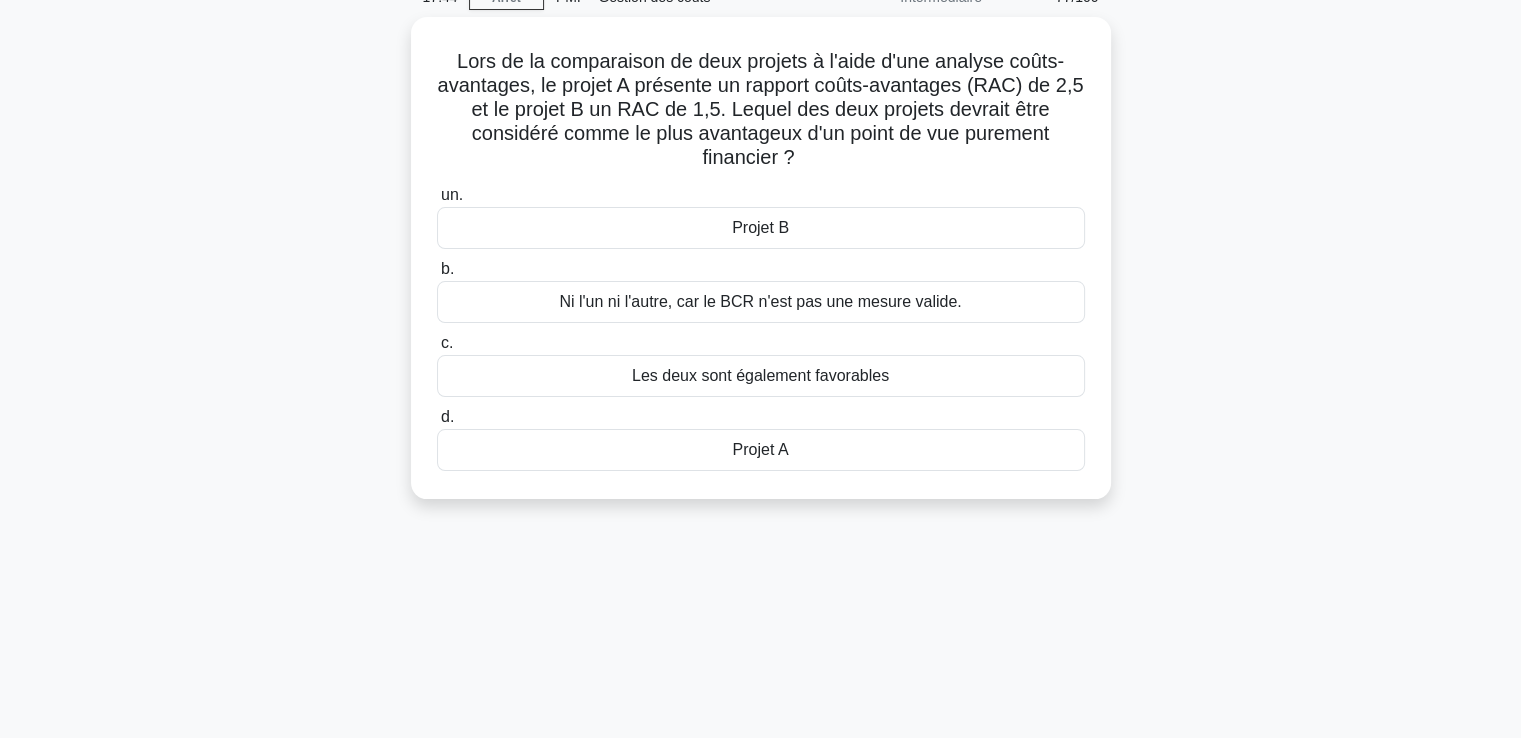 scroll, scrollTop: 0, scrollLeft: 0, axis: both 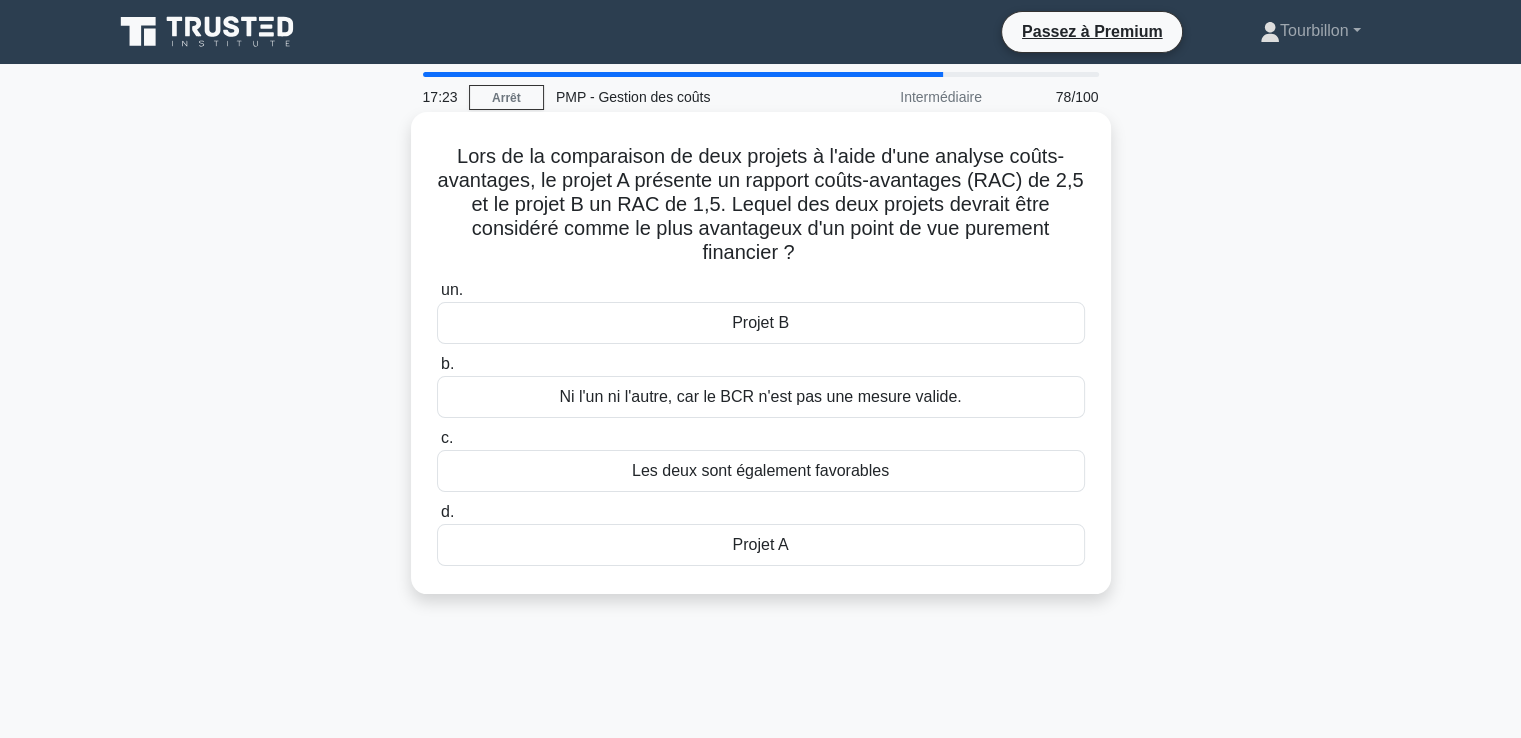 click on "Projet A" at bounding box center (760, 544) 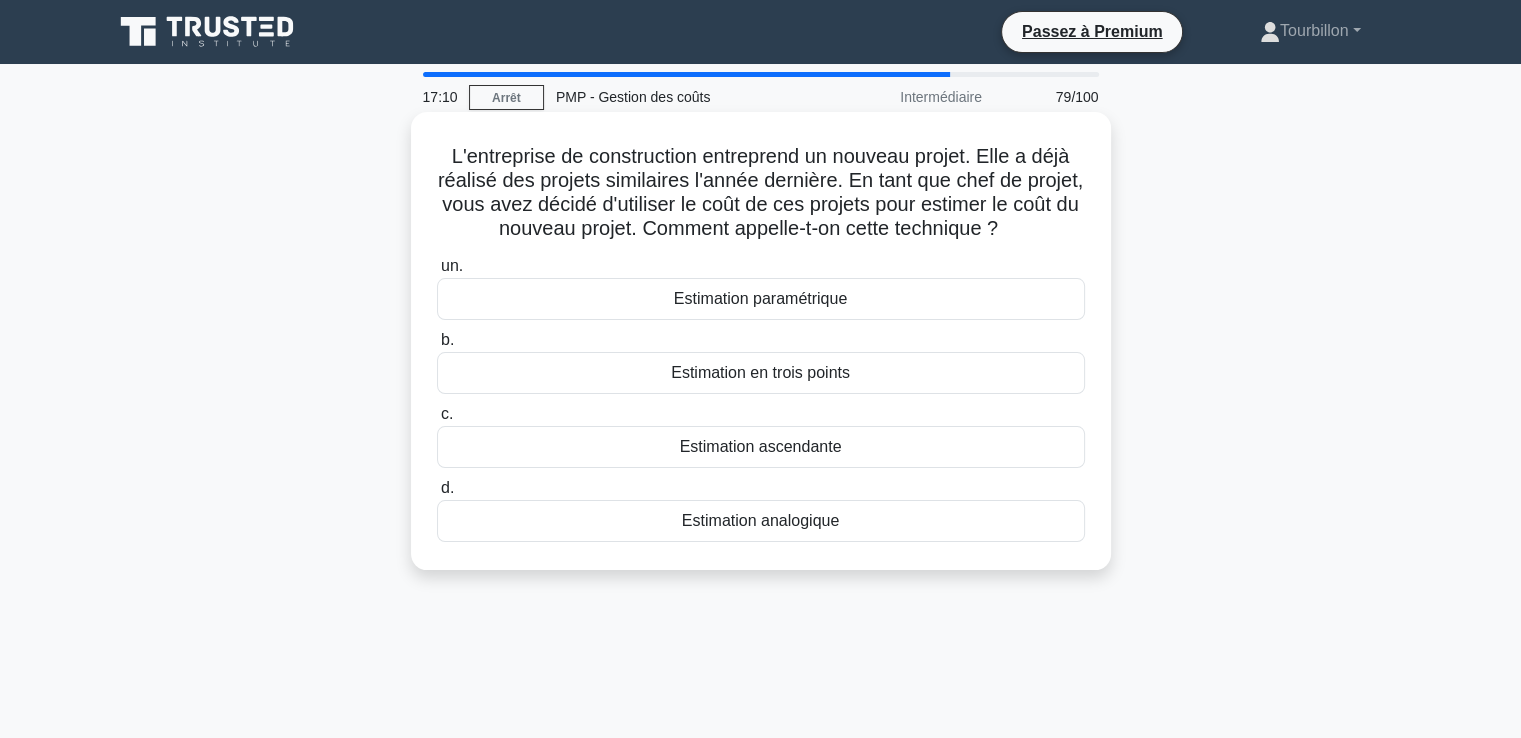 click on "Estimation analogique" at bounding box center [760, 520] 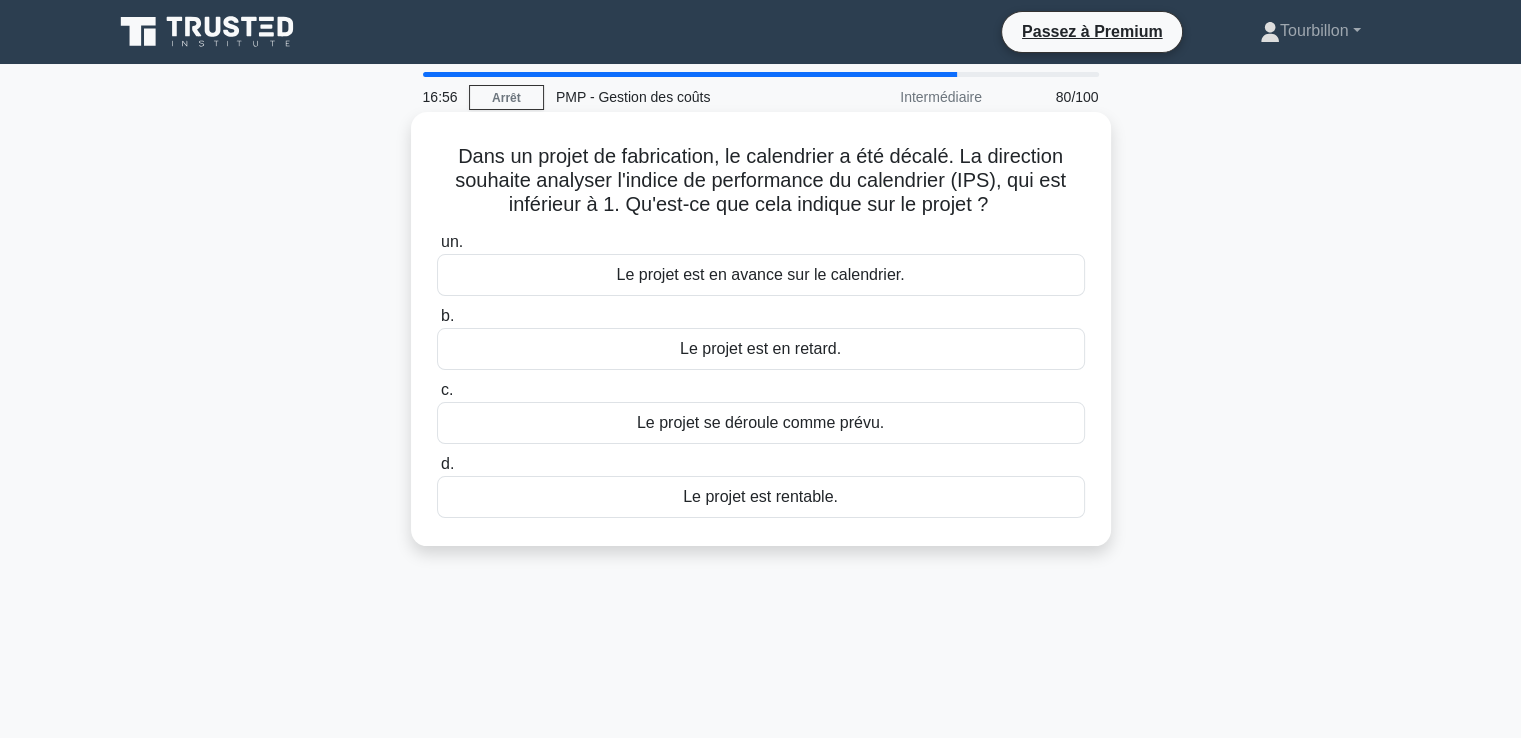 click on "Le projet est en retard." at bounding box center [760, 348] 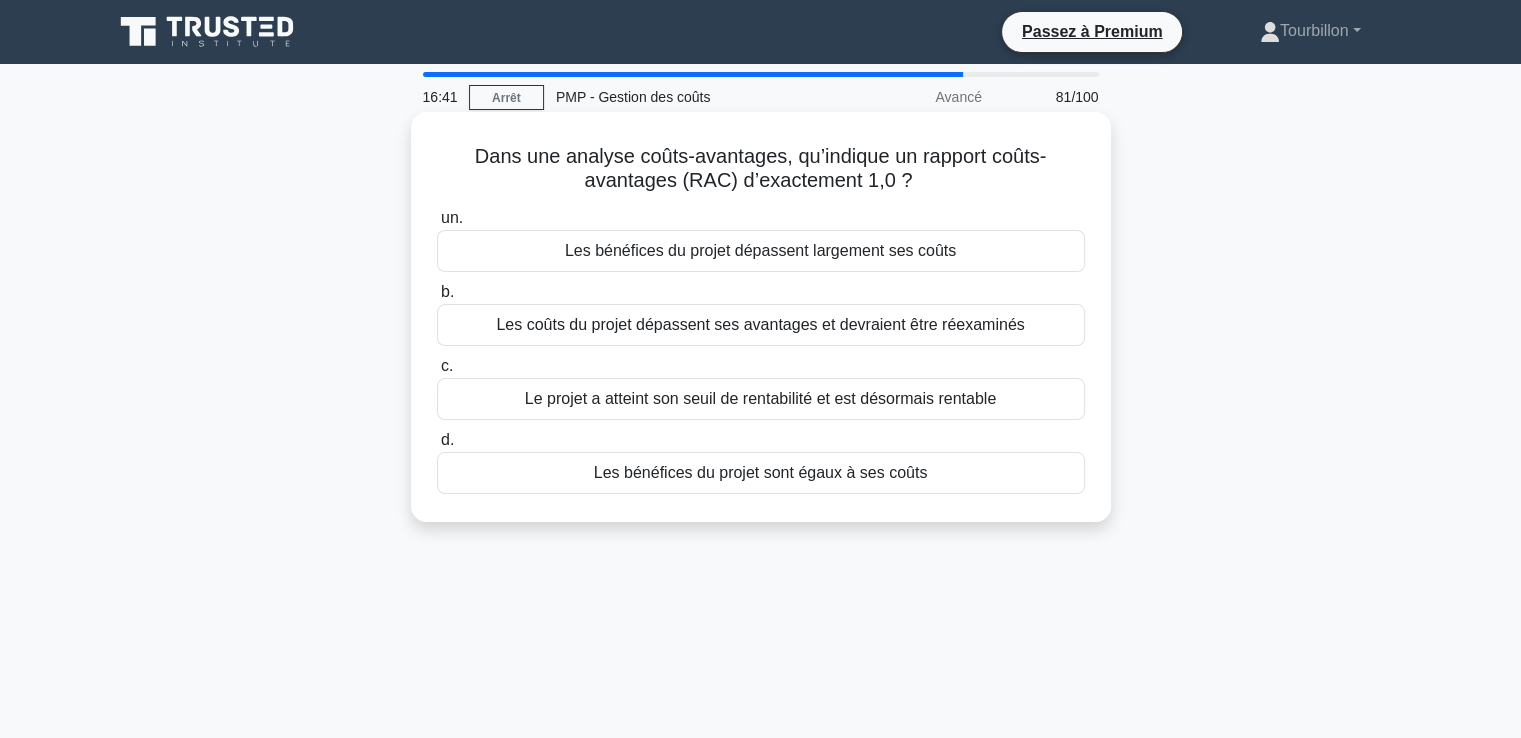 click on "Les bénéfices du projet sont égaux à ses coûts" at bounding box center (761, 472) 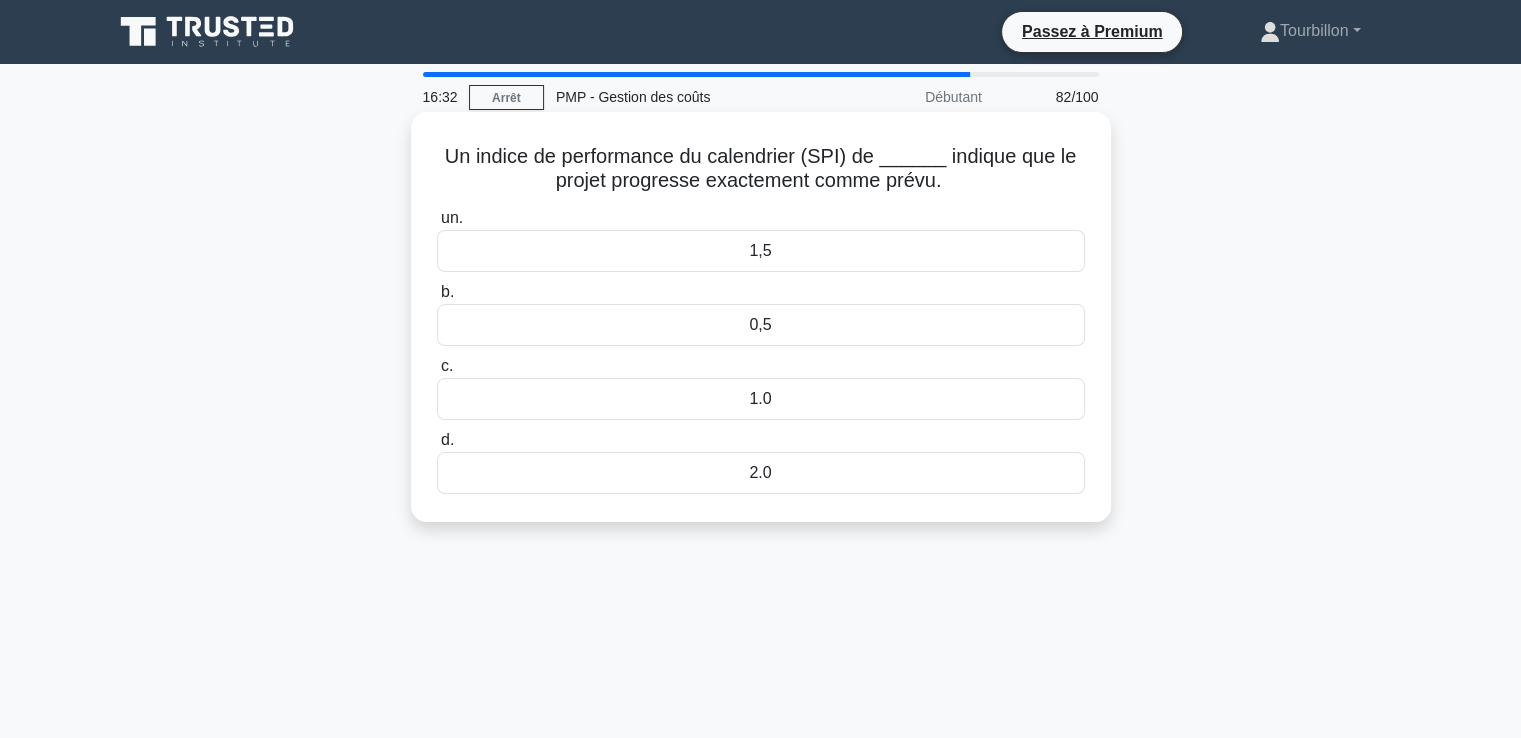 click on "1.0" at bounding box center (760, 398) 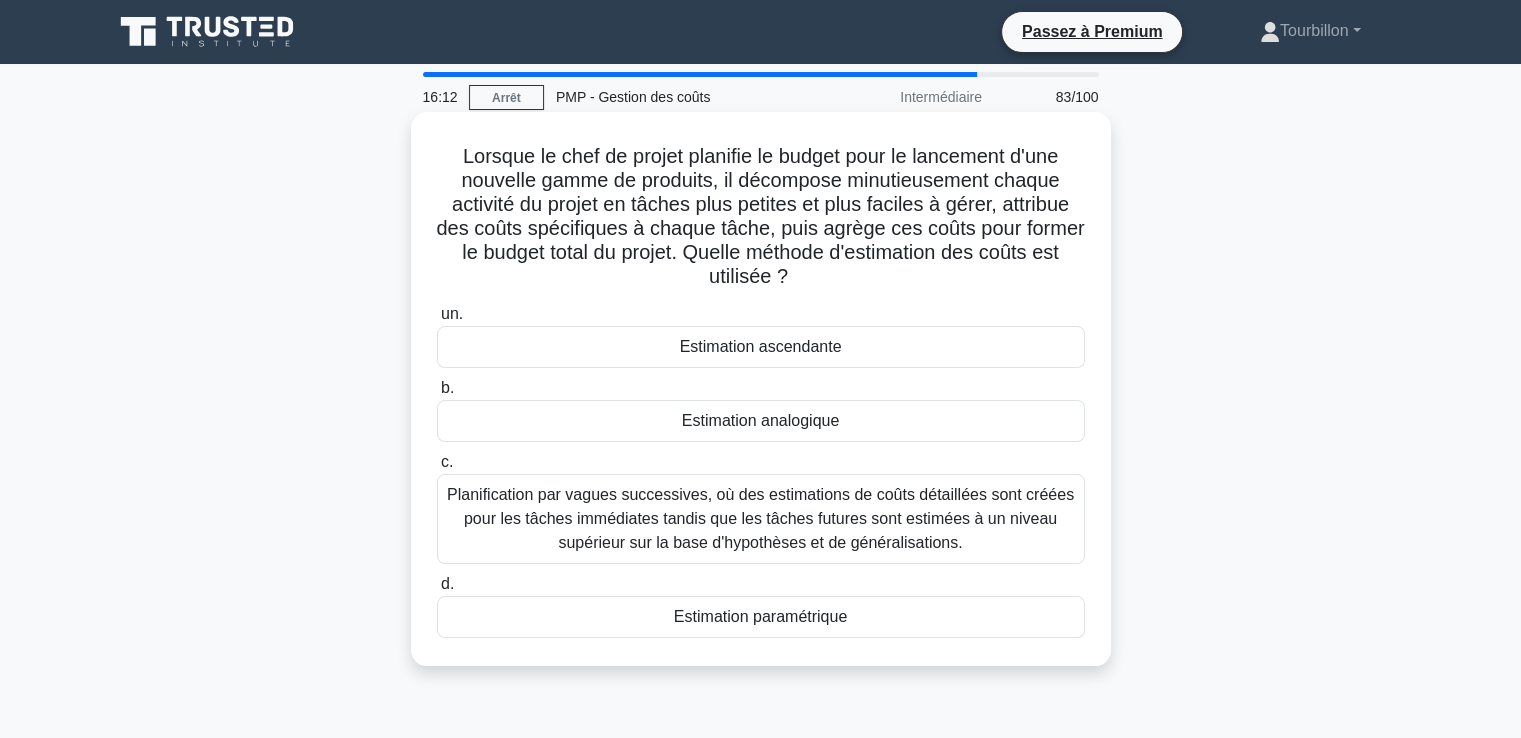 click on "Estimation ascendante" at bounding box center [761, 346] 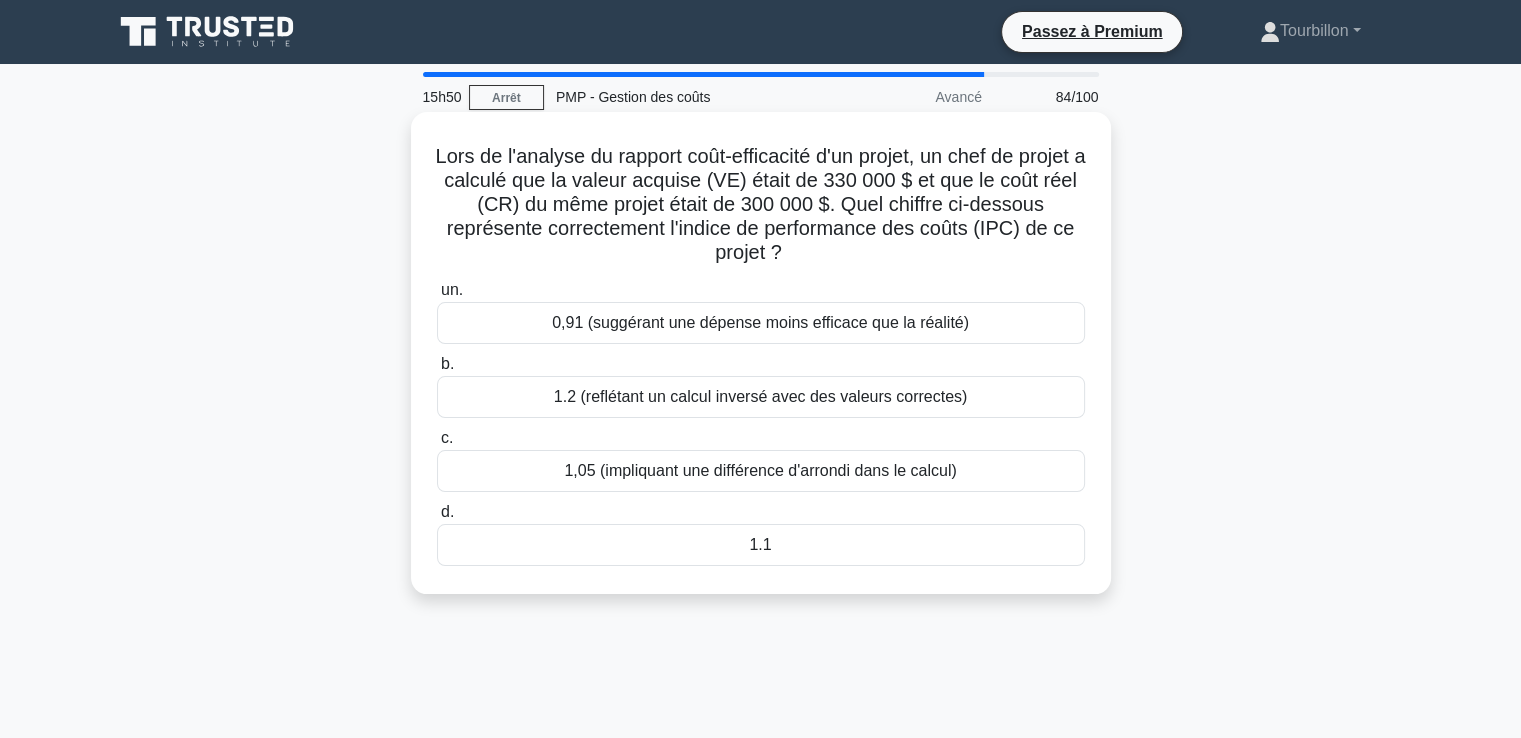 click on "1.1" at bounding box center [760, 544] 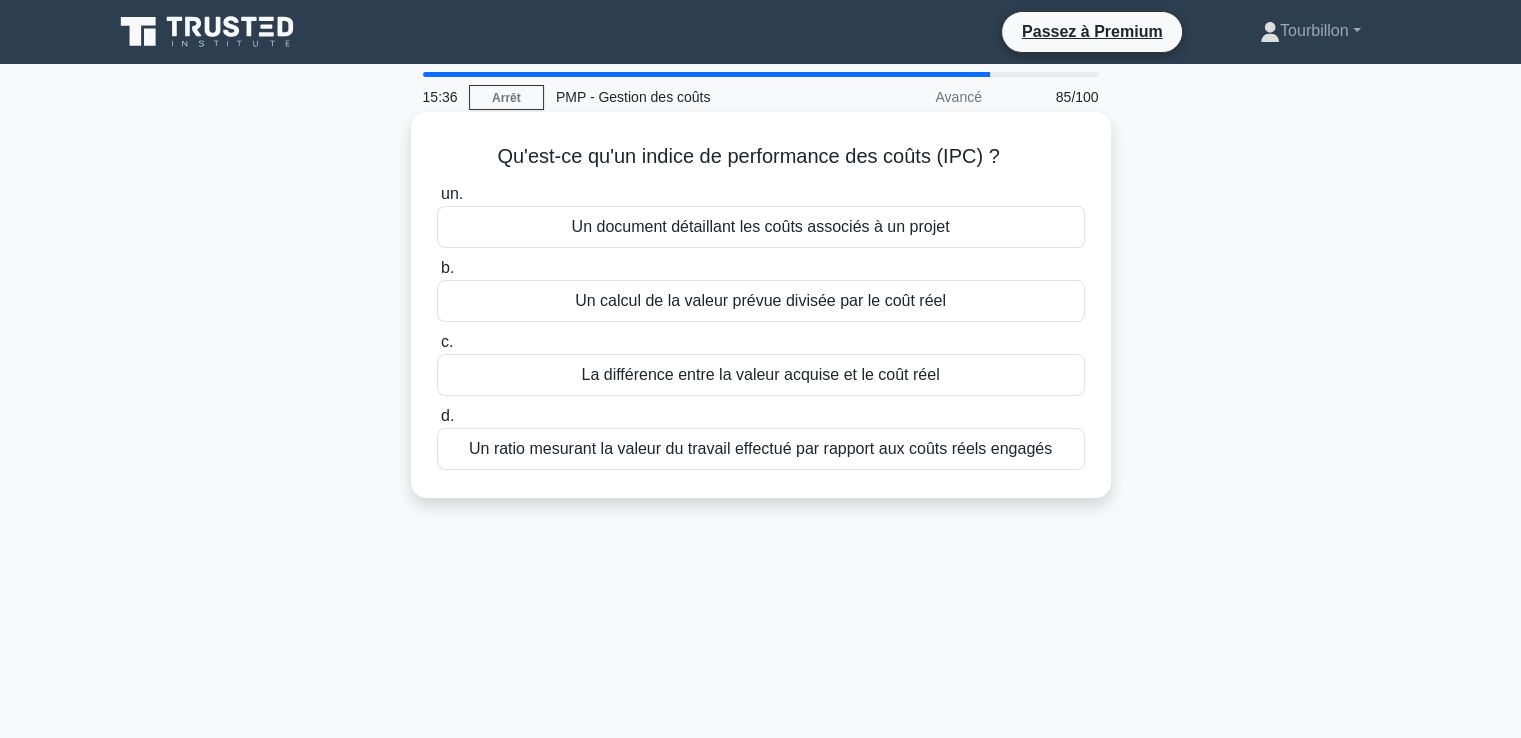 click on "Un ratio mesurant la valeur du travail effectué par rapport aux coûts réels engagés" at bounding box center (760, 448) 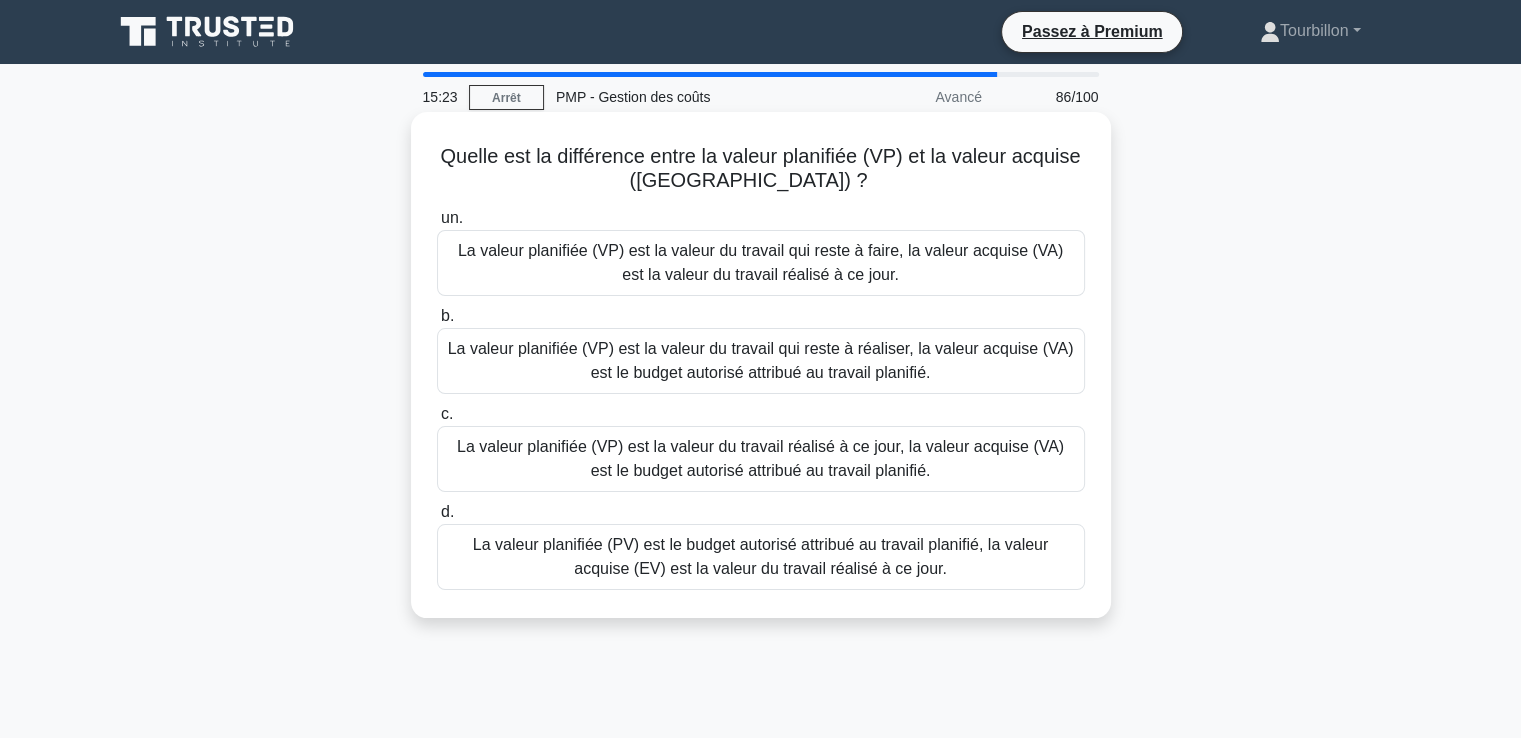 click on "La valeur planifiée (PV) est le budget autorisé attribué au travail planifié, la valeur acquise (EV) est la valeur du travail réalisé à ce jour." at bounding box center (760, 556) 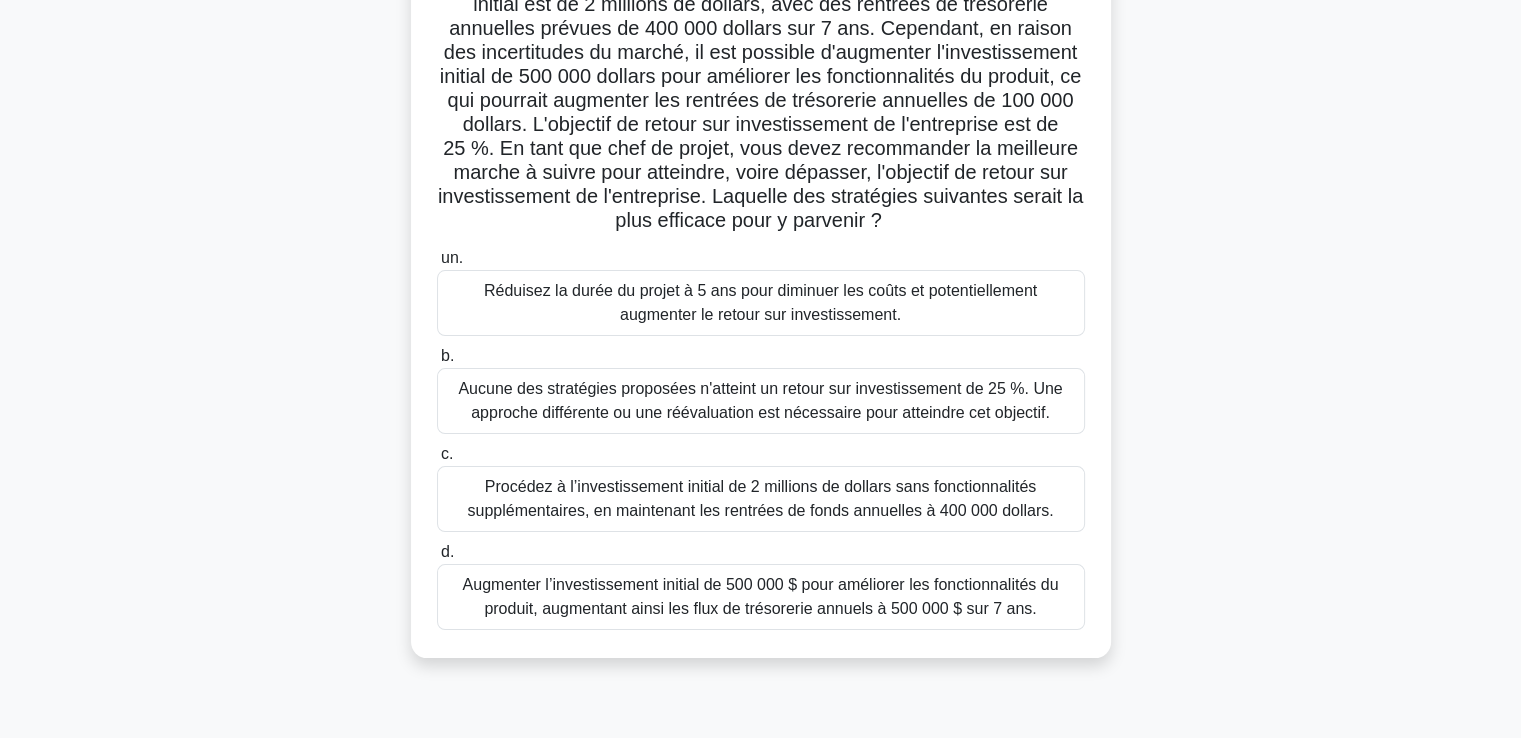 scroll, scrollTop: 100, scrollLeft: 0, axis: vertical 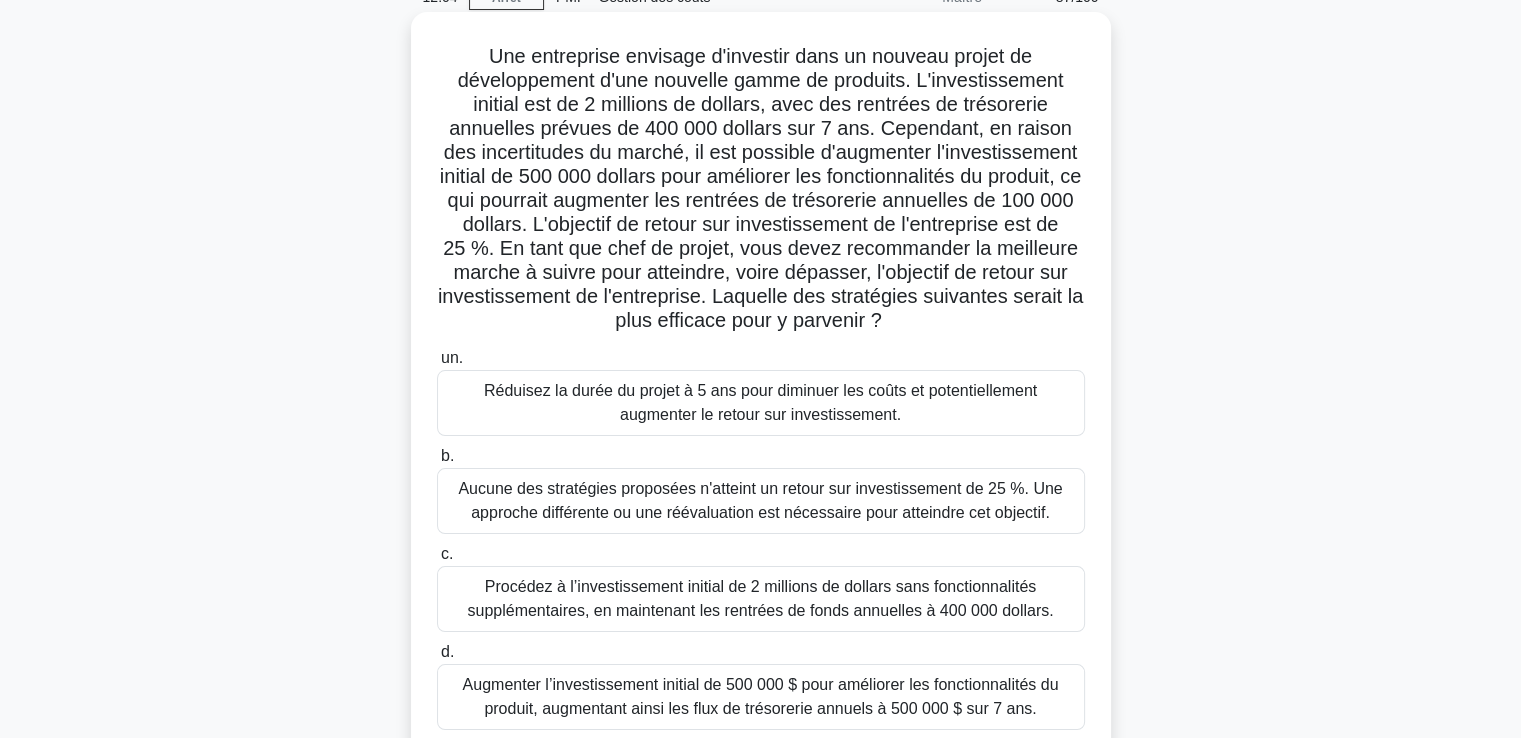 click on "Aucune des stratégies proposées n'atteint un retour sur investissement de 25 %. Une approche différente ou une réévaluation est nécessaire pour atteindre cet objectif." at bounding box center [761, 501] 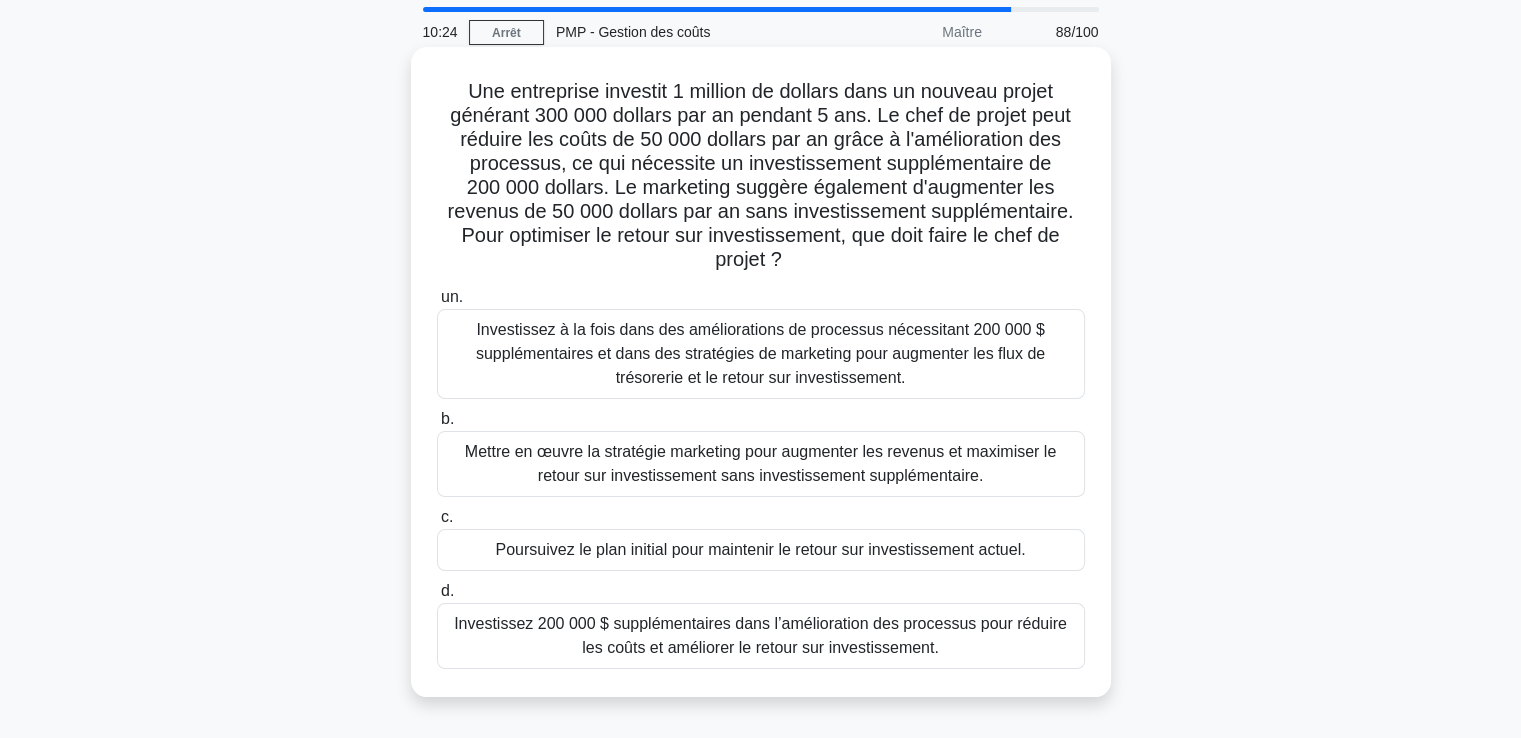 scroll, scrollTop: 100, scrollLeft: 0, axis: vertical 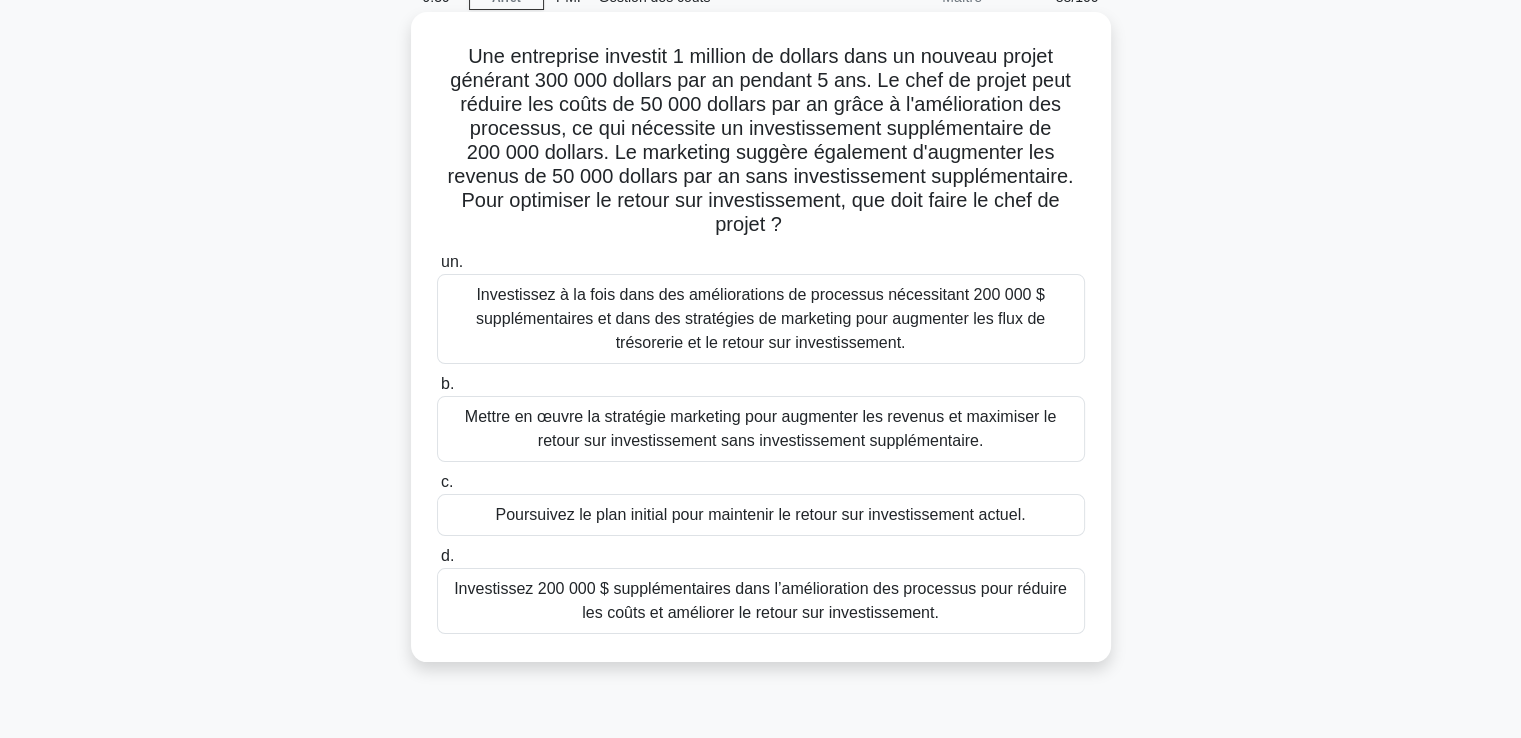 click on "Poursuivez le plan initial pour maintenir le retour sur investissement actuel." at bounding box center [760, 514] 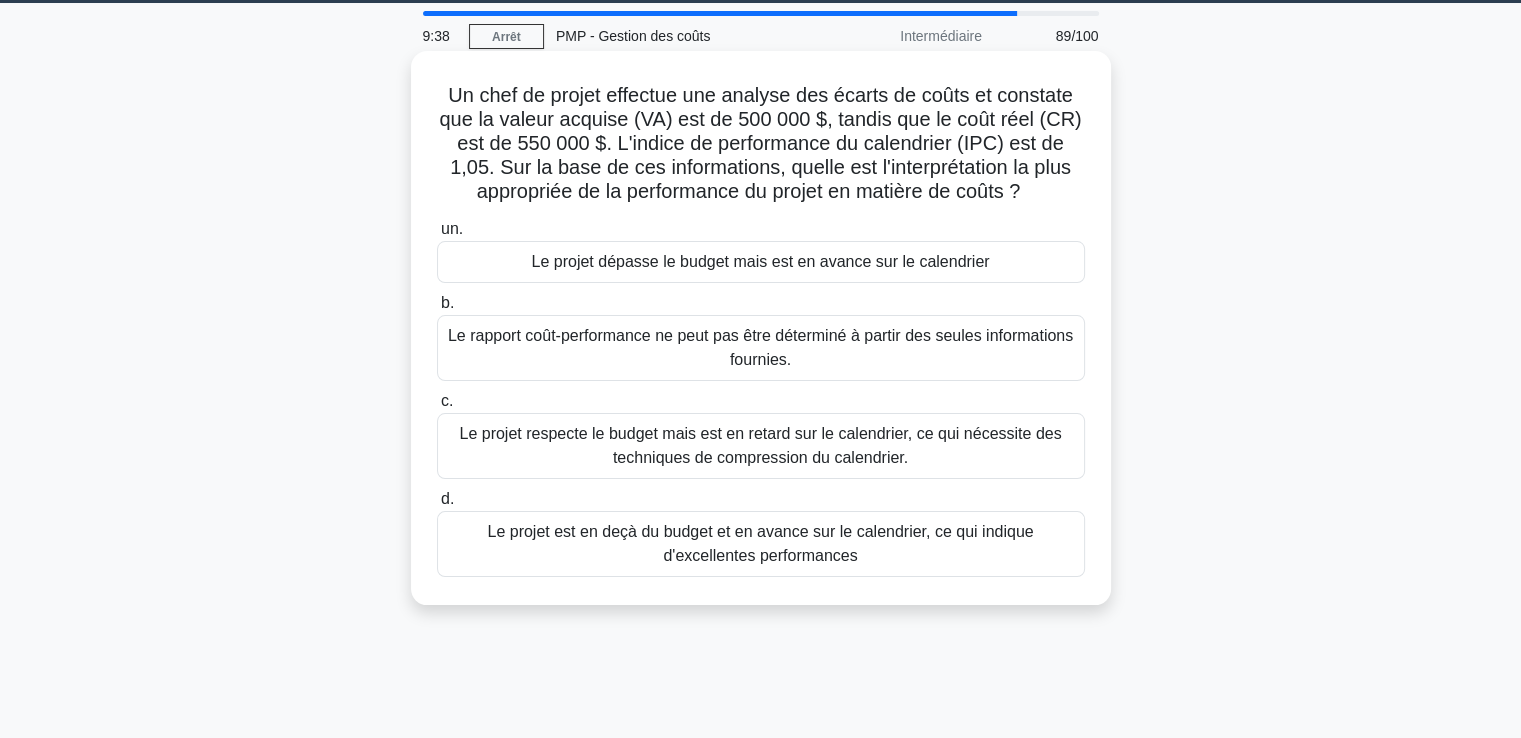 scroll, scrollTop: 0, scrollLeft: 0, axis: both 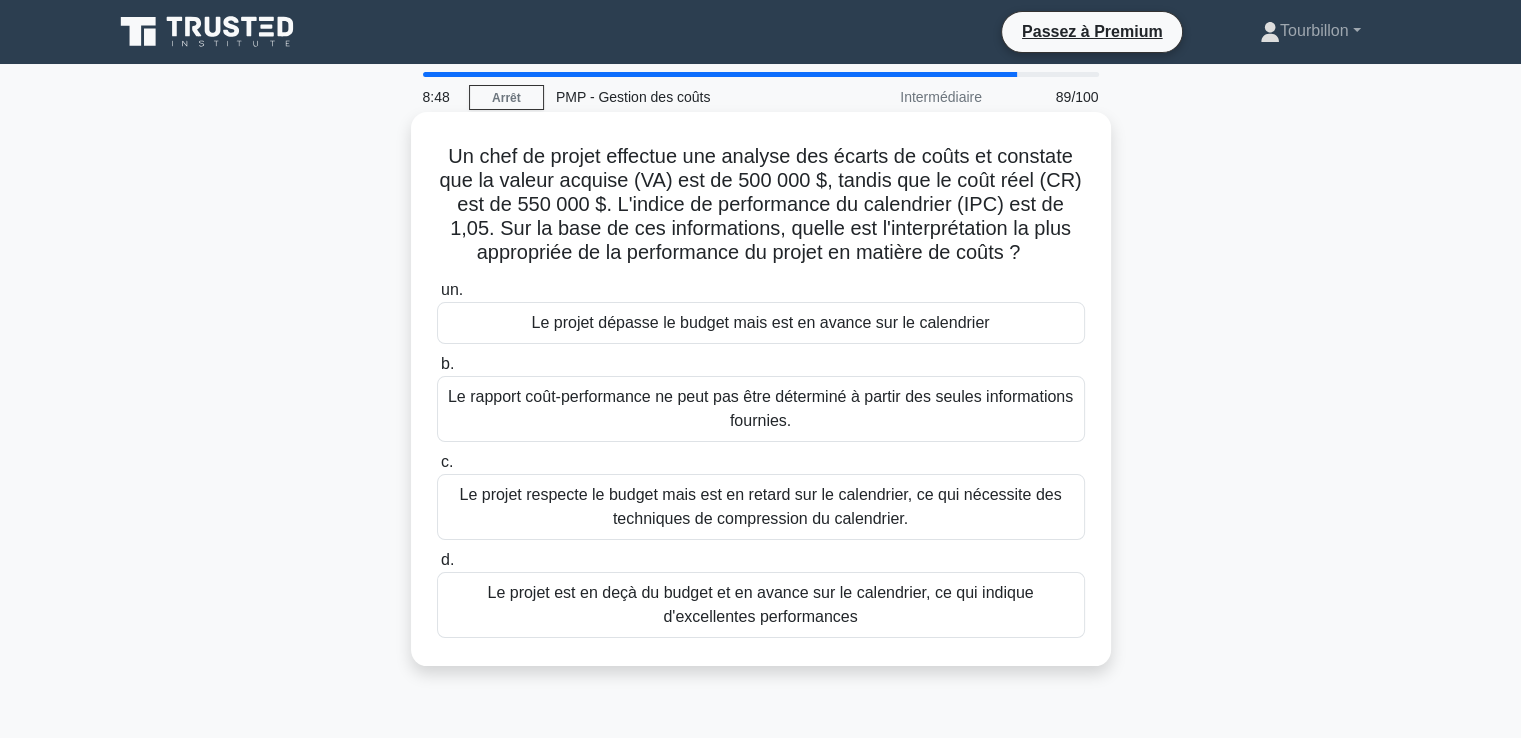 click on "Le projet dépasse le budget mais est en avance sur le calendrier" at bounding box center [760, 322] 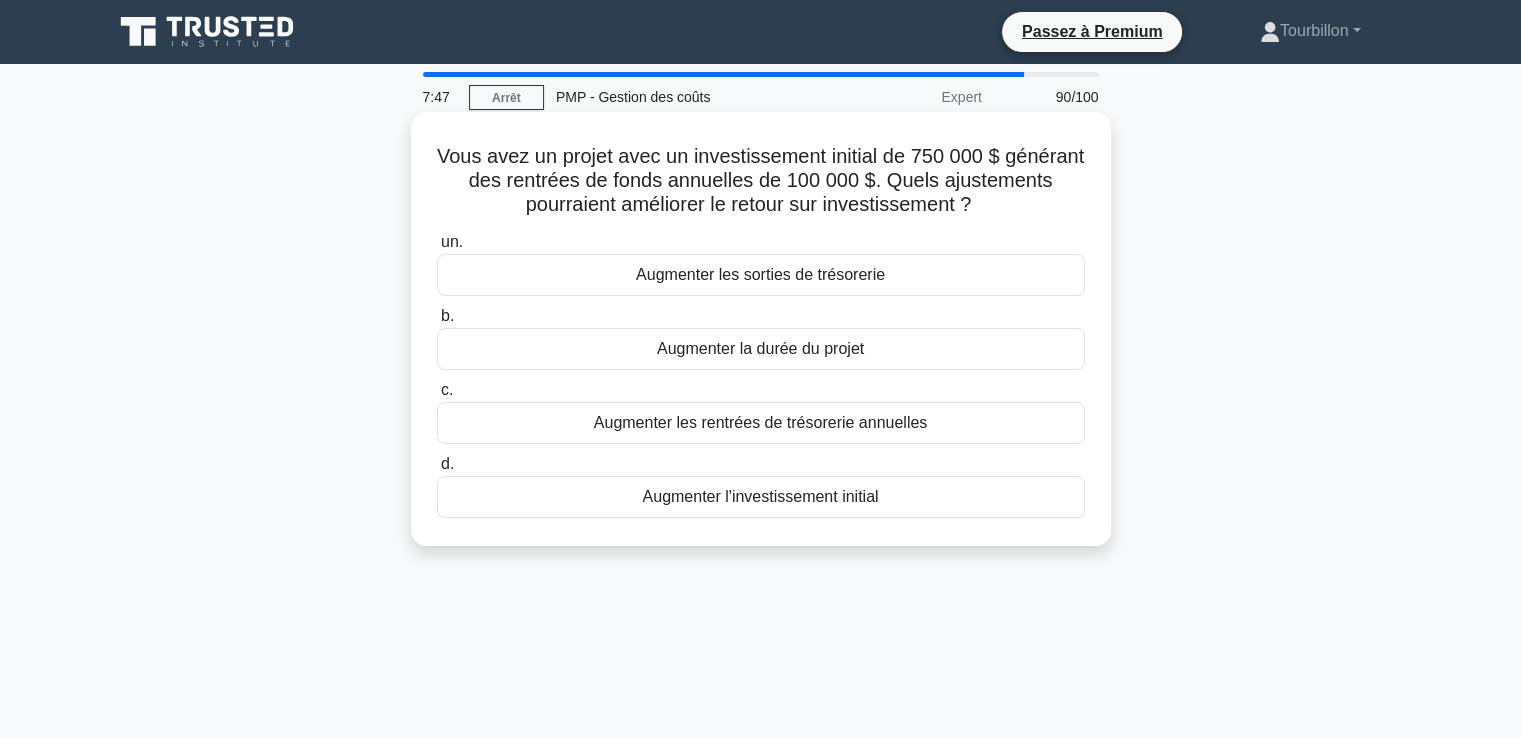 click on "Augmenter les rentrées de trésorerie annuelles" at bounding box center [761, 422] 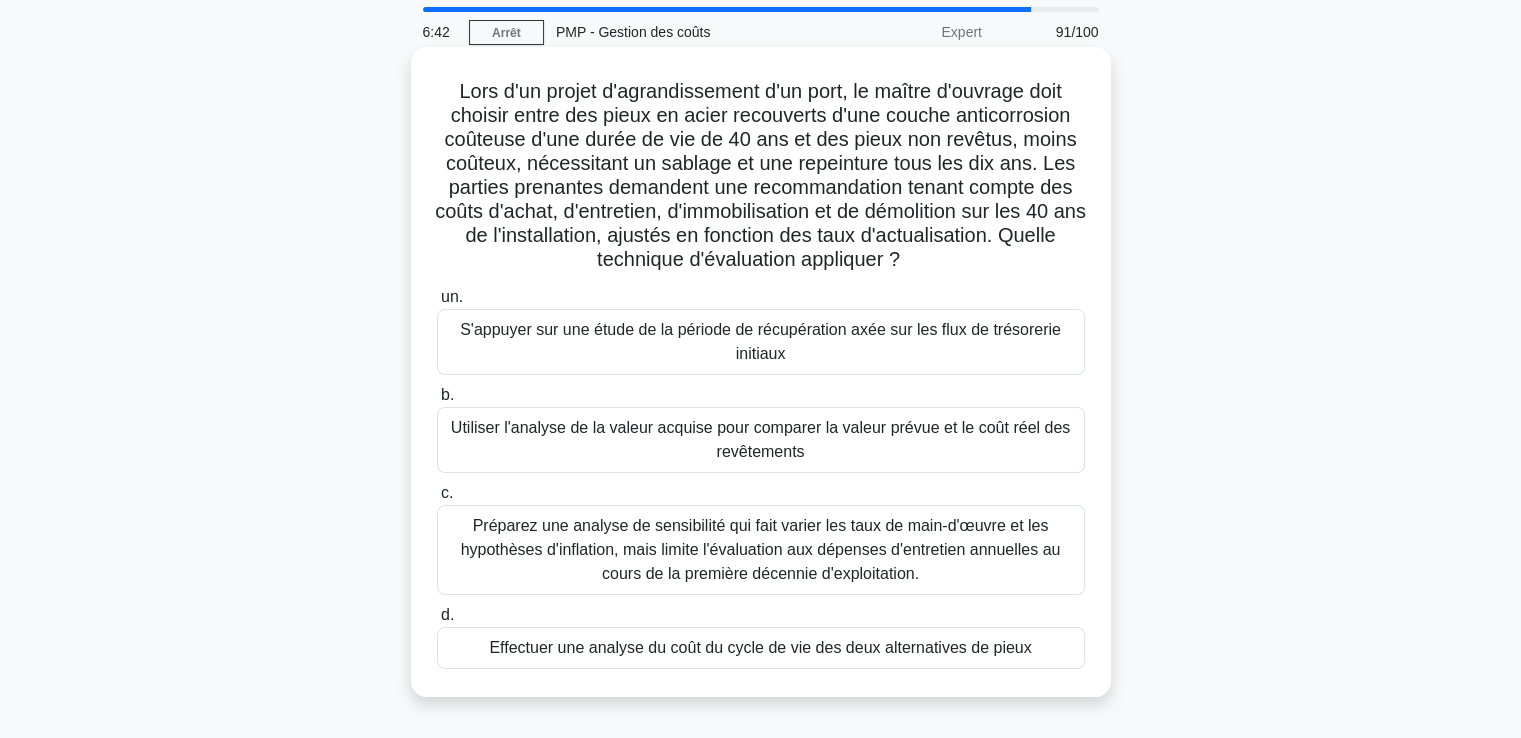 scroll, scrollTop: 100, scrollLeft: 0, axis: vertical 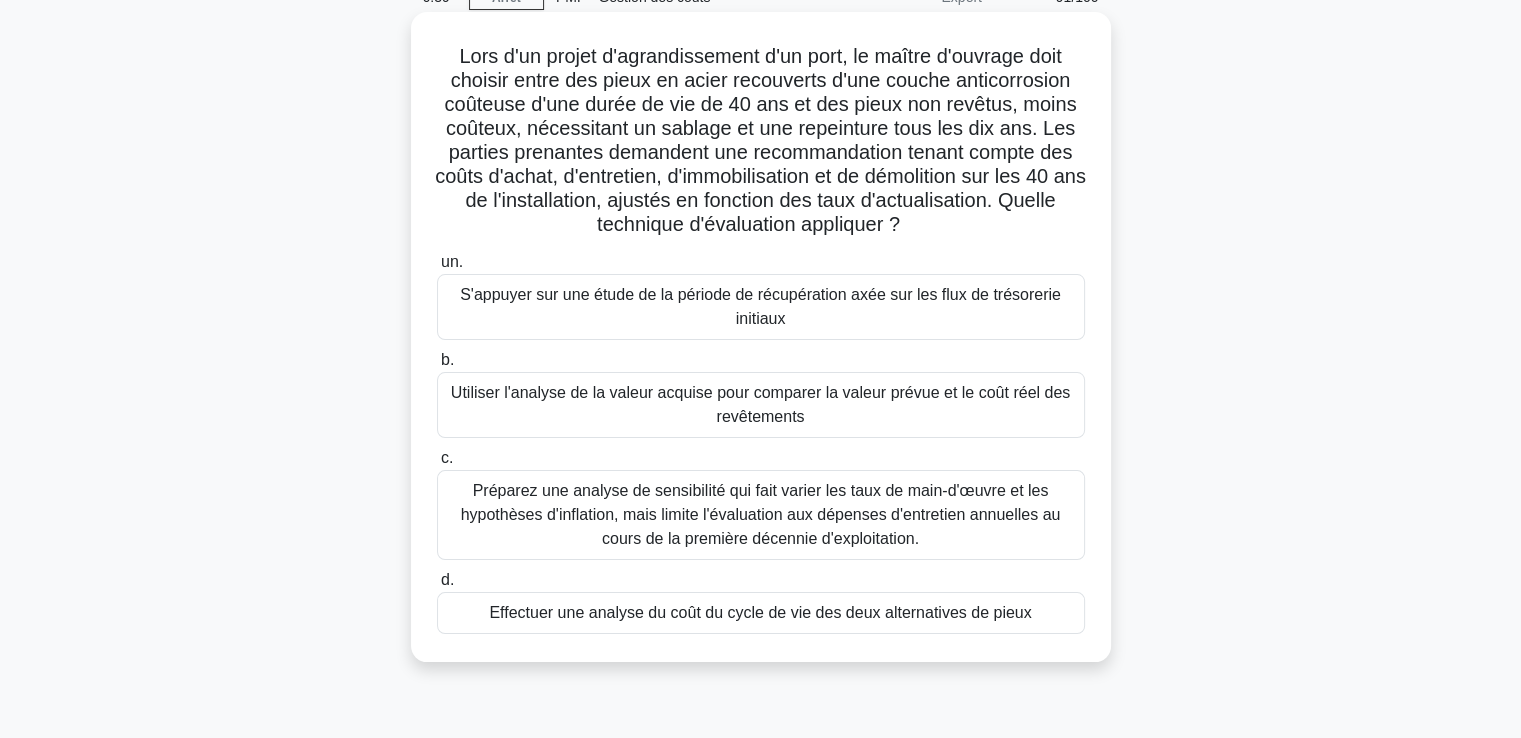 click on "Effectuer une analyse du coût du cycle de vie des deux alternatives de pieux" at bounding box center [760, 612] 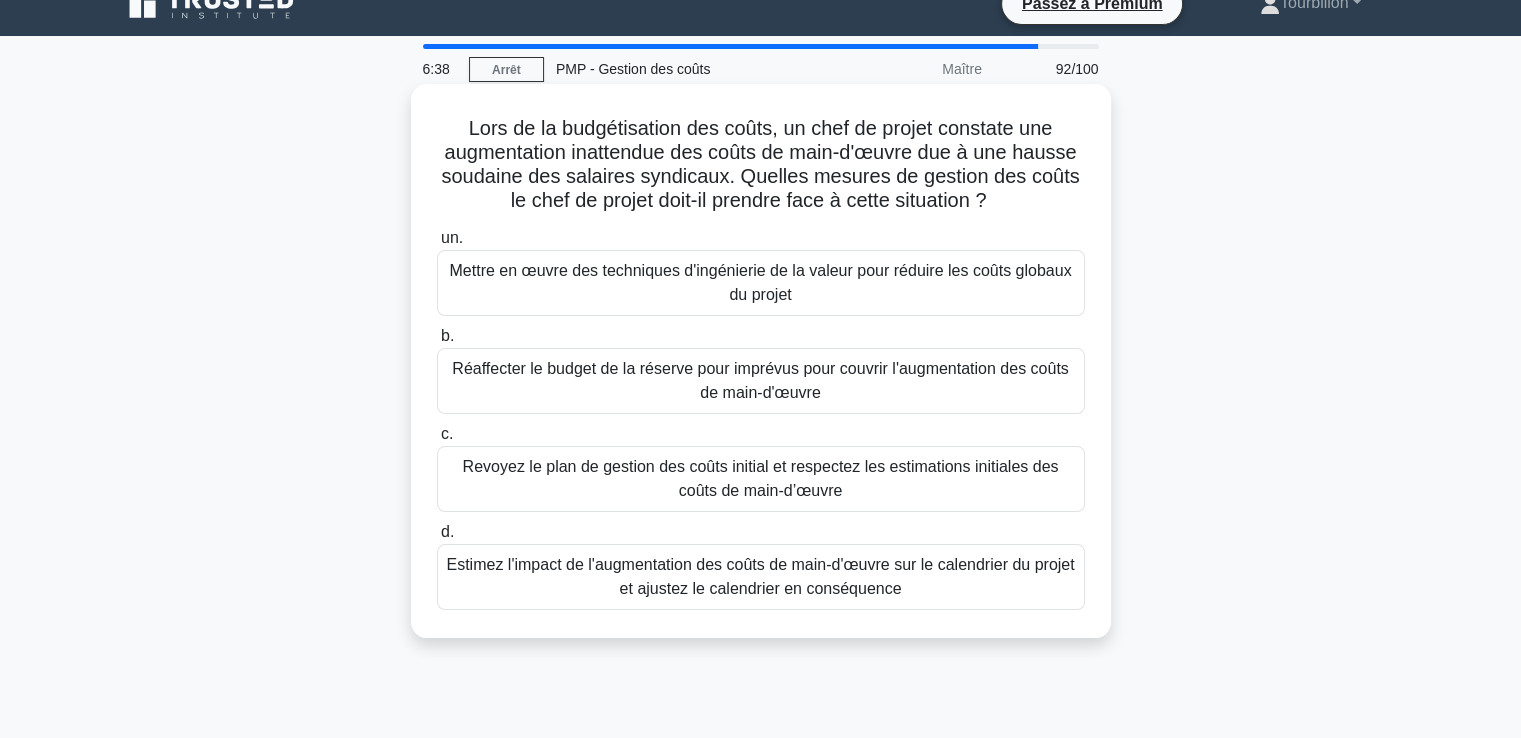 scroll, scrollTop: 0, scrollLeft: 0, axis: both 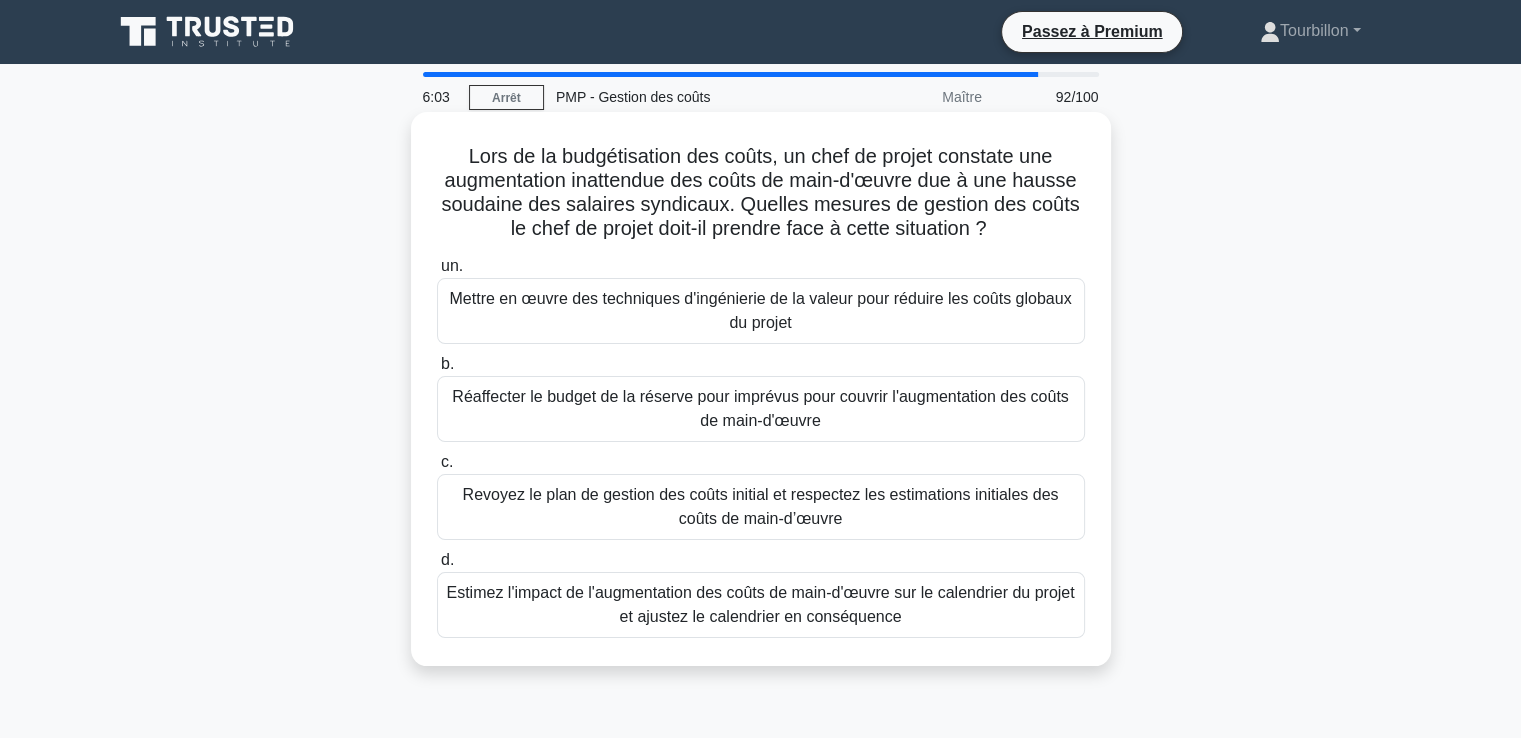 click on "Réaffecter le budget de la réserve pour imprévus pour couvrir l'augmentation des coûts de main-d'œuvre" at bounding box center (760, 408) 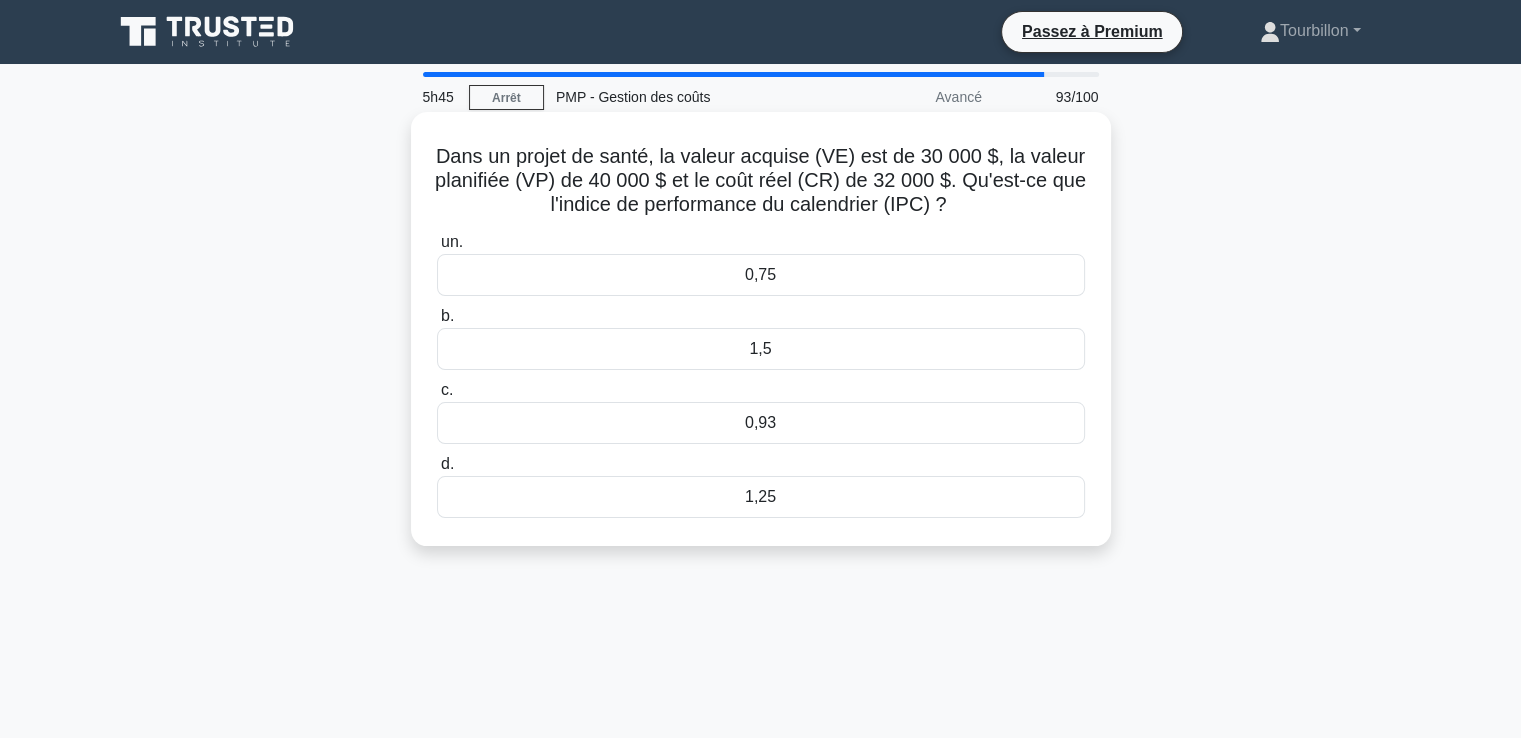 click on "0,75" at bounding box center (760, 274) 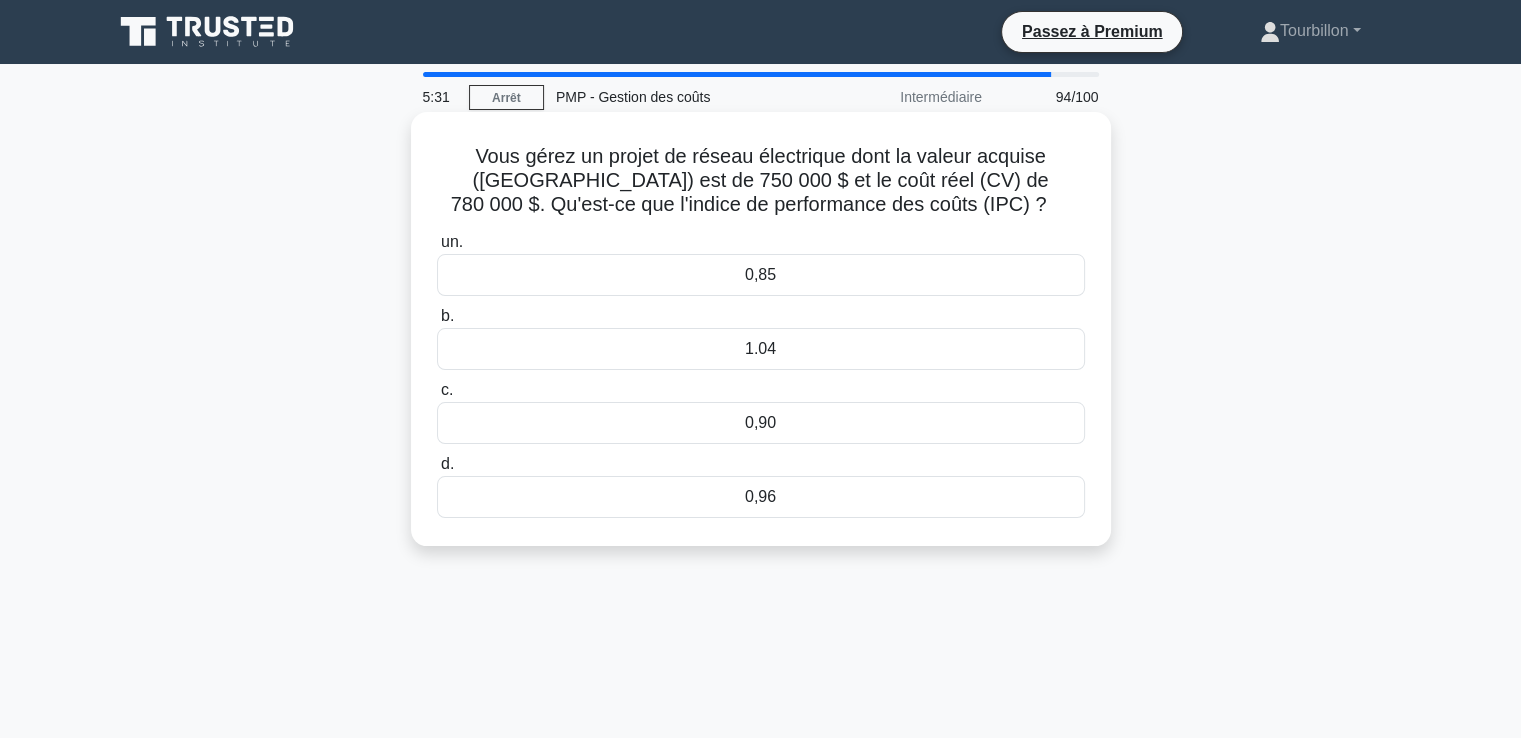 click on "0,96" at bounding box center (760, 496) 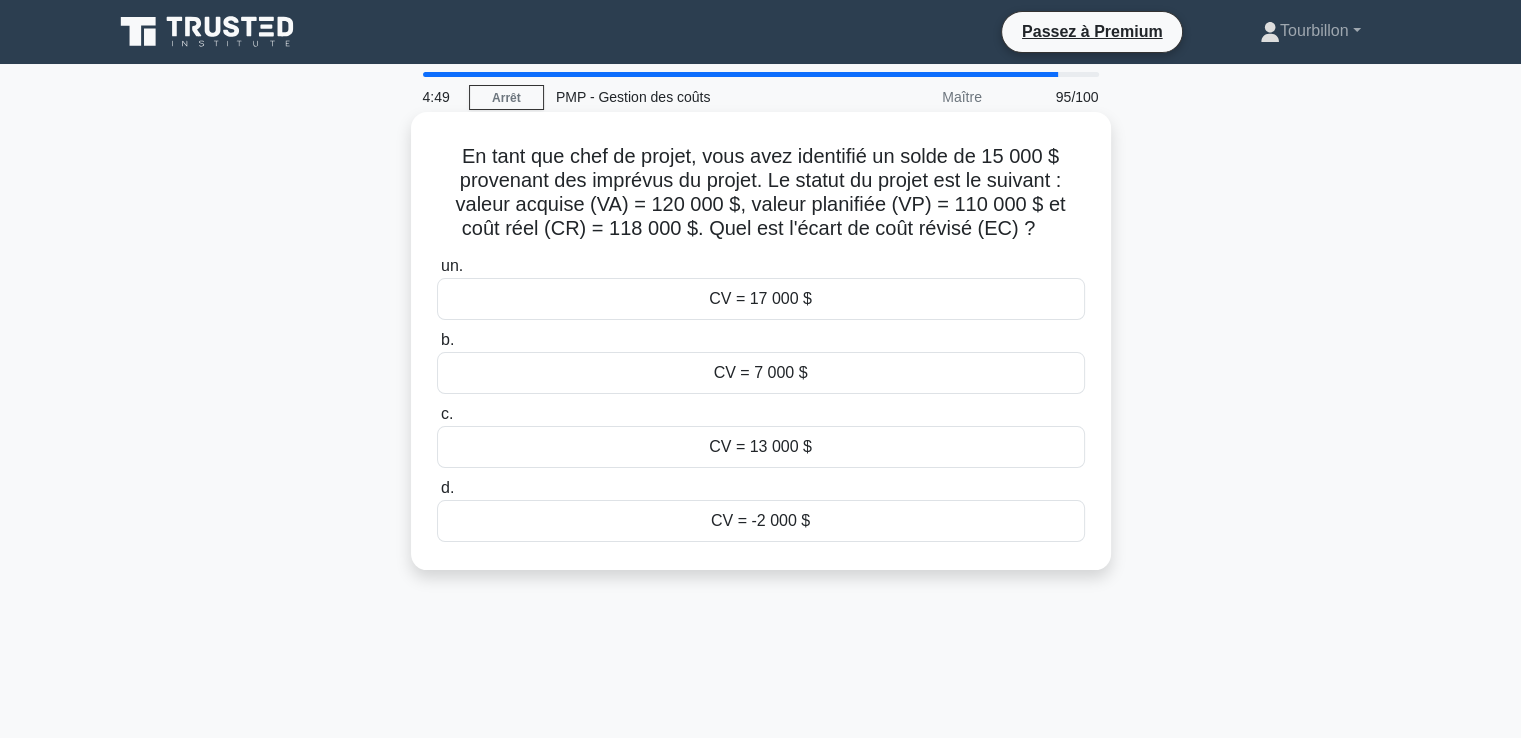 click on "CV = 17 000 $" at bounding box center (760, 298) 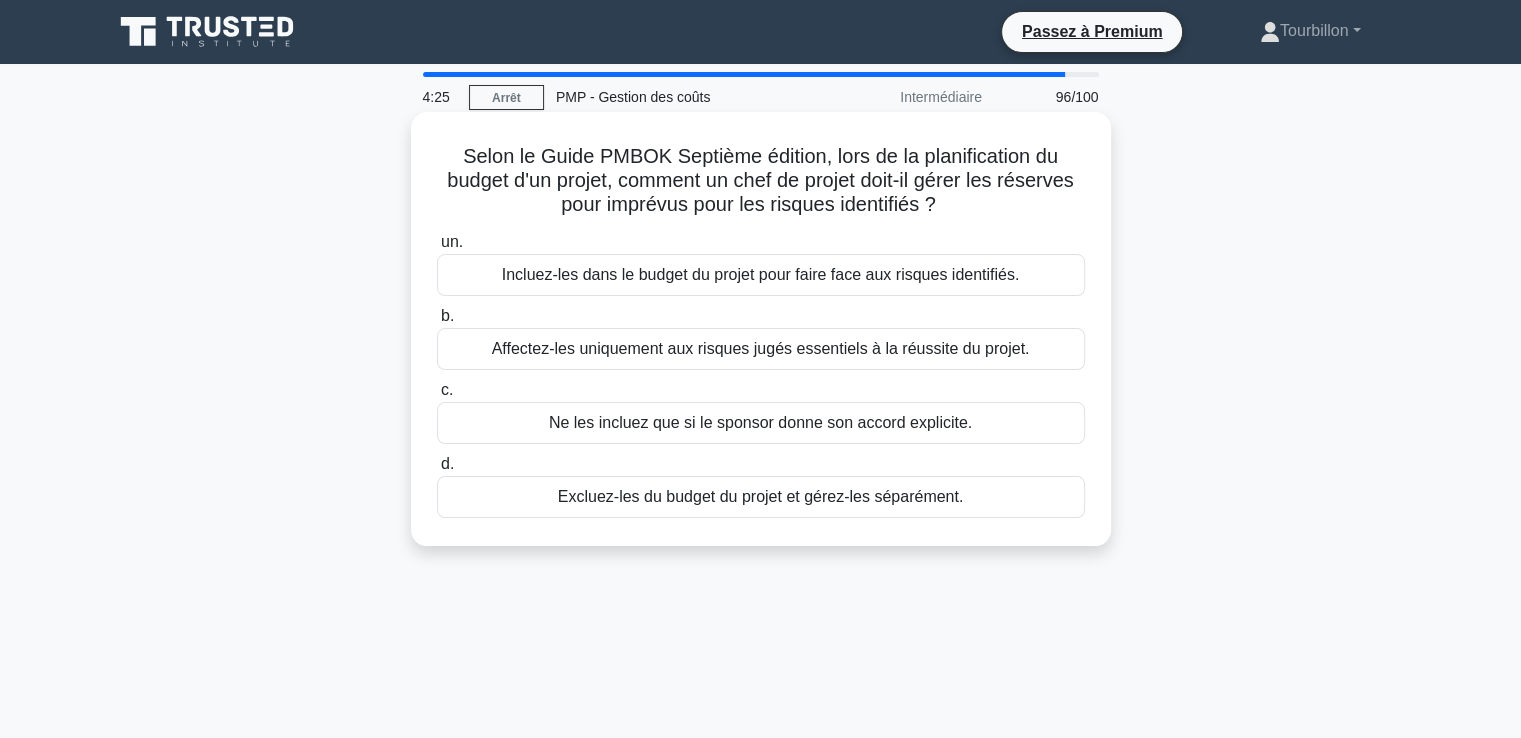 click on "Incluez-les dans le budget du projet pour faire face aux risques identifiés." at bounding box center [761, 274] 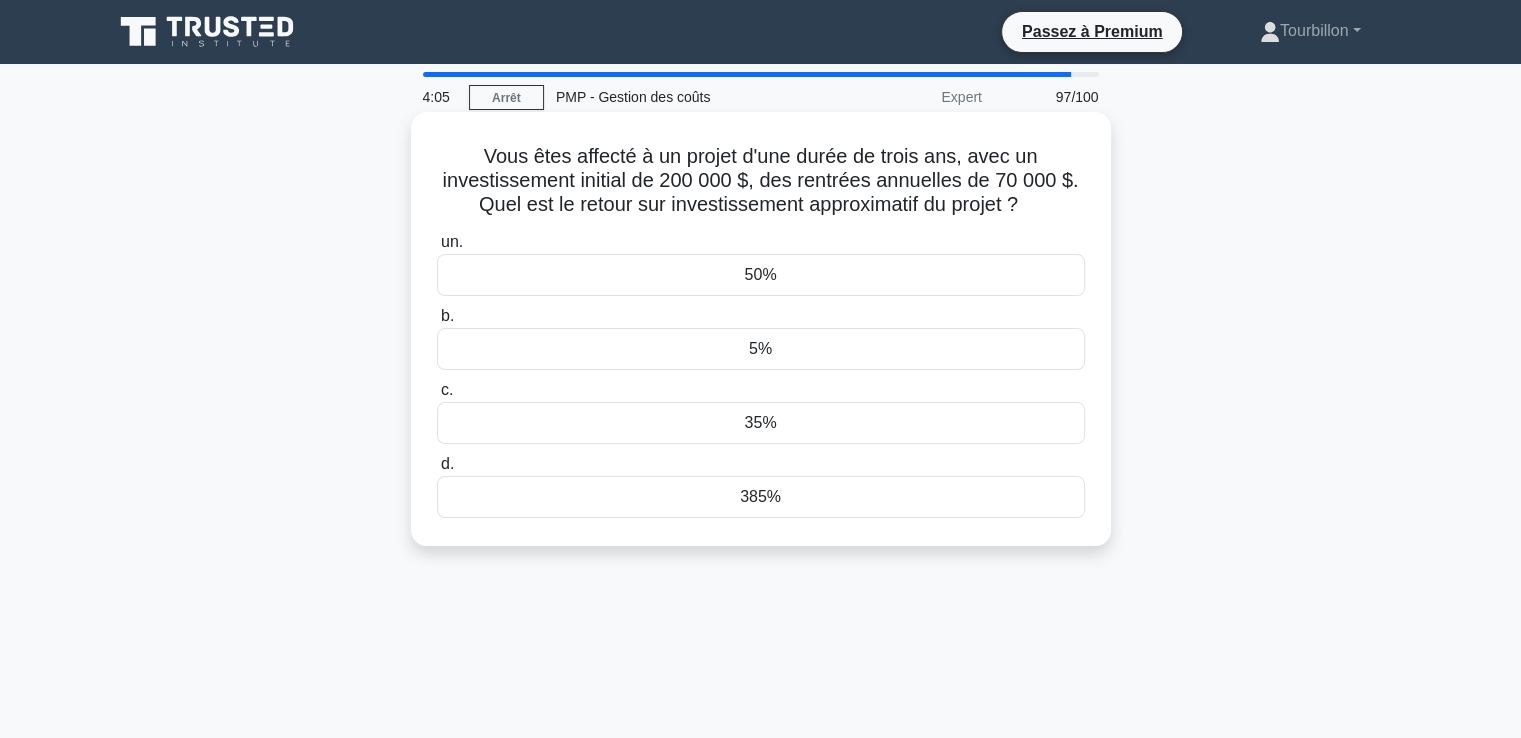 click on "35%" at bounding box center (761, 423) 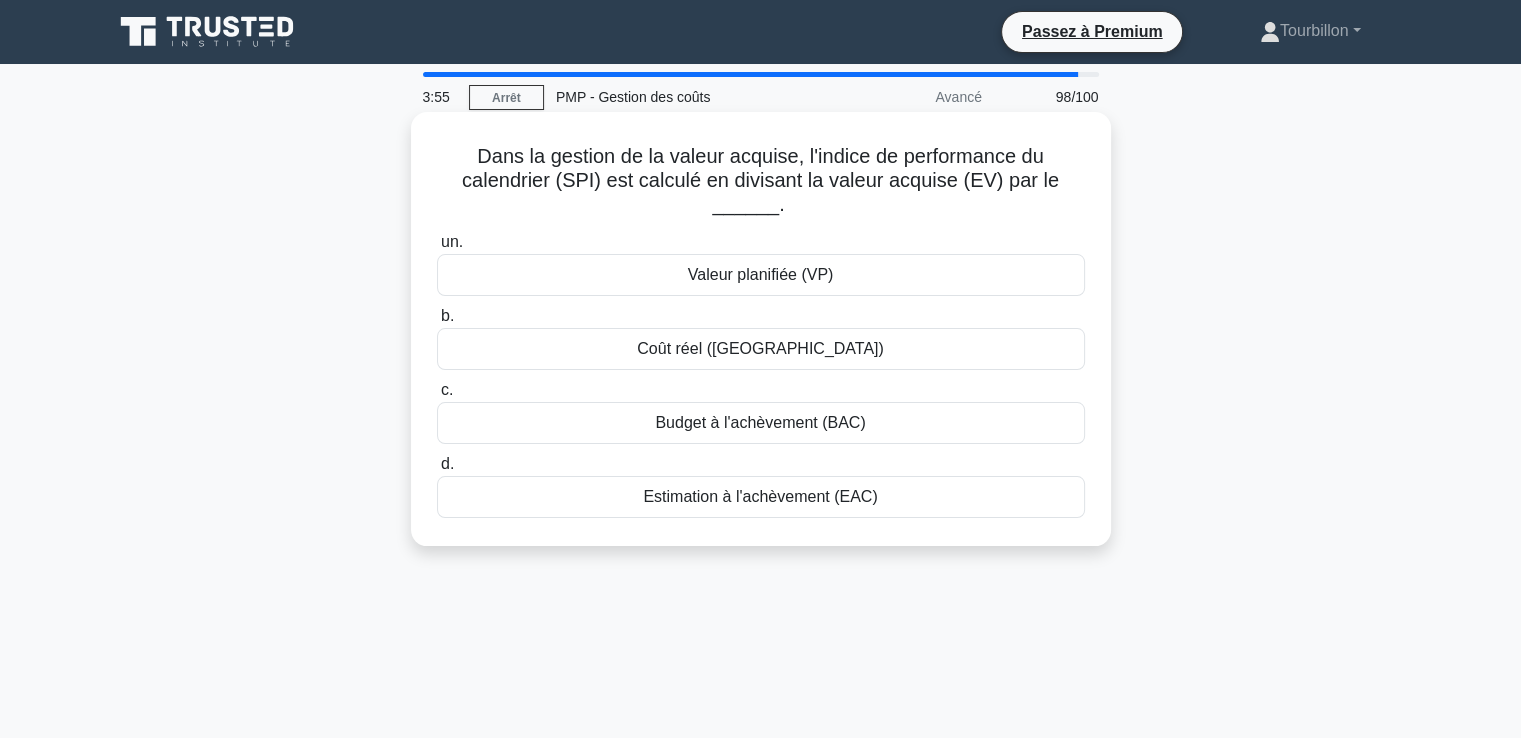 click on "Valeur planifiée (VP)" at bounding box center (761, 274) 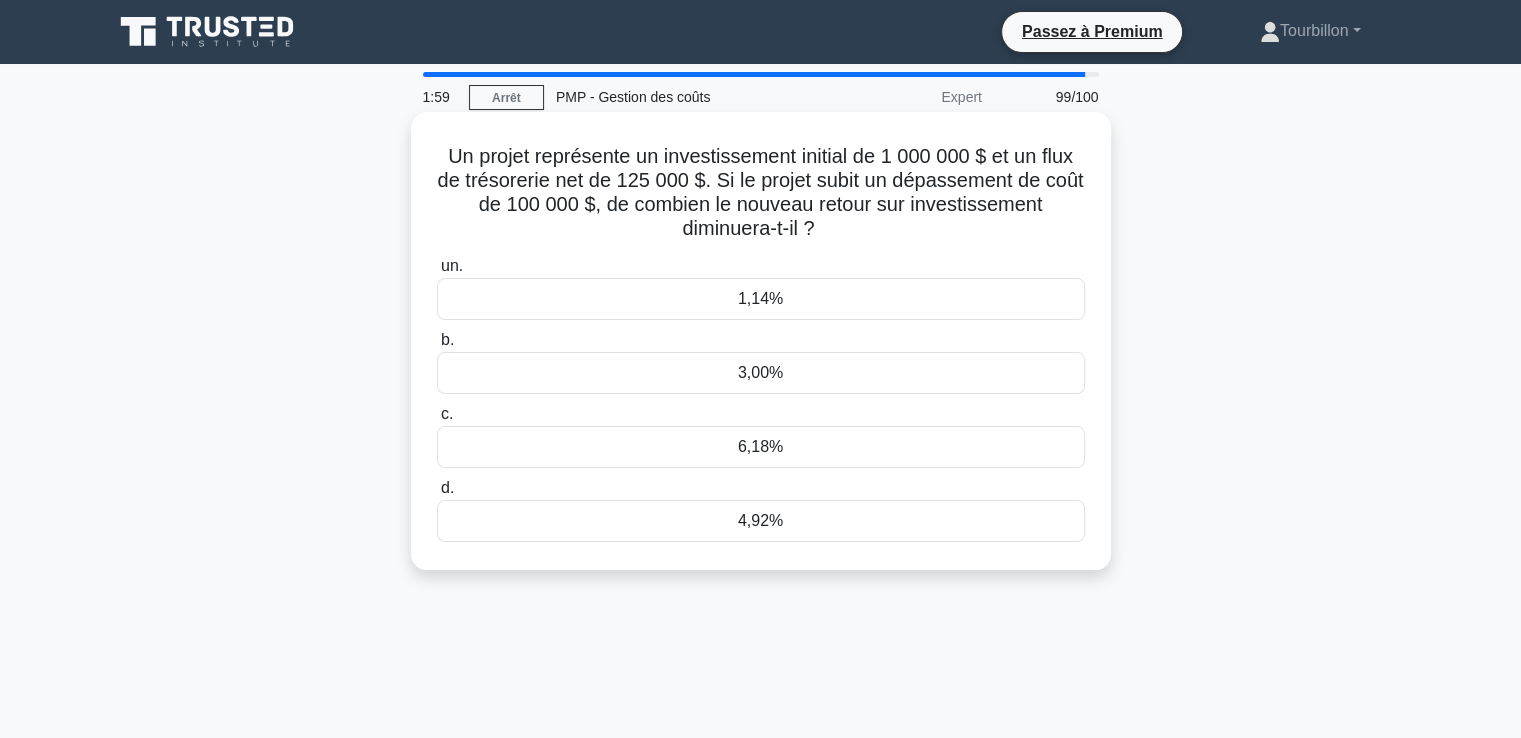 click on "1,14%" at bounding box center (760, 298) 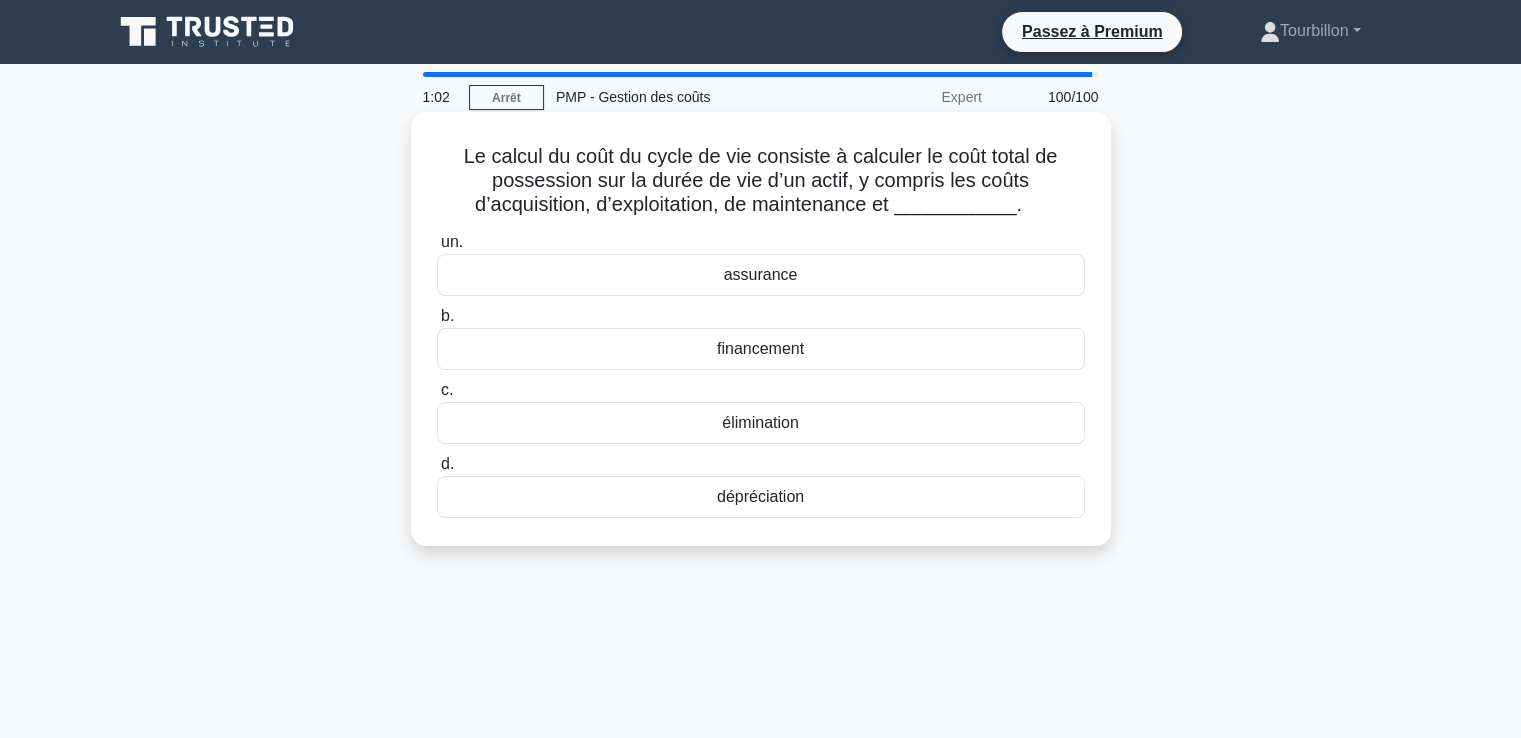 click on "assurance" at bounding box center [761, 274] 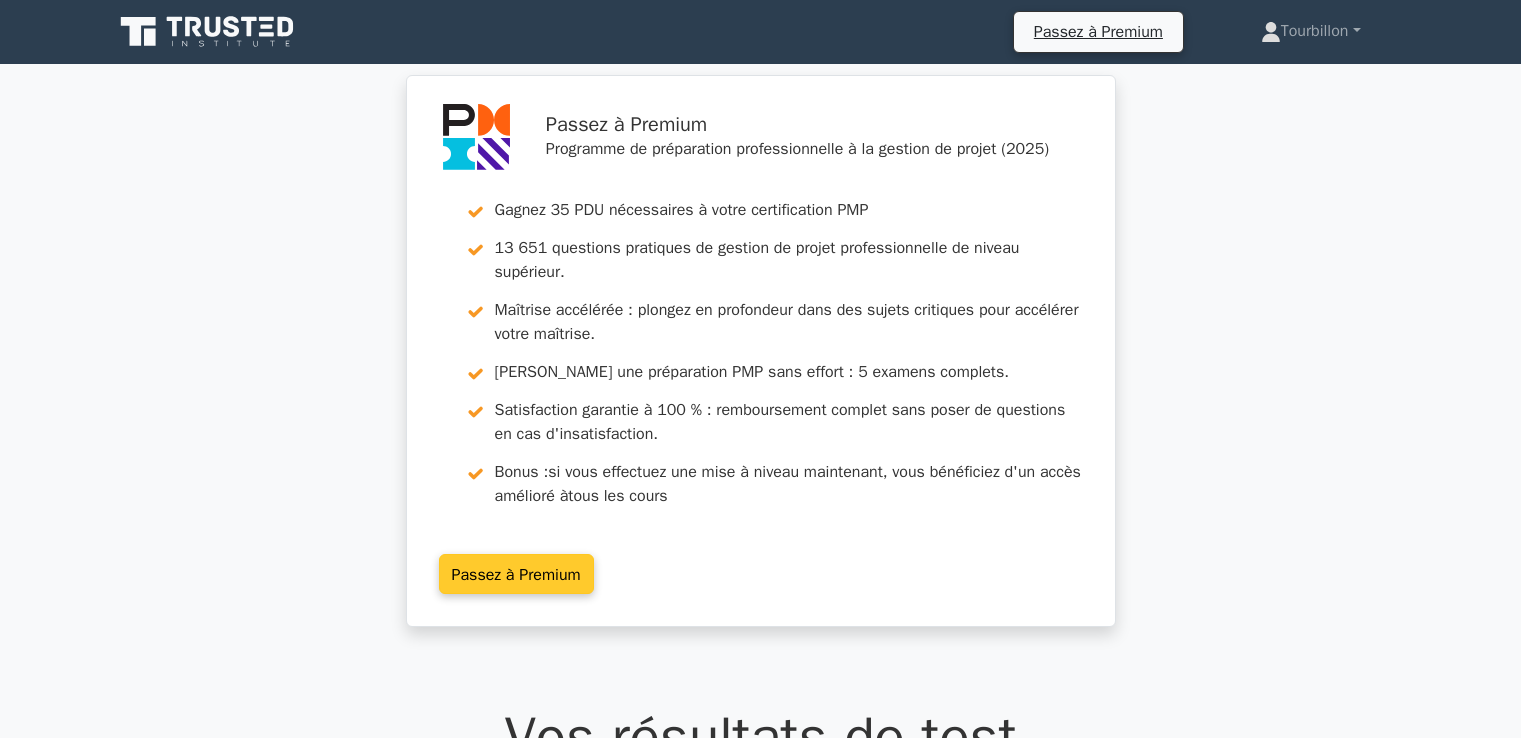 scroll, scrollTop: 0, scrollLeft: 0, axis: both 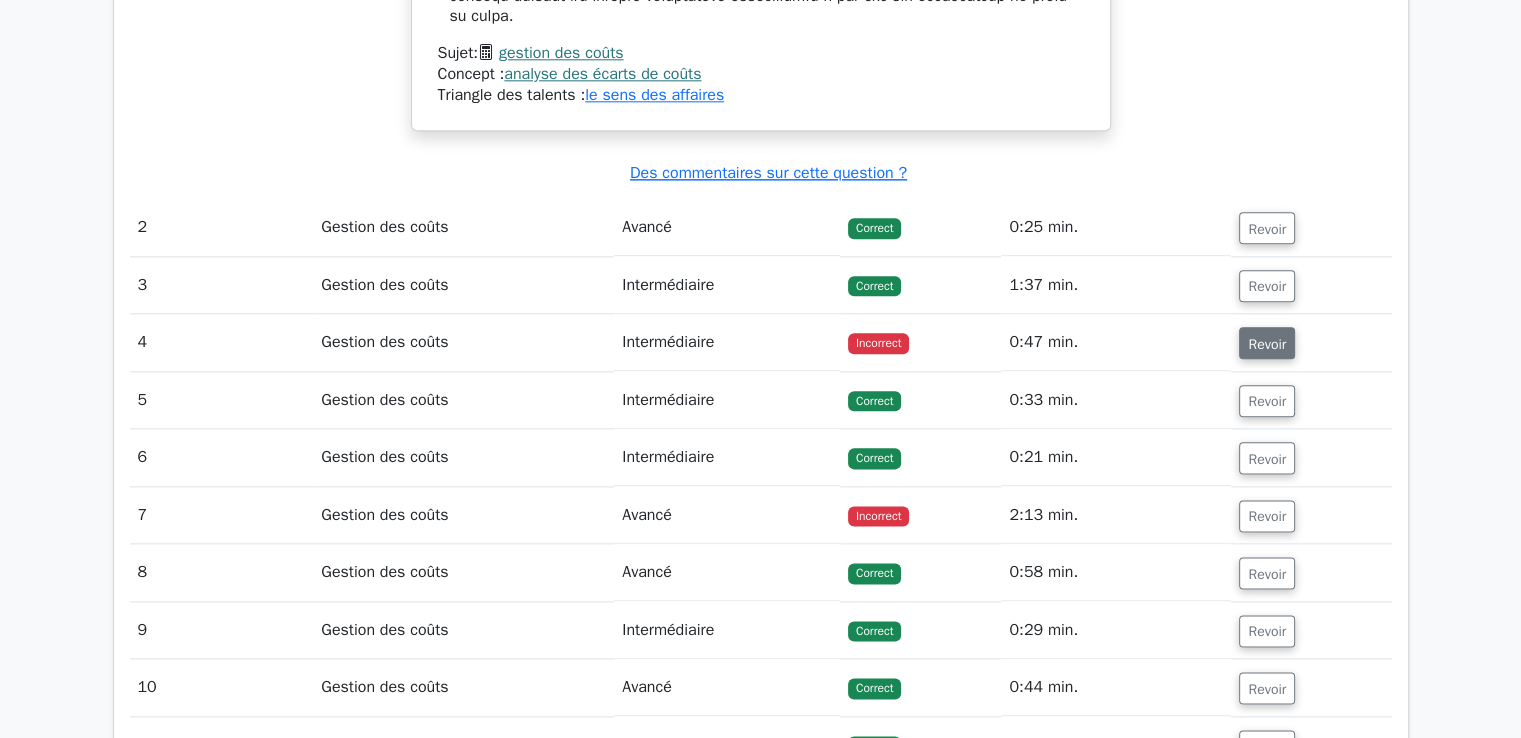 click on "Revoir" at bounding box center (1267, 343) 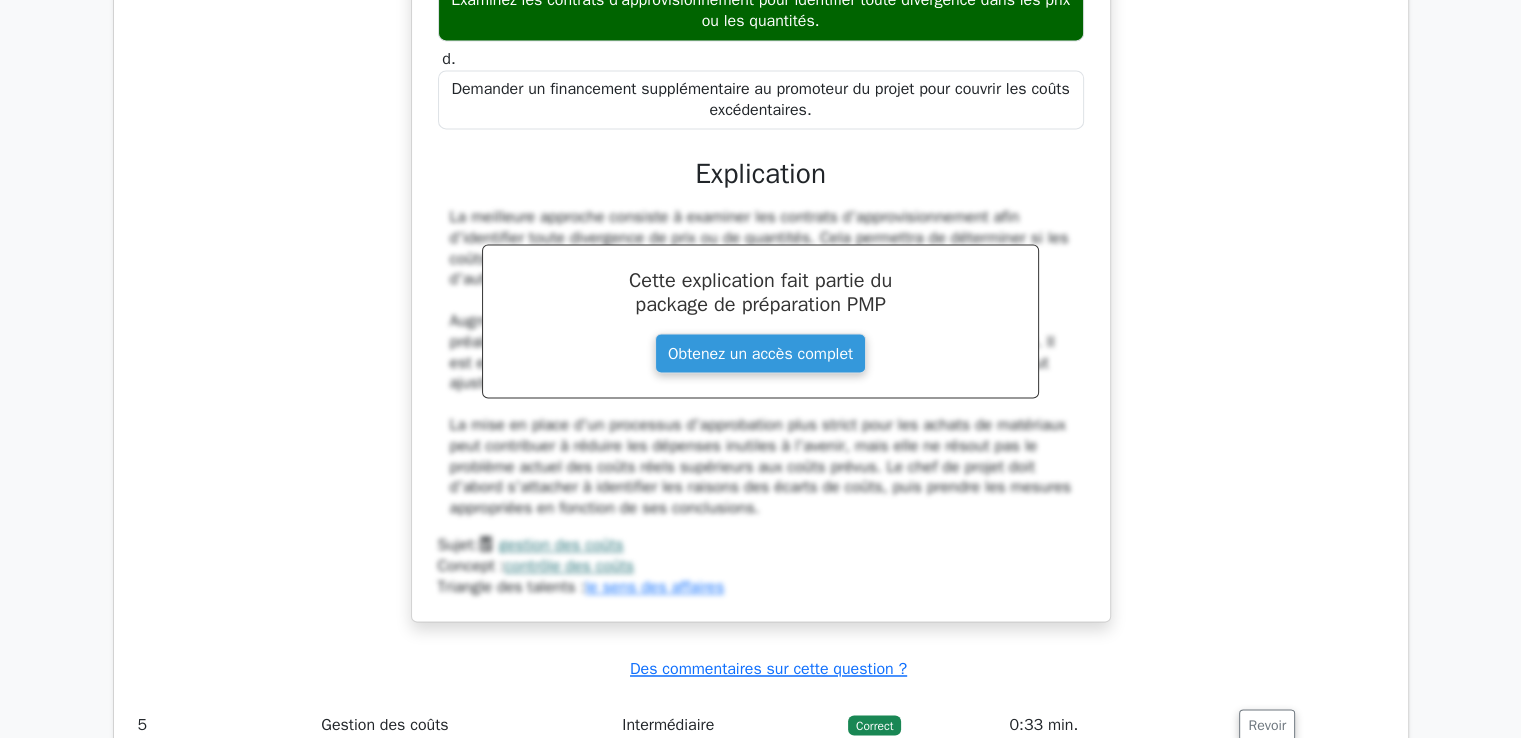 scroll, scrollTop: 3700, scrollLeft: 0, axis: vertical 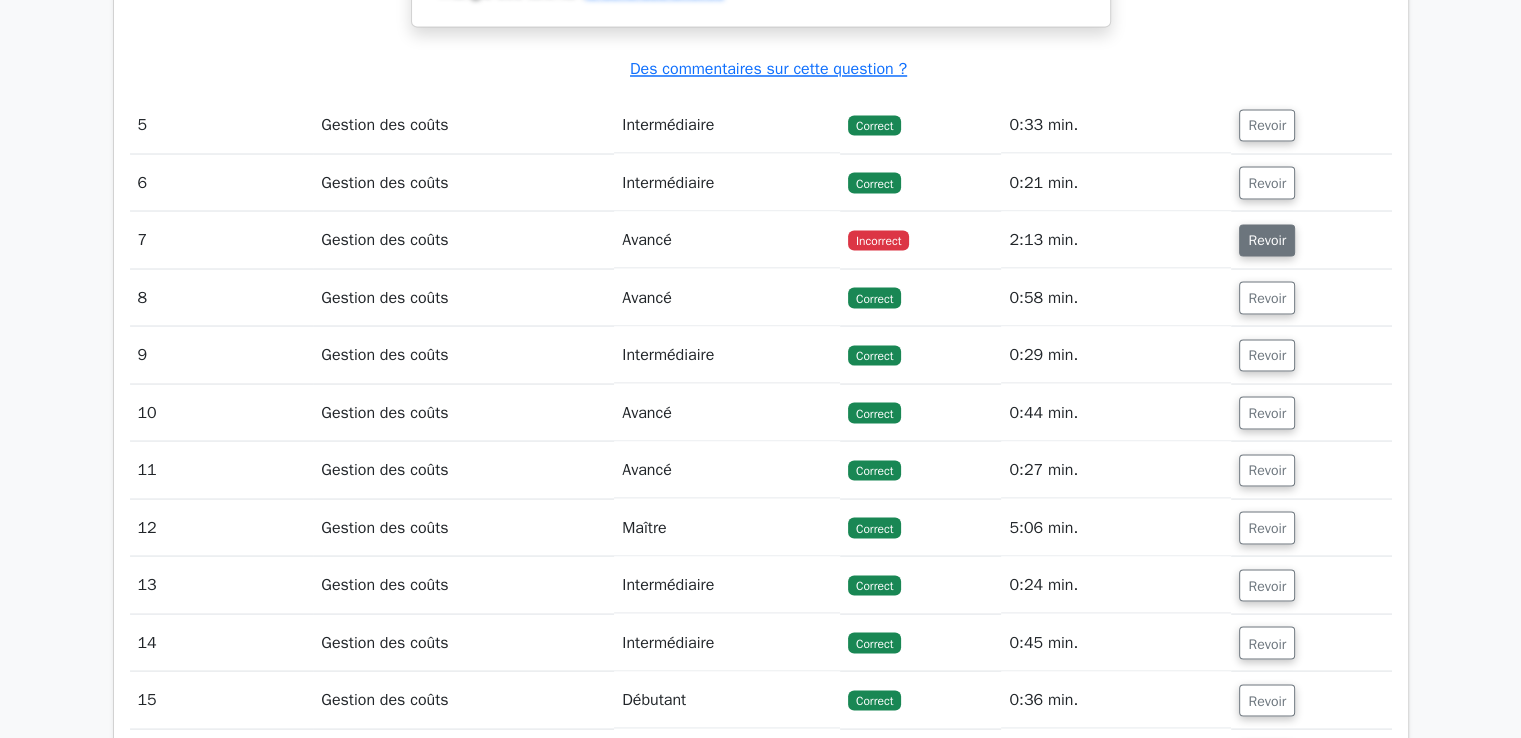 click on "Revoir" at bounding box center [1267, 240] 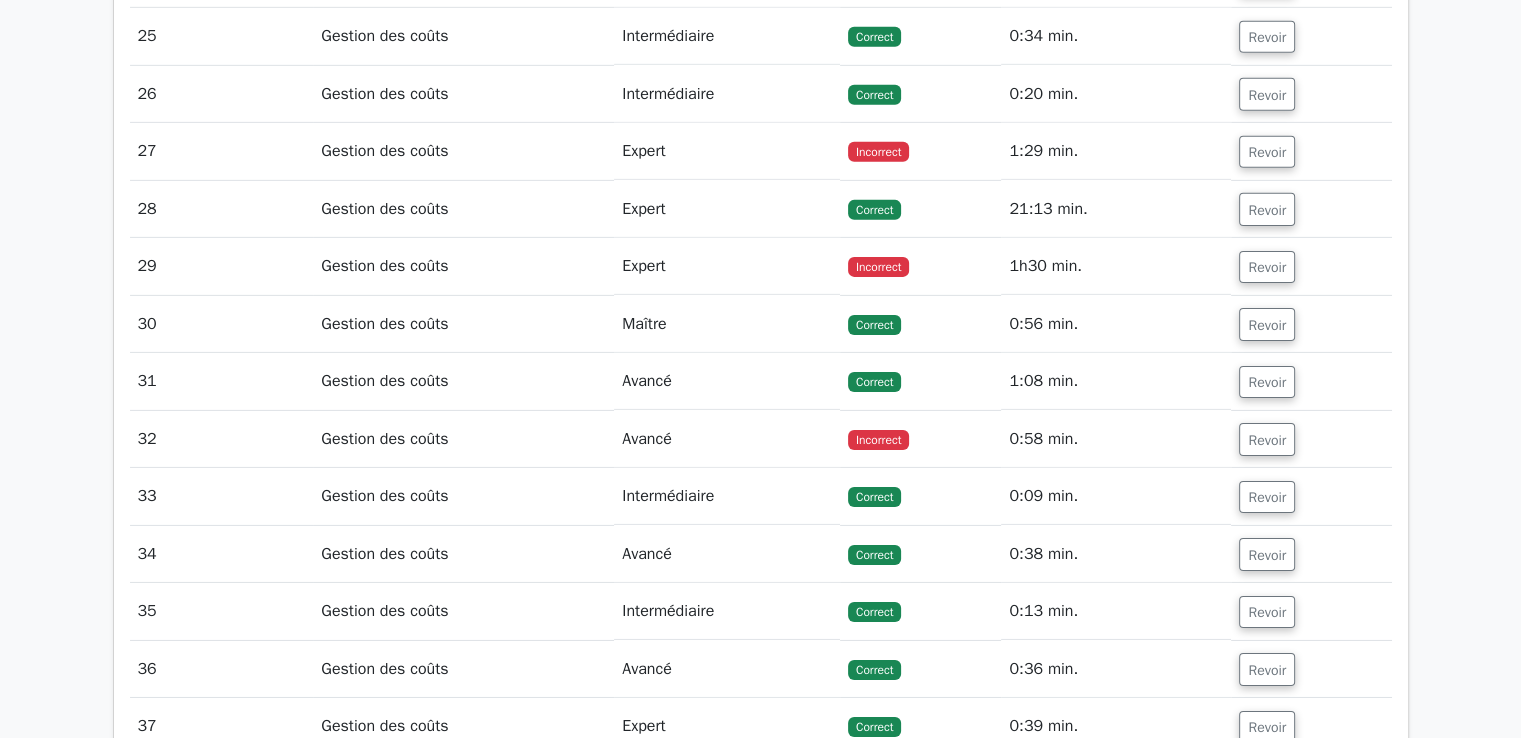 scroll, scrollTop: 6400, scrollLeft: 0, axis: vertical 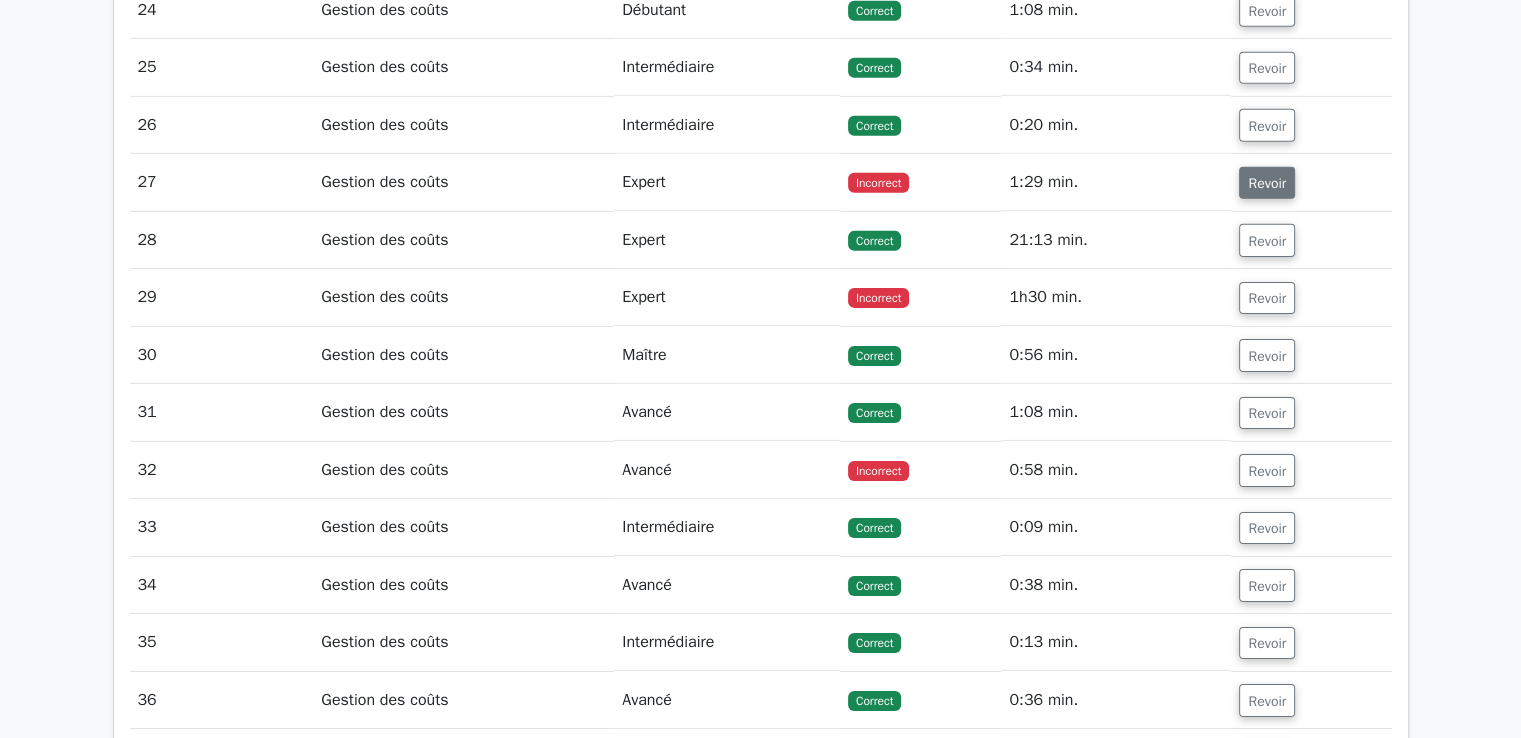 click on "Revoir" at bounding box center (1267, 183) 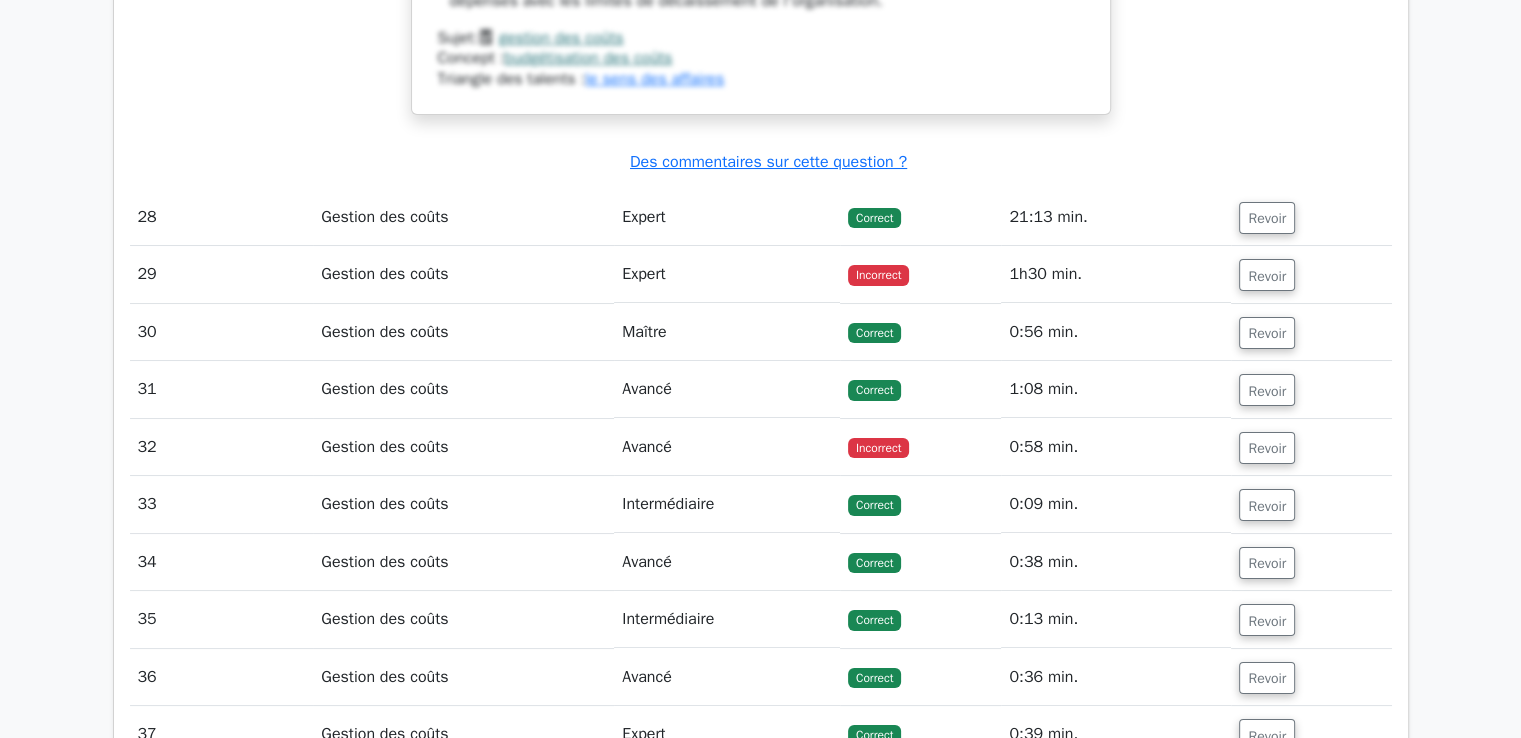 scroll, scrollTop: 7600, scrollLeft: 0, axis: vertical 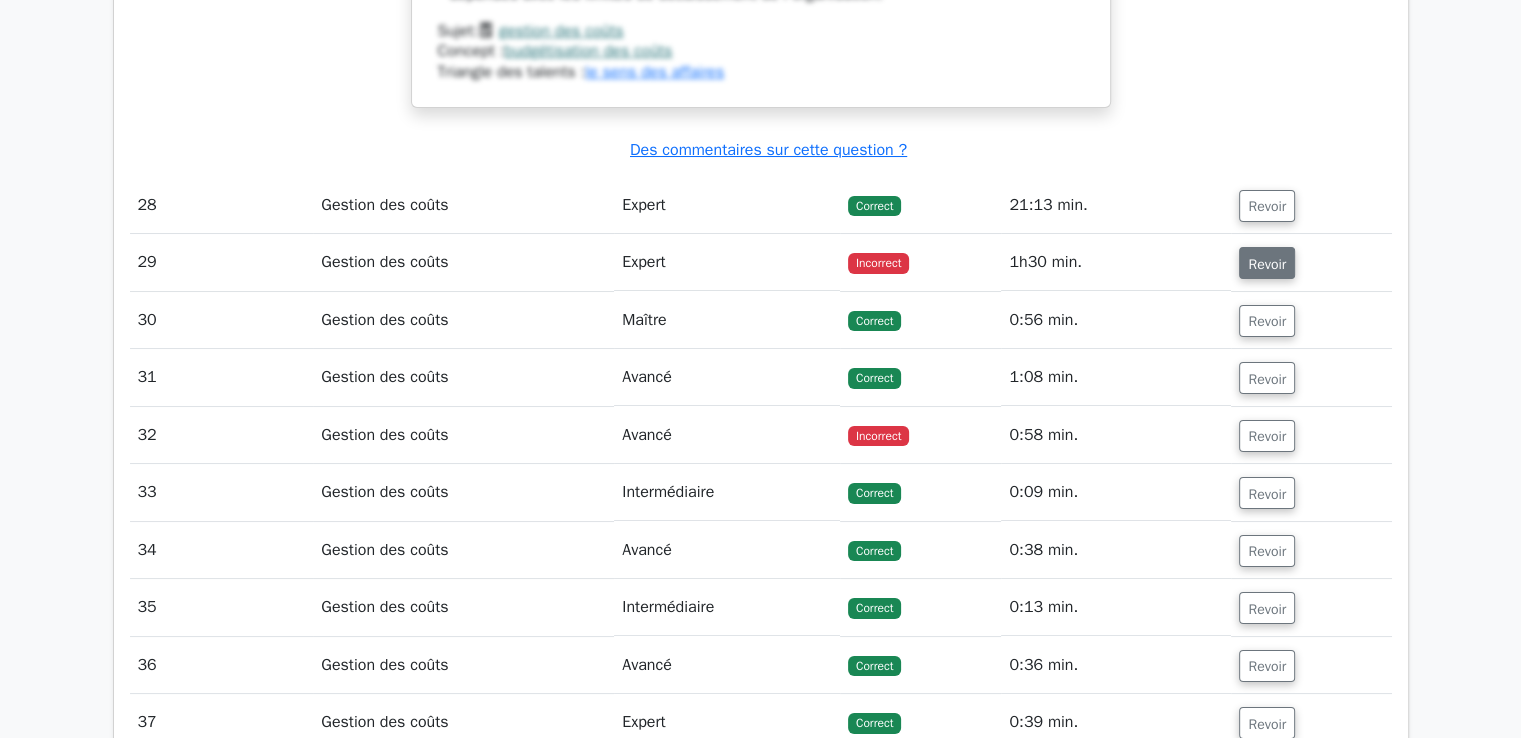 click on "Revoir" at bounding box center (1267, 263) 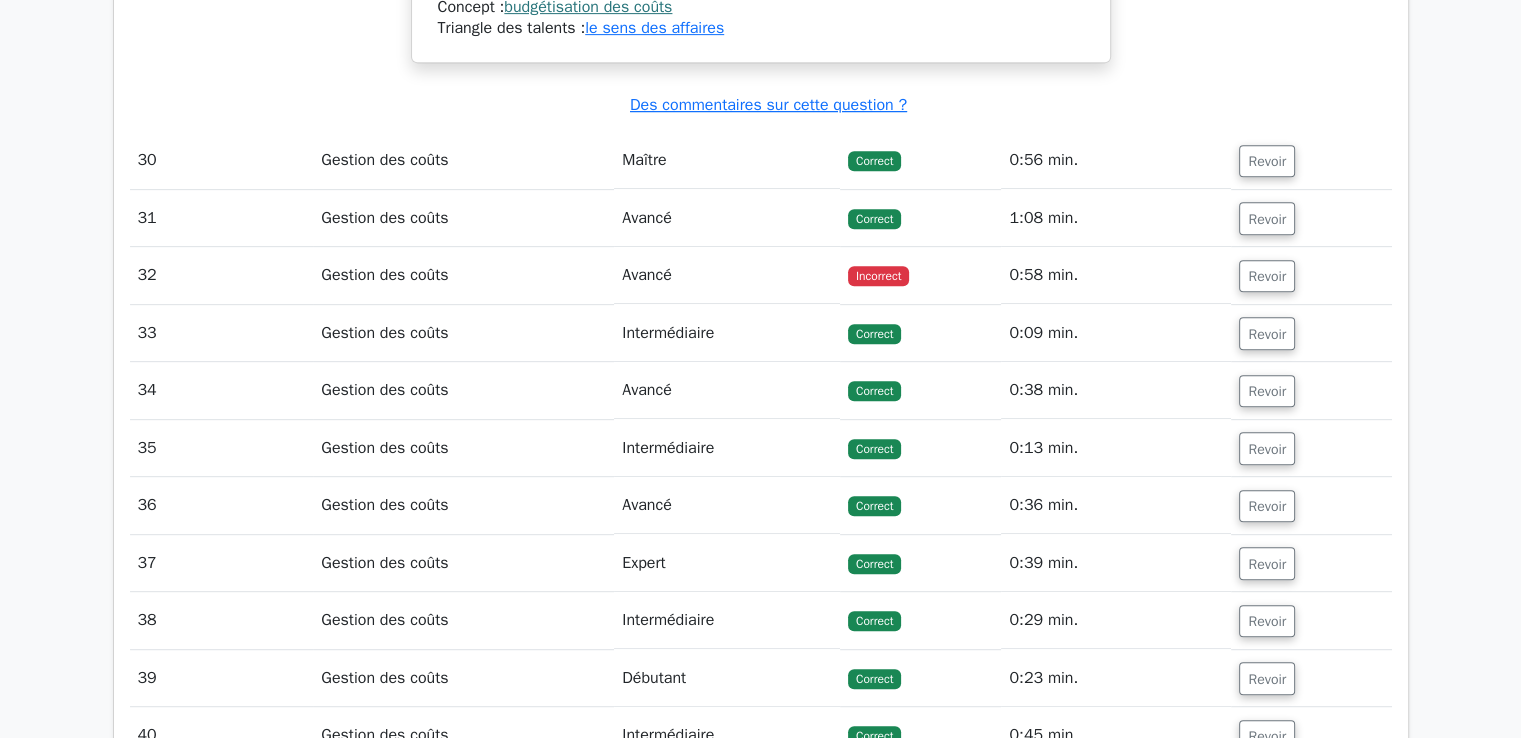 scroll, scrollTop: 8500, scrollLeft: 0, axis: vertical 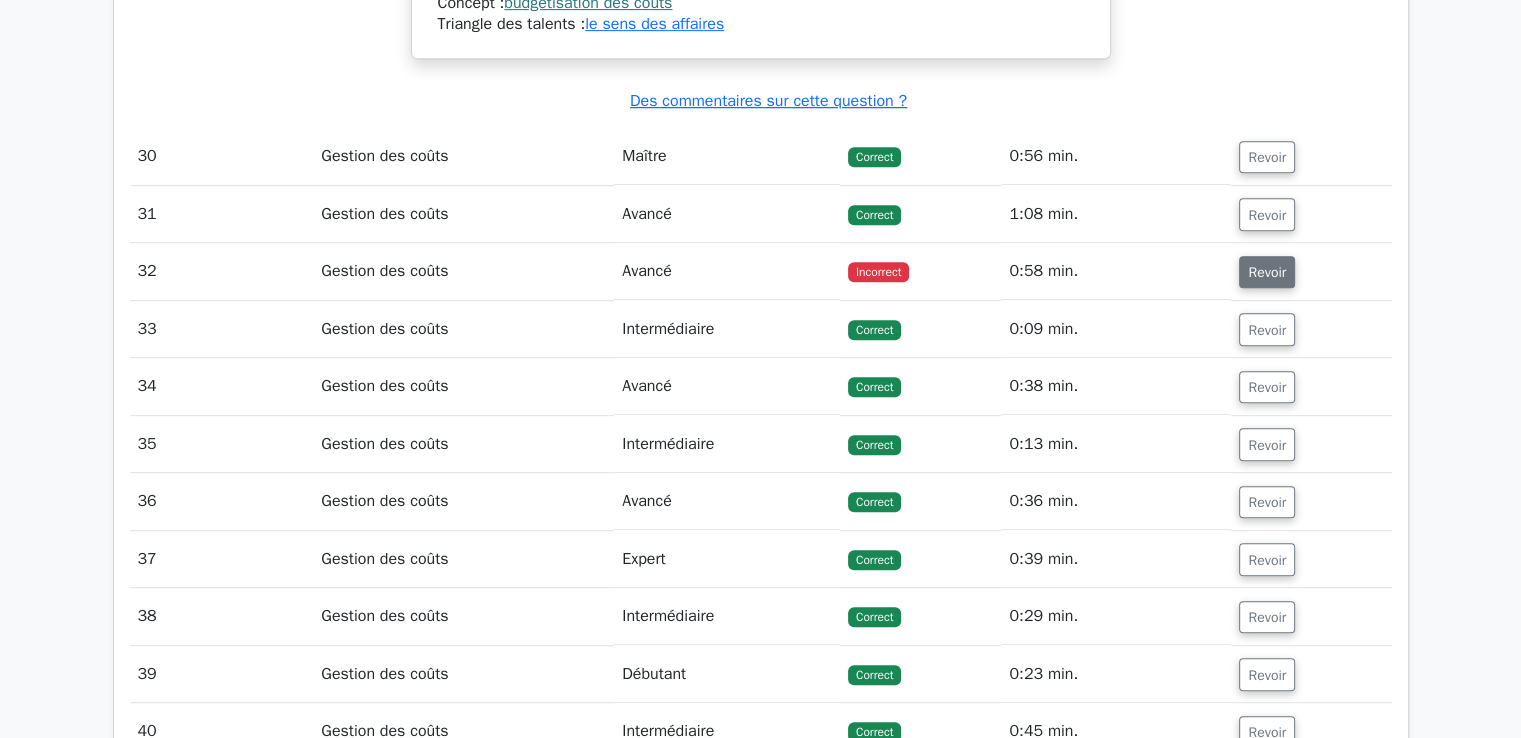 click on "Revoir" at bounding box center (1267, 272) 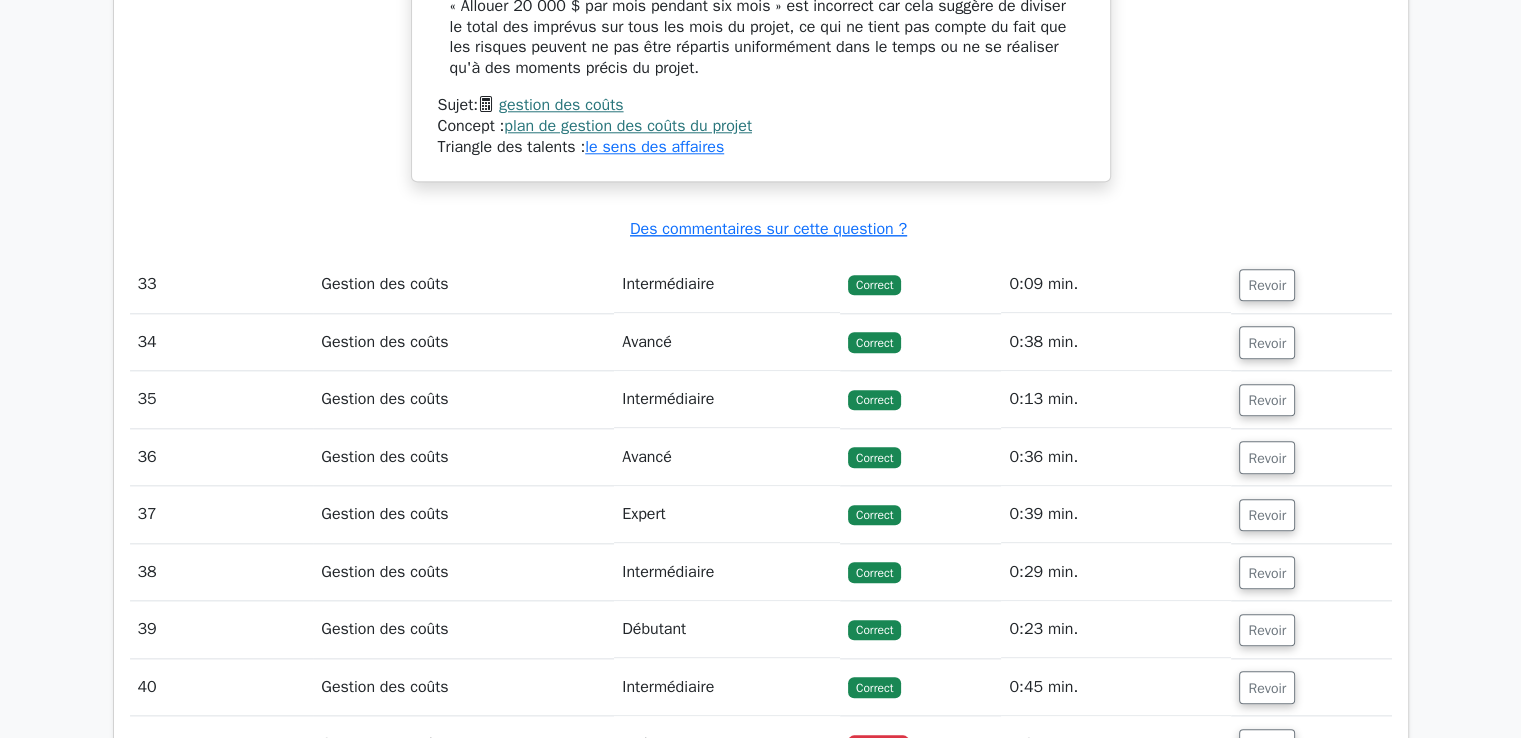 scroll, scrollTop: 10200, scrollLeft: 0, axis: vertical 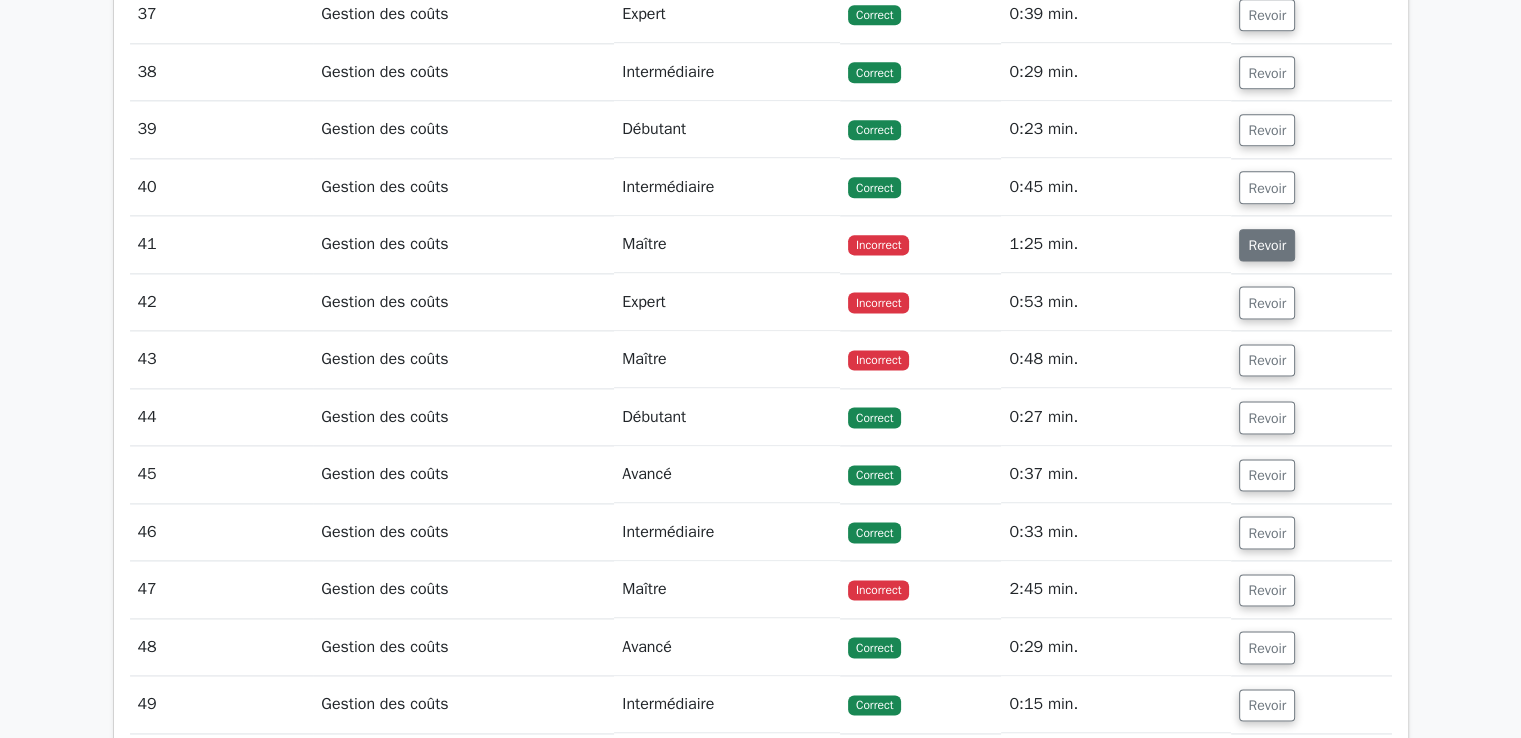click on "Revoir" at bounding box center [1267, 245] 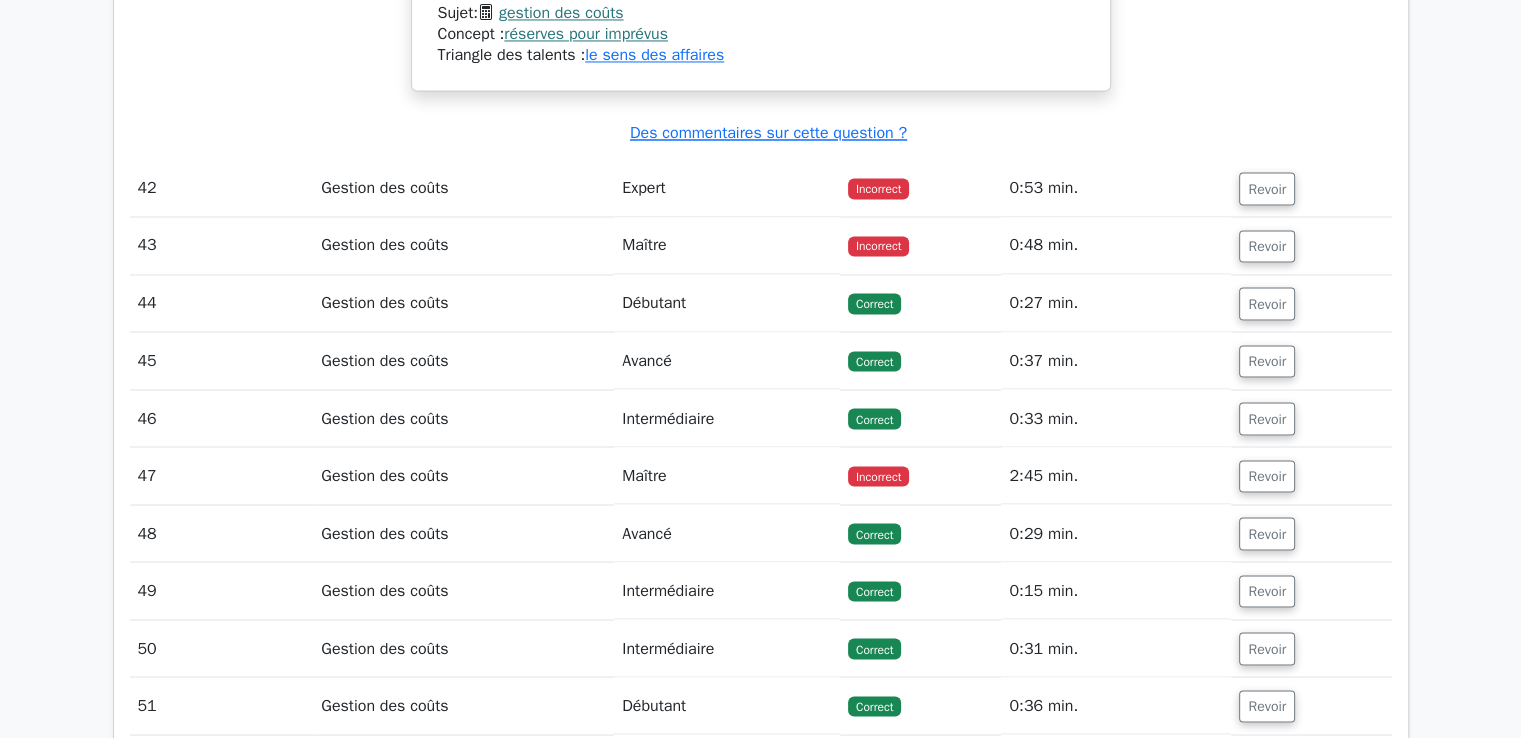 scroll, scrollTop: 11100, scrollLeft: 0, axis: vertical 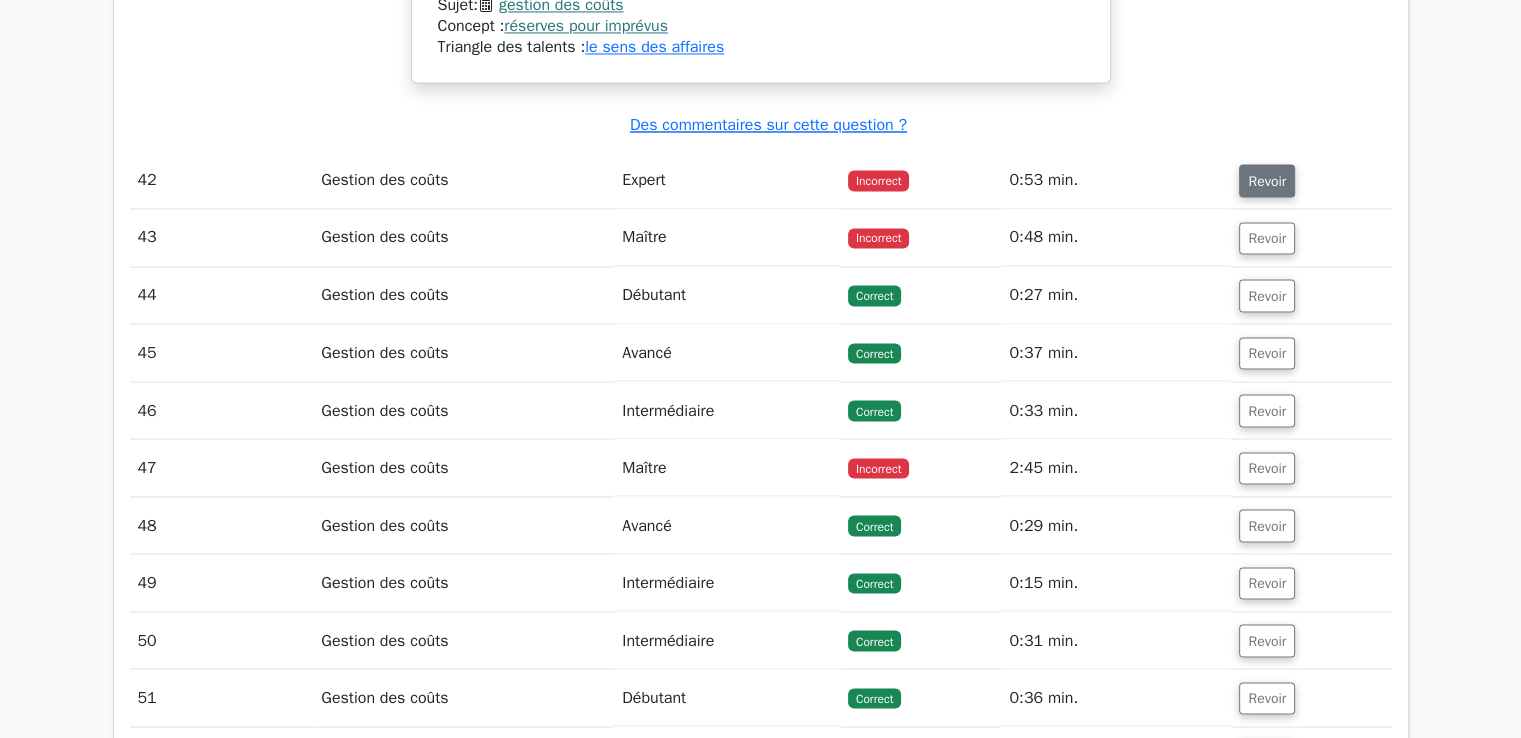 click on "Revoir" at bounding box center [1267, 181] 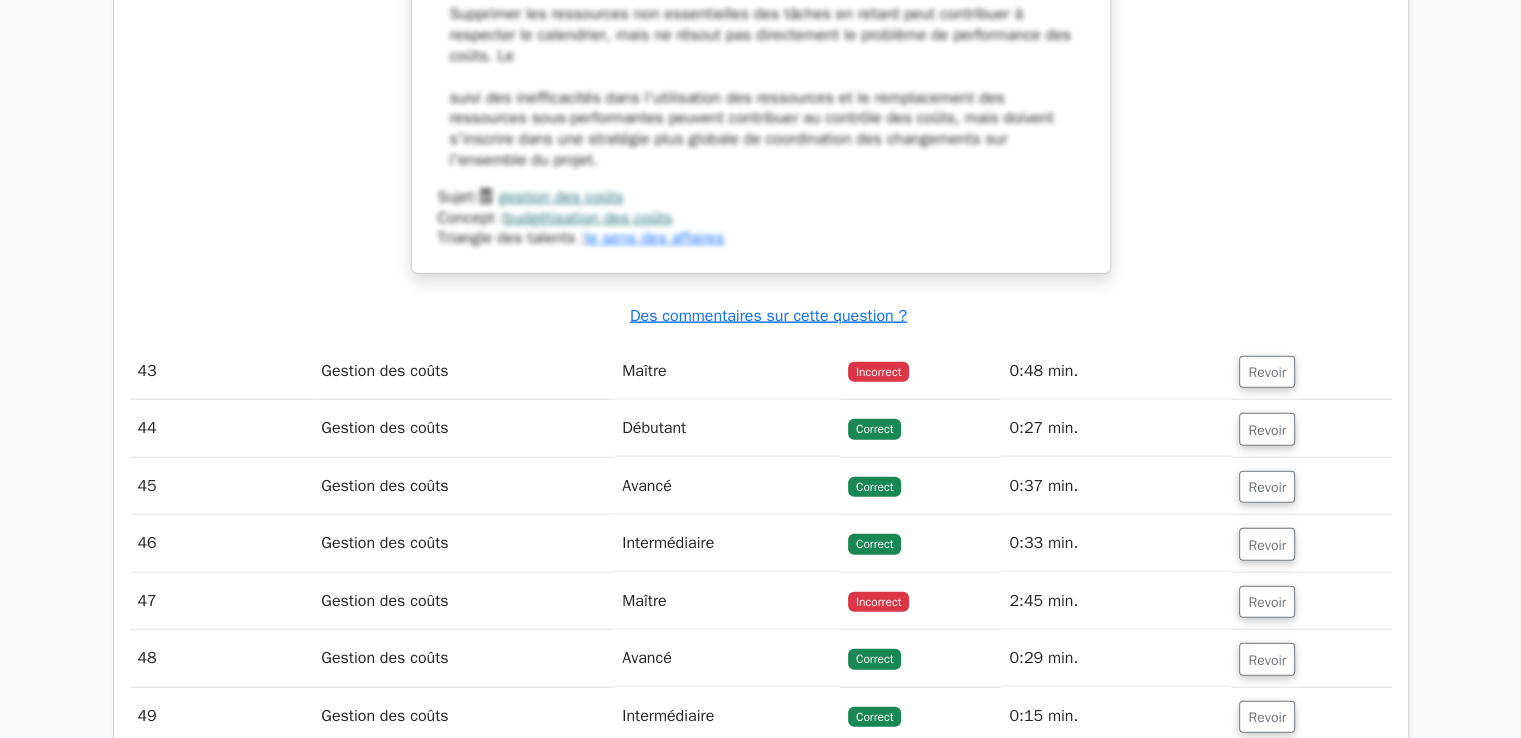 scroll, scrollTop: 12300, scrollLeft: 0, axis: vertical 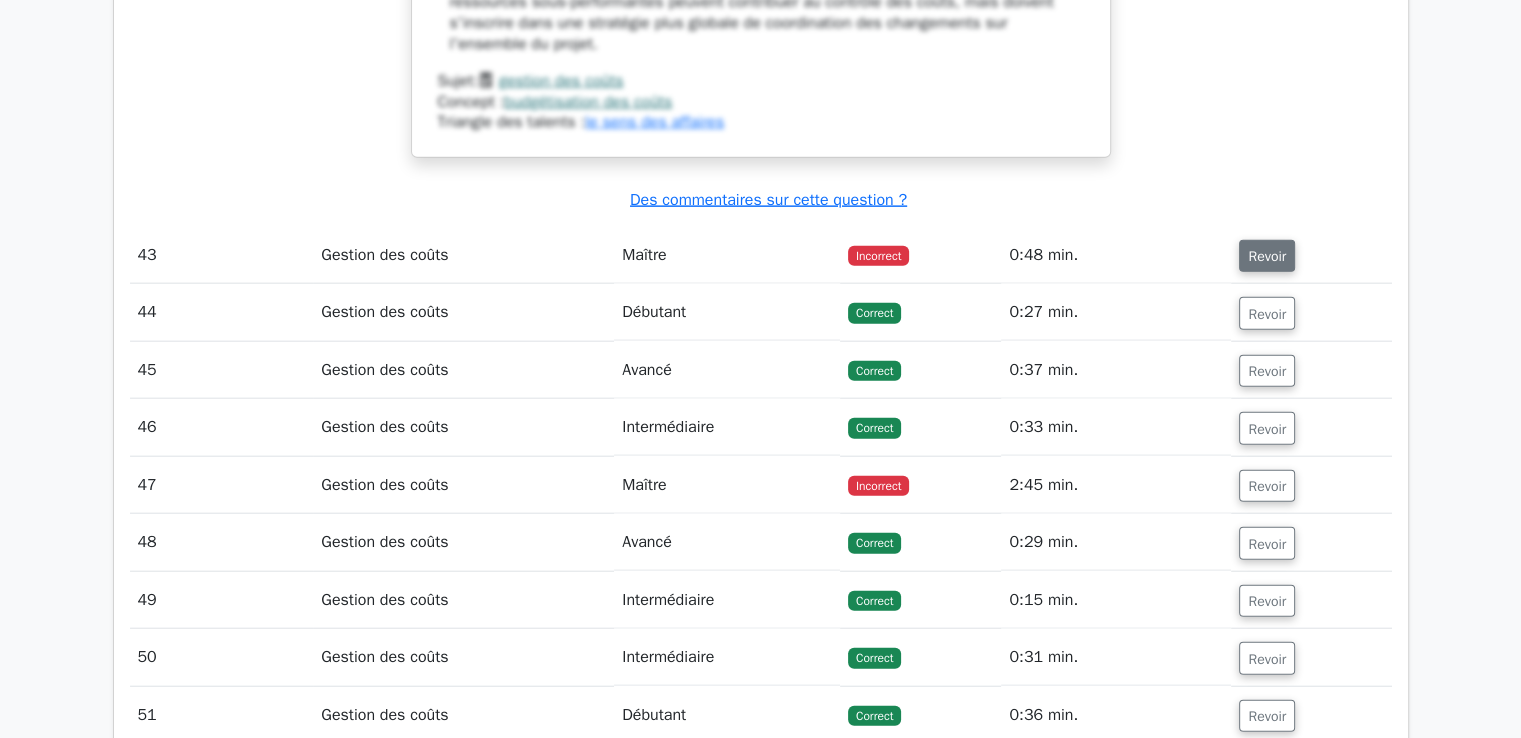 click on "Revoir" at bounding box center (1267, 256) 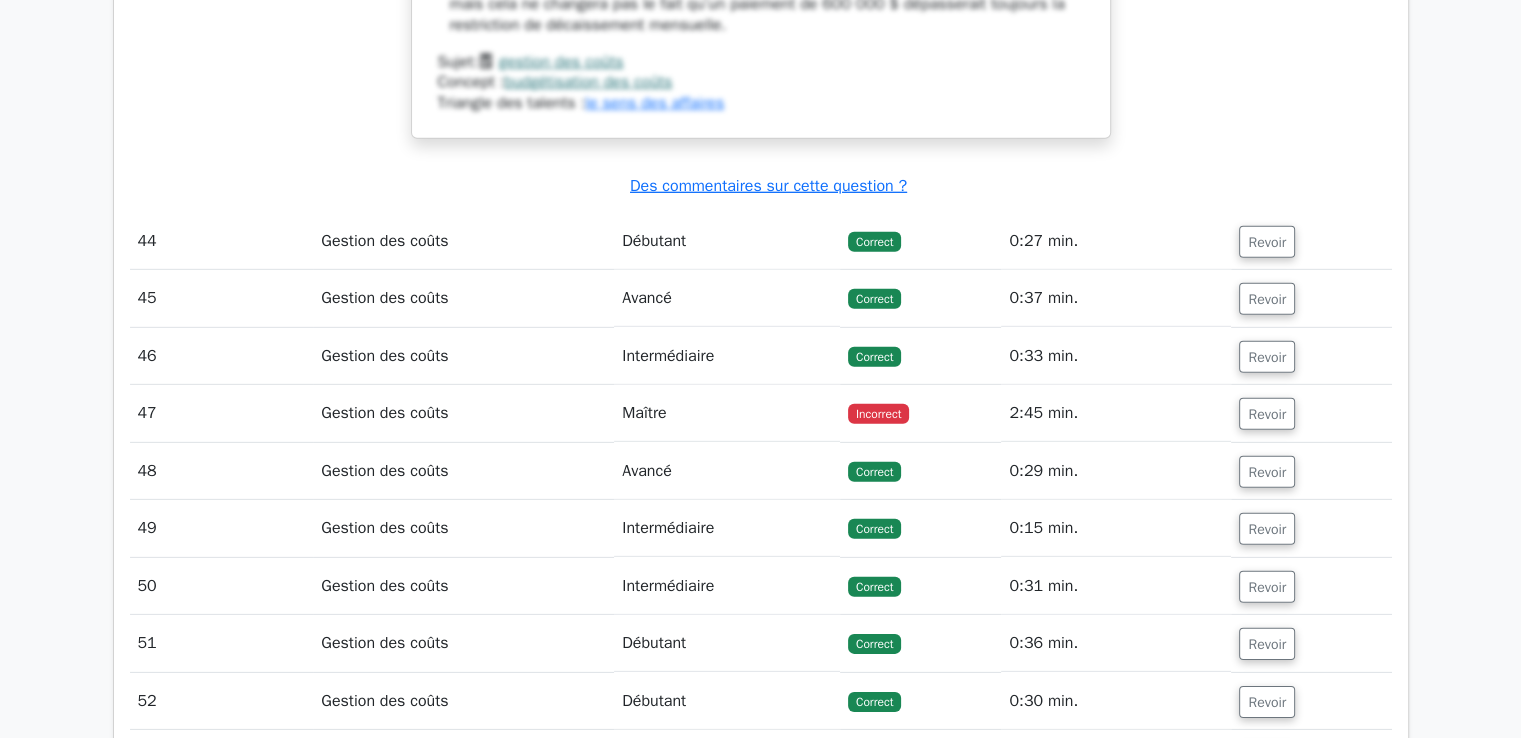 scroll, scrollTop: 13800, scrollLeft: 0, axis: vertical 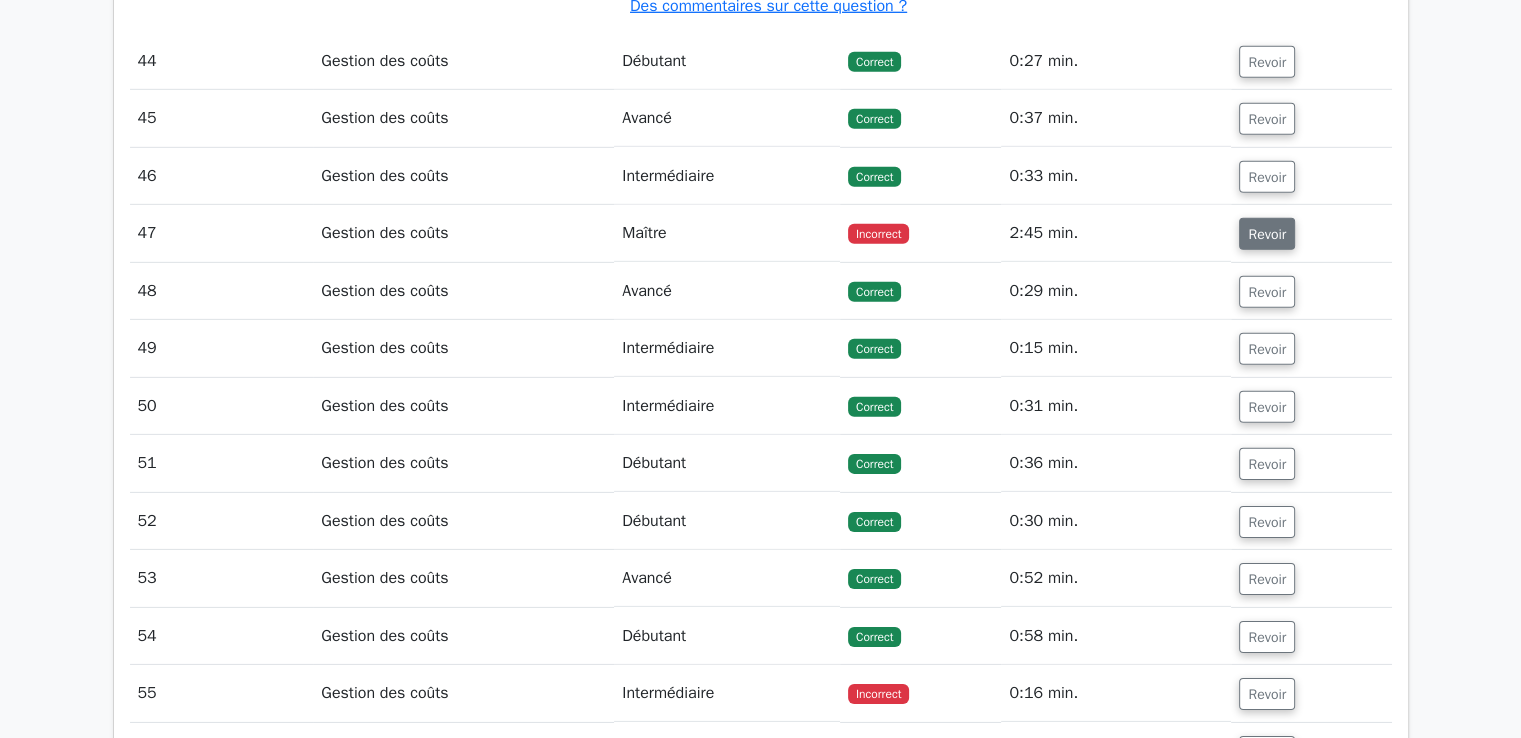 click on "Revoir" at bounding box center [1267, 234] 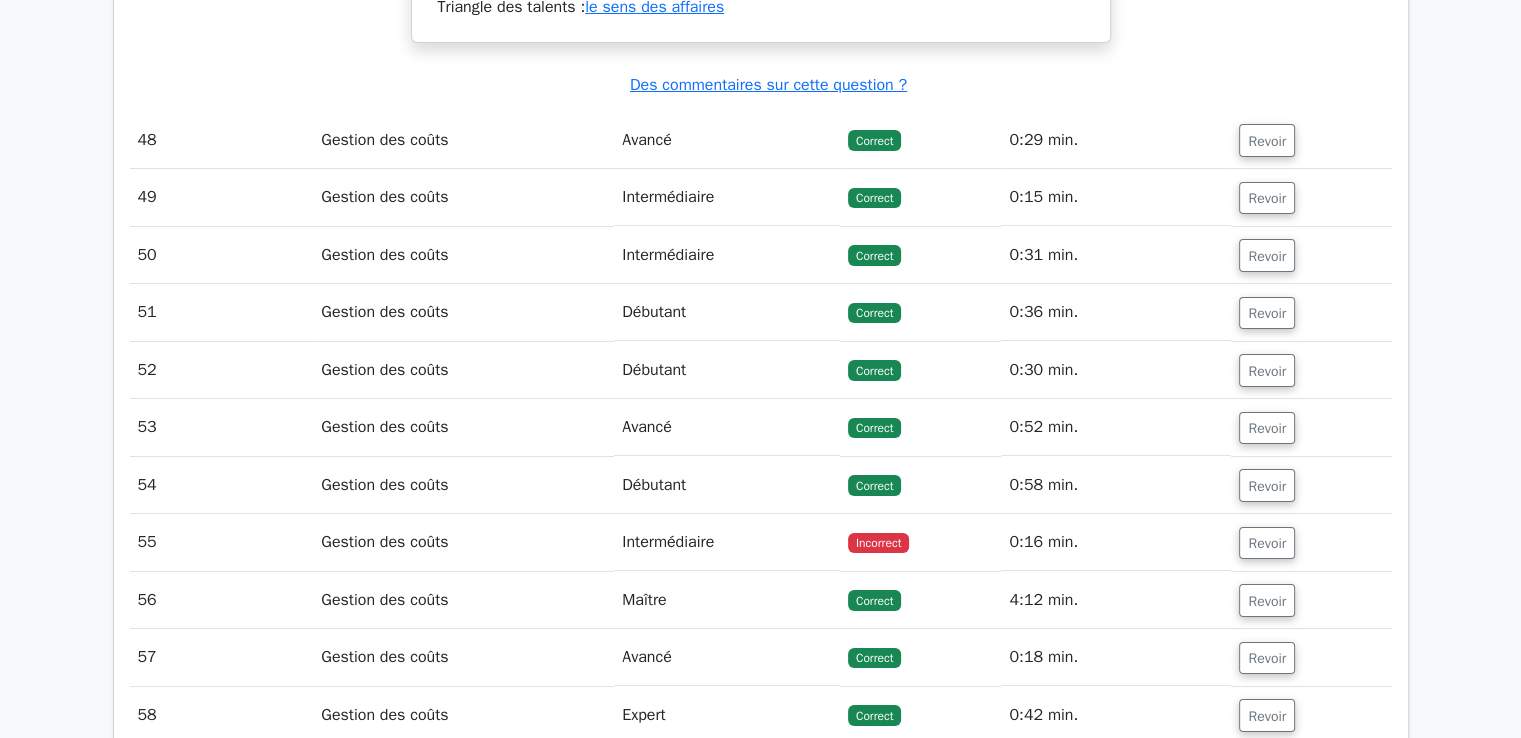 scroll, scrollTop: 15100, scrollLeft: 0, axis: vertical 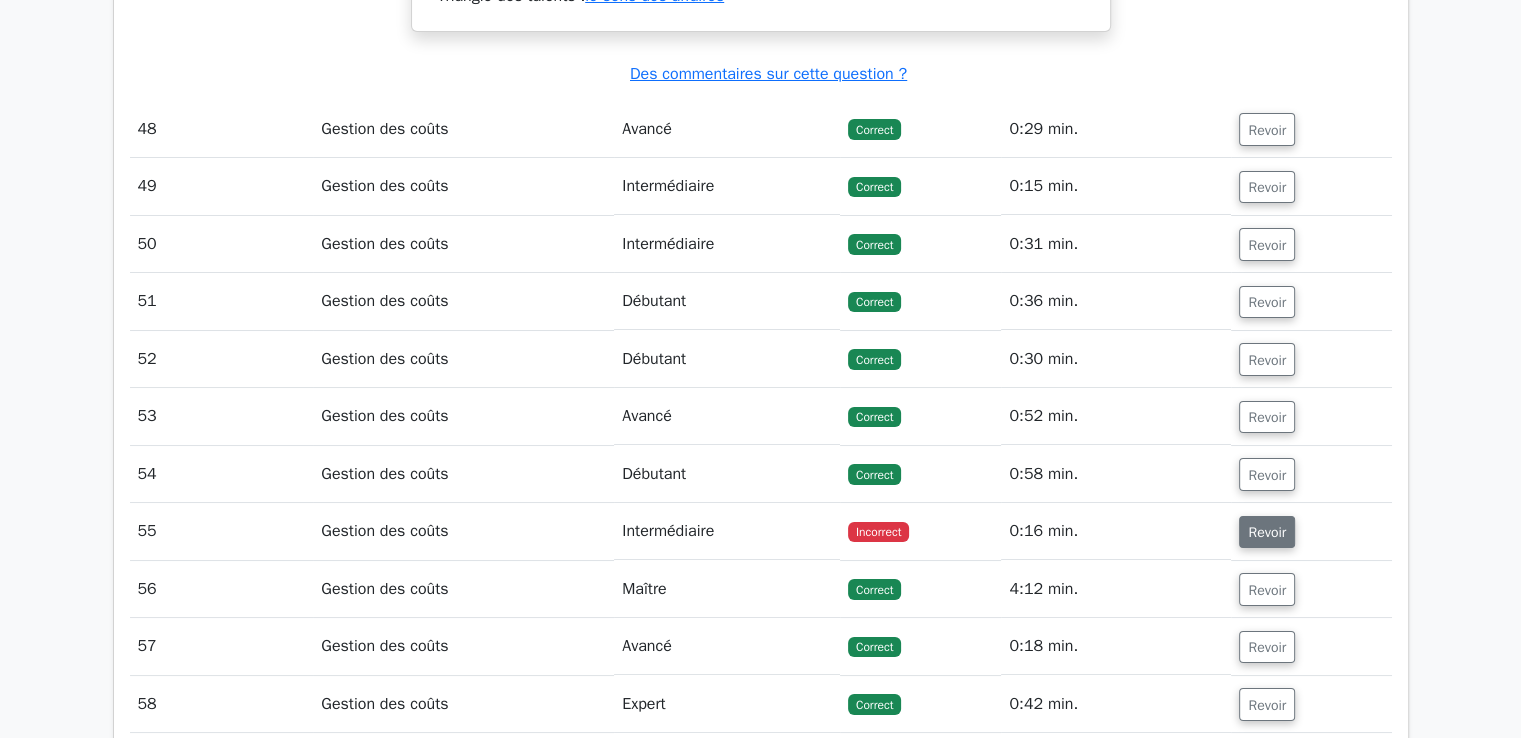 click on "Revoir" at bounding box center (1267, 532) 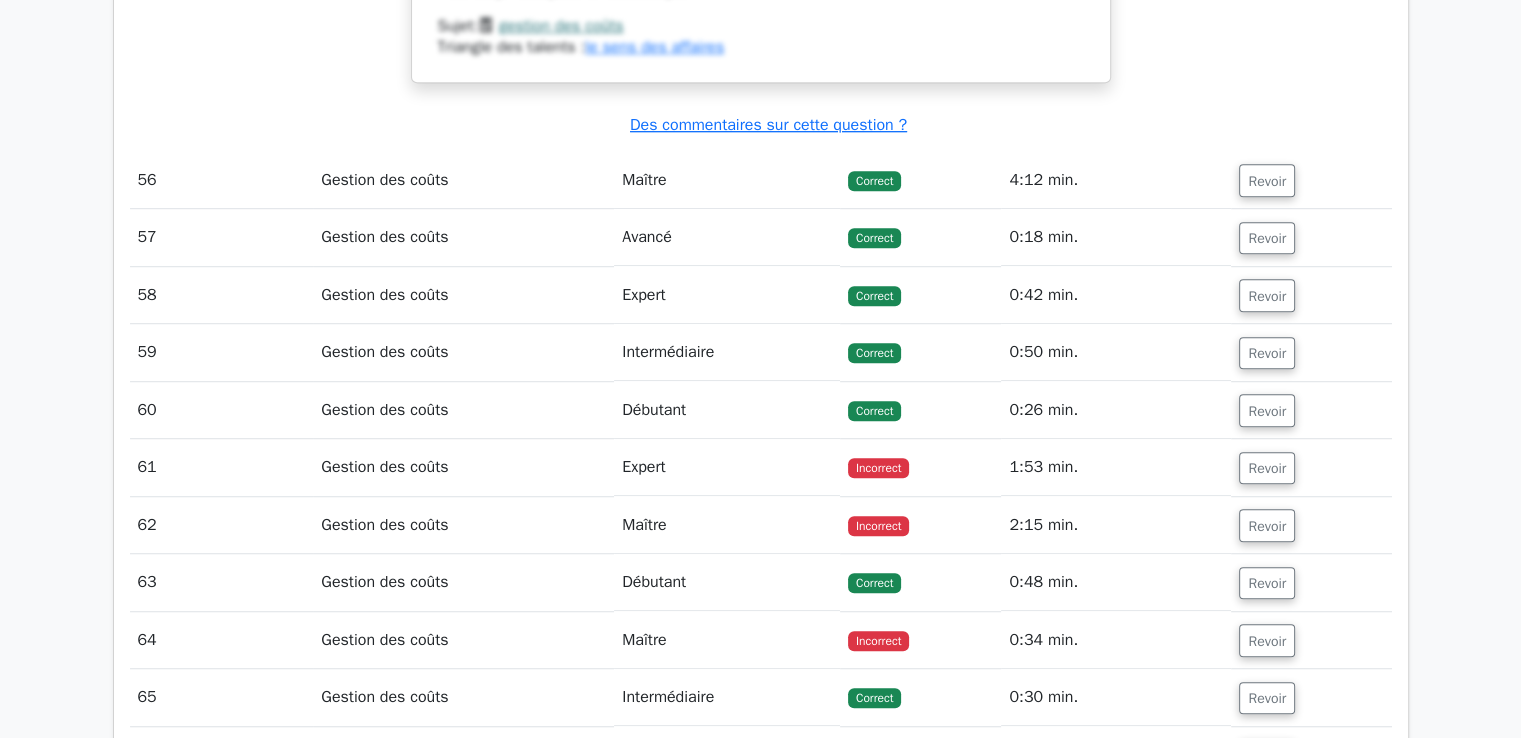 scroll, scrollTop: 16700, scrollLeft: 0, axis: vertical 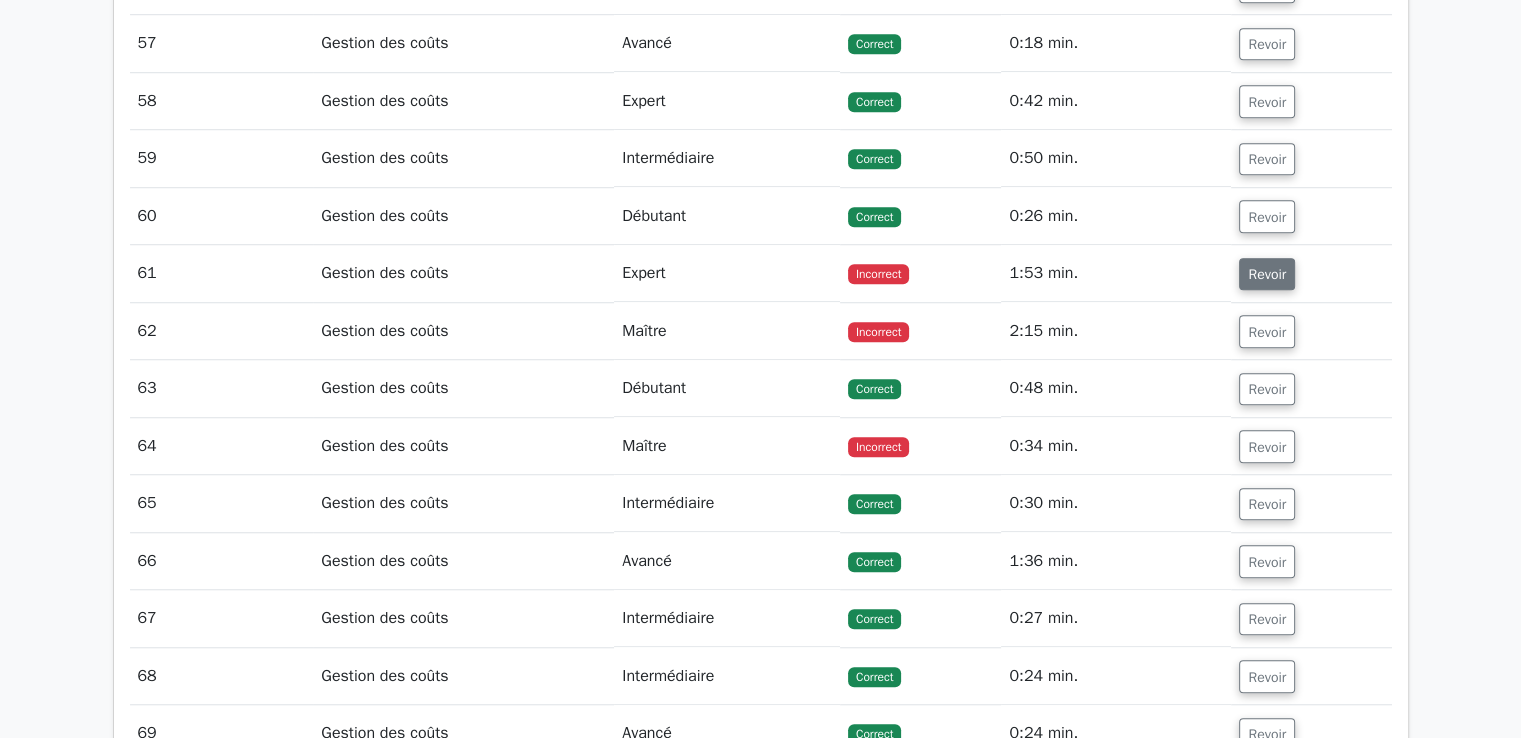 click on "Revoir" at bounding box center [1267, 274] 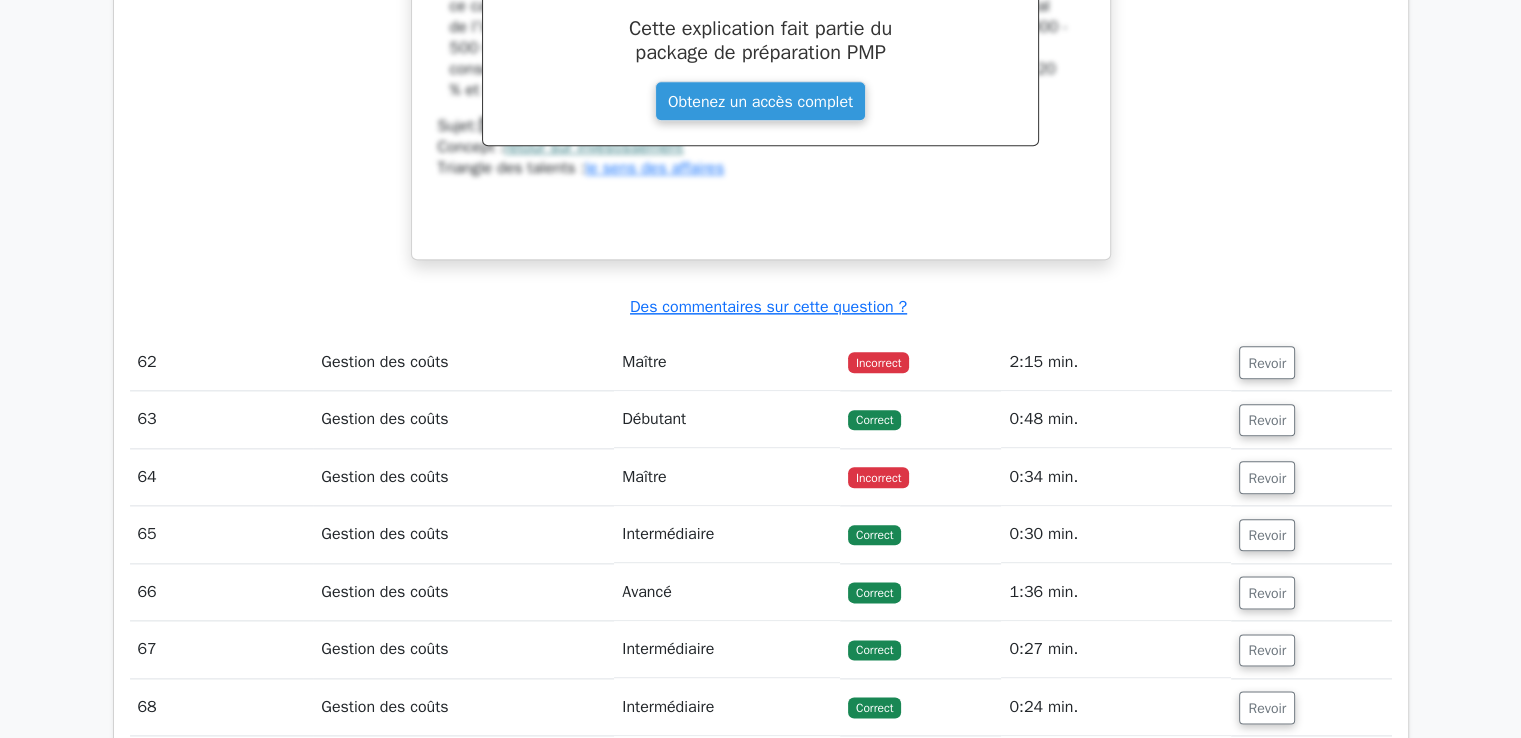 scroll, scrollTop: 17600, scrollLeft: 0, axis: vertical 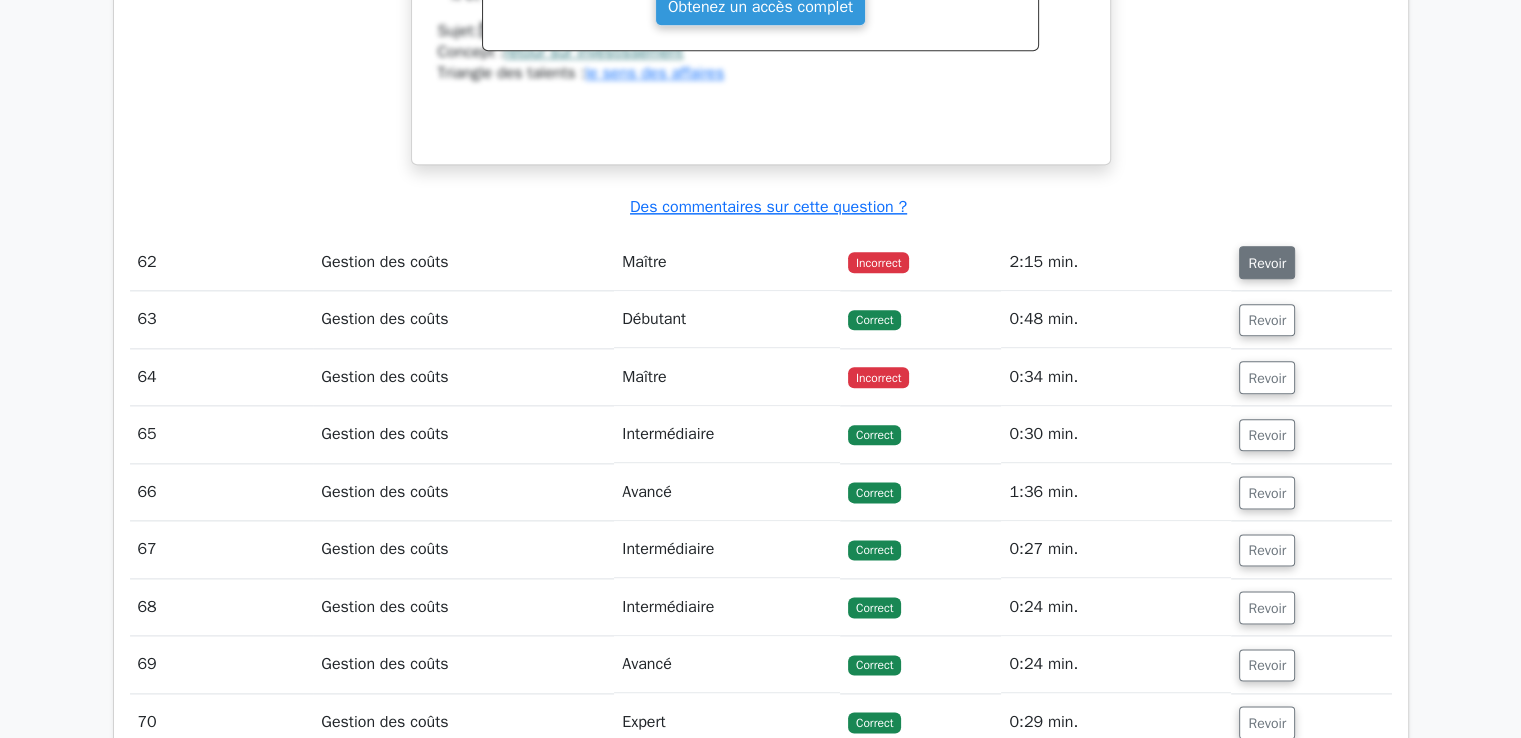 click on "Revoir" at bounding box center [1267, 263] 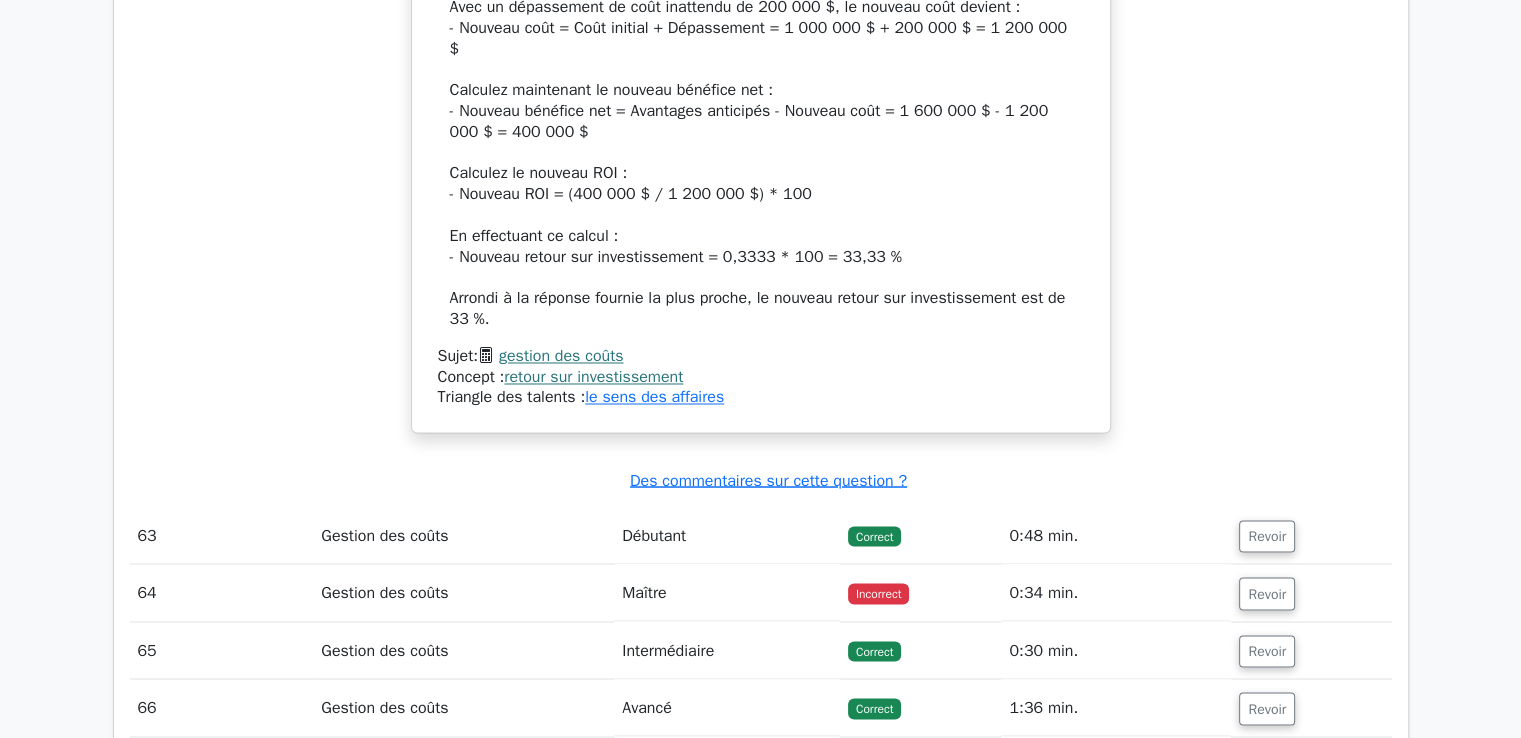 scroll, scrollTop: 18600, scrollLeft: 0, axis: vertical 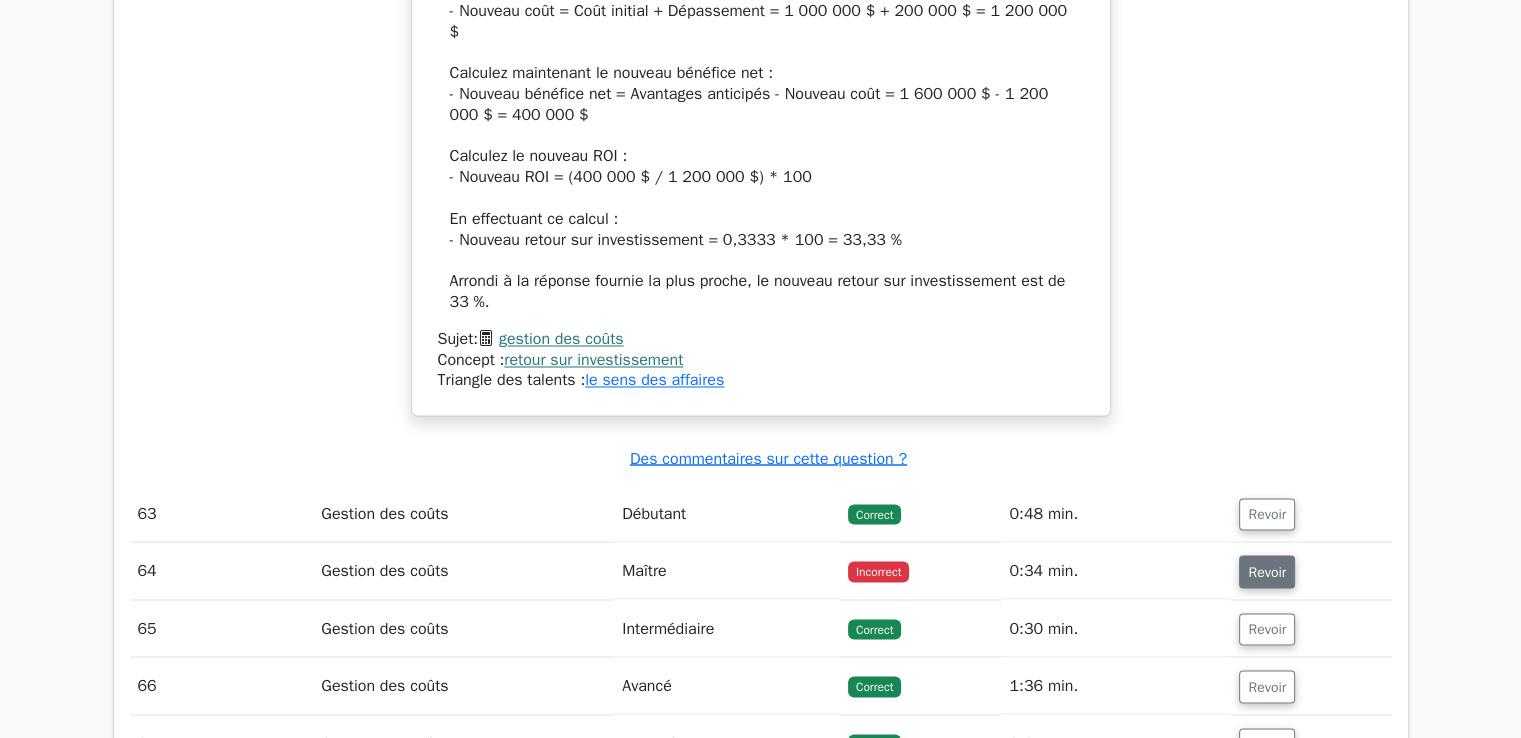 click on "Revoir" at bounding box center [1267, 572] 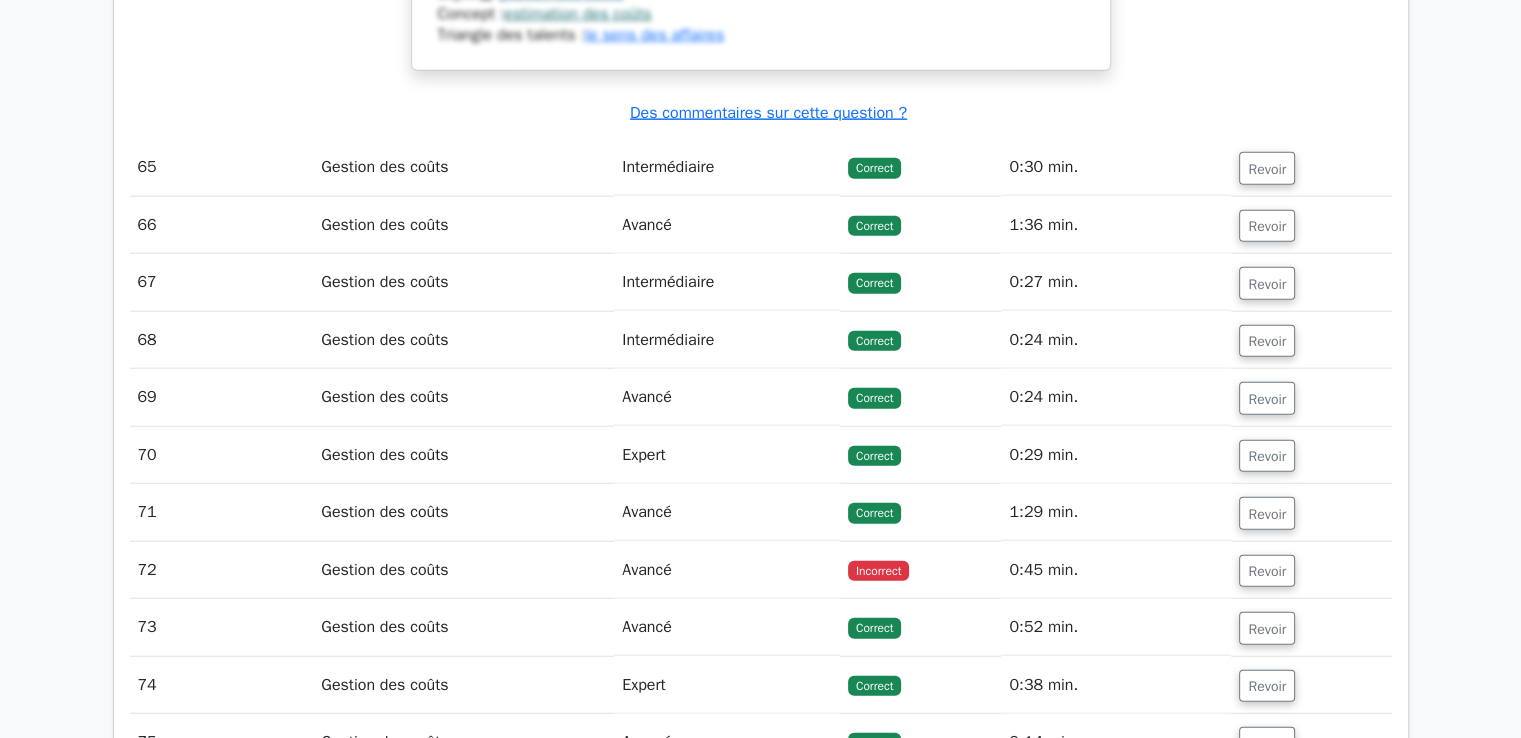 scroll, scrollTop: 20300, scrollLeft: 0, axis: vertical 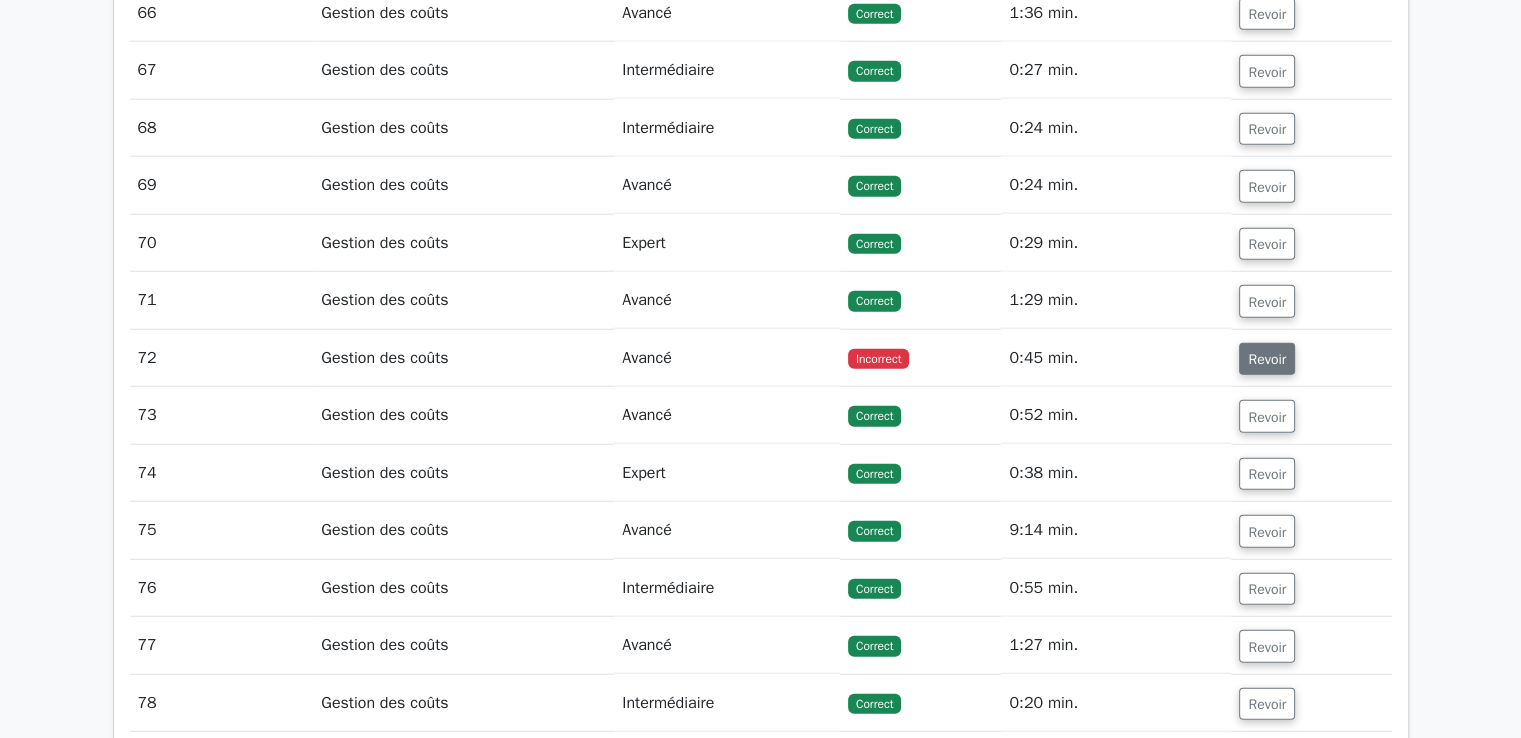 click on "Revoir" at bounding box center [1267, 359] 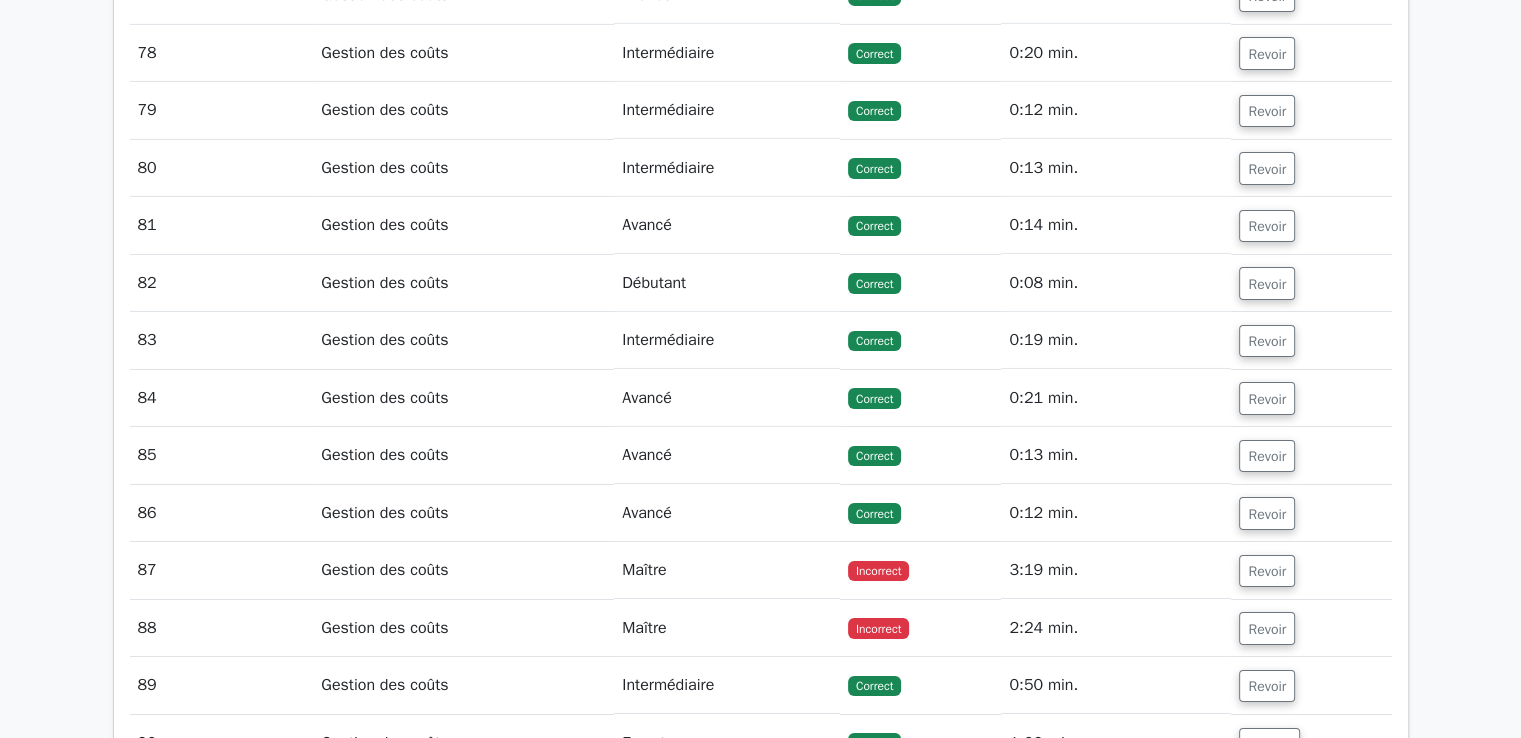 scroll, scrollTop: 22200, scrollLeft: 0, axis: vertical 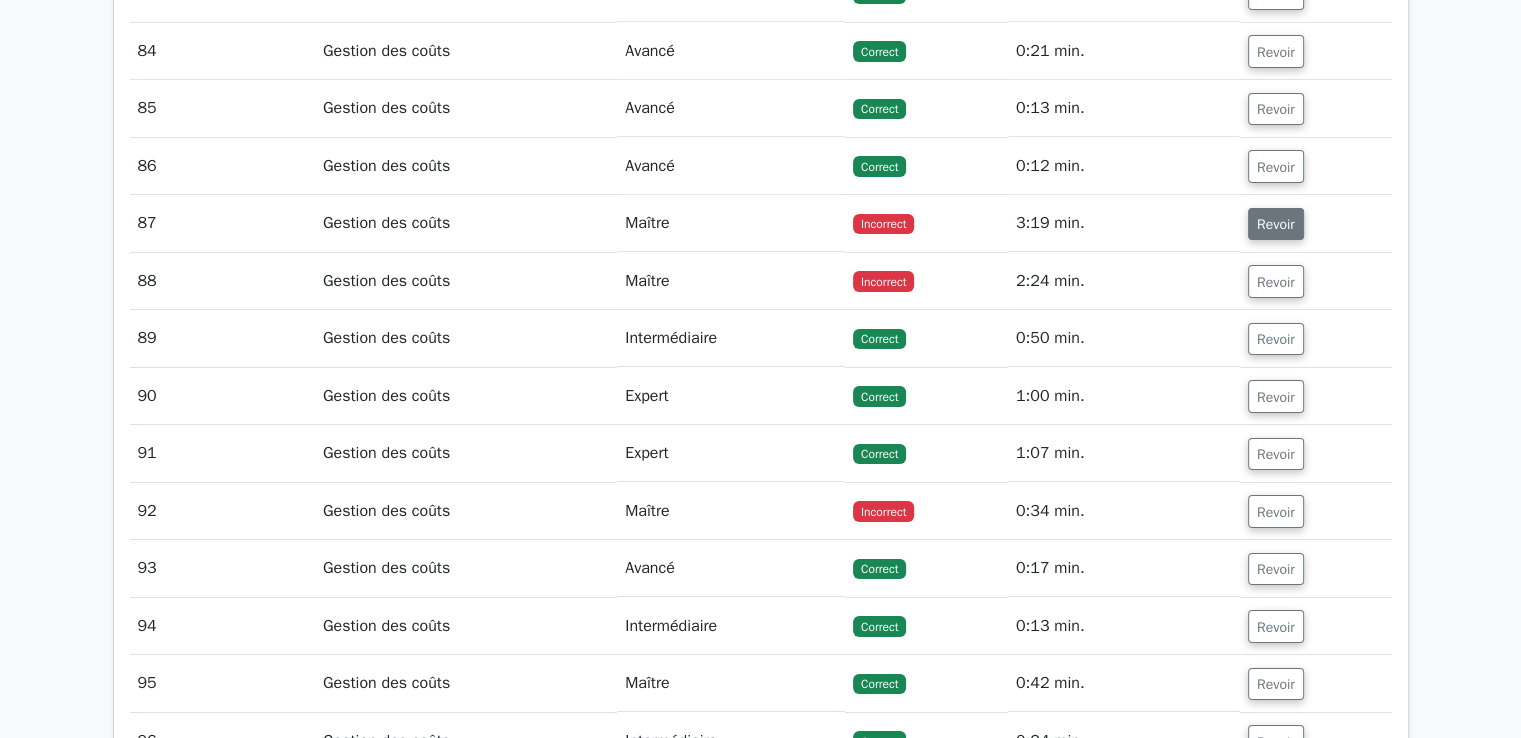 click on "Revoir" at bounding box center (1276, 224) 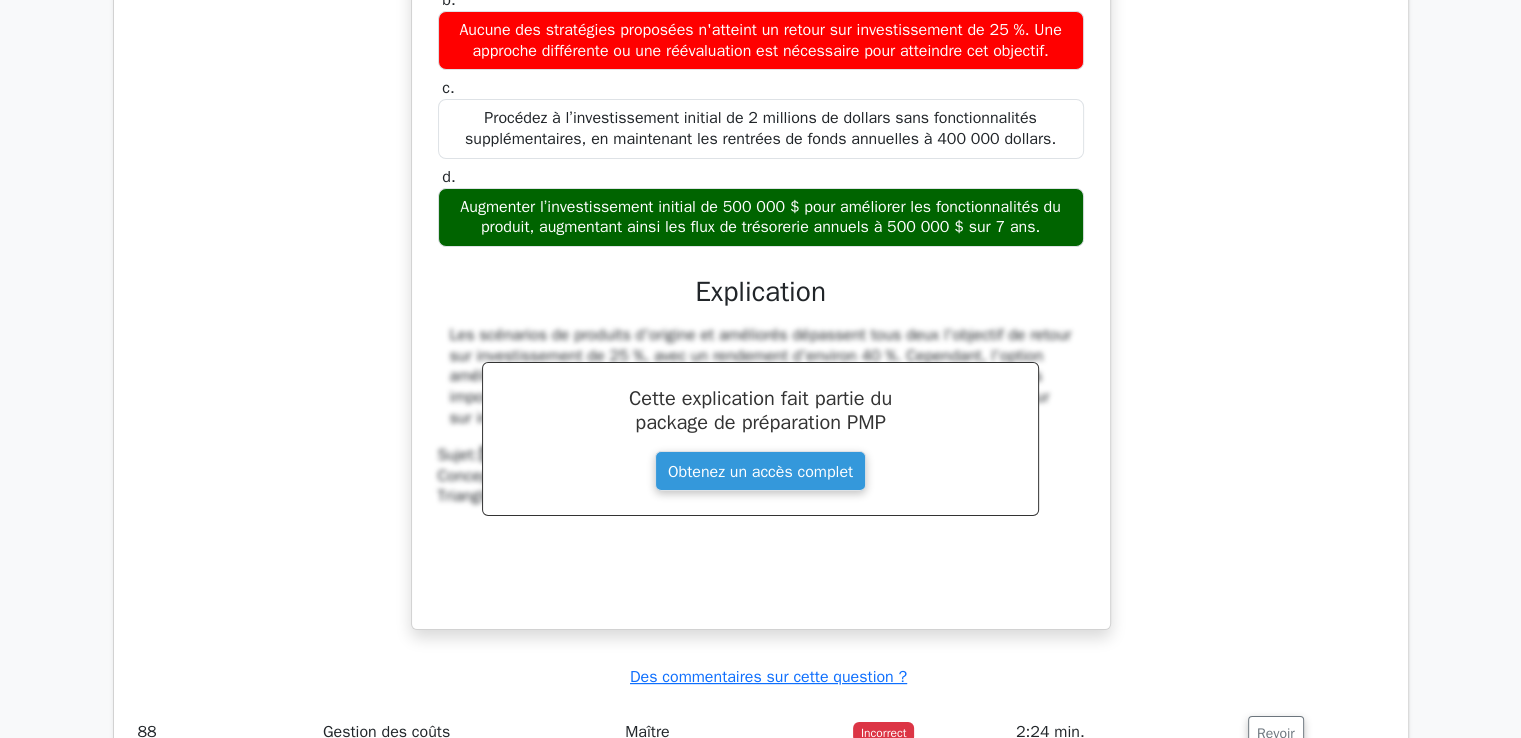 scroll, scrollTop: 23000, scrollLeft: 0, axis: vertical 